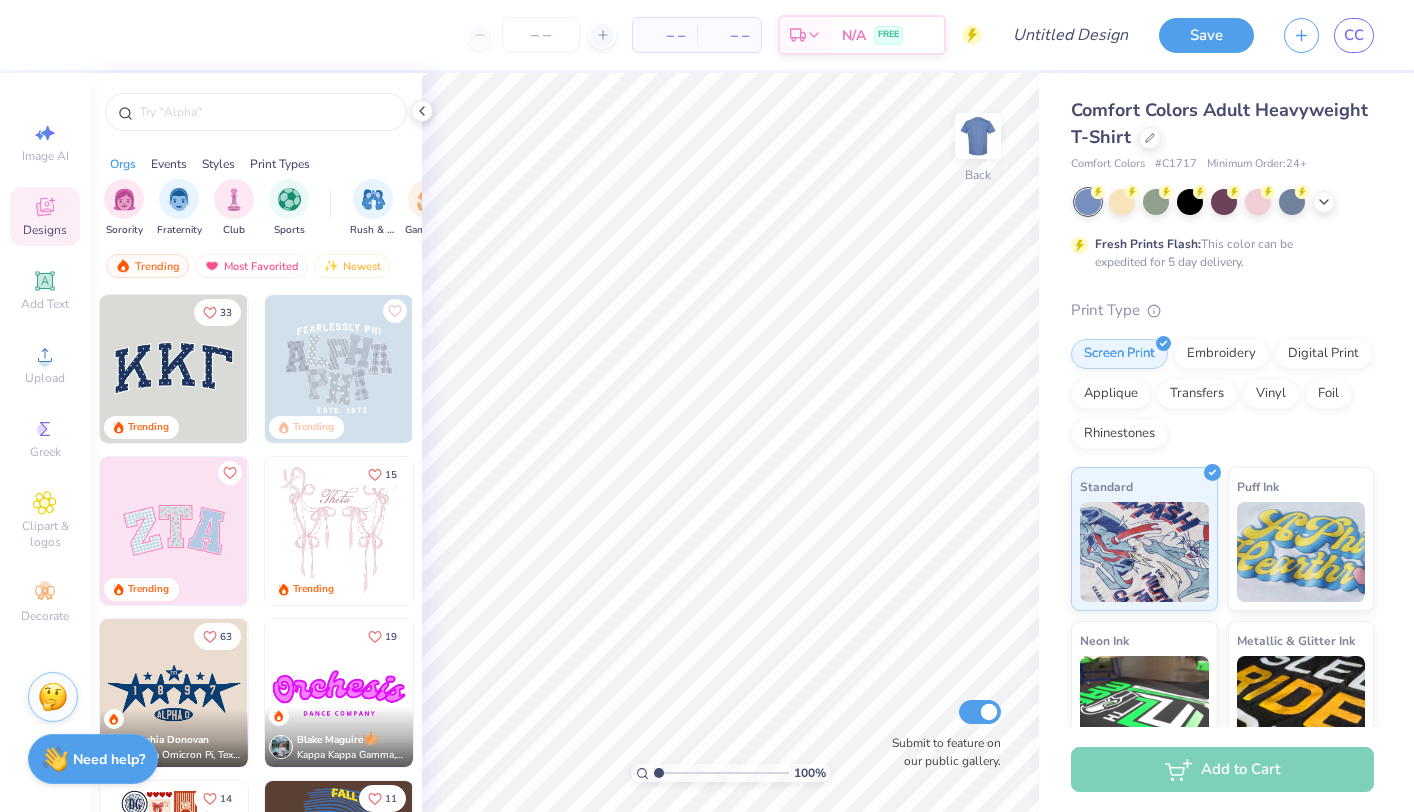 scroll, scrollTop: 0, scrollLeft: 0, axis: both 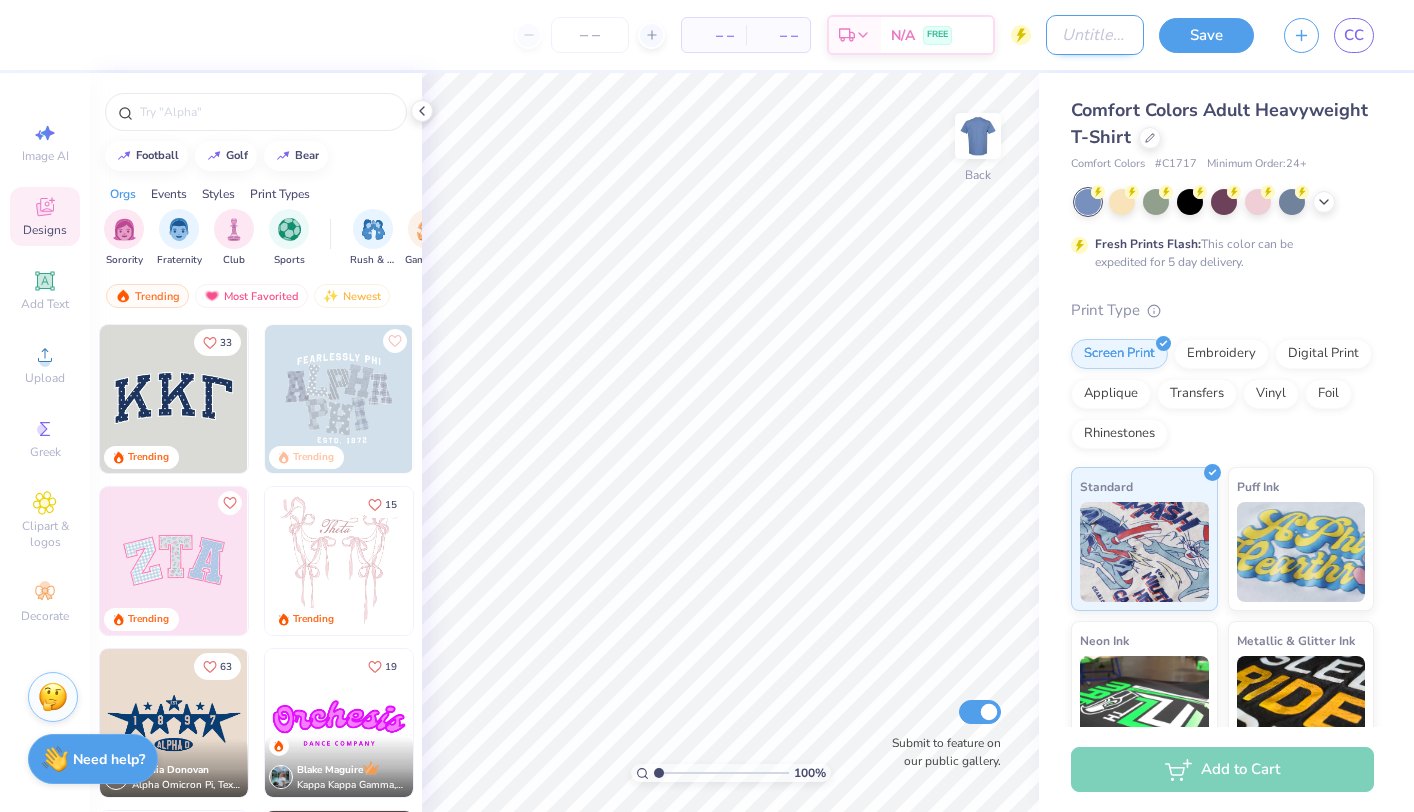 click on "Design Title" at bounding box center [1095, 35] 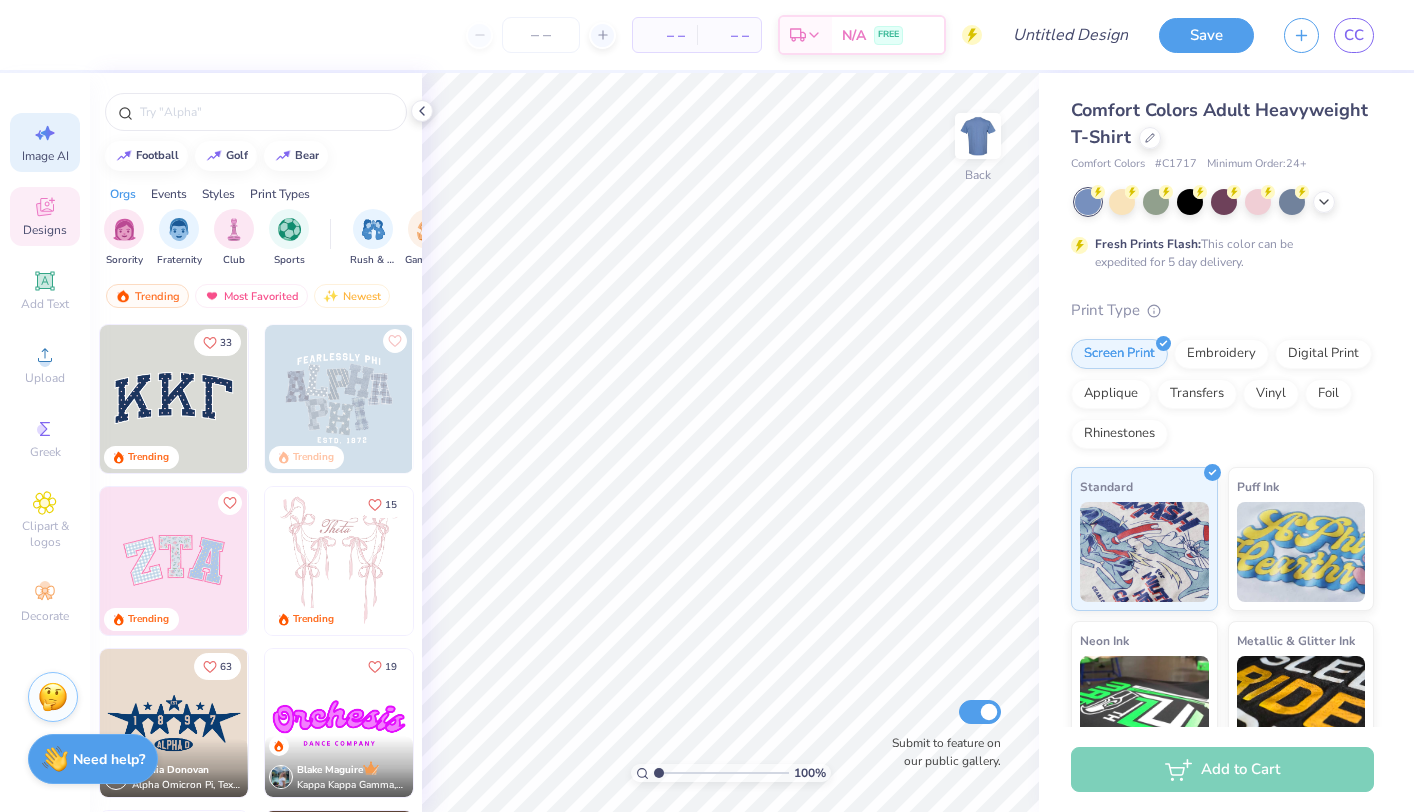 click 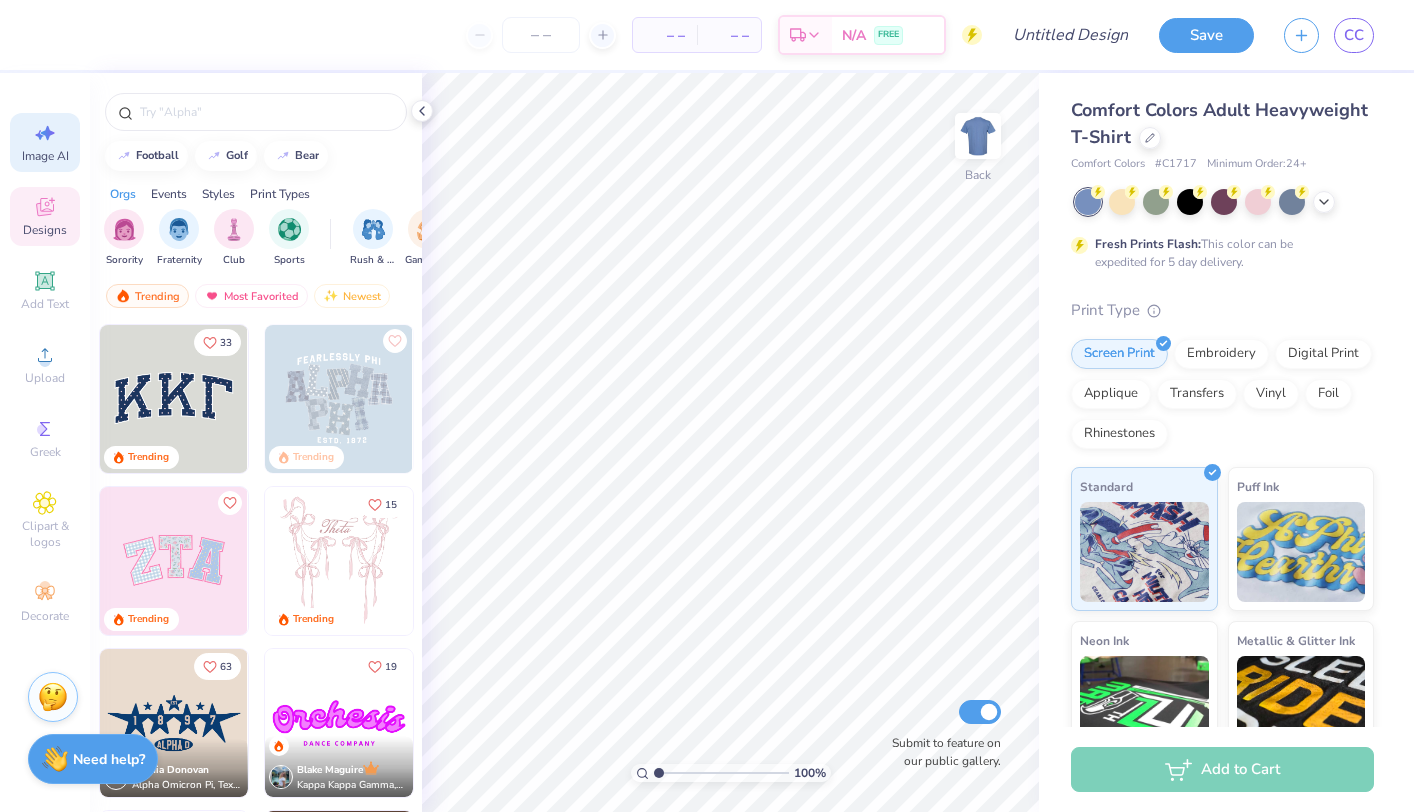 select on "4" 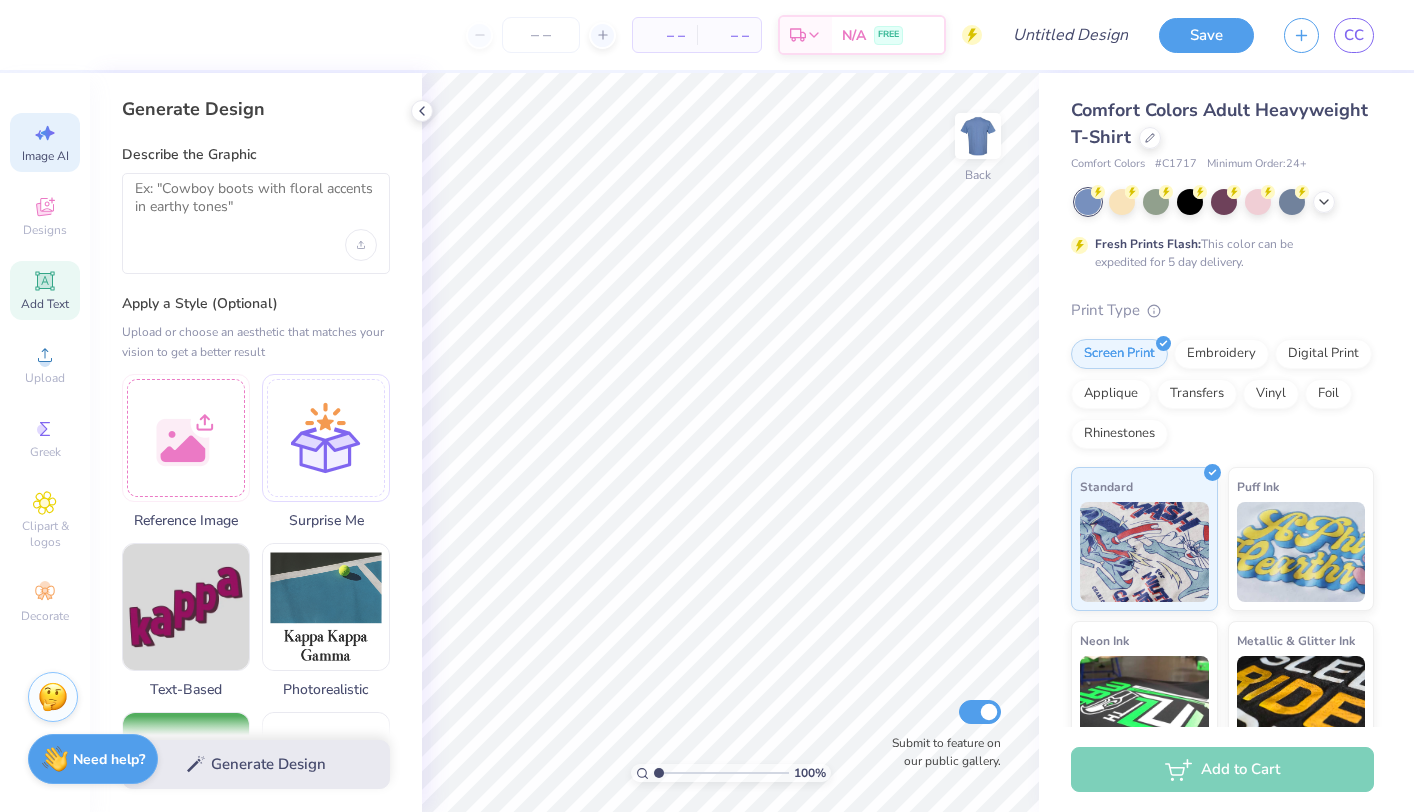 click on "Add Text" at bounding box center [45, 304] 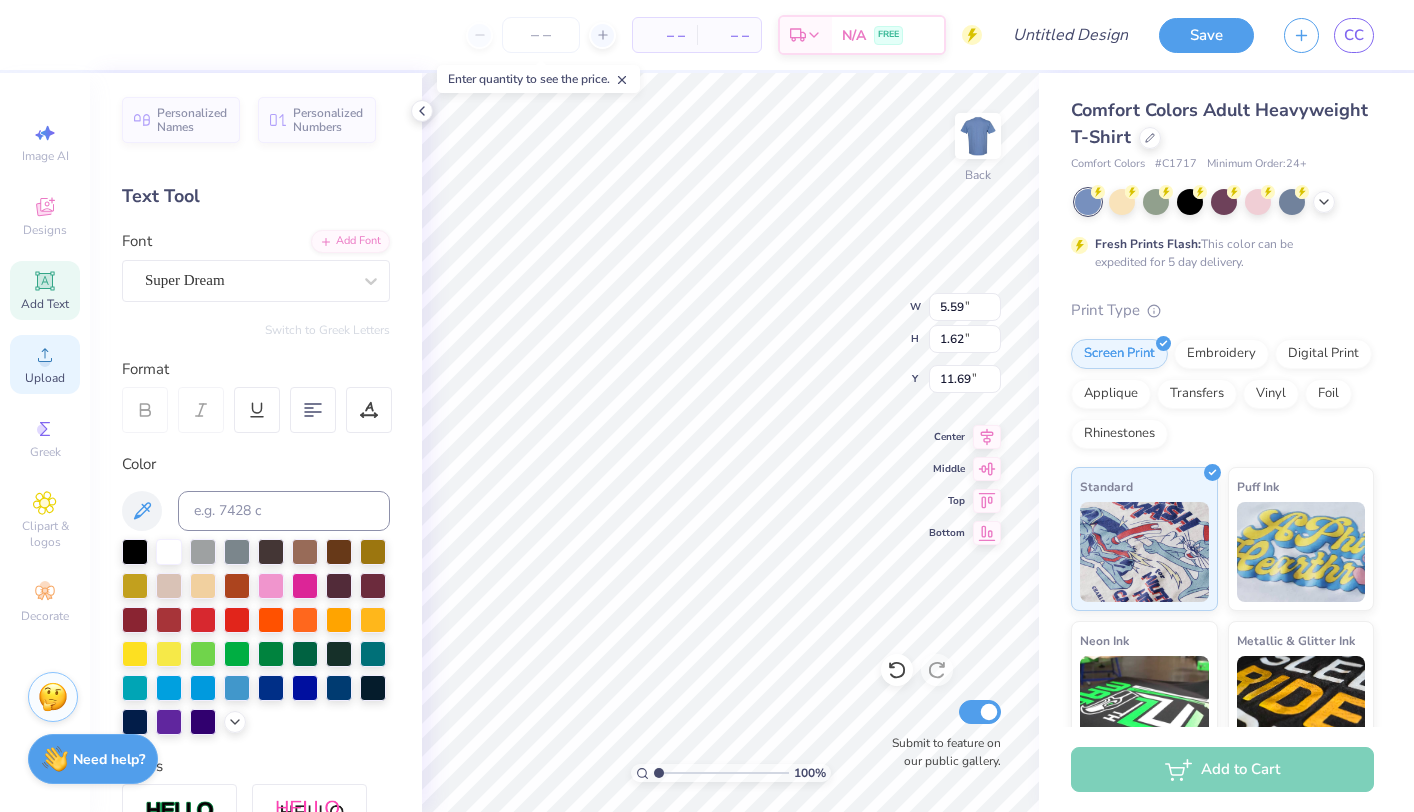 click on "Upload" at bounding box center (45, 378) 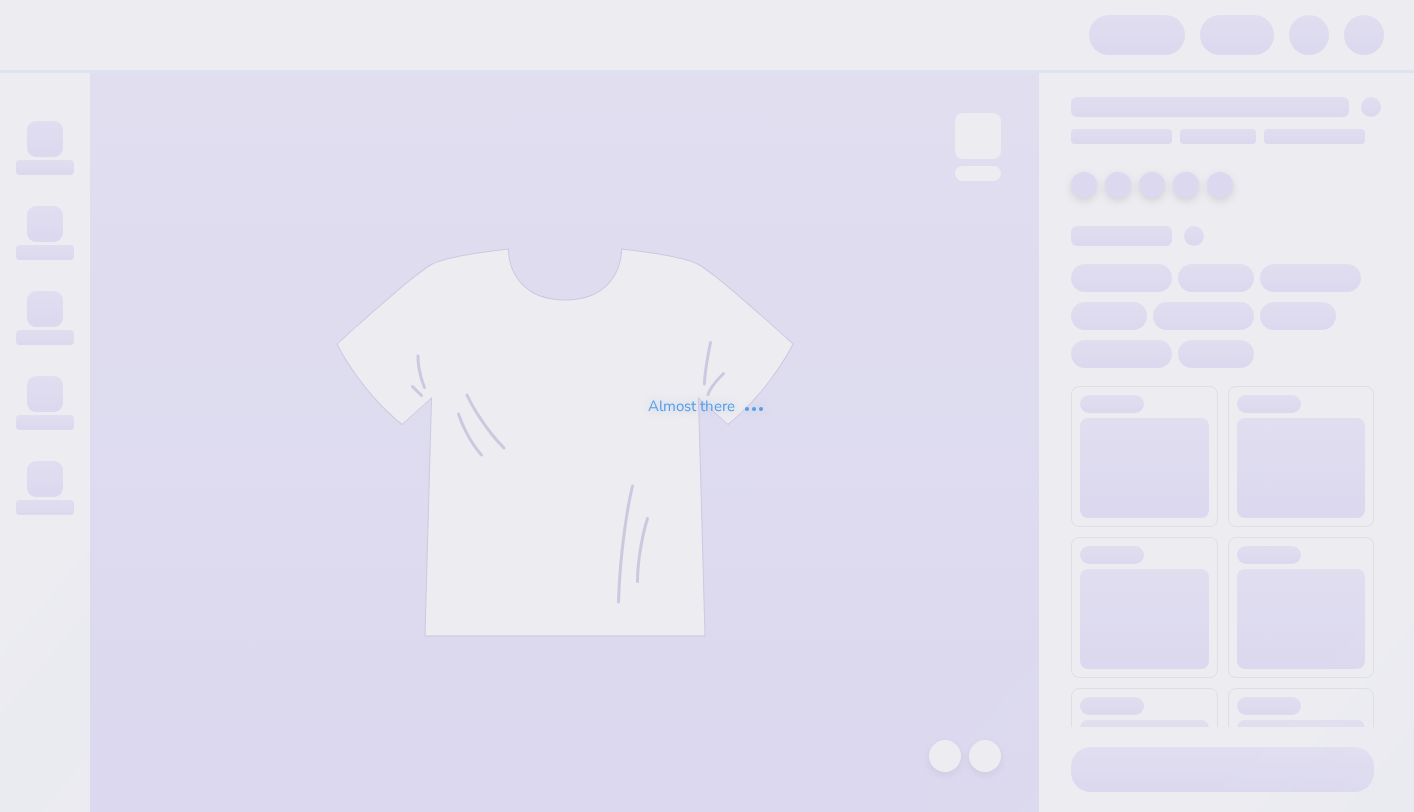 scroll, scrollTop: 0, scrollLeft: 0, axis: both 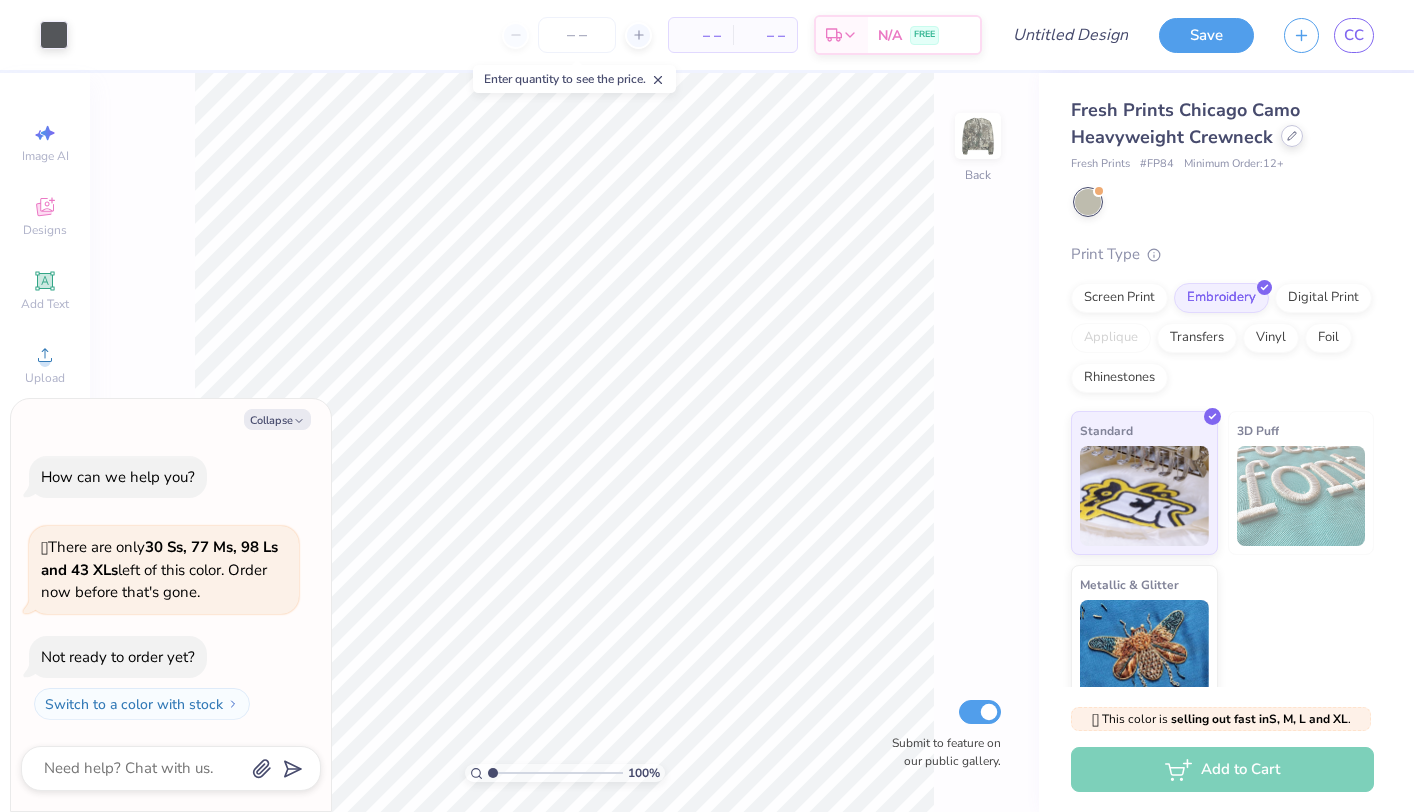 click 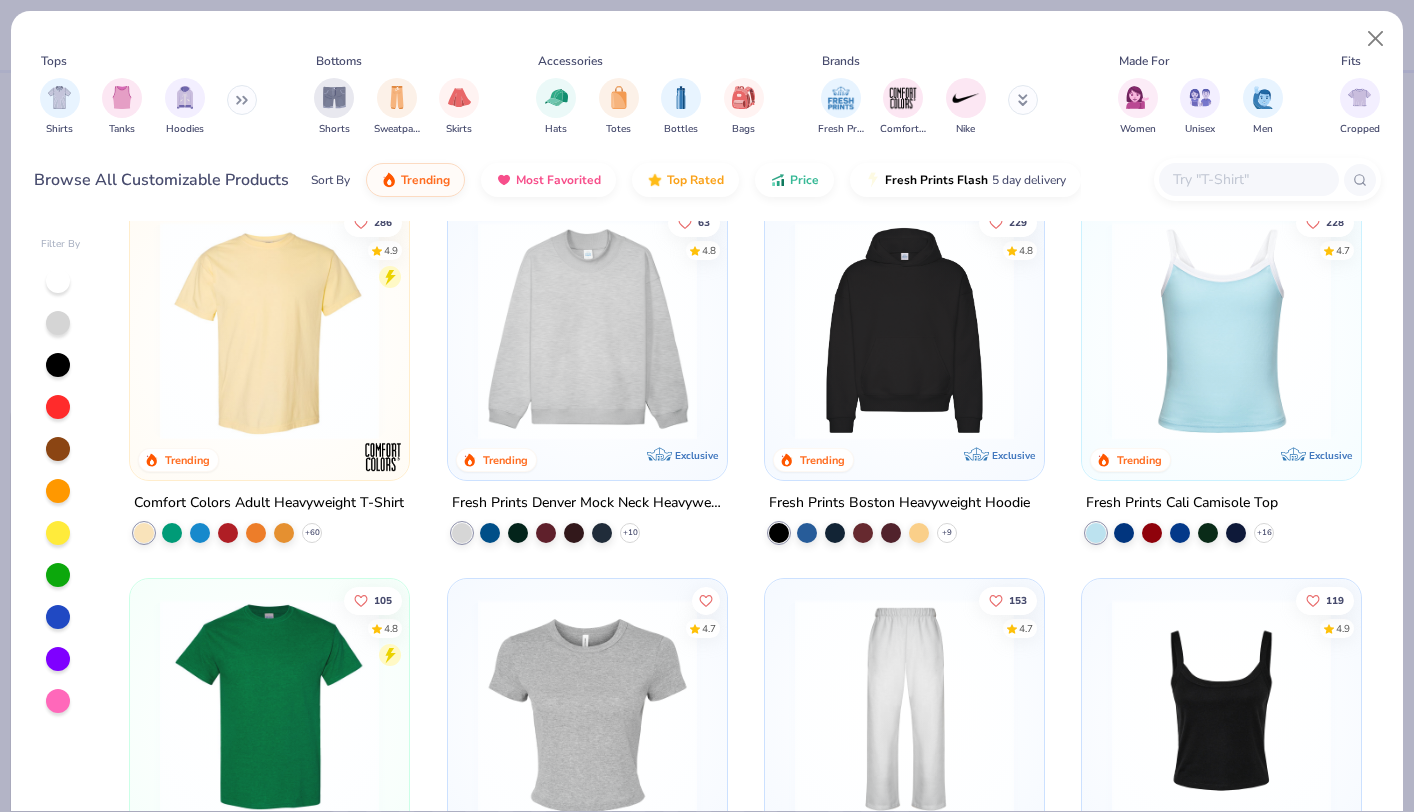 scroll, scrollTop: 0, scrollLeft: 0, axis: both 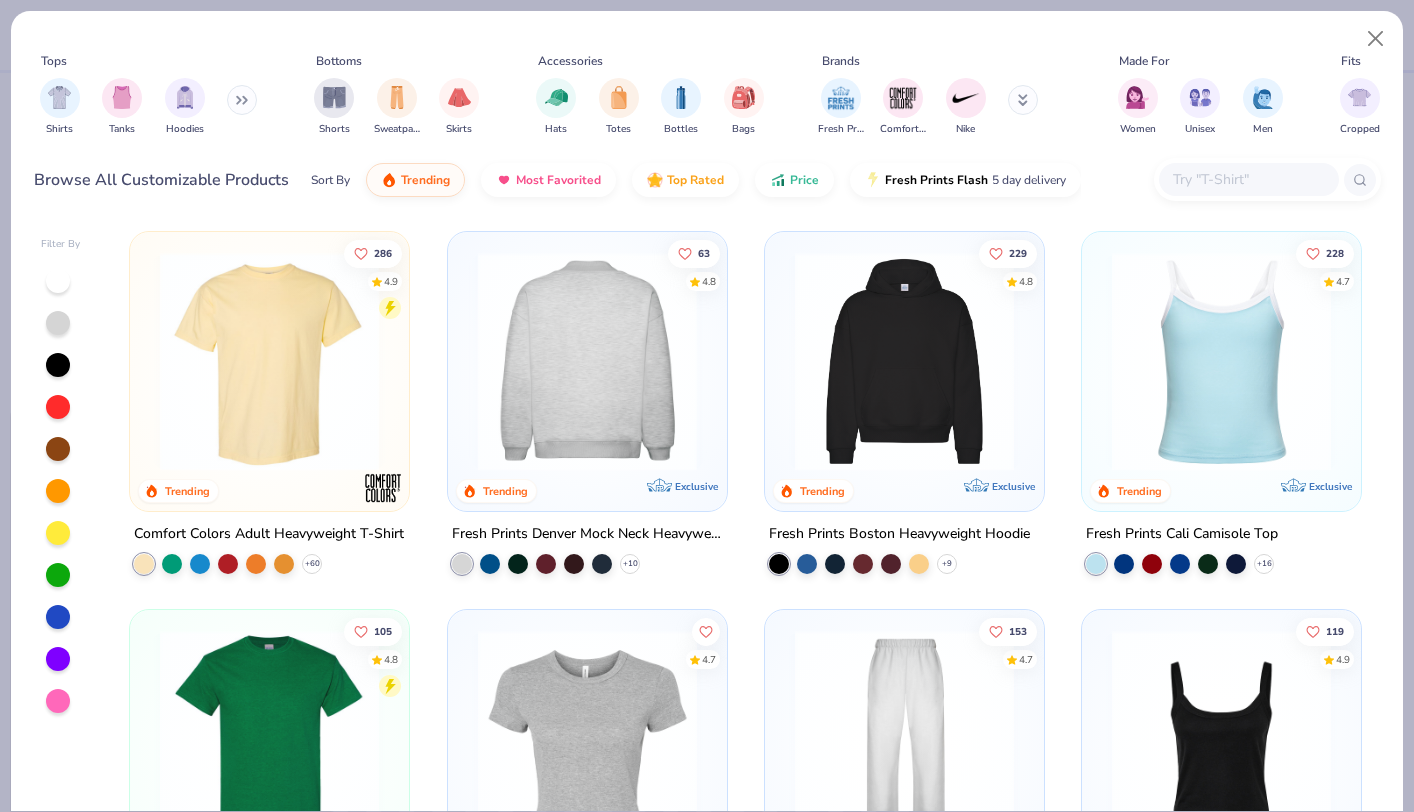 click at bounding box center (586, 361) 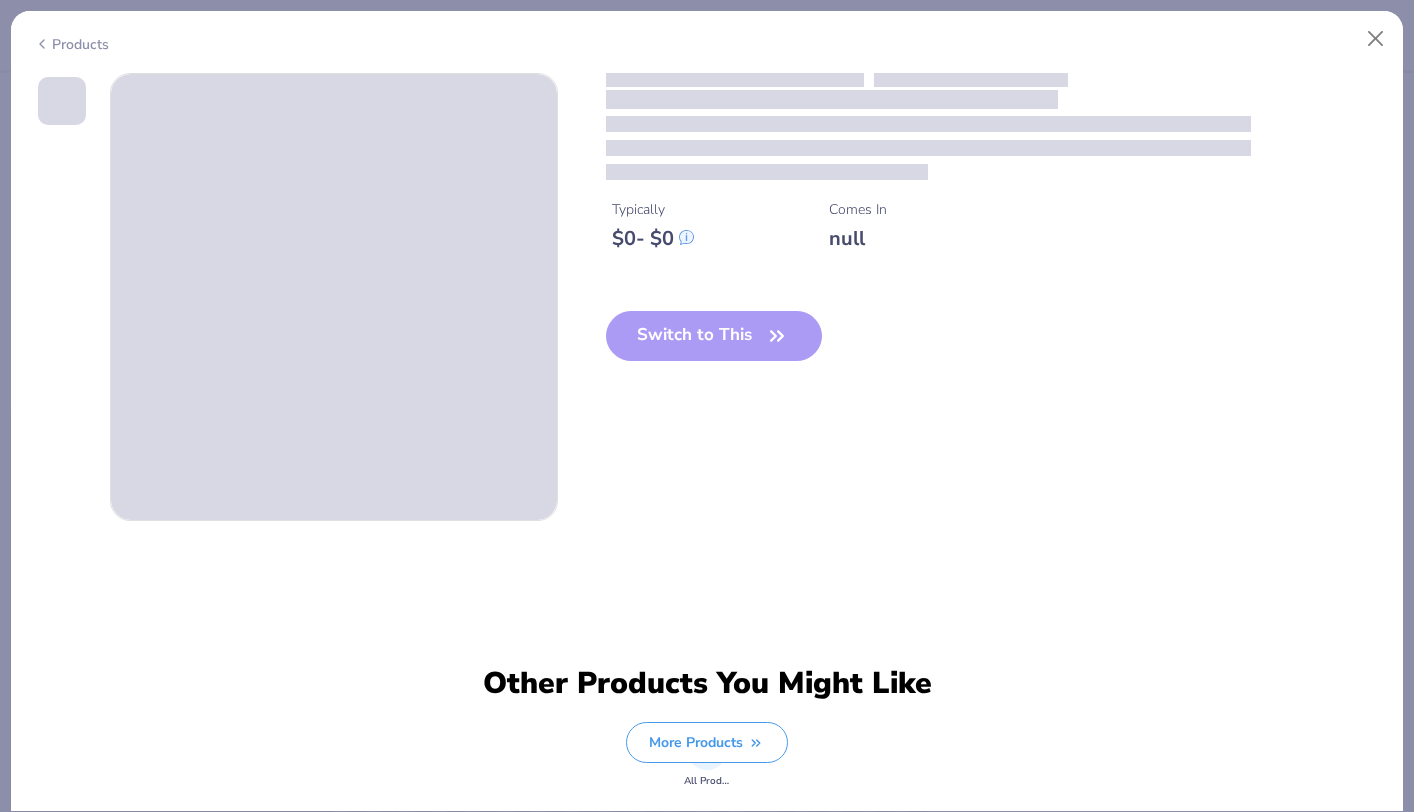 click on "Typically   $ 0  - $ 0   Comes In null   Switch to This" at bounding box center (707, 297) 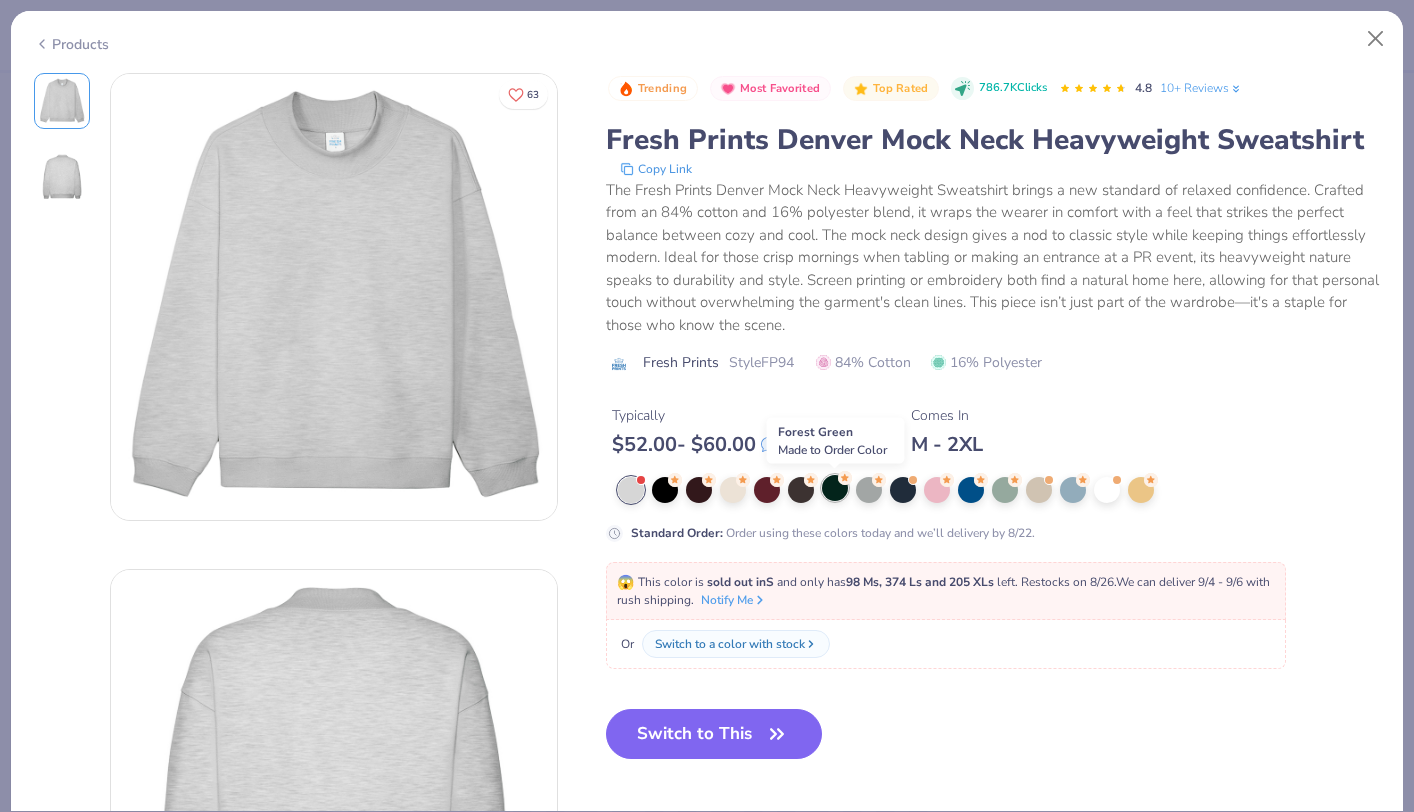 click at bounding box center [835, 488] 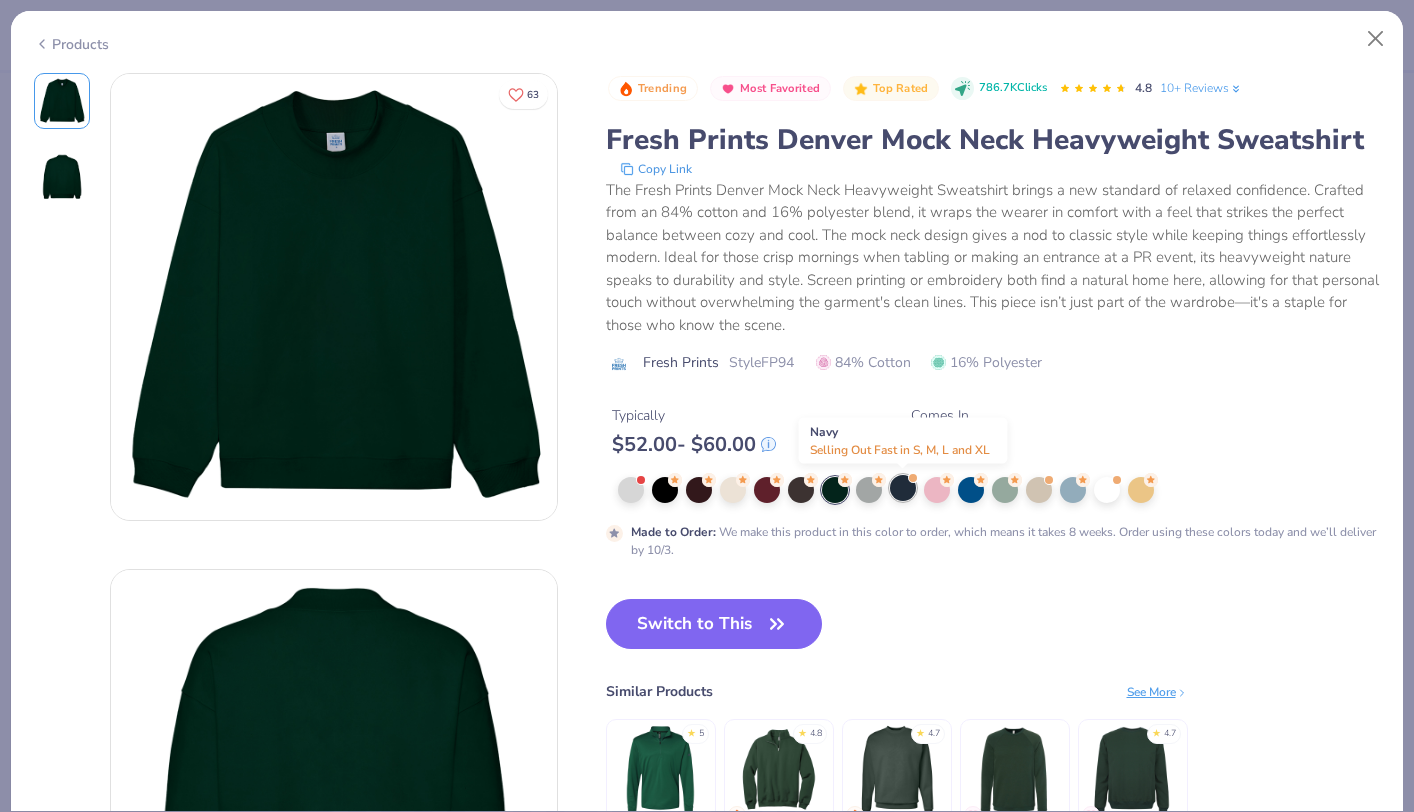 click at bounding box center [903, 488] 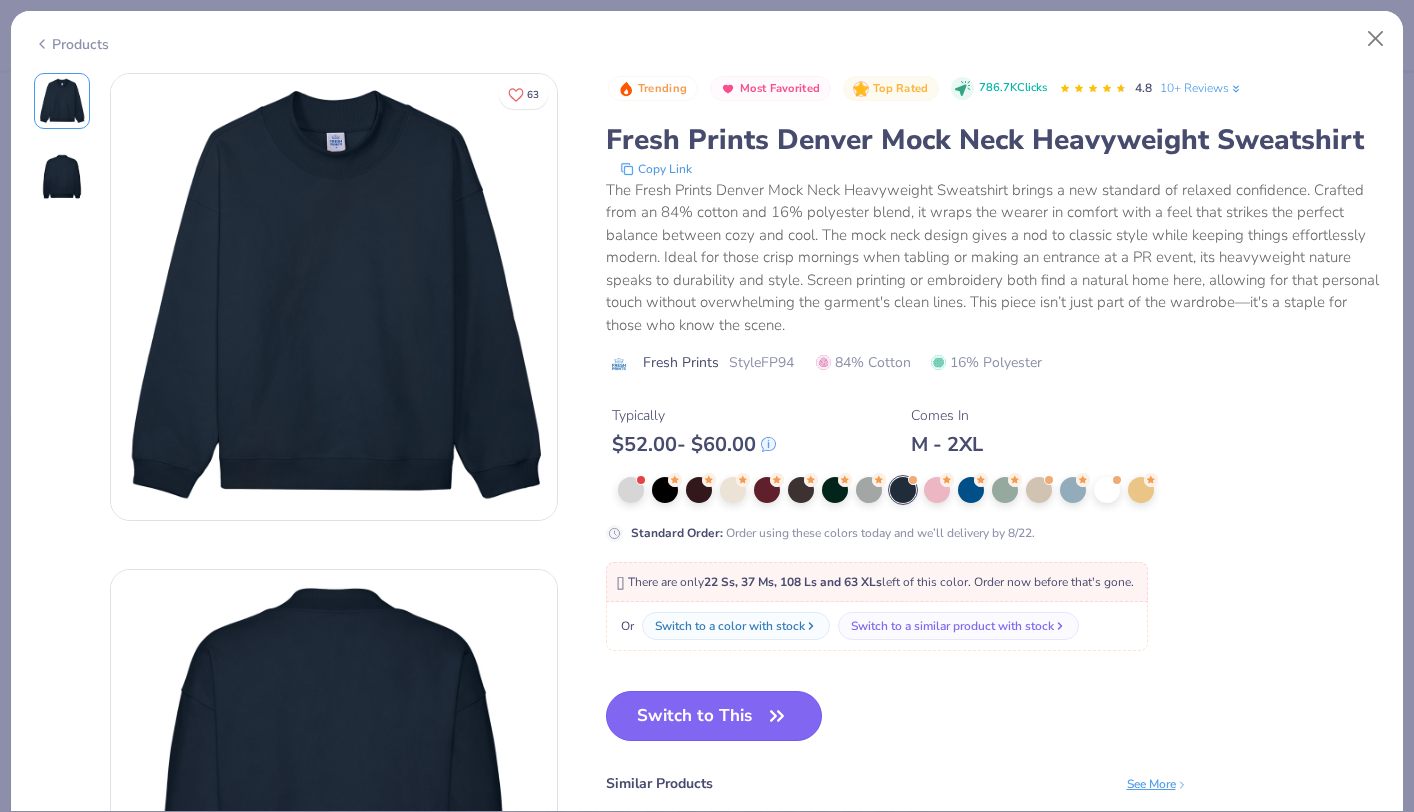 click on "Switch to This" at bounding box center [714, 716] 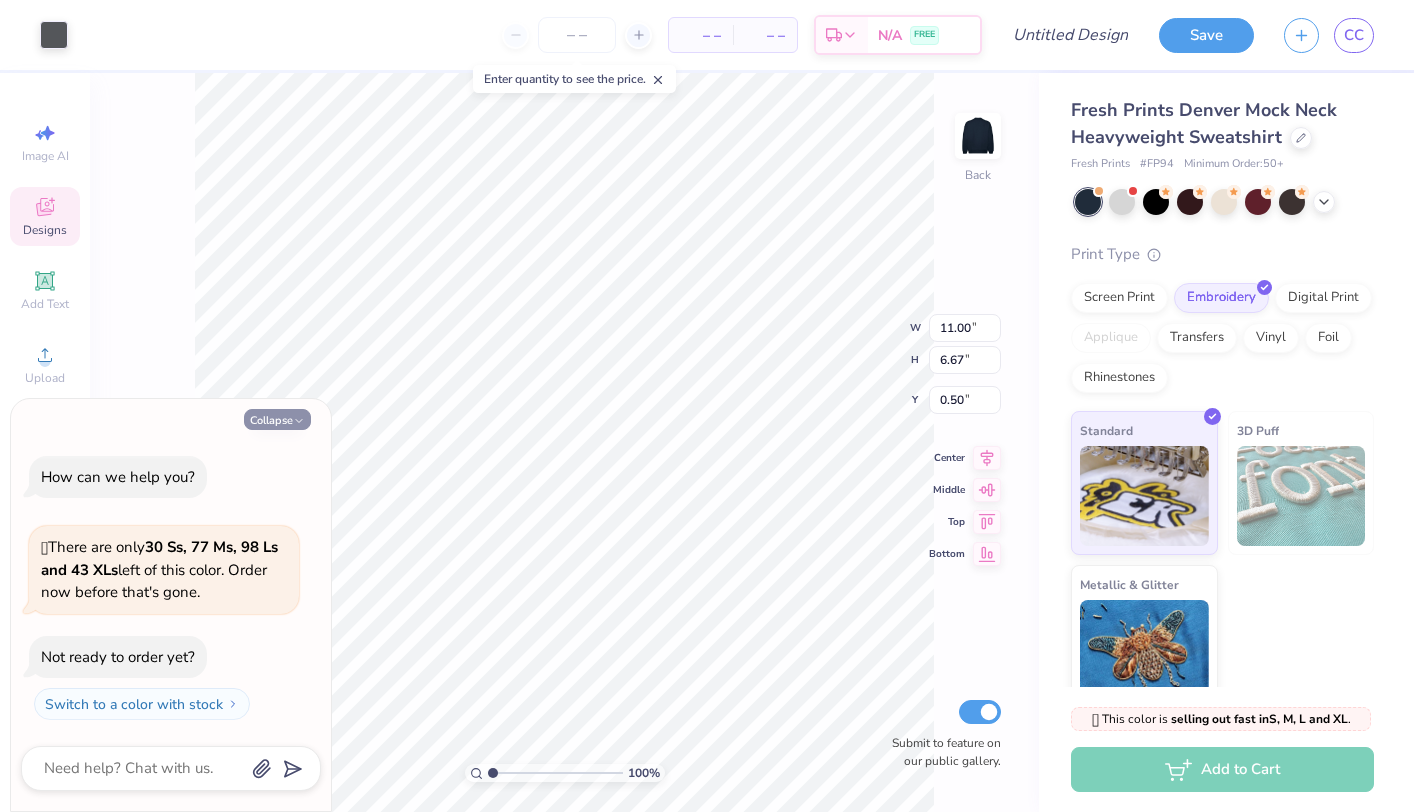 click on "Collapse" at bounding box center [277, 419] 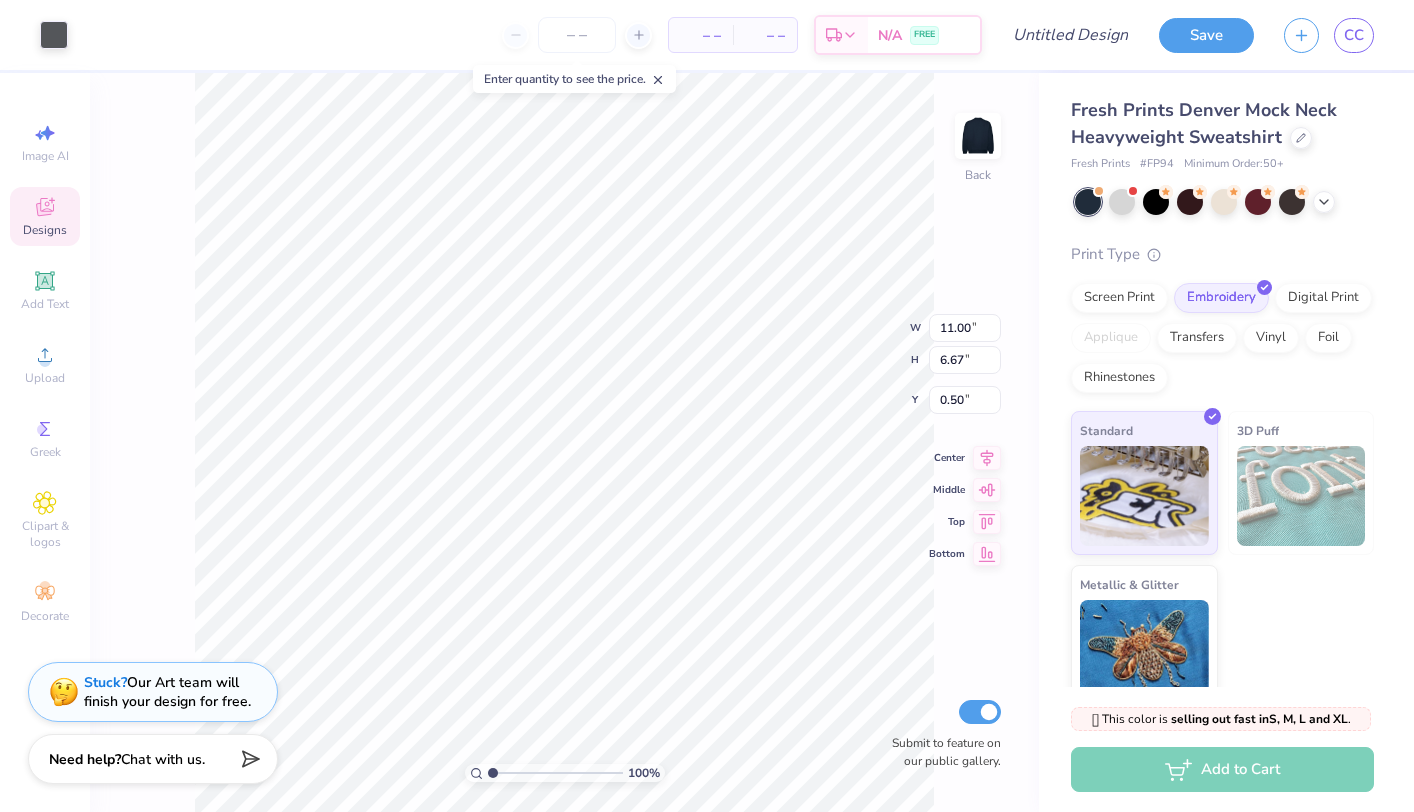 type on "1.91" 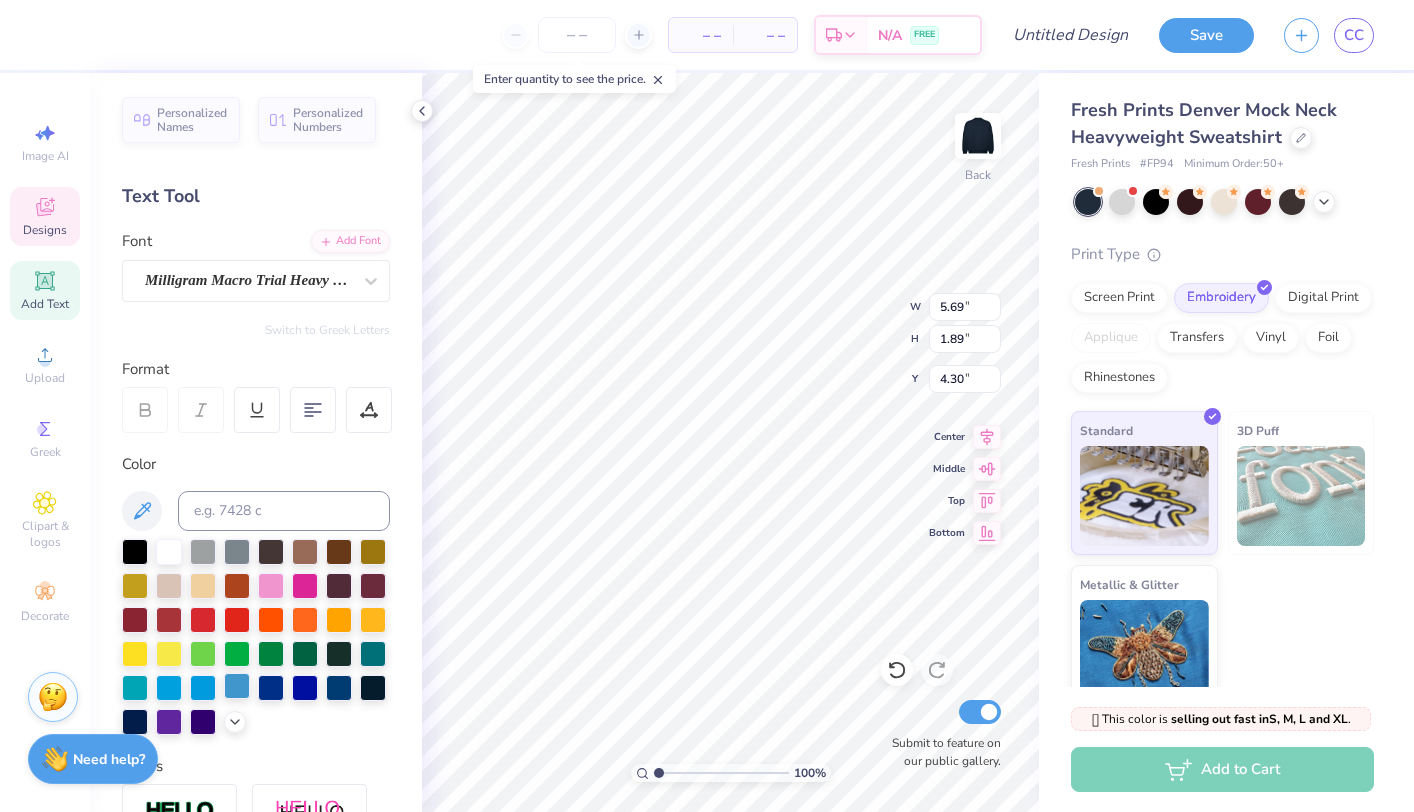 click at bounding box center (237, 686) 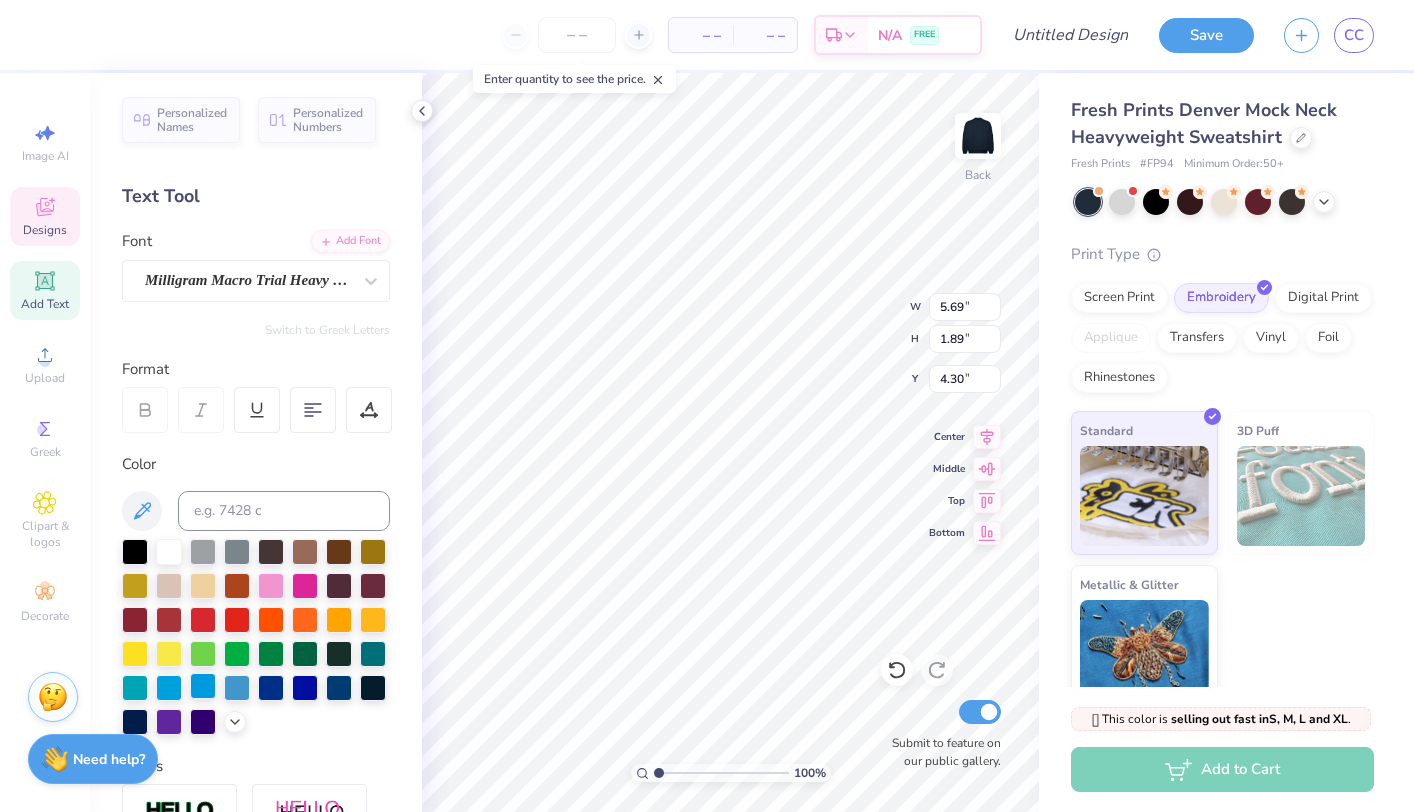 click at bounding box center (203, 686) 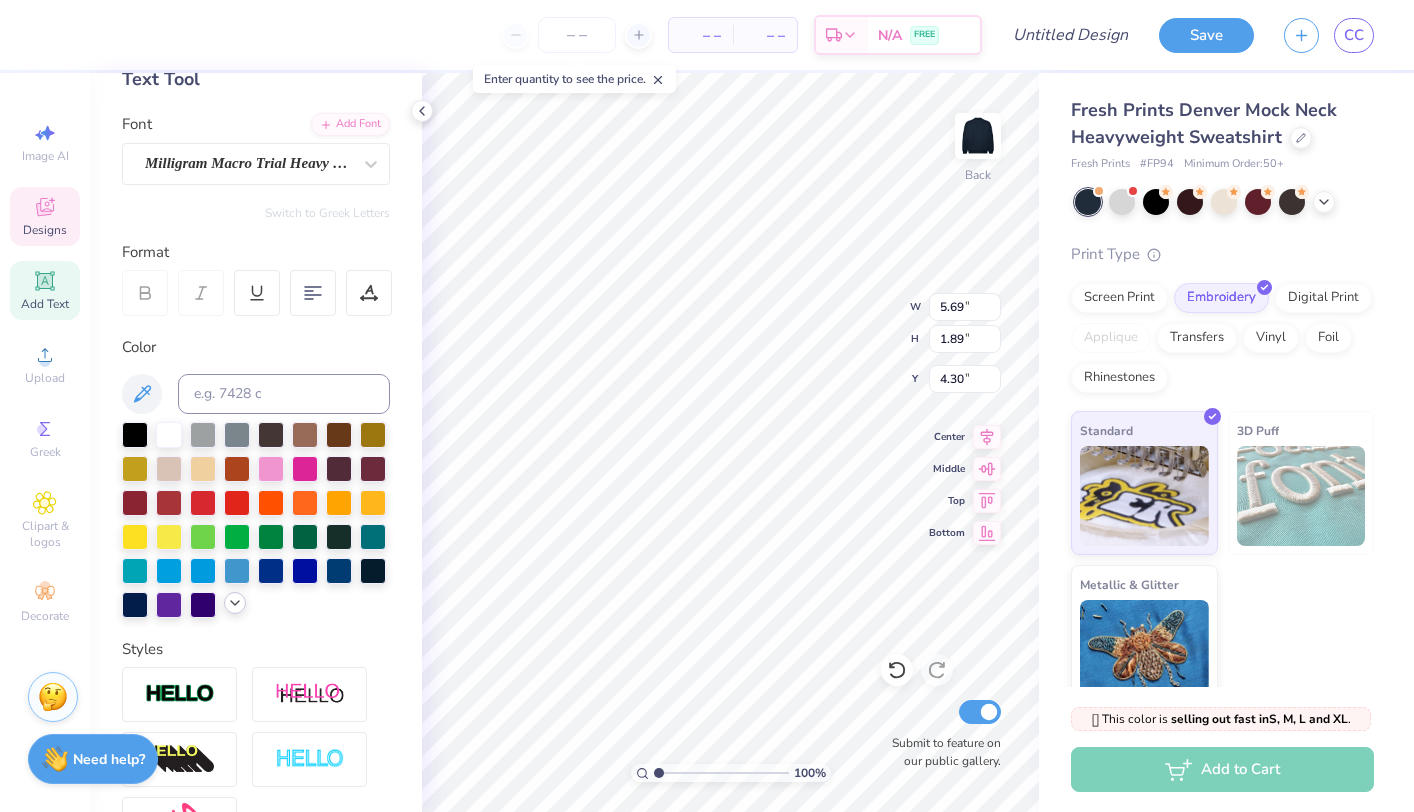 click 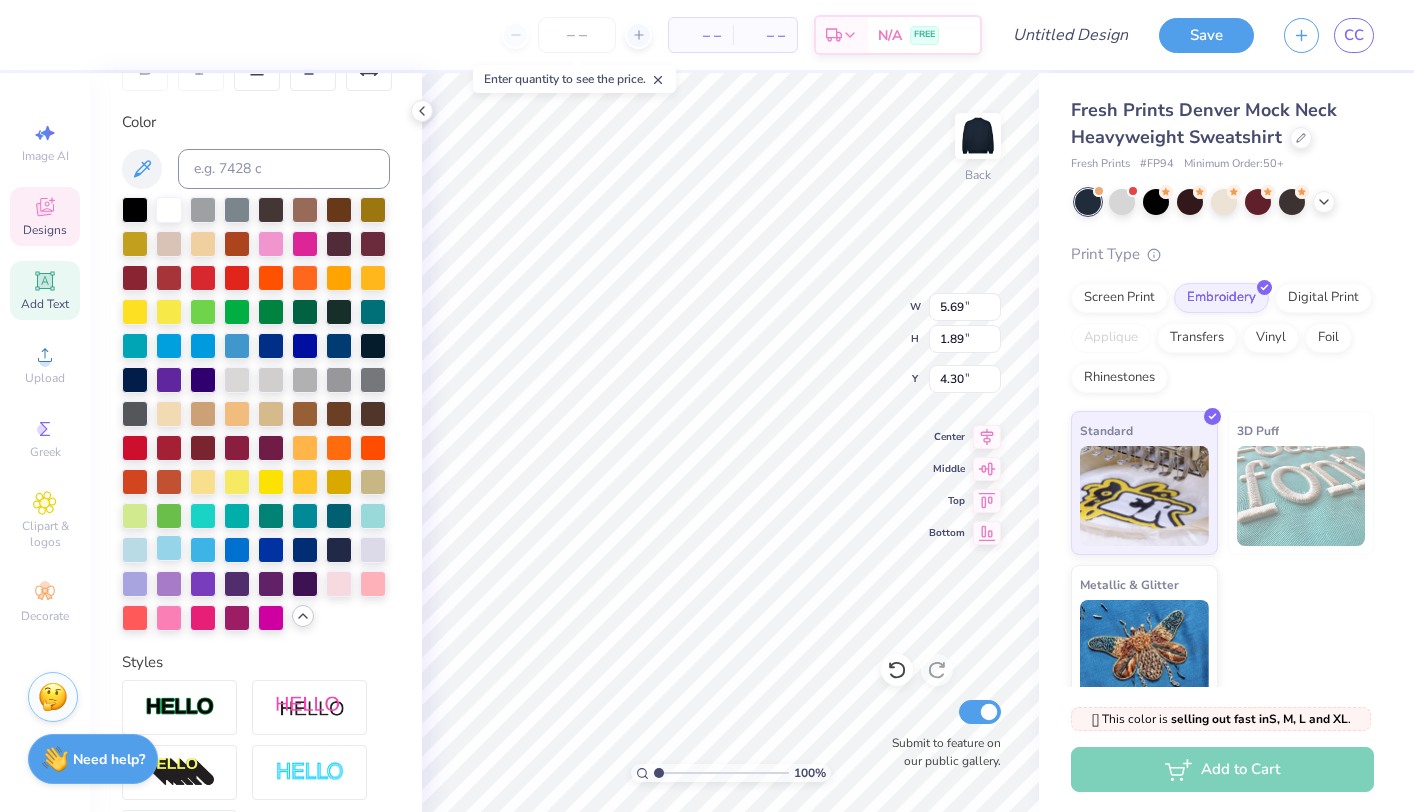 scroll, scrollTop: 310, scrollLeft: 0, axis: vertical 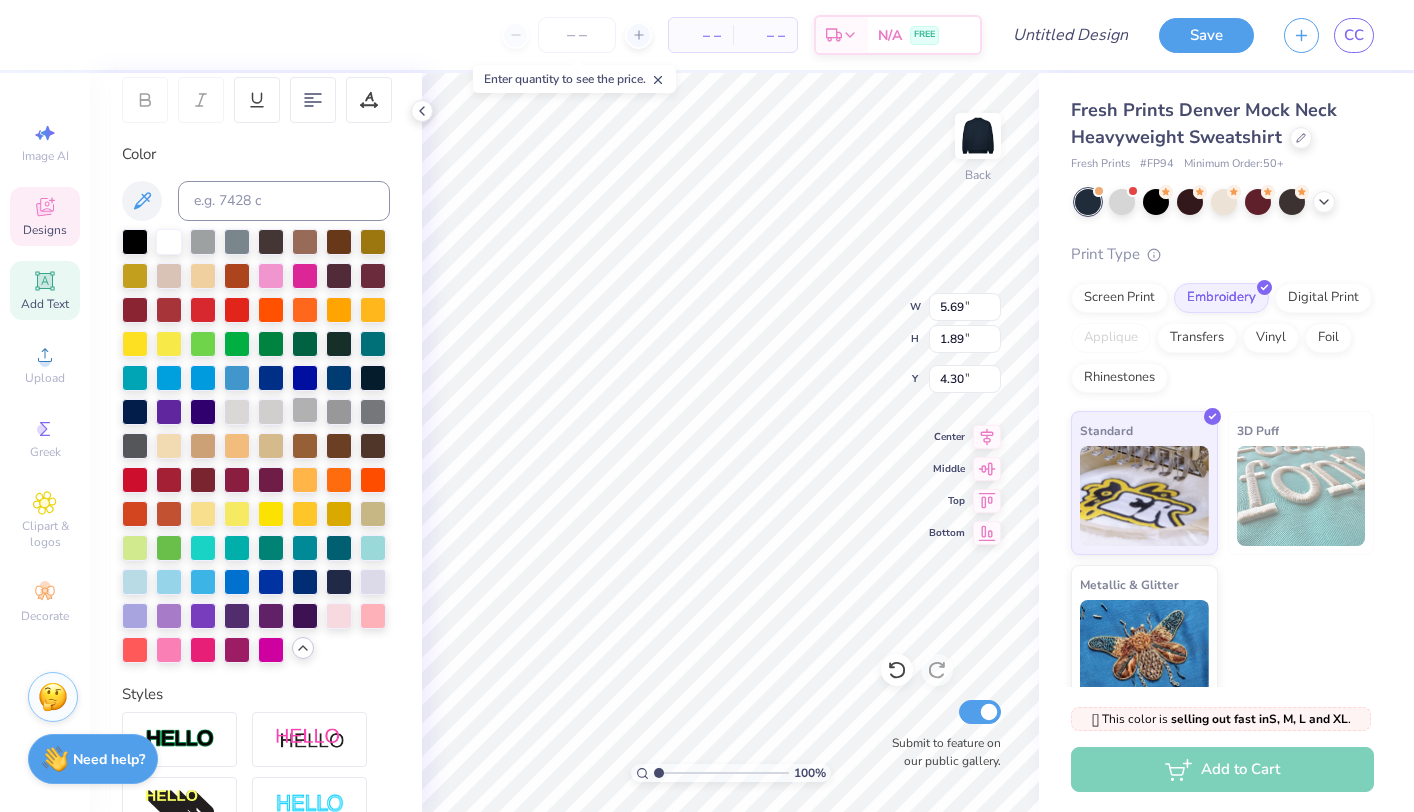 click at bounding box center (305, 410) 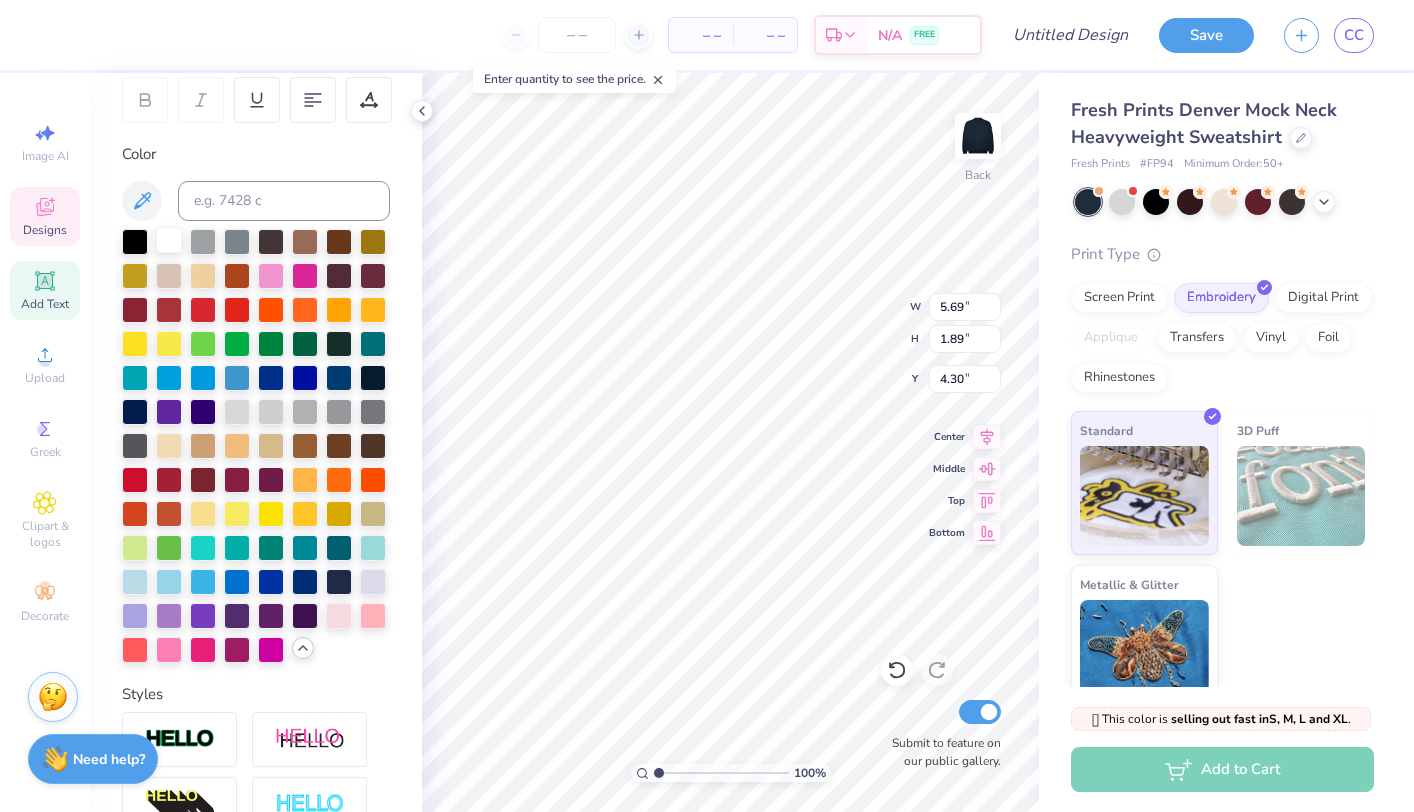 click at bounding box center (169, 240) 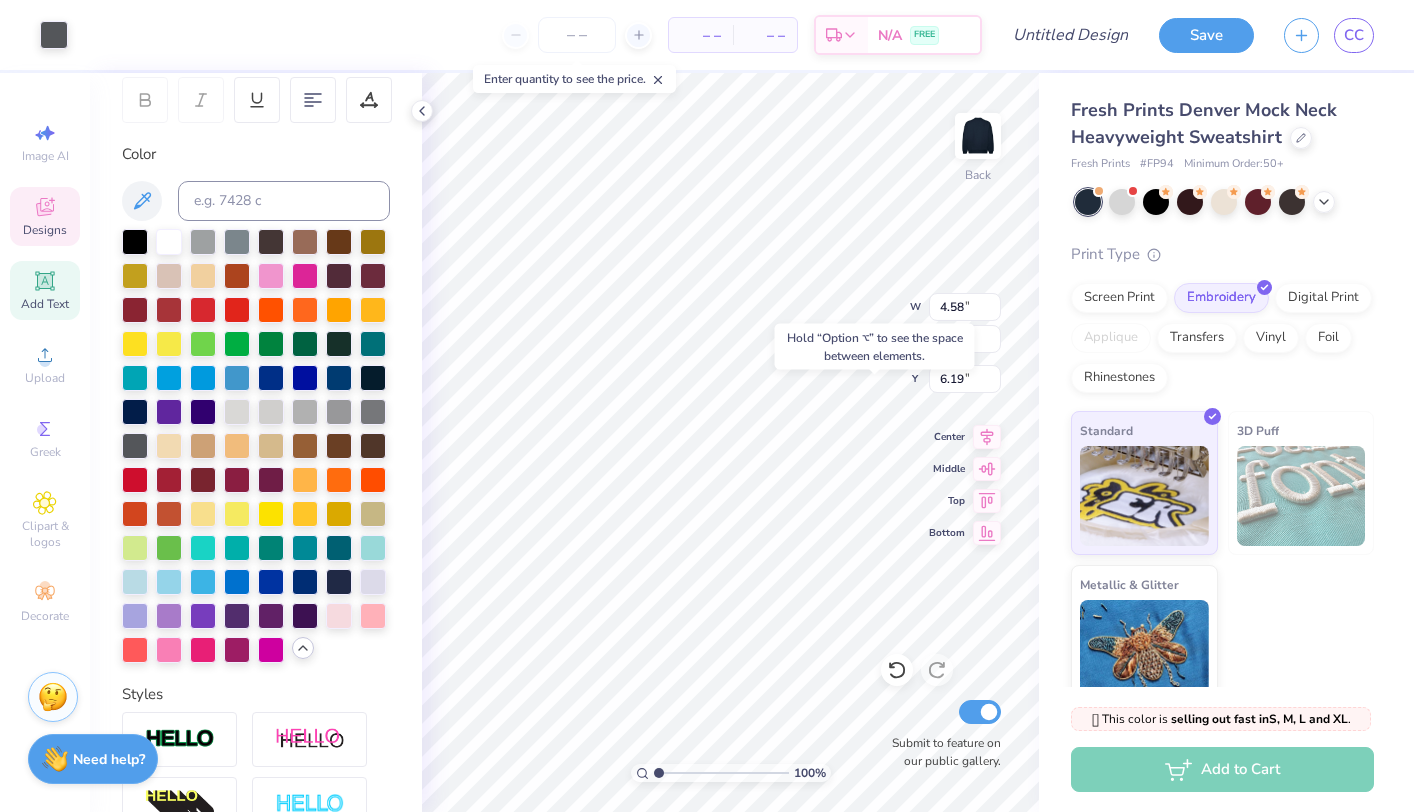 type on "6.19" 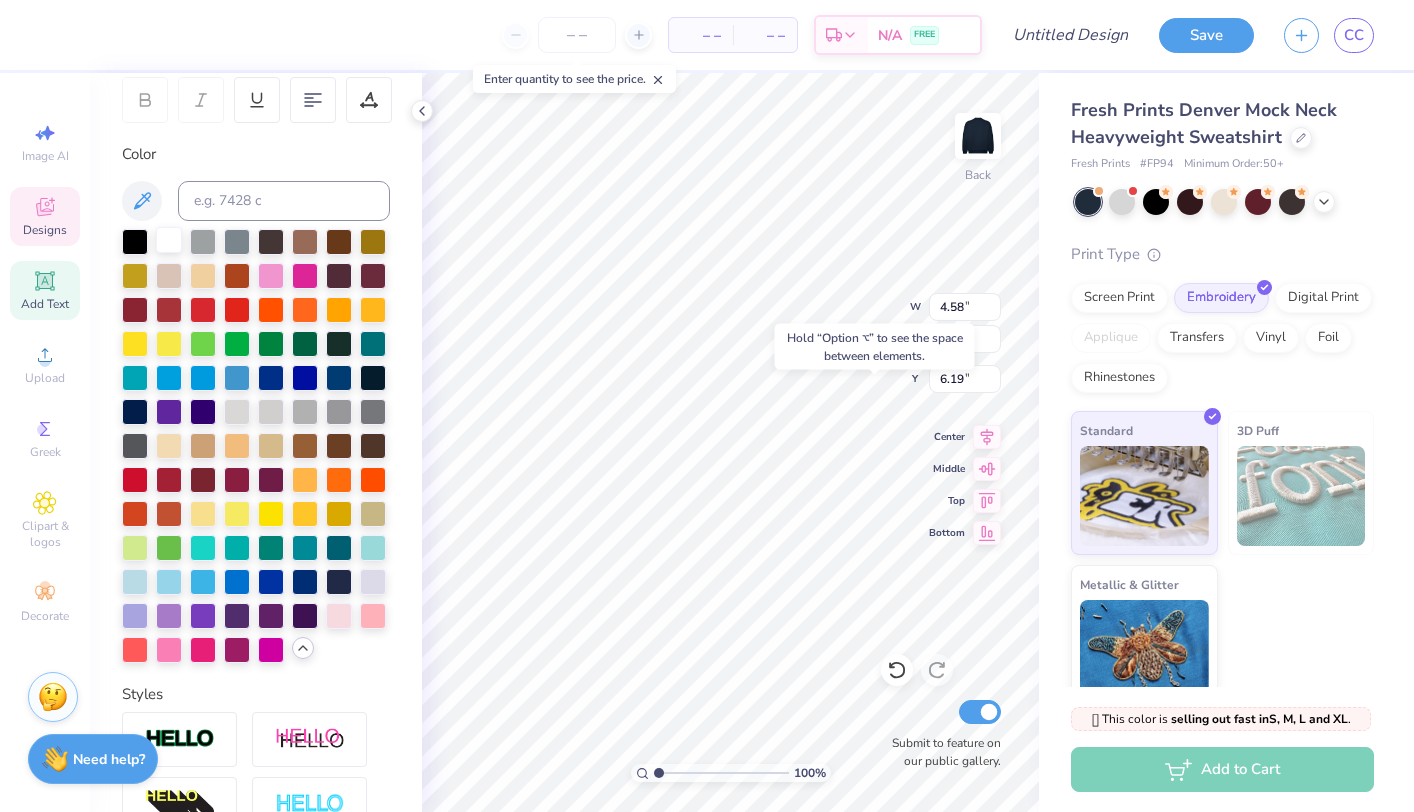 click at bounding box center (169, 240) 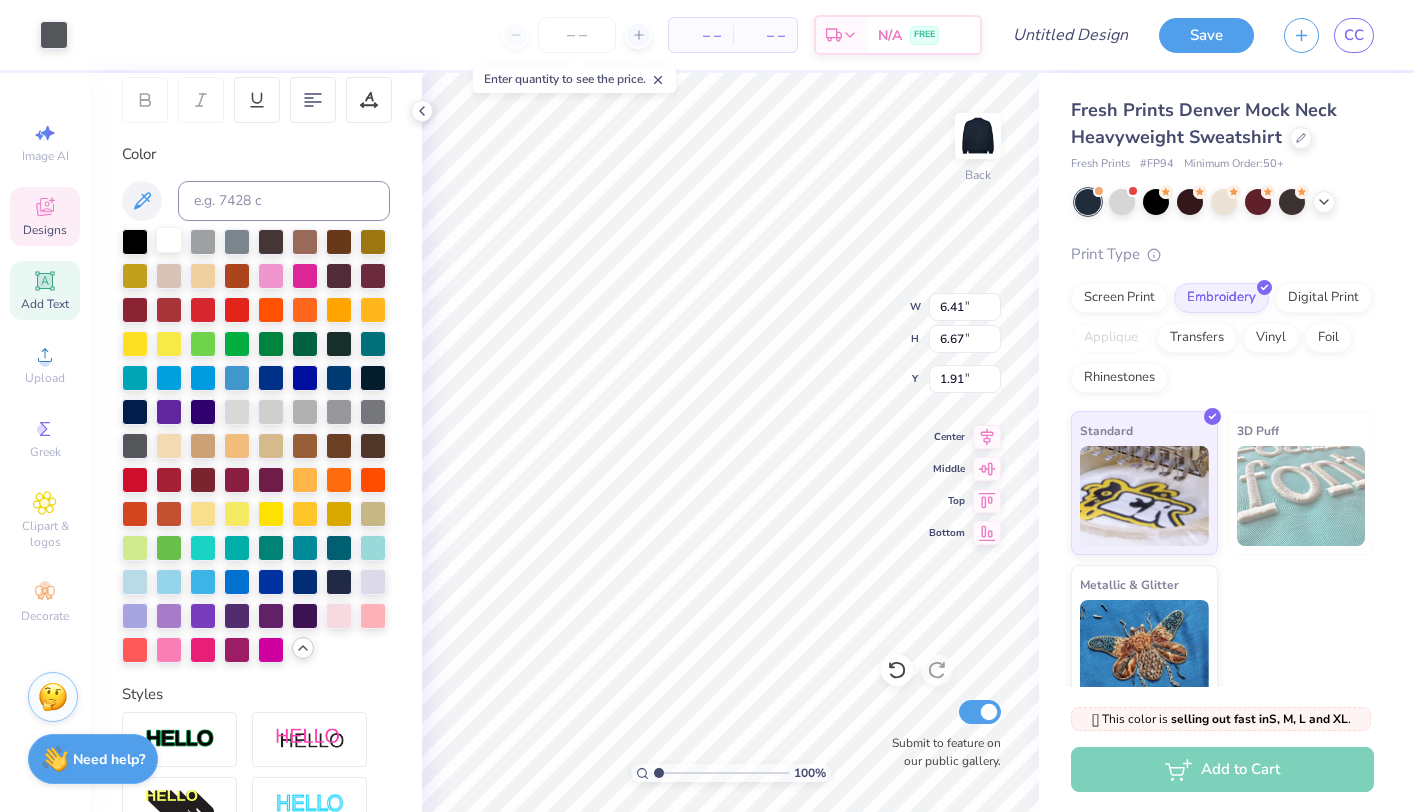 click at bounding box center (169, 240) 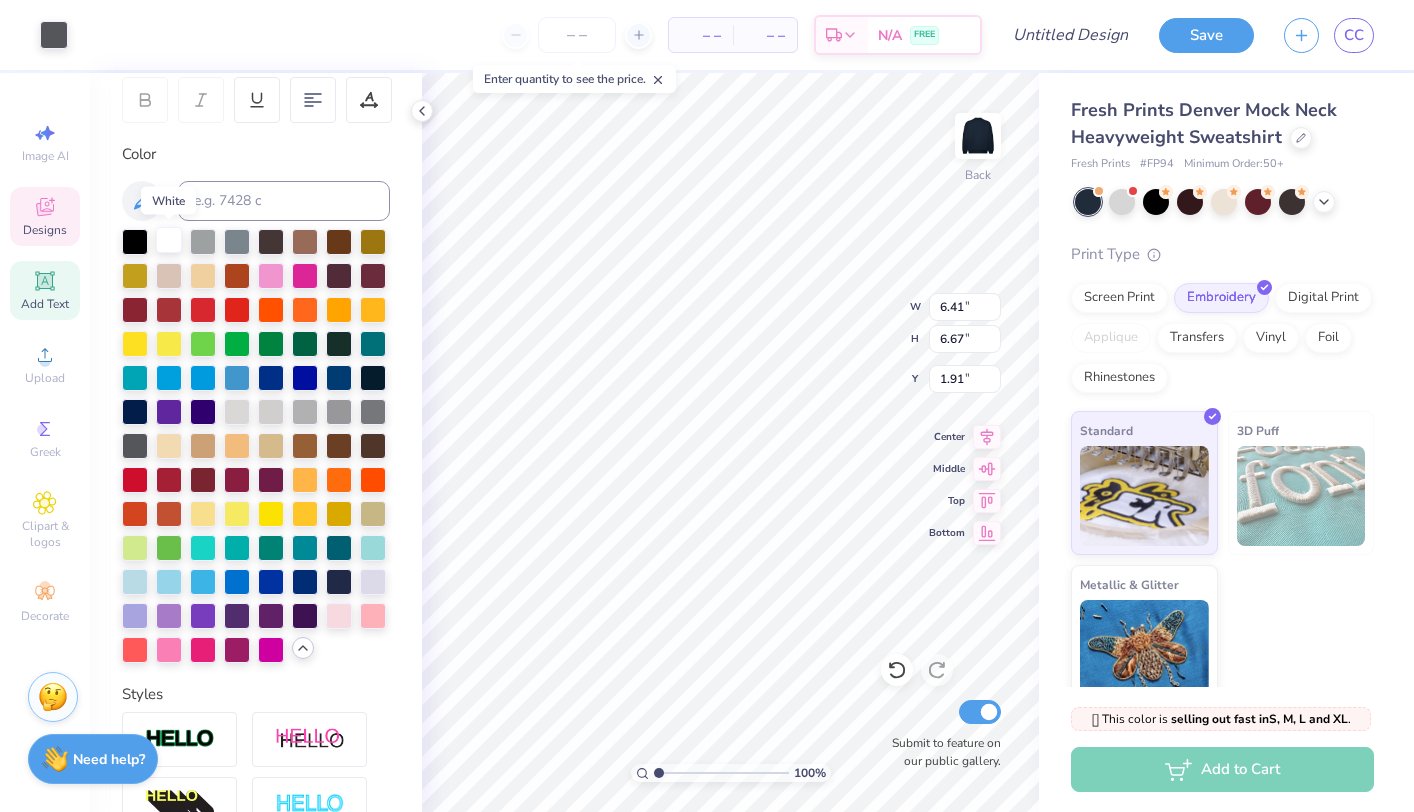 click at bounding box center (169, 240) 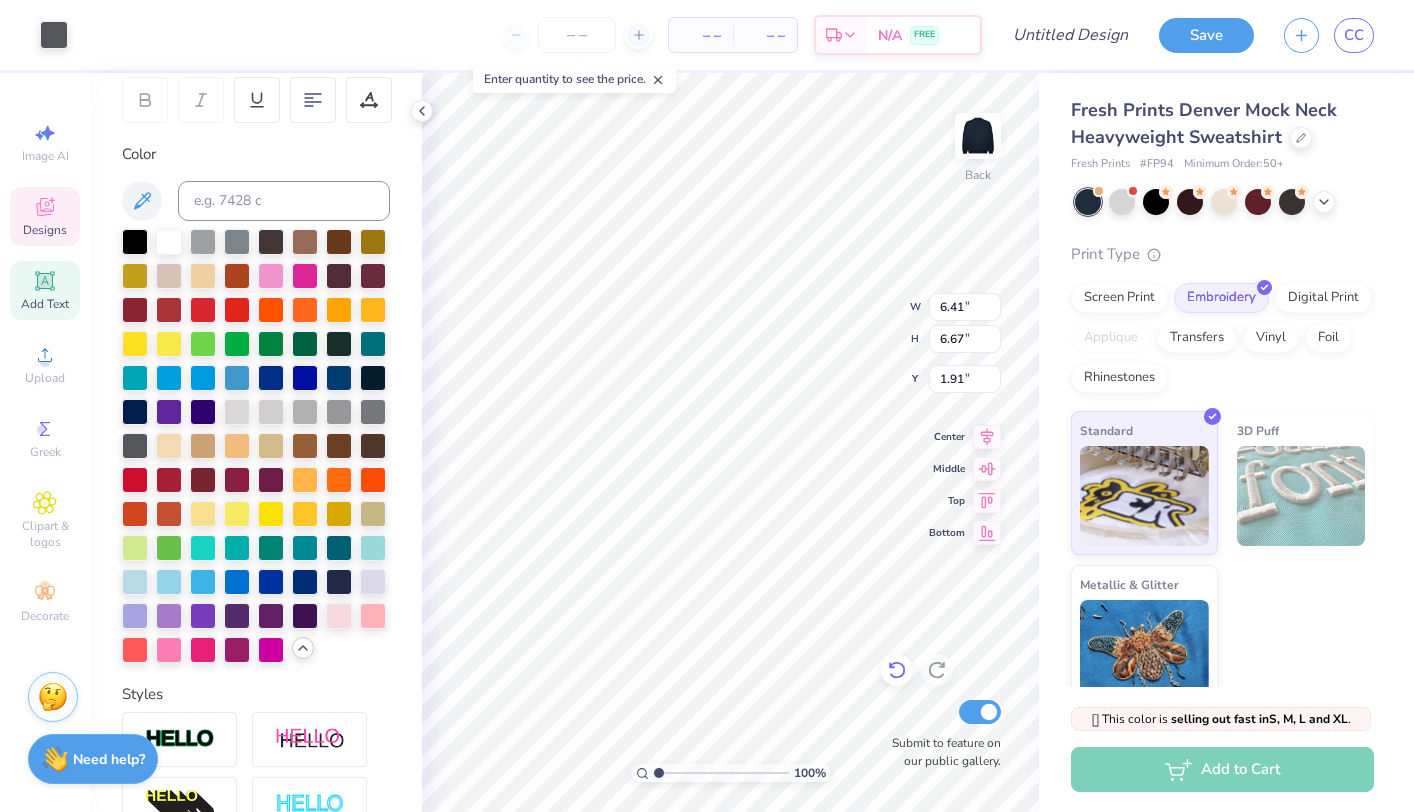 click 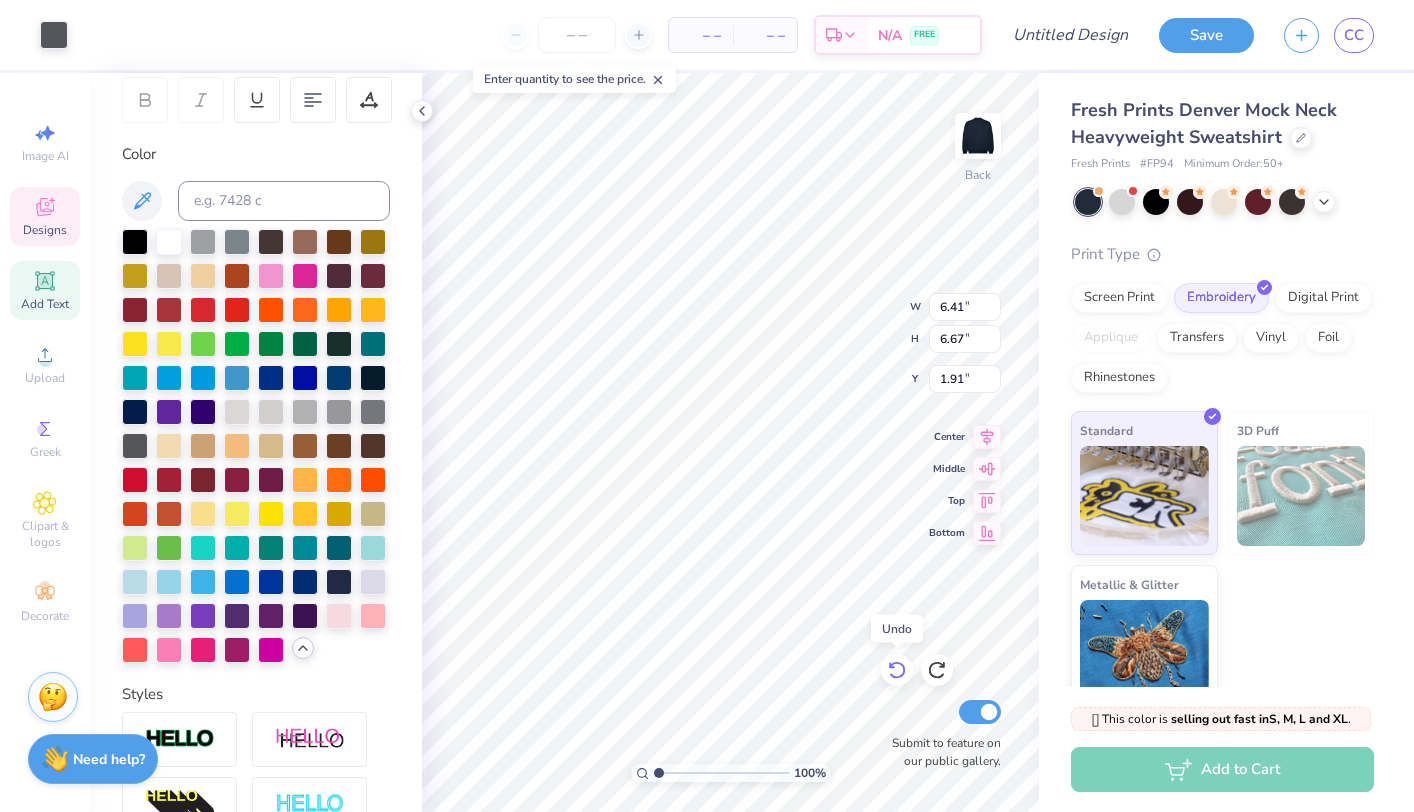 click 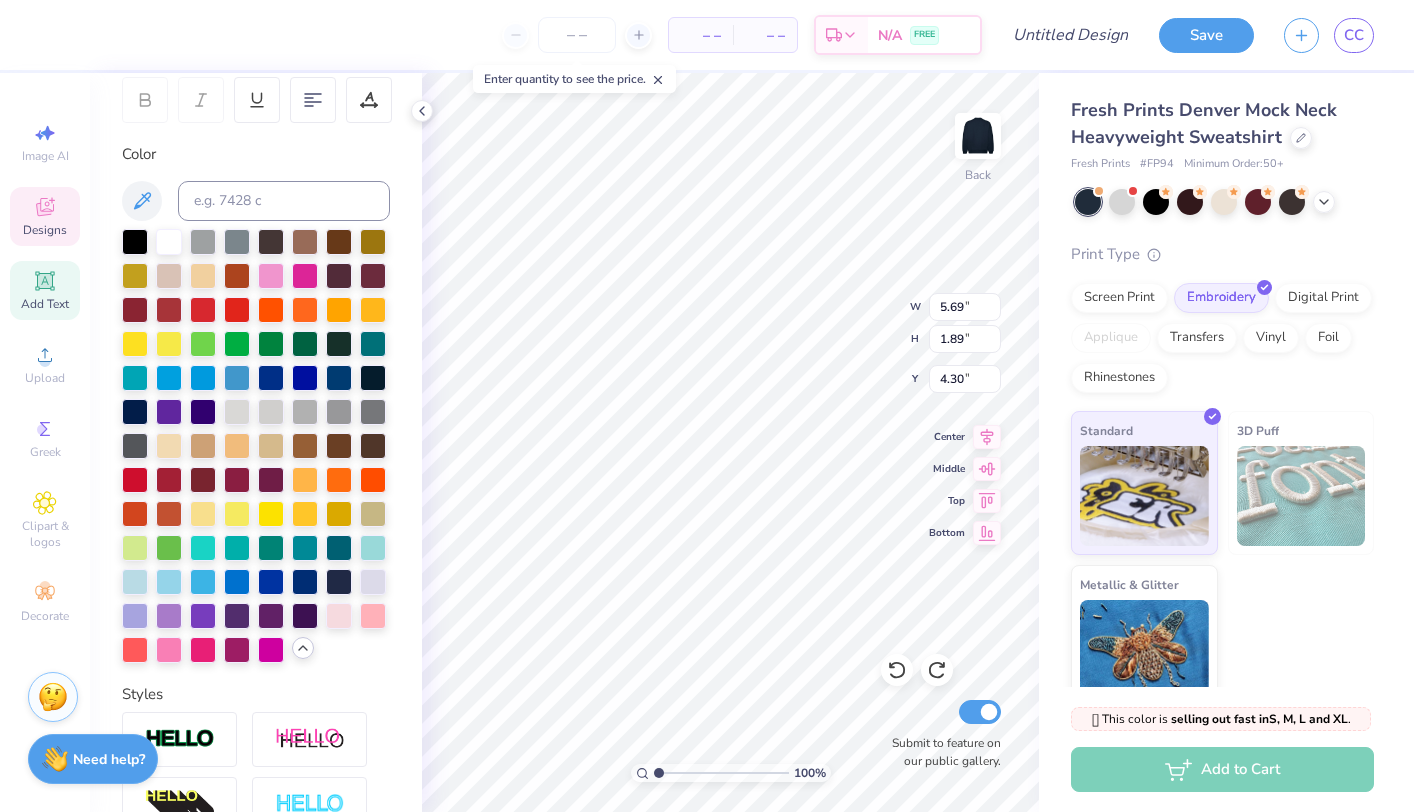 type on "BETA" 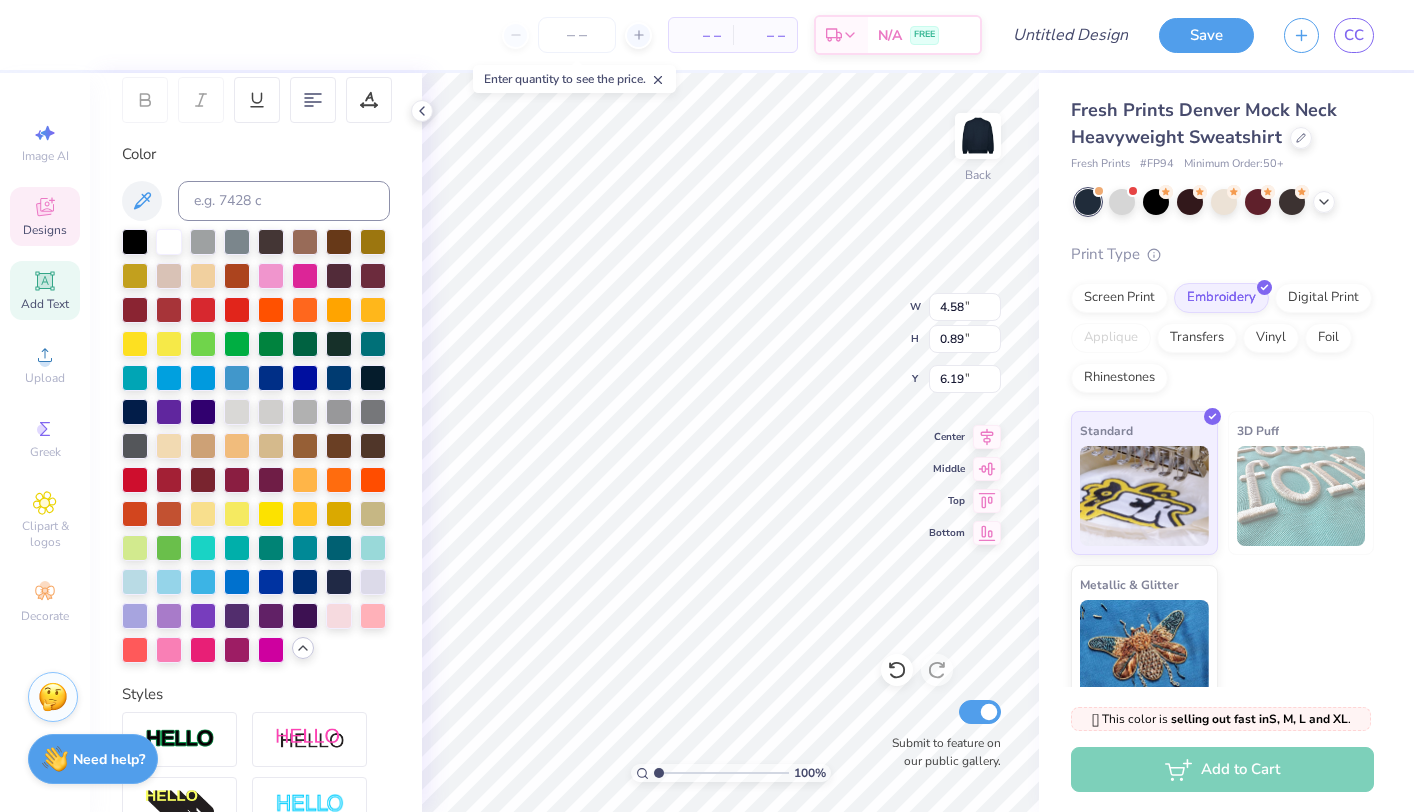 scroll, scrollTop: 0, scrollLeft: 3, axis: horizontal 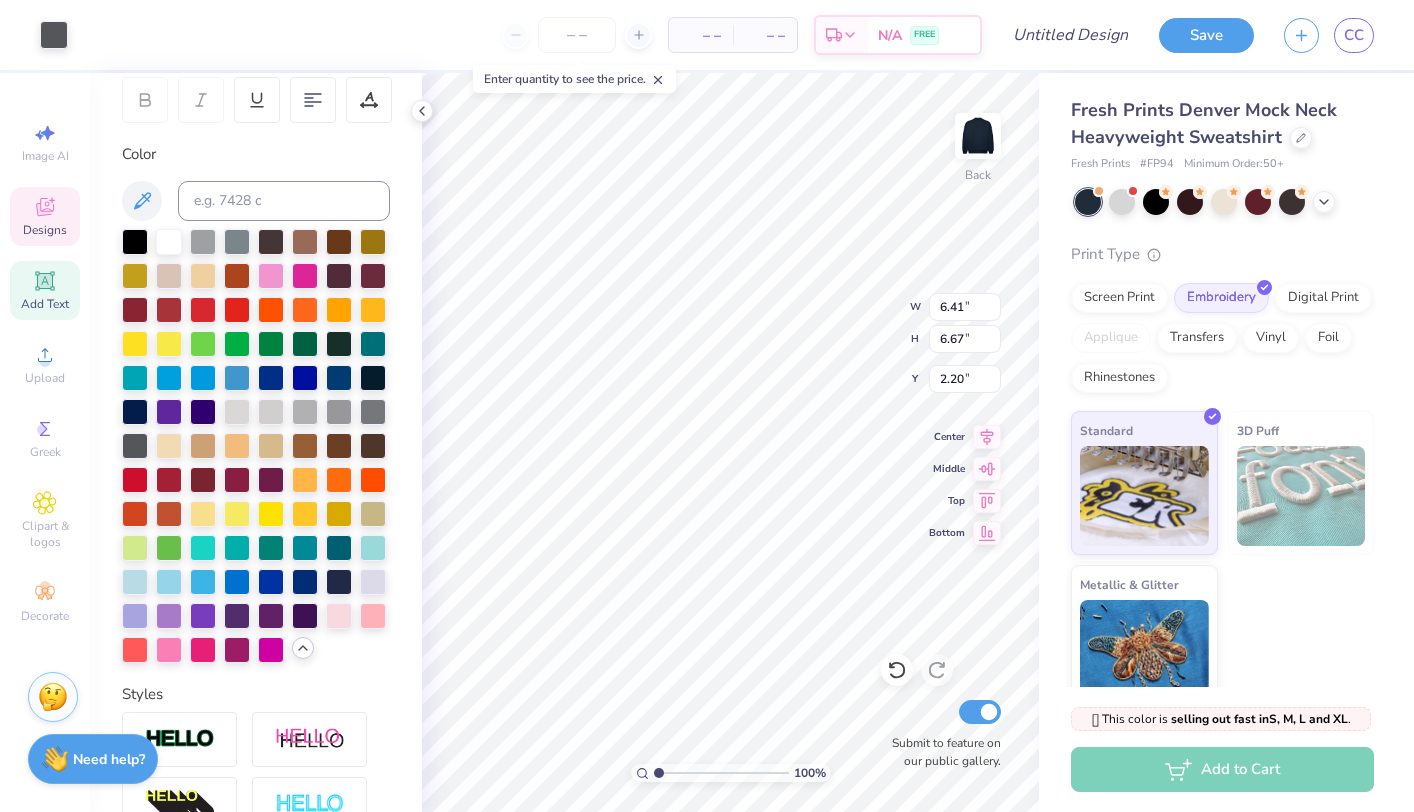 type on "2.20" 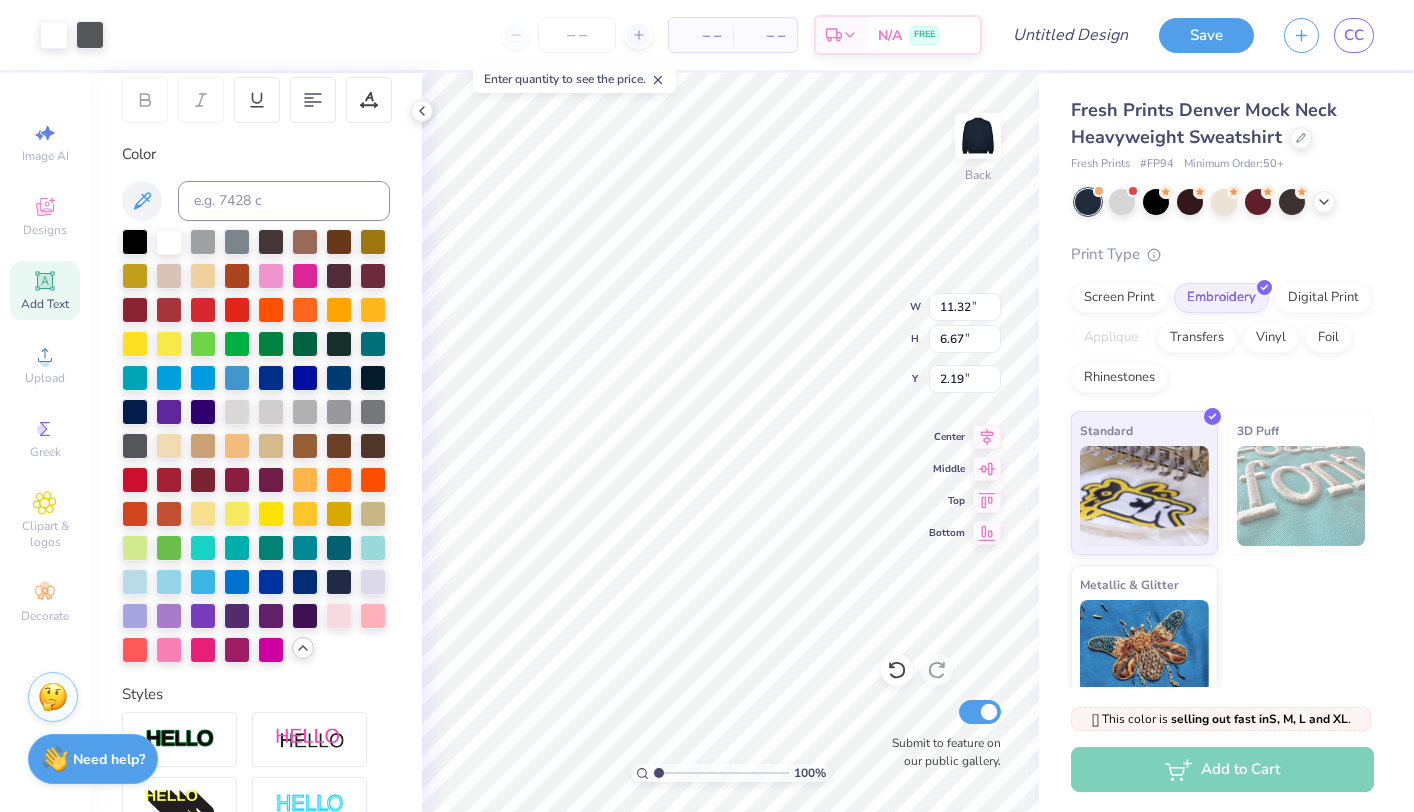 type on "4.63" 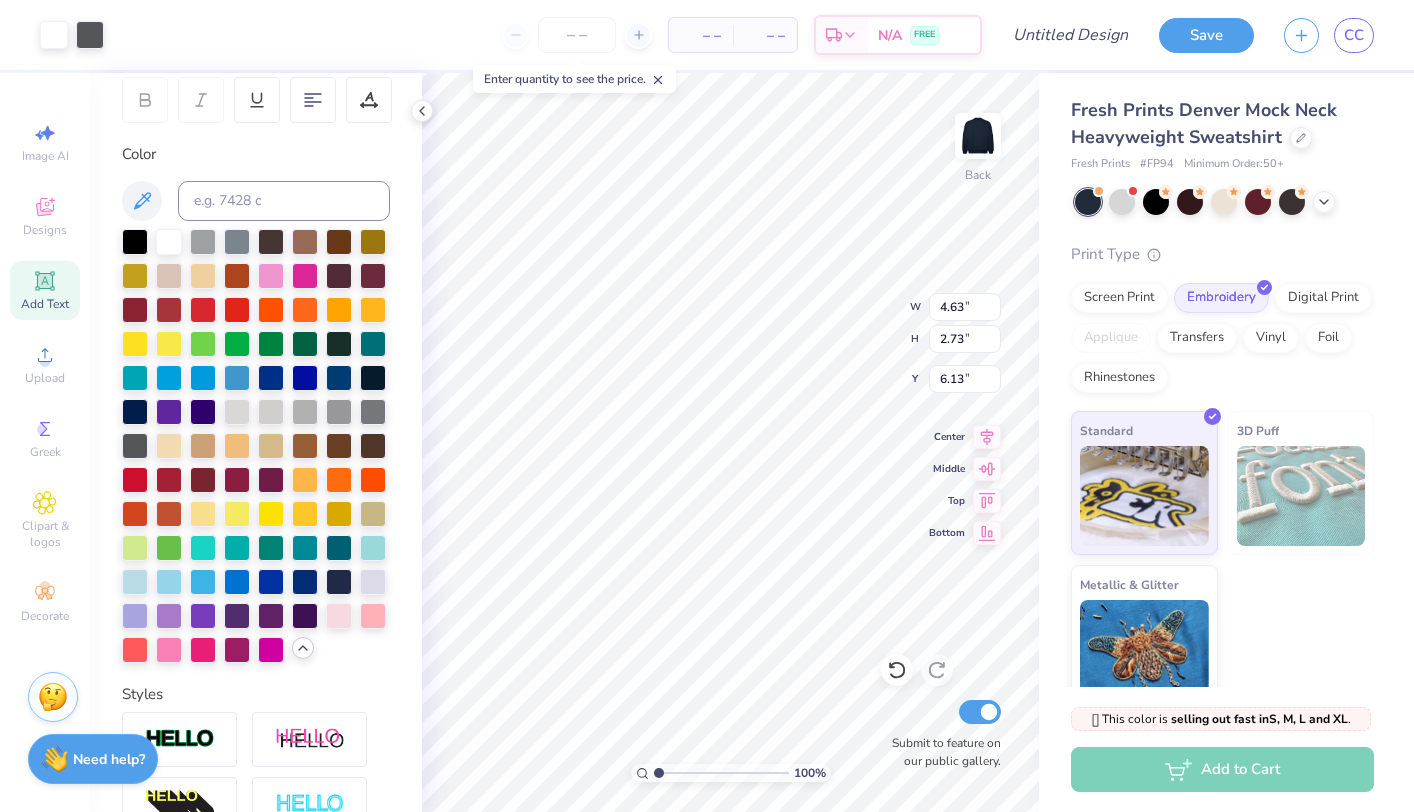 type on "2.03" 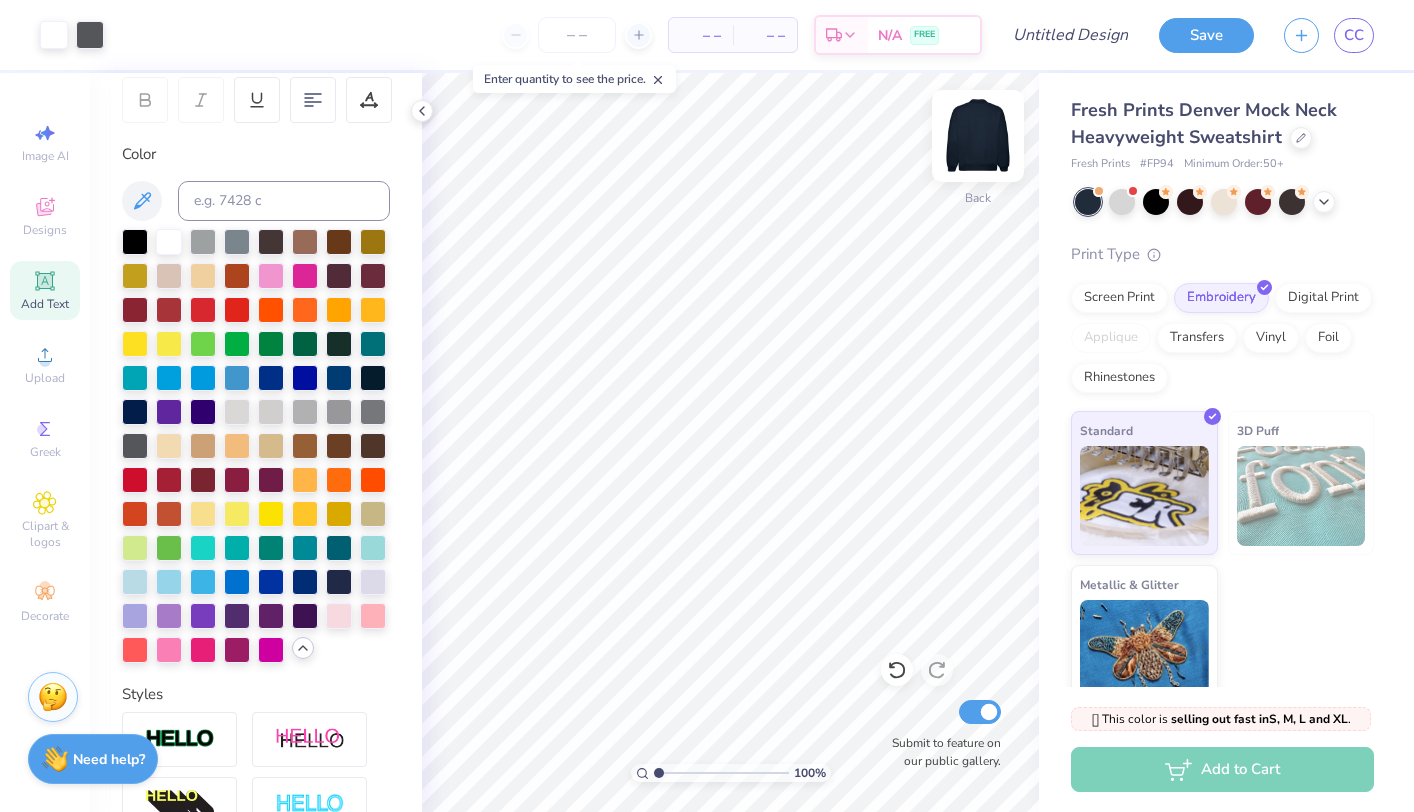 click at bounding box center [978, 136] 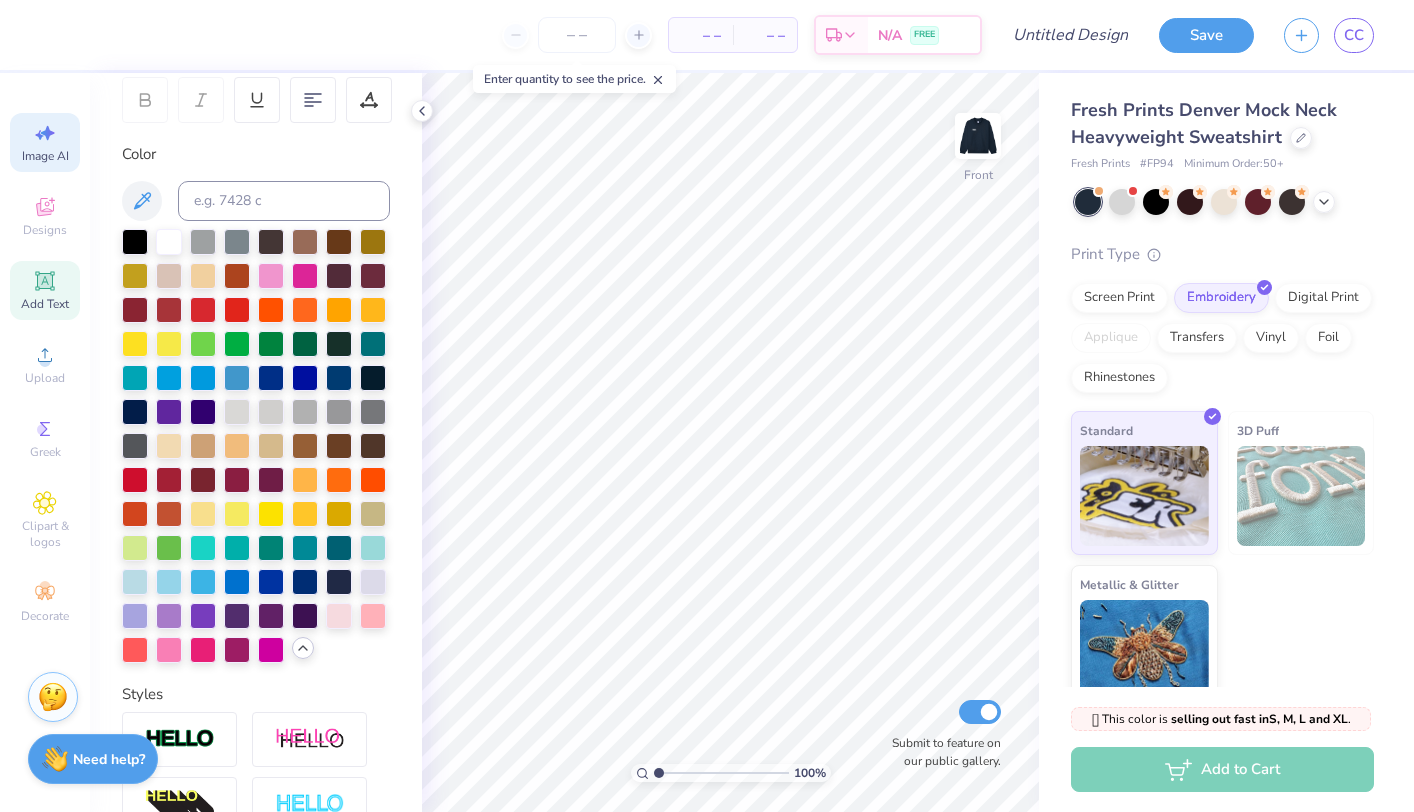 click on "Image AI" at bounding box center (45, 156) 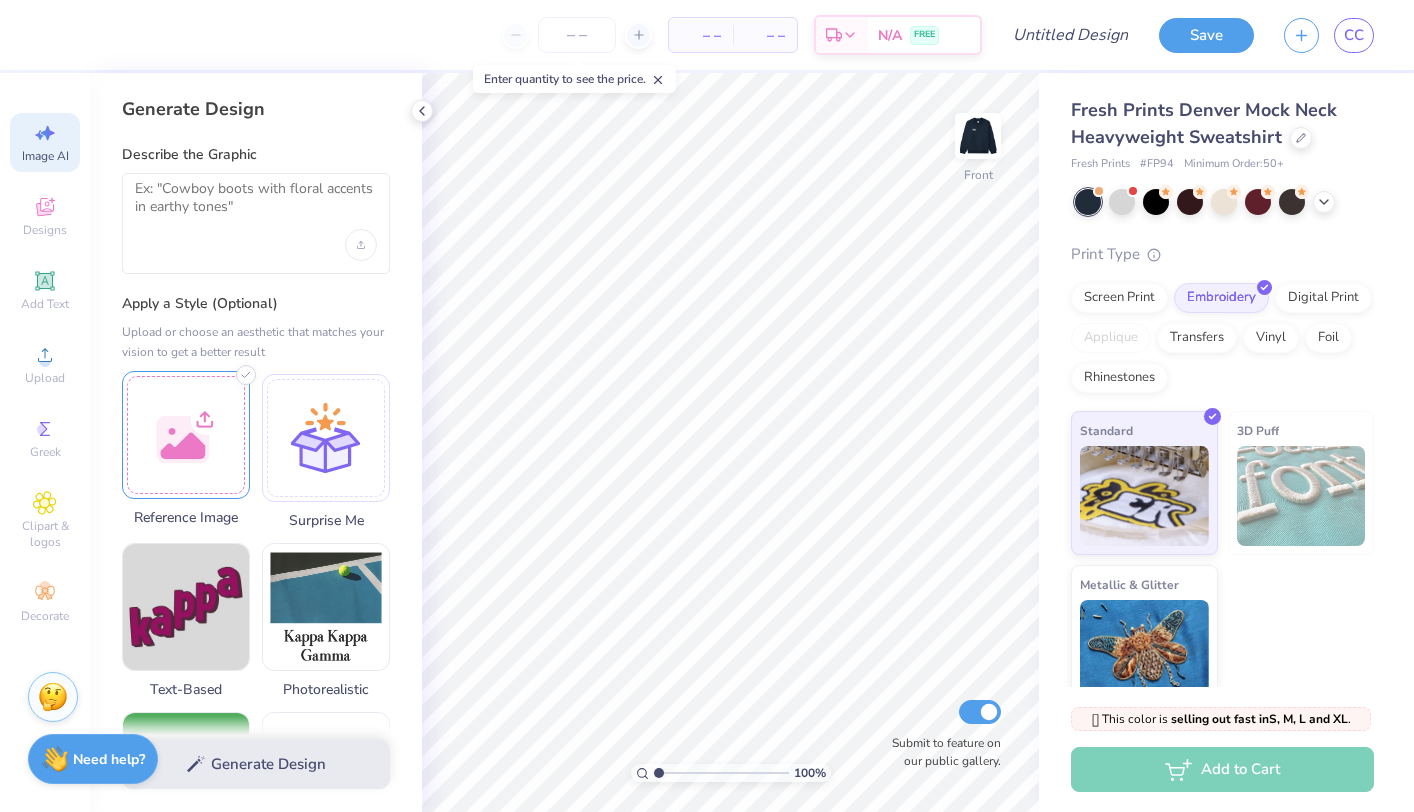 click at bounding box center (186, 435) 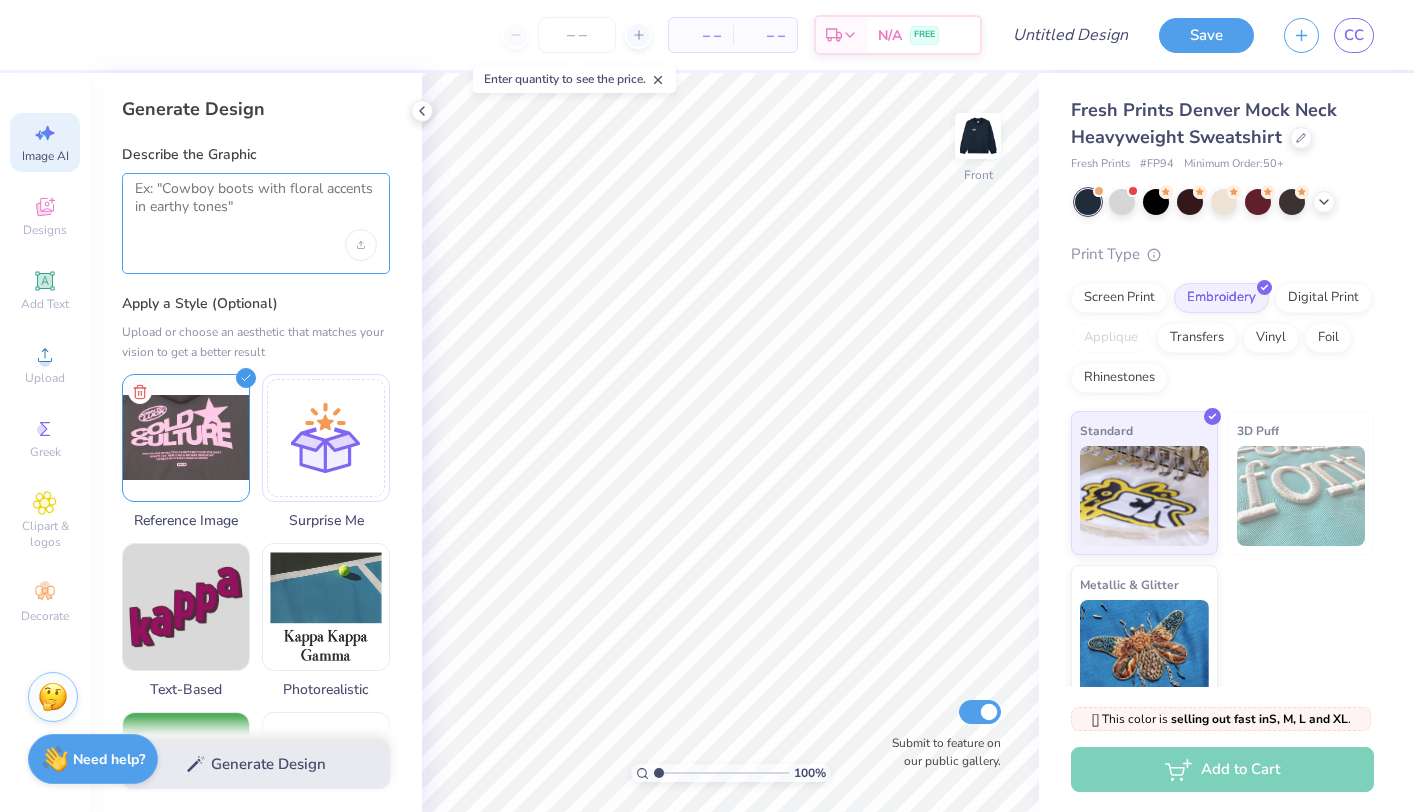 click at bounding box center (256, 205) 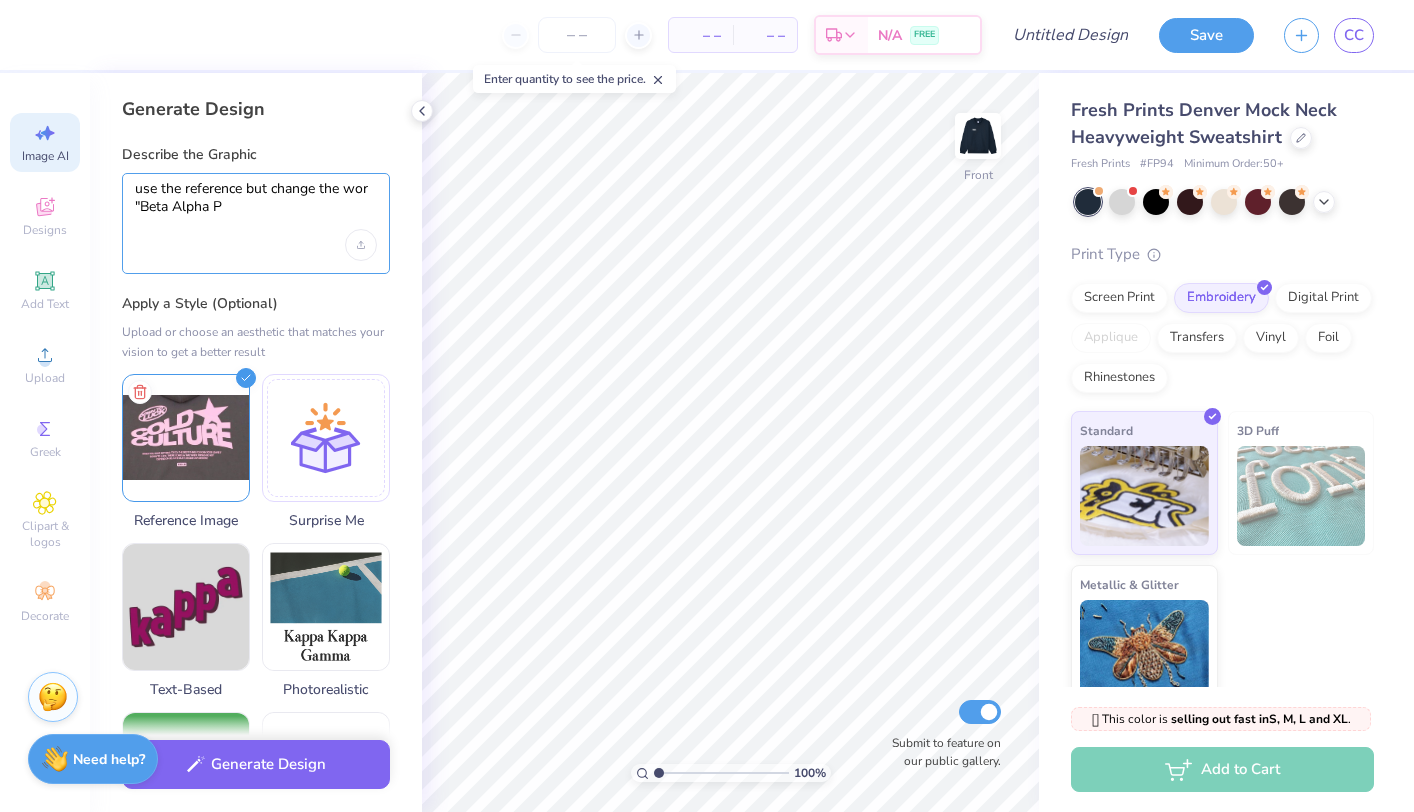 click on "use the reference but change the wor "Col Culture" at bounding box center (256, 205) 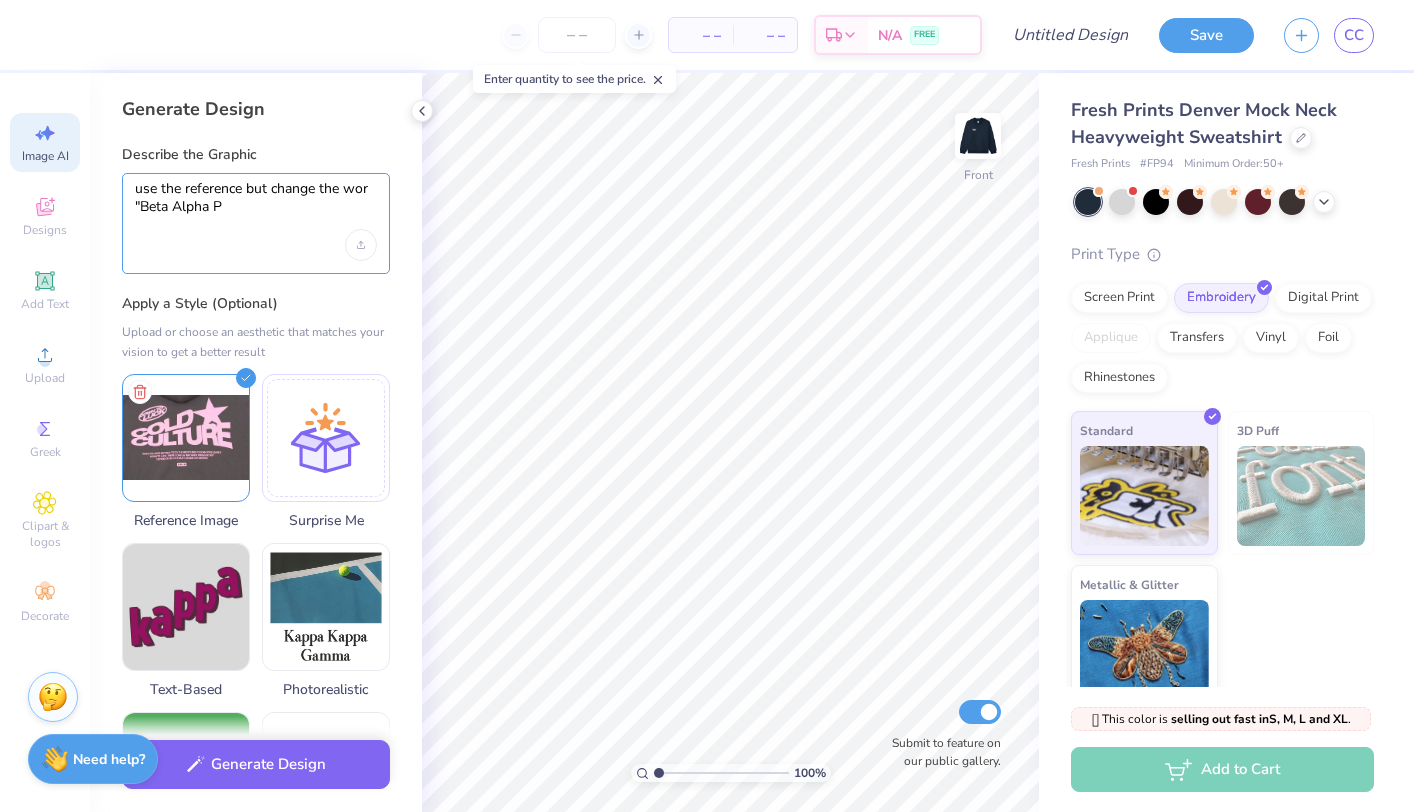 click on "use the reference but change the wor "Cold Culture" at bounding box center (256, 205) 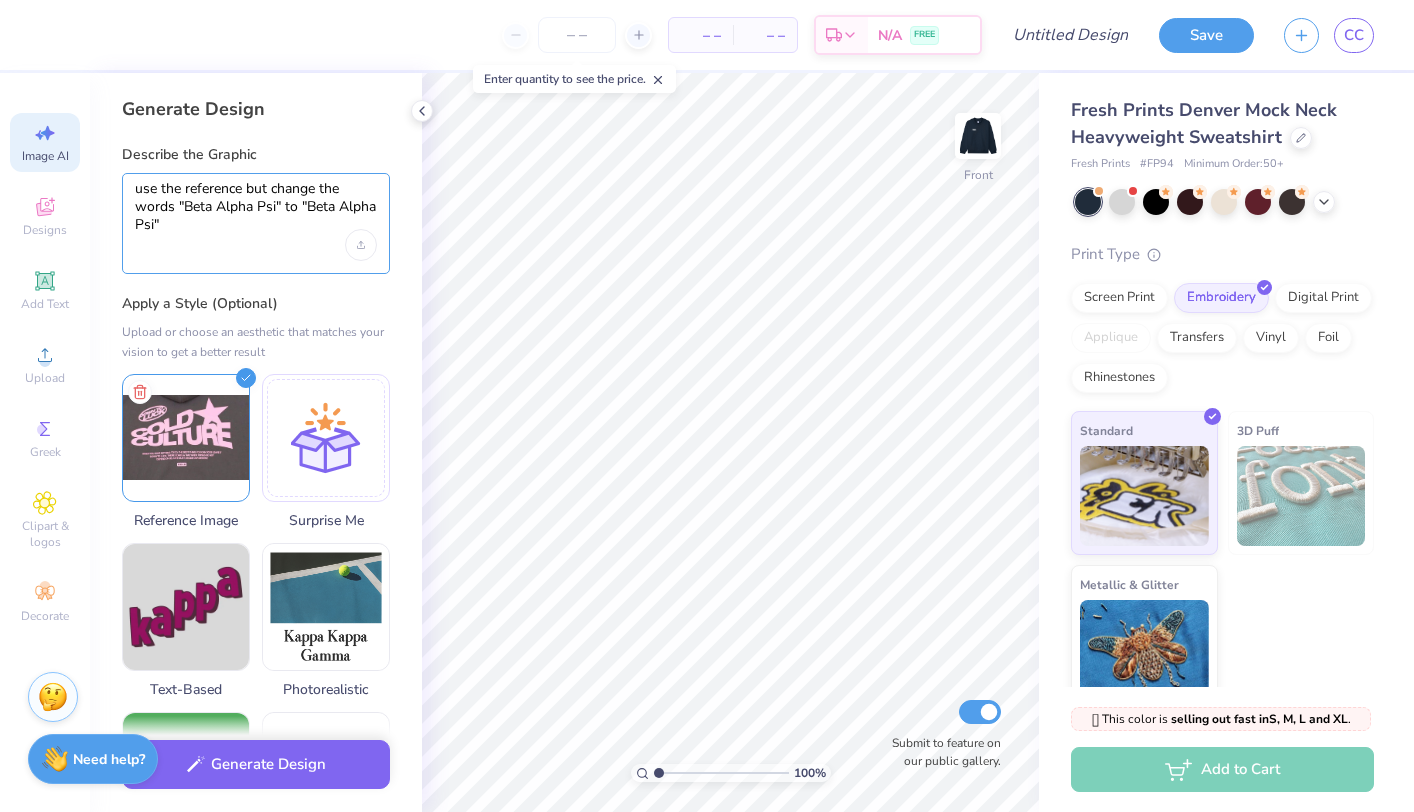 click on "use the reference but change the words "Cold Culture" at bounding box center (256, 205) 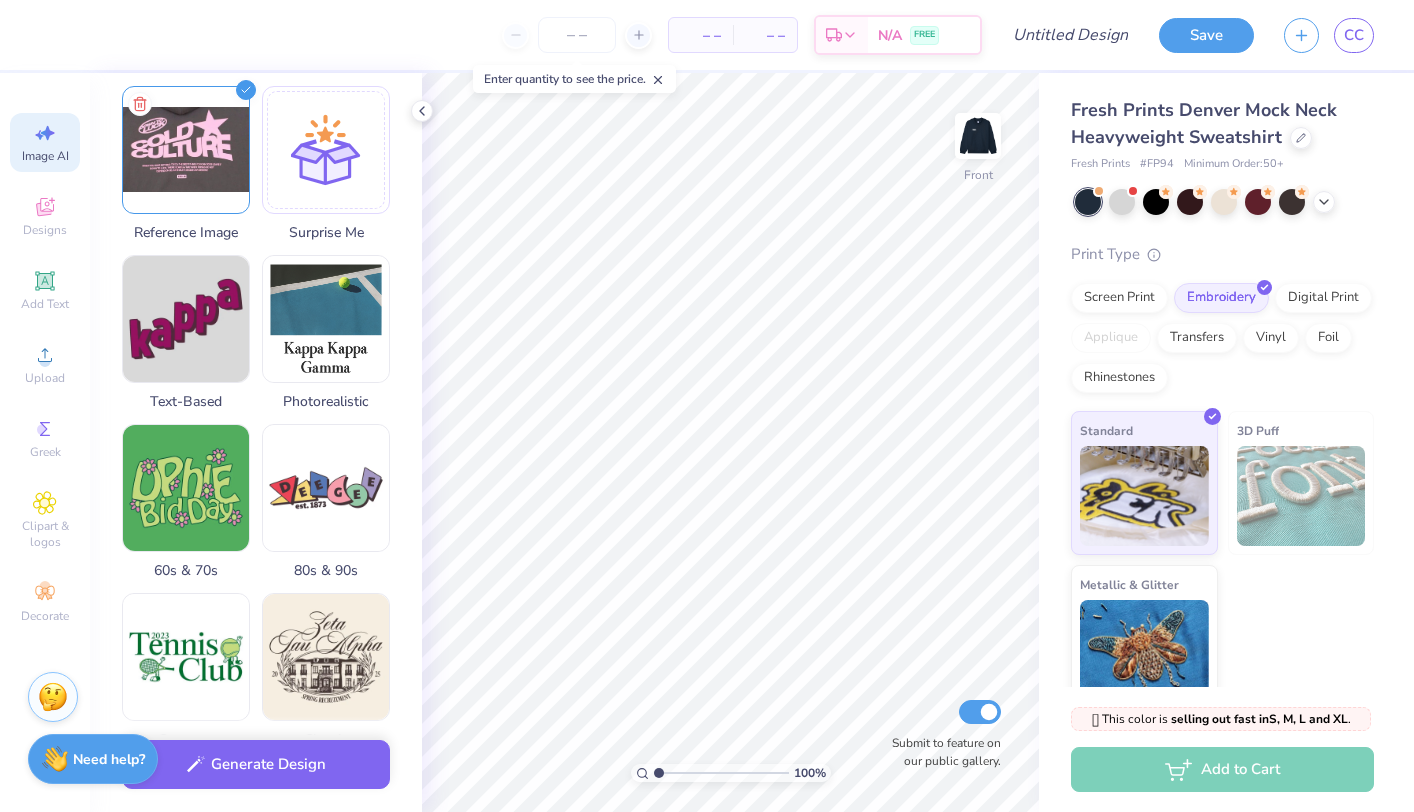 scroll, scrollTop: 566, scrollLeft: 0, axis: vertical 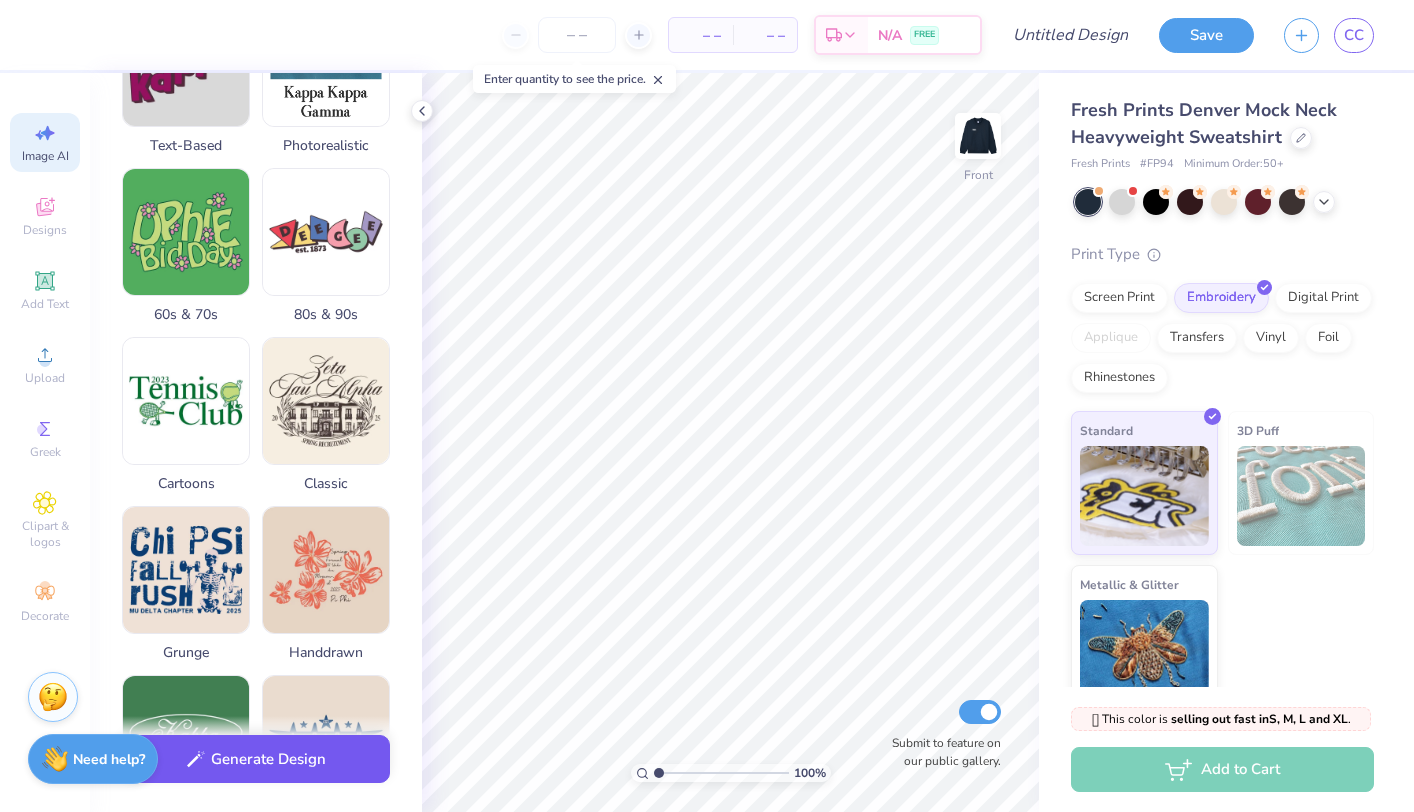 type on "use the reference but change the words "Cold Culture" to "Beta Alpha Psi" in white and gey" 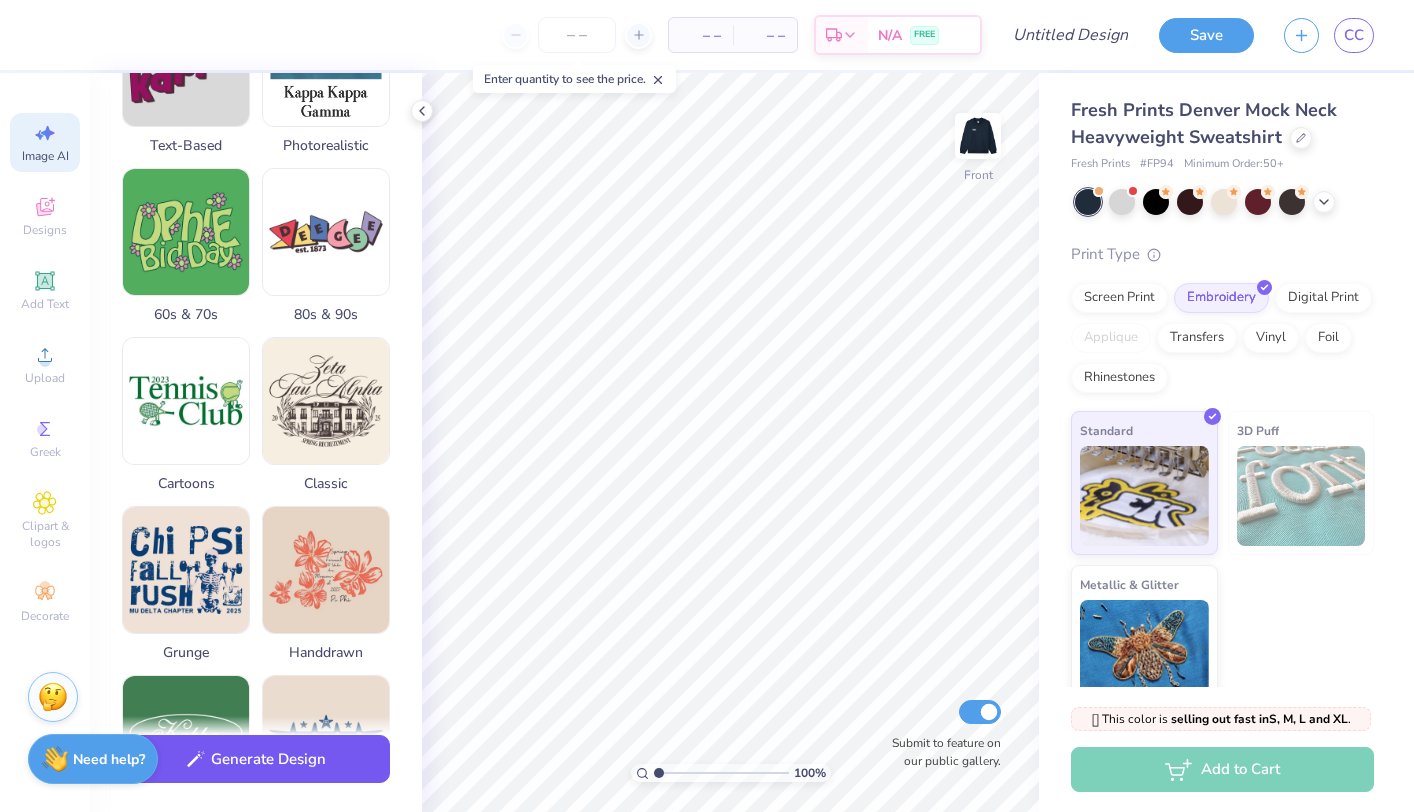 click on "Generate Design" at bounding box center [256, 759] 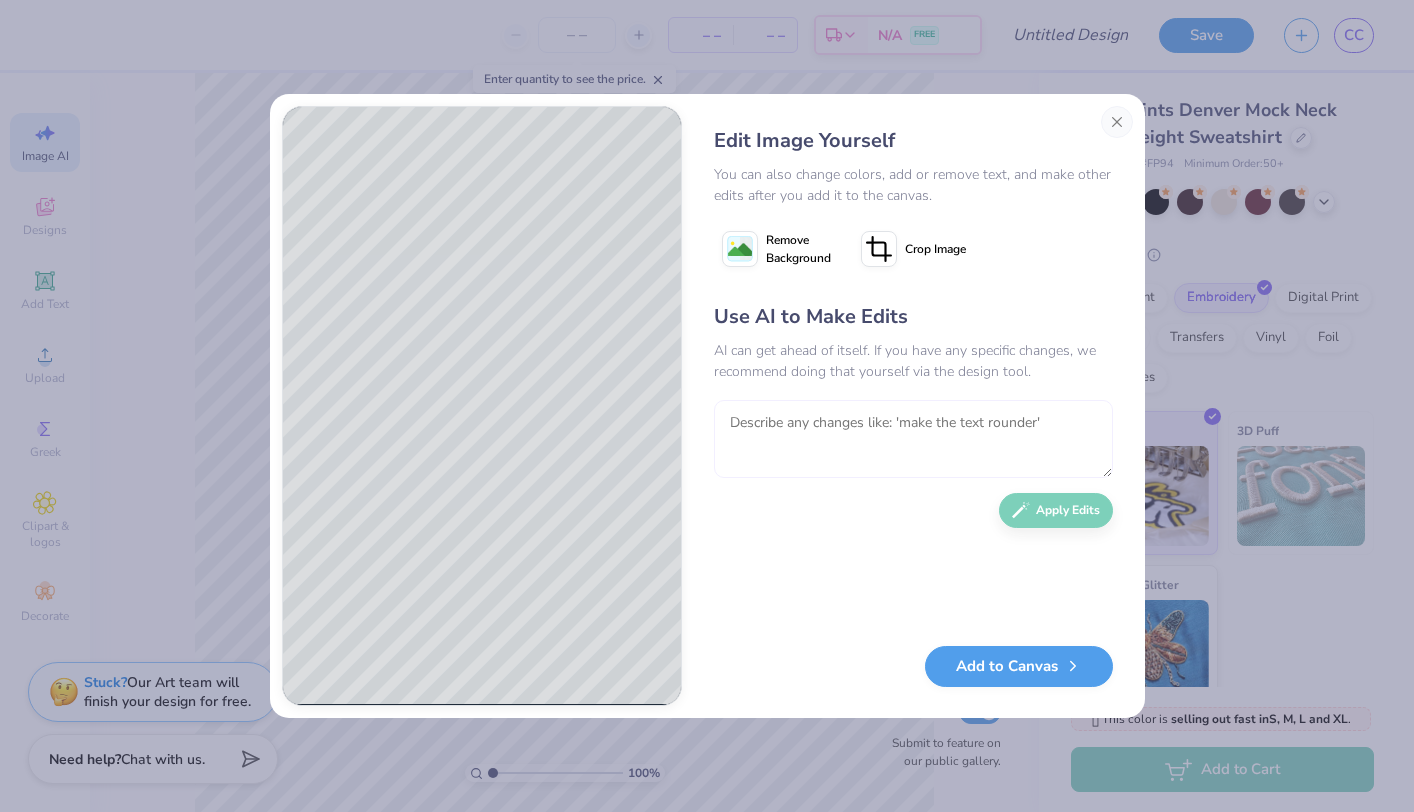 click at bounding box center (913, 439) 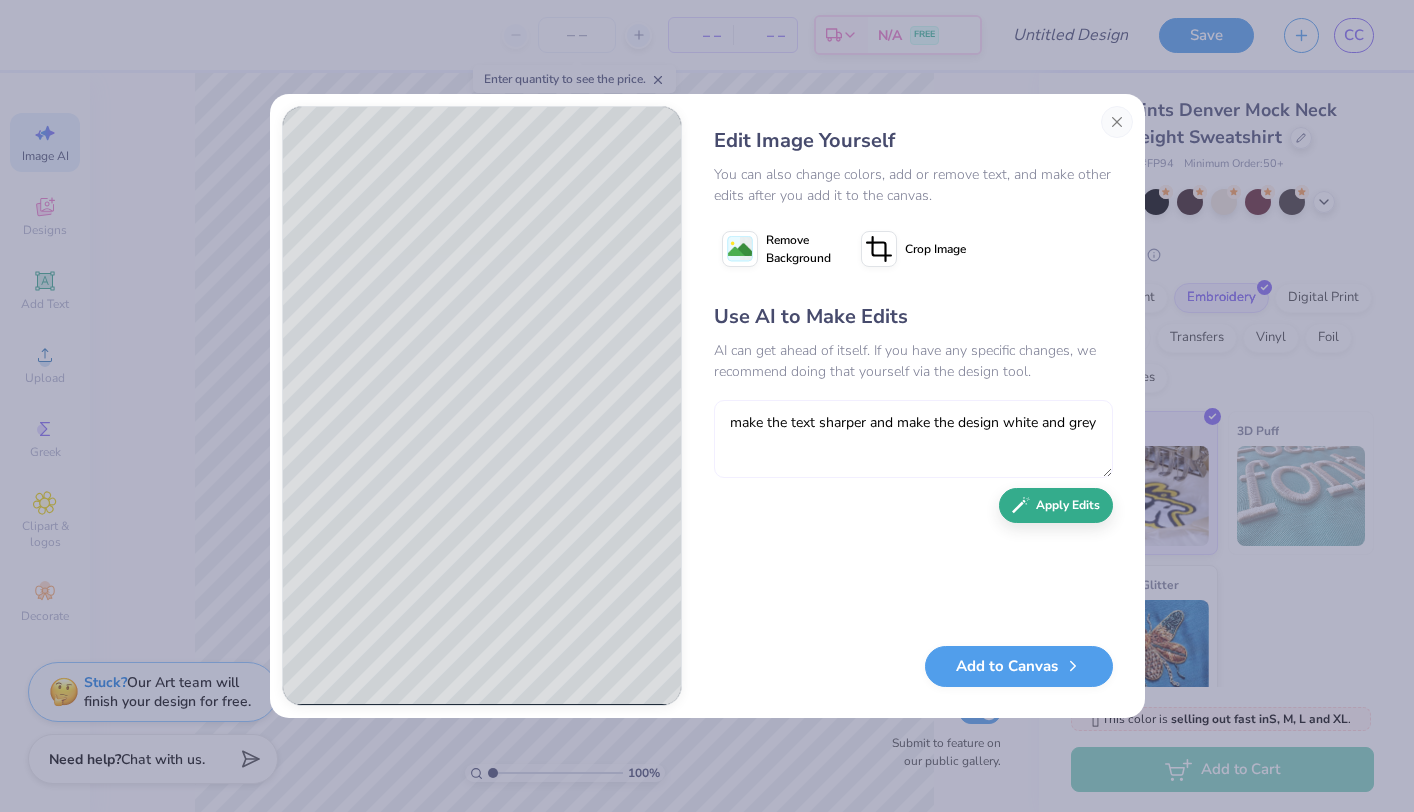 type on "make the text sharper and make the design white and grey" 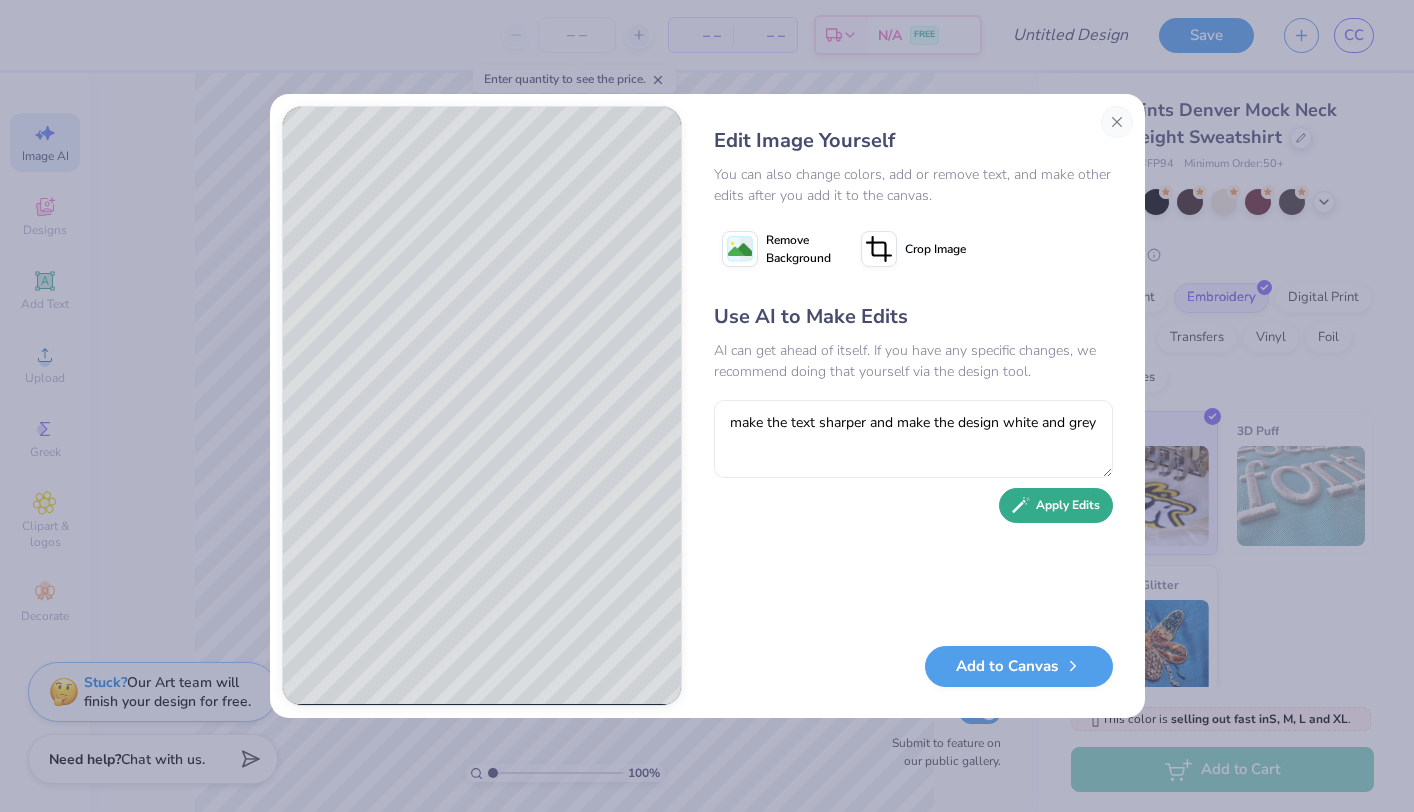 click on "Apply Edits" at bounding box center (1056, 505) 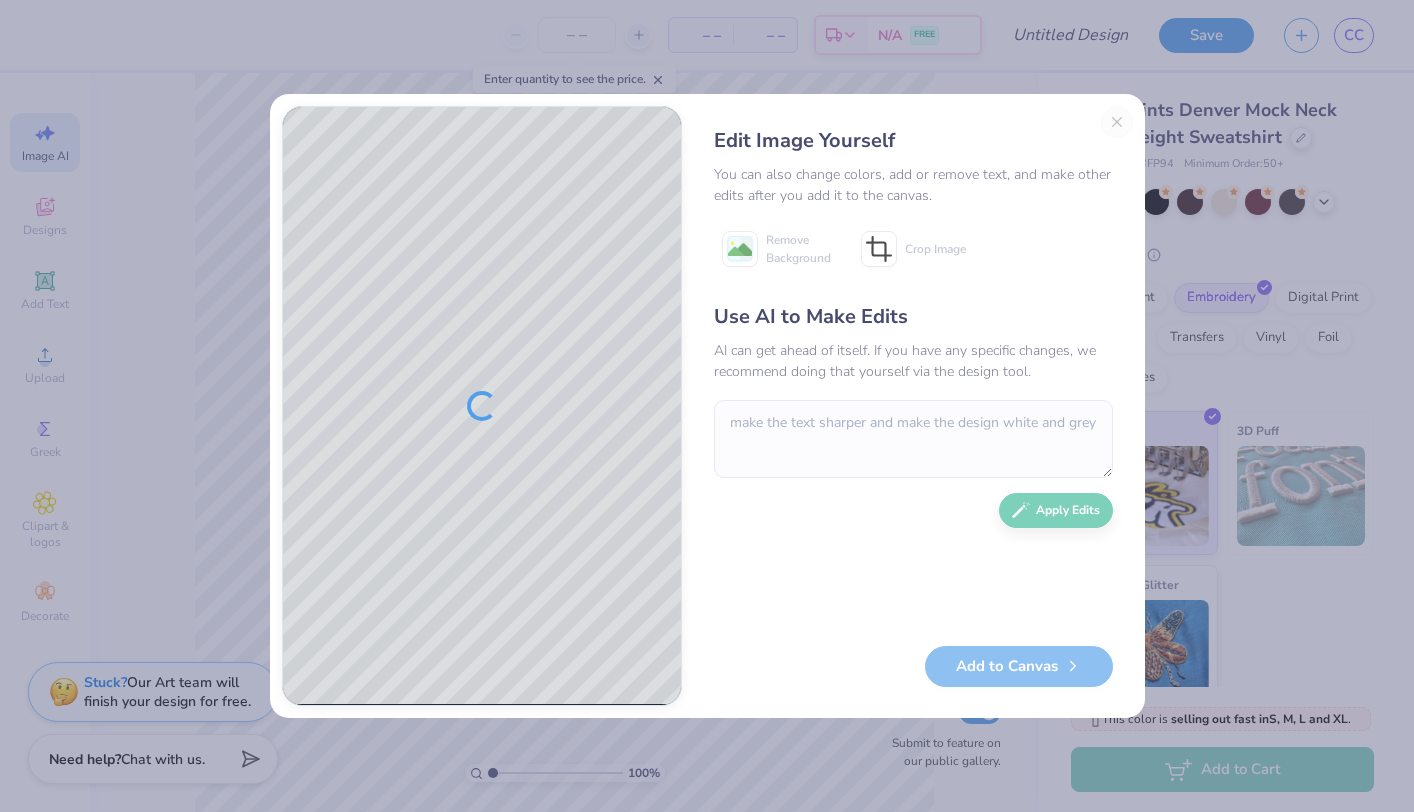 type 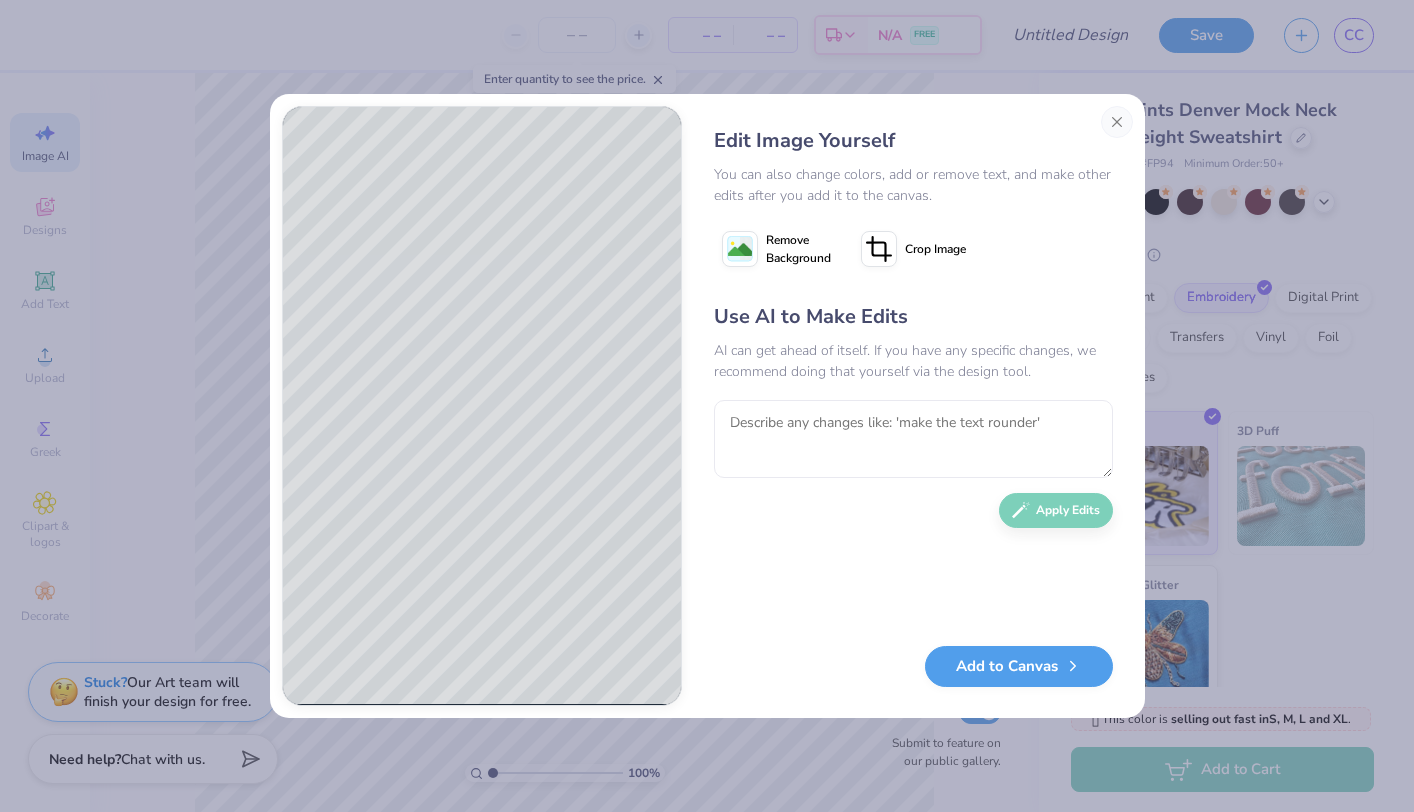 click on "Remove Background" at bounding box center (798, 249) 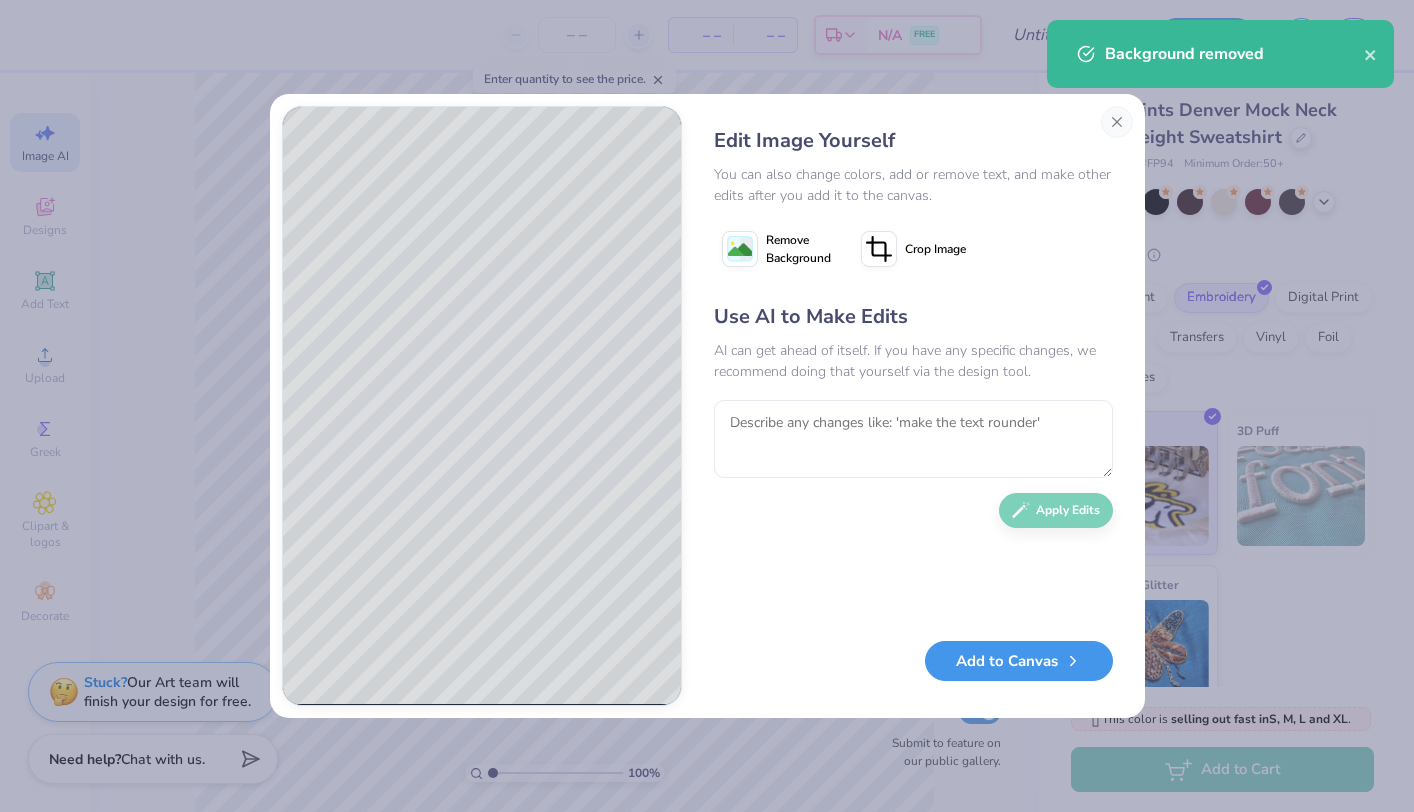 click on "Add to Canvas" at bounding box center [1019, 661] 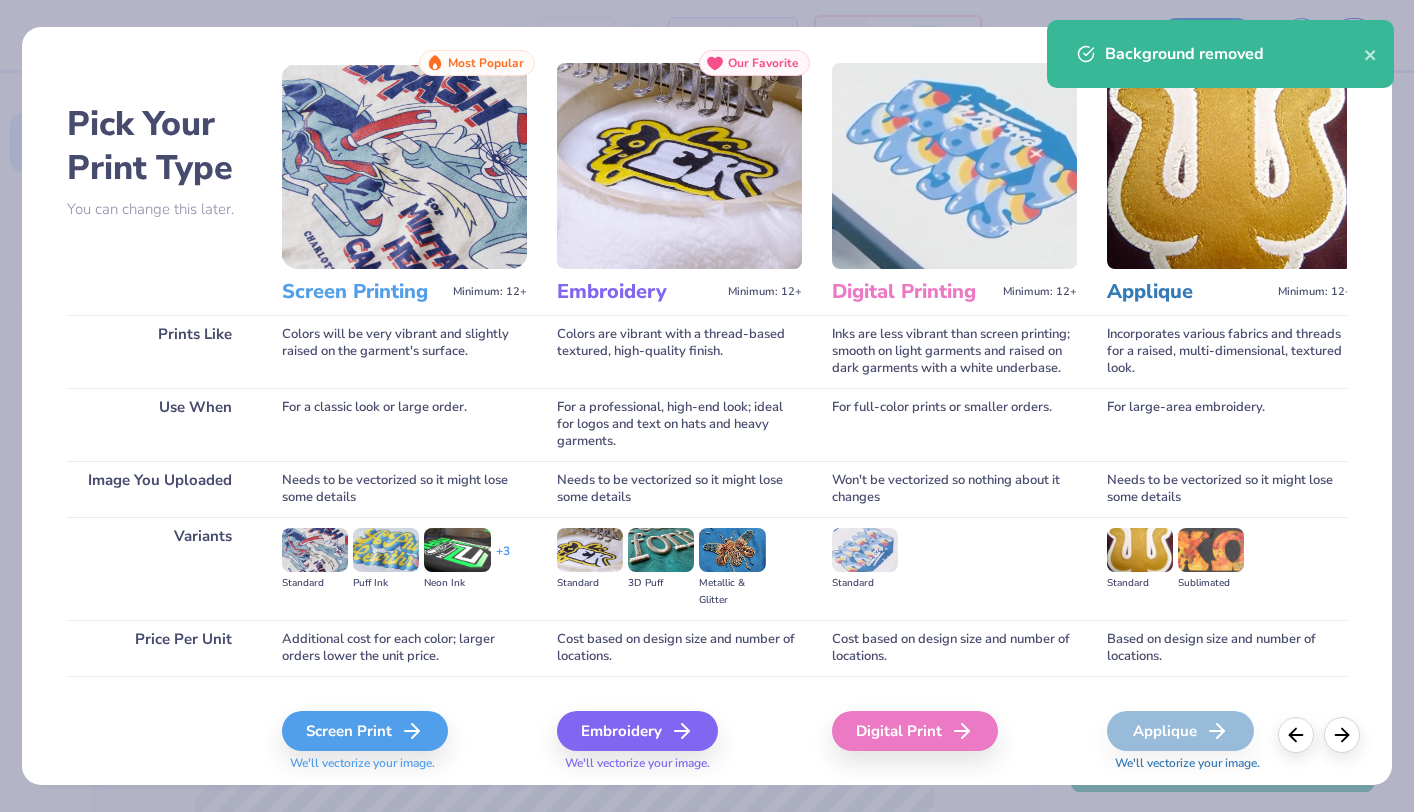 scroll, scrollTop: 49, scrollLeft: 0, axis: vertical 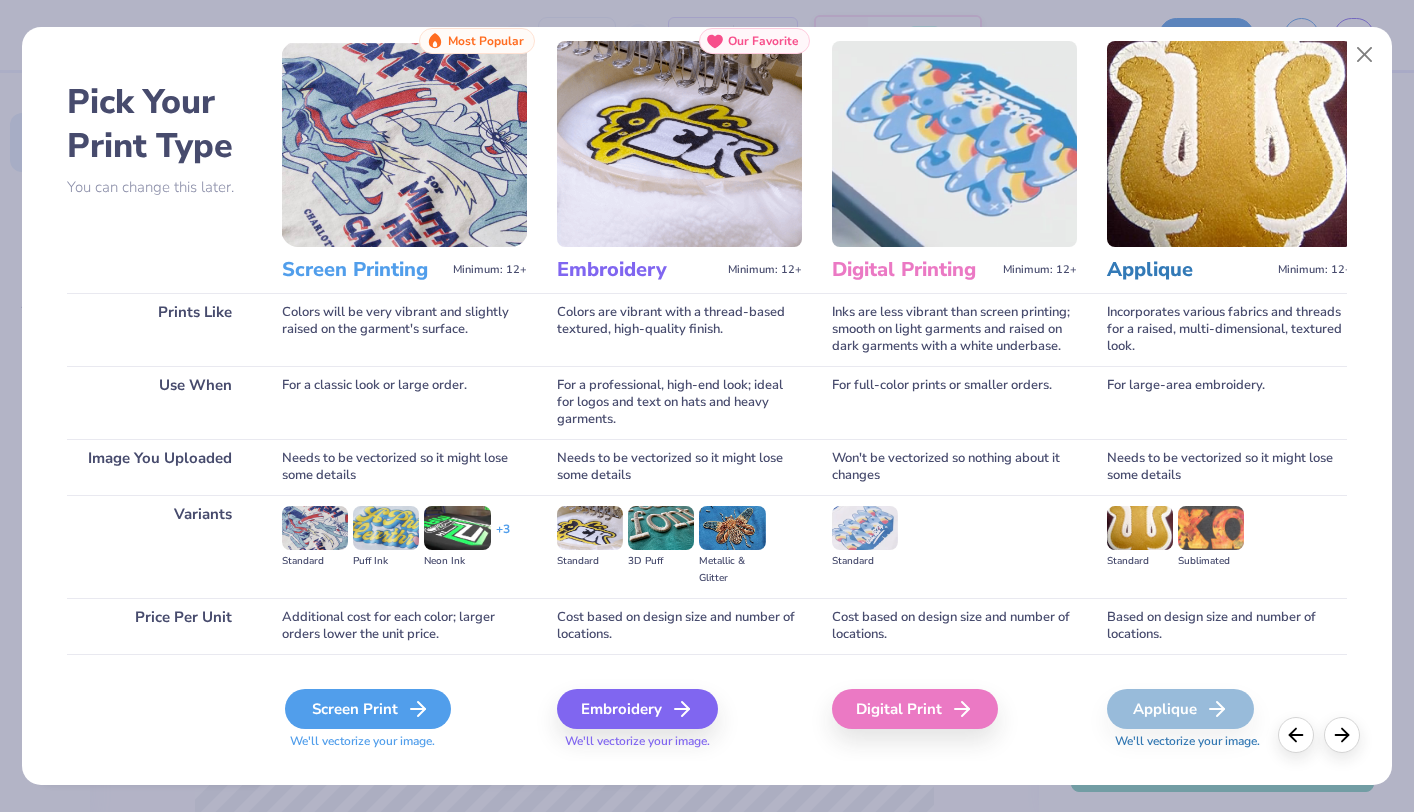 click on "Screen Print" at bounding box center [368, 709] 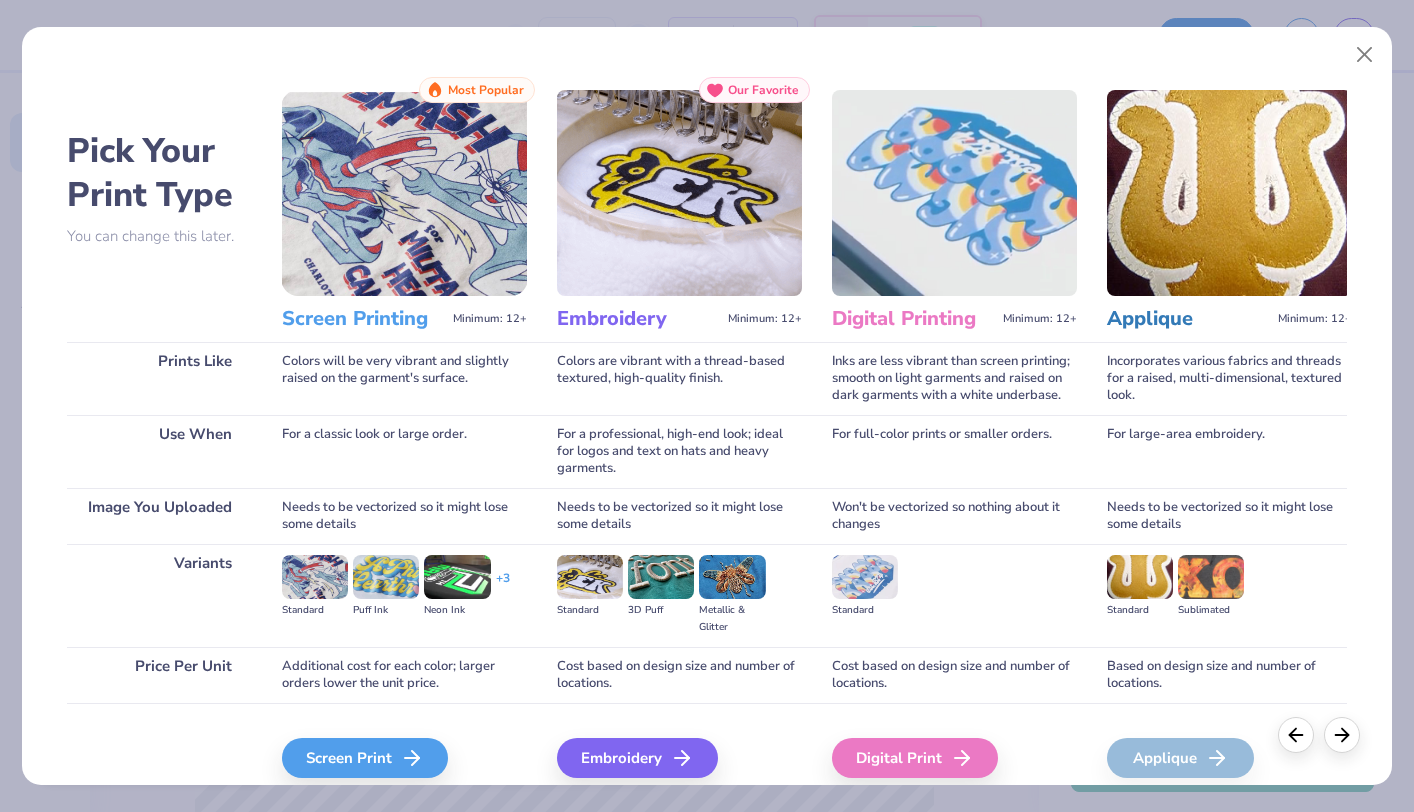 scroll, scrollTop: 85, scrollLeft: 0, axis: vertical 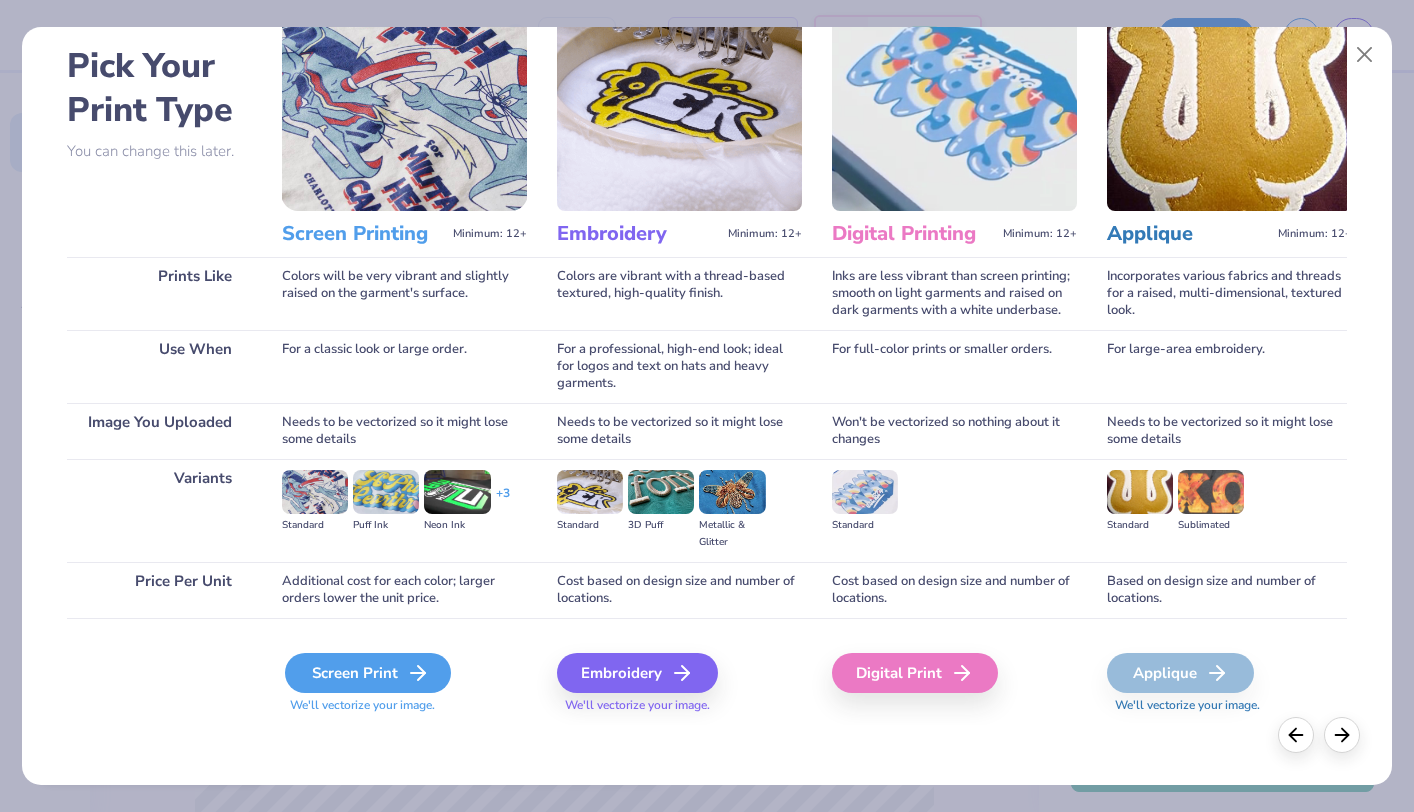 click on "Screen Print" at bounding box center [368, 673] 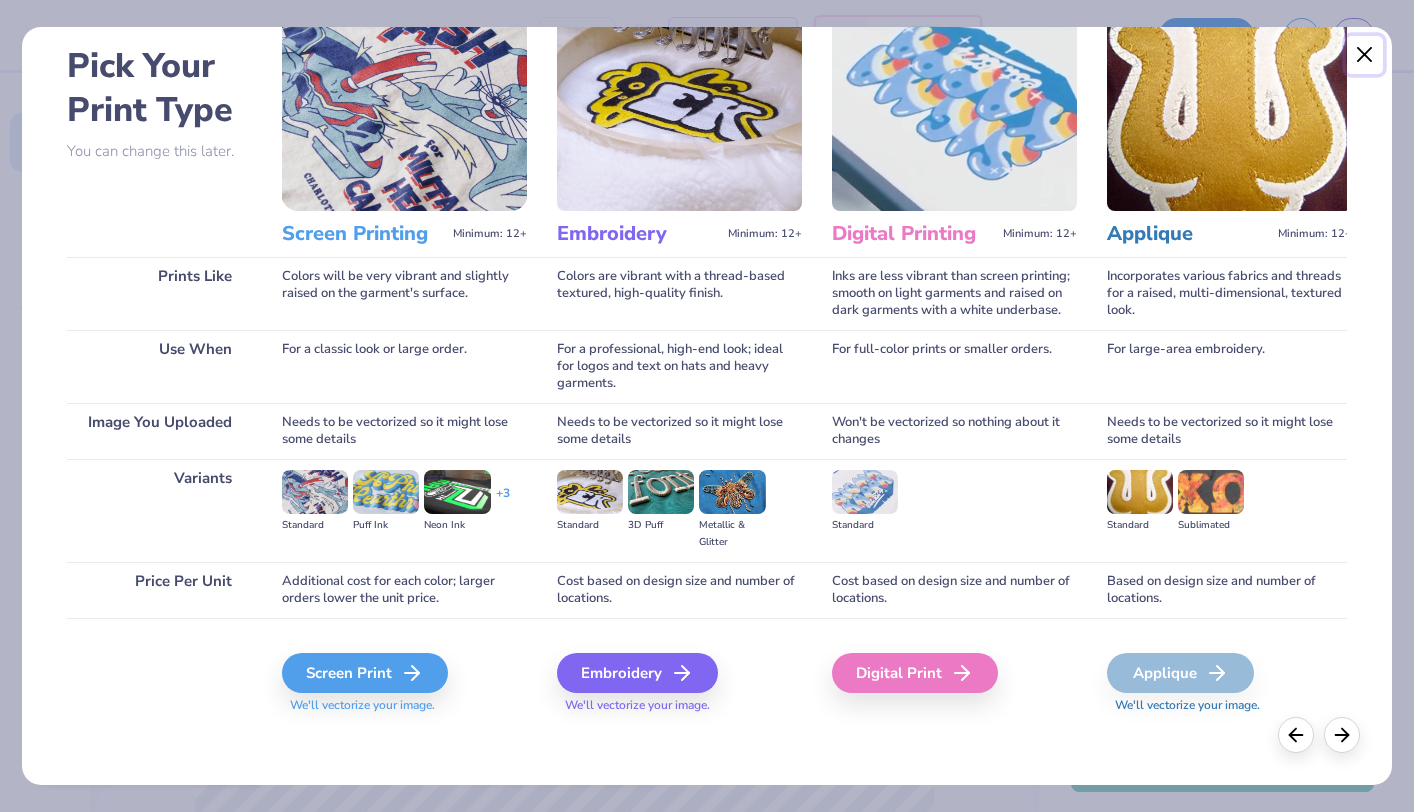 click at bounding box center [1365, 55] 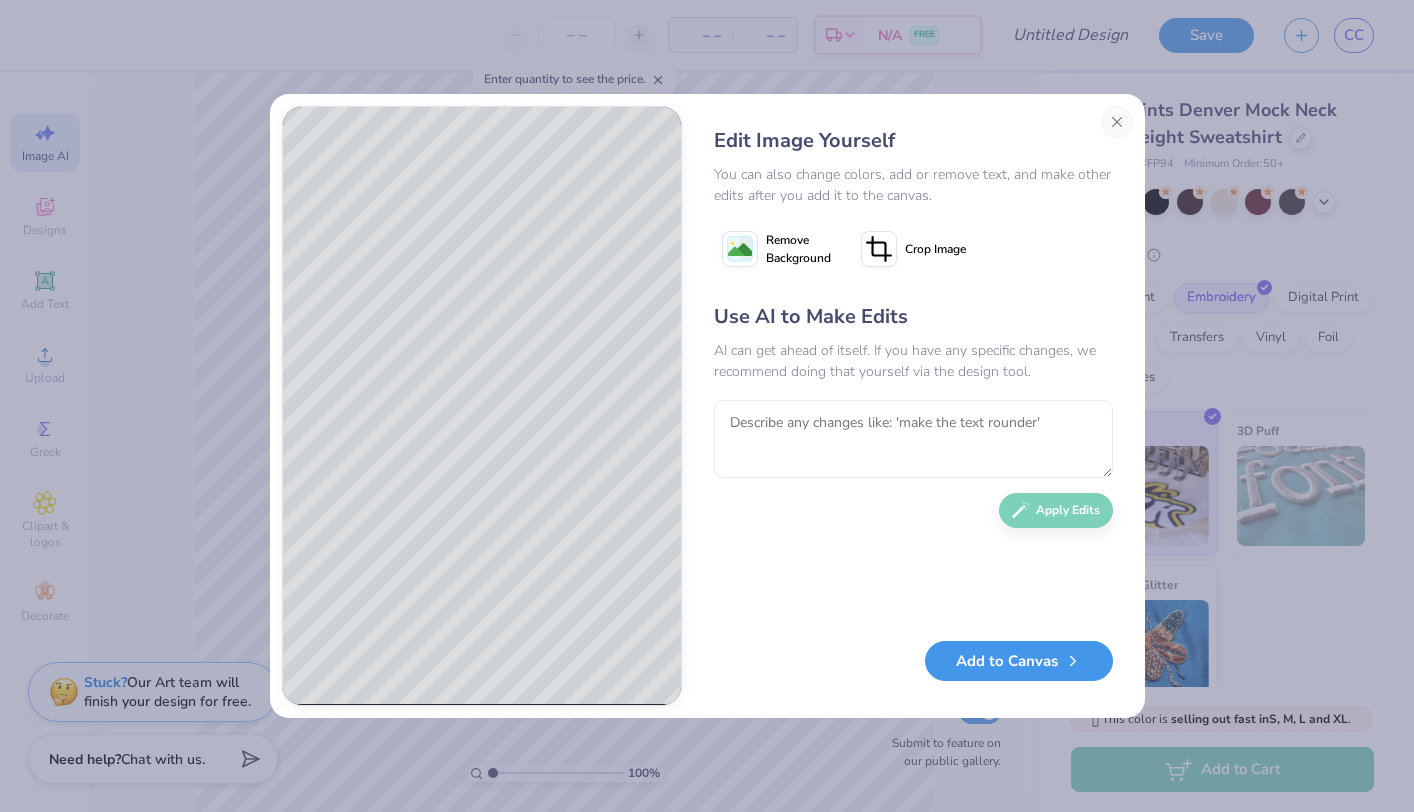 click on "Add to Canvas" at bounding box center [1019, 661] 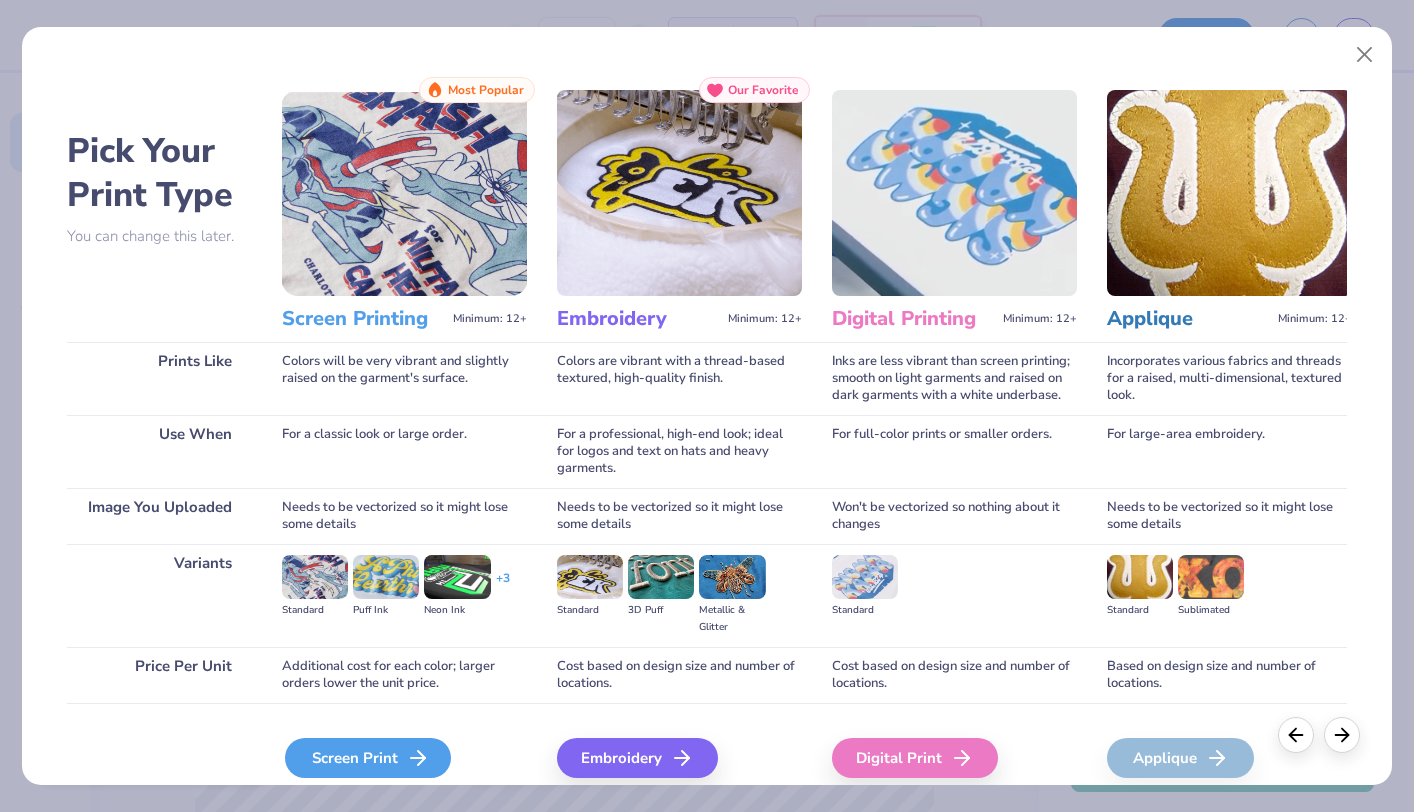 click on "Screen Print" at bounding box center [368, 758] 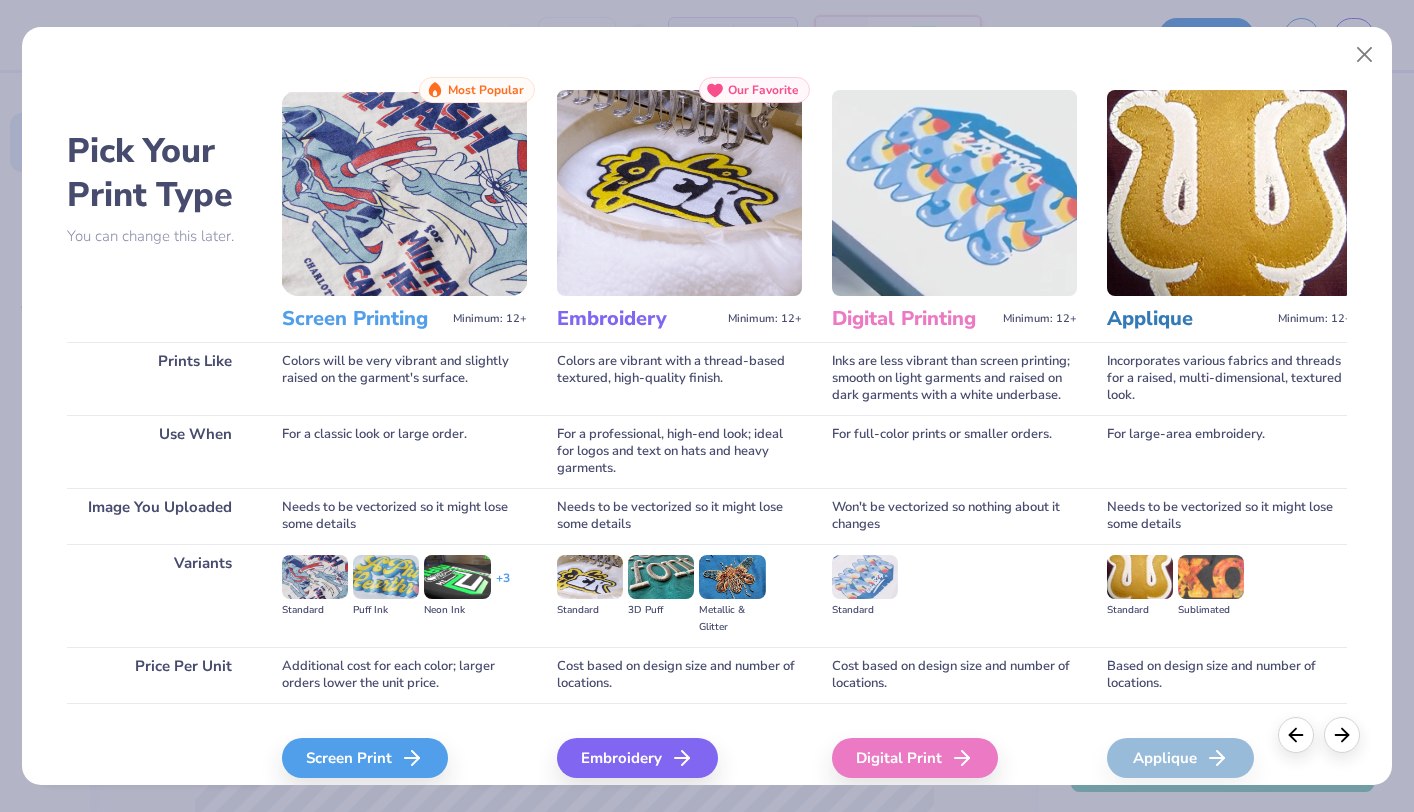 click on "Screen Print" at bounding box center [365, 758] 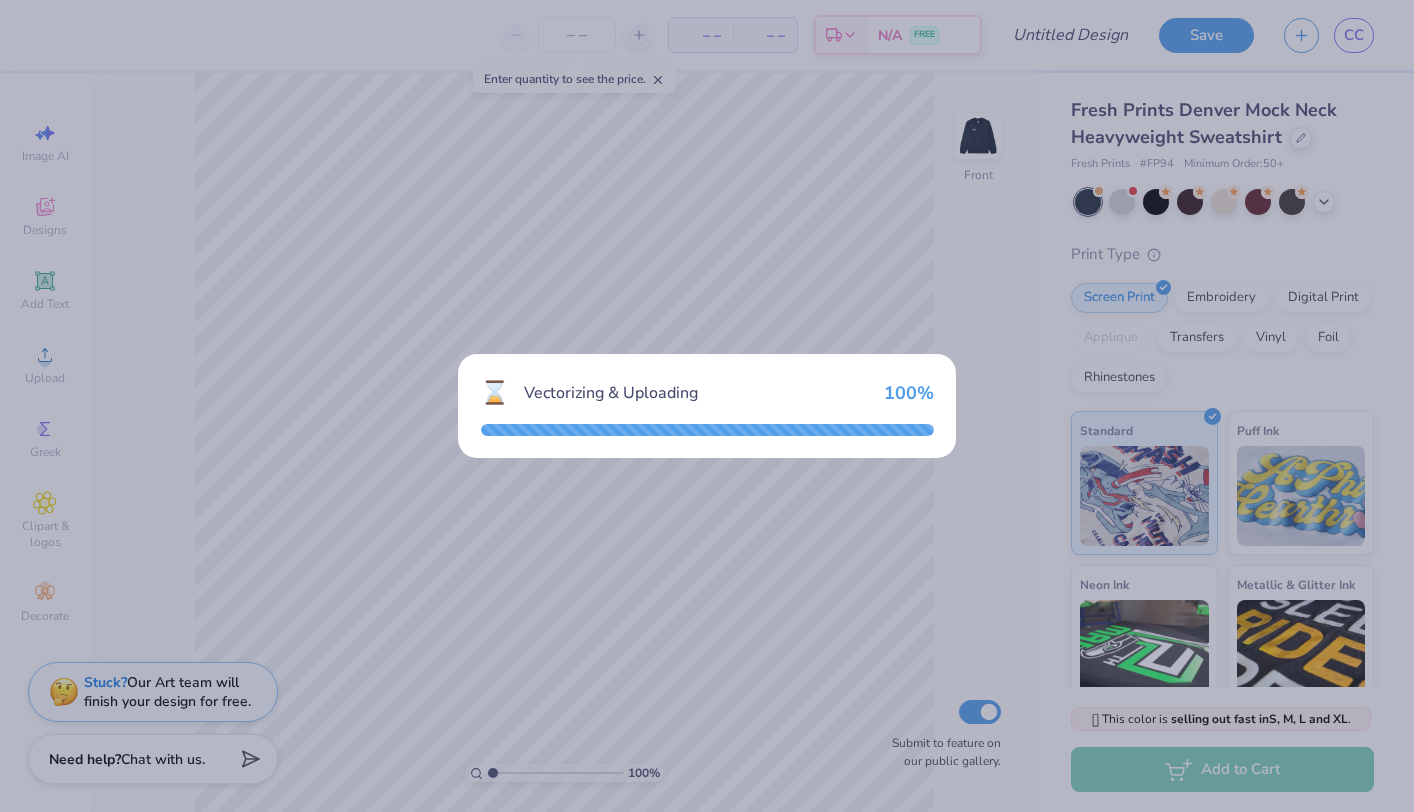 scroll, scrollTop: 0, scrollLeft: 0, axis: both 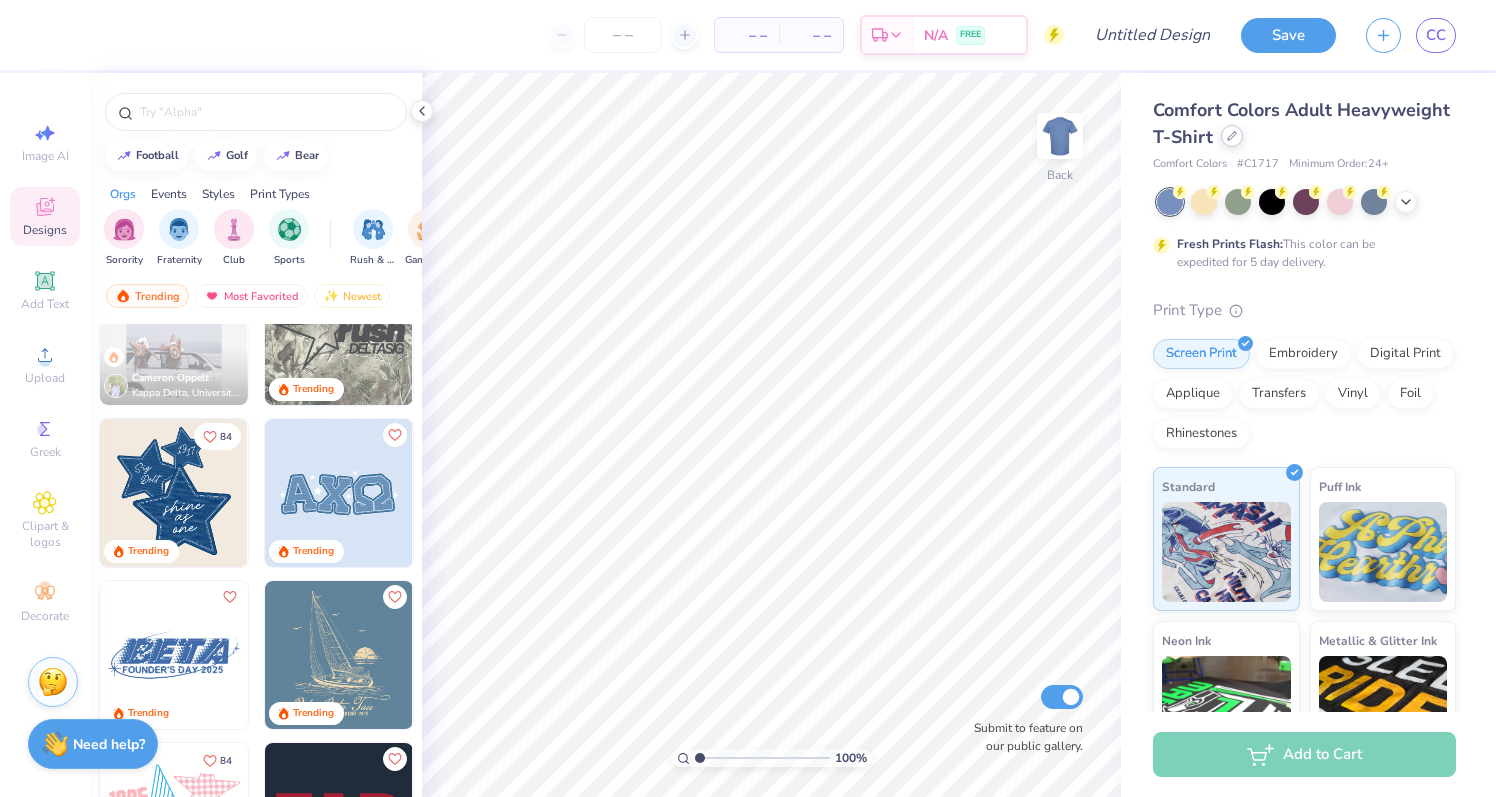 click 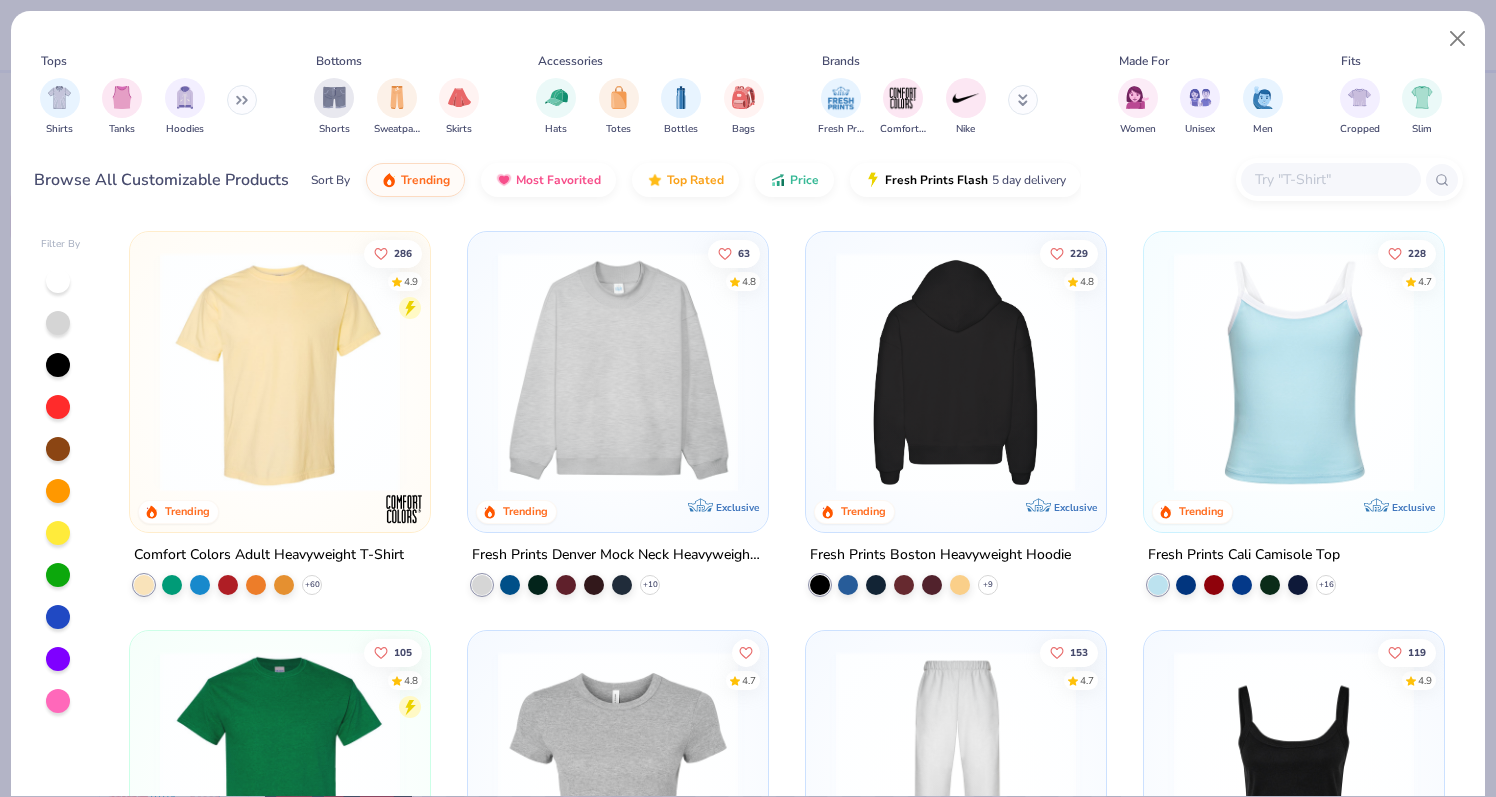 click at bounding box center (956, 372) 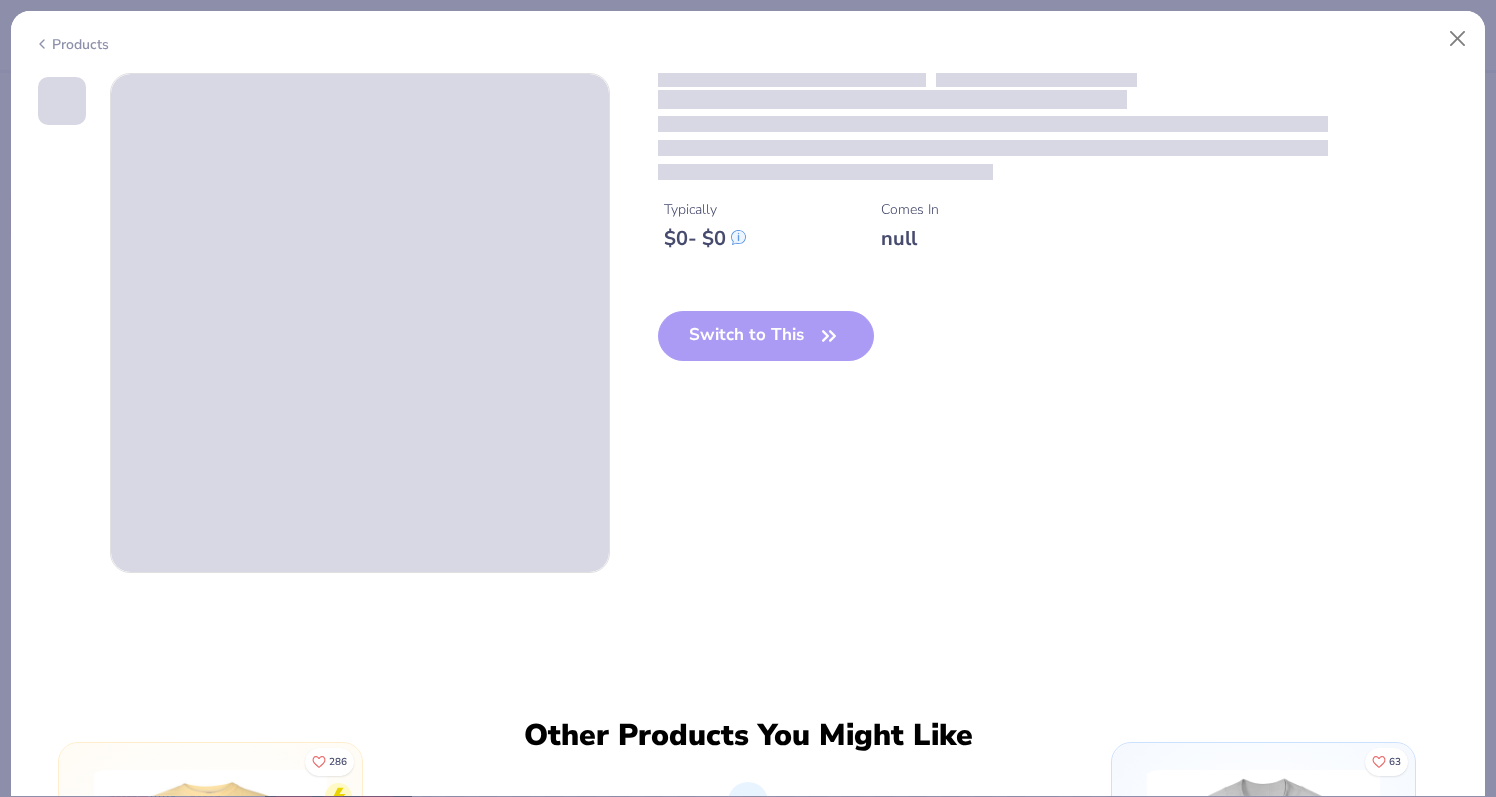 click on "Typically   $ 0  - $ 0   Comes In null   Switch to This" at bounding box center [748, 323] 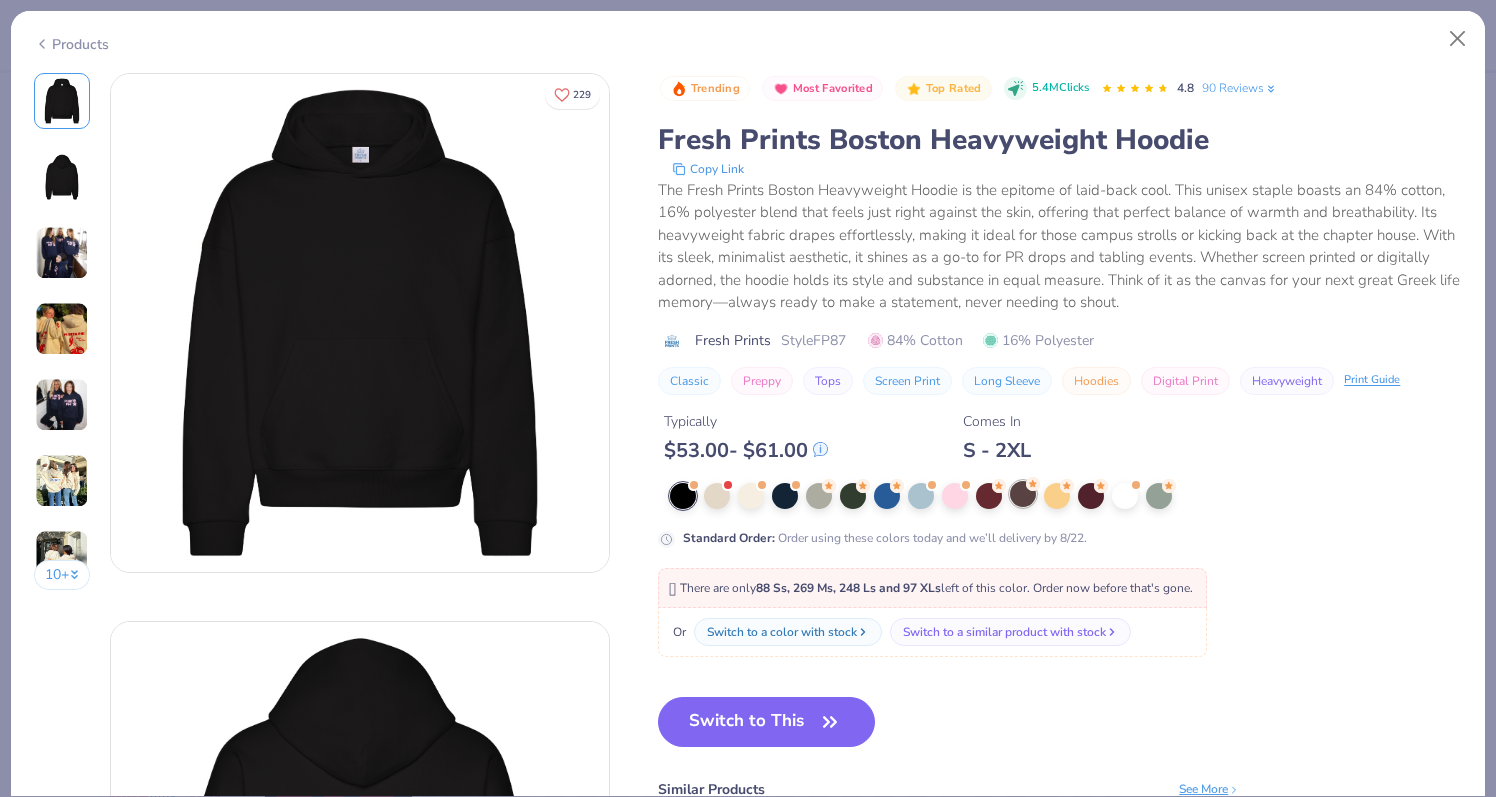 click at bounding box center (1023, 494) 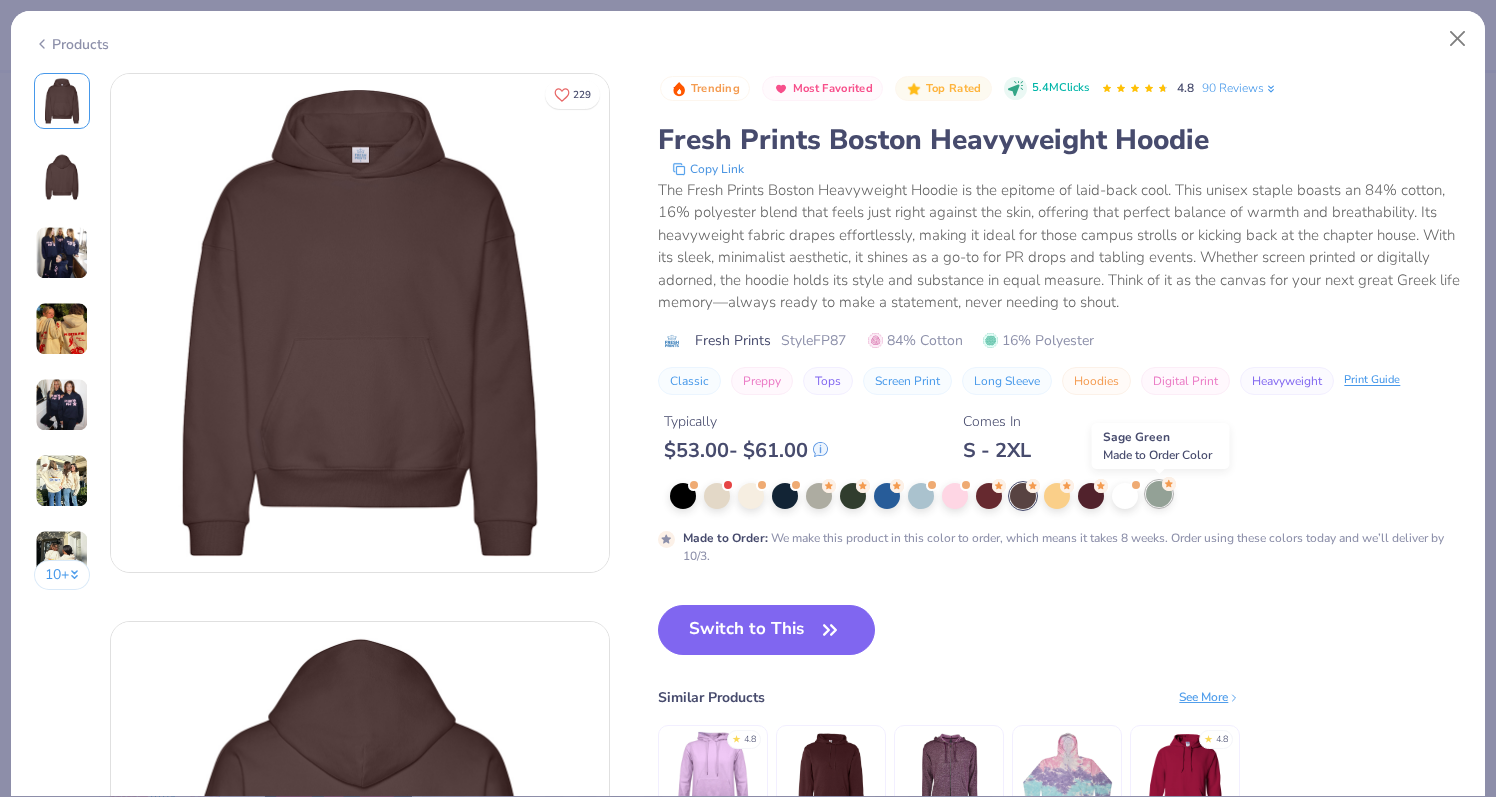click at bounding box center [1159, 494] 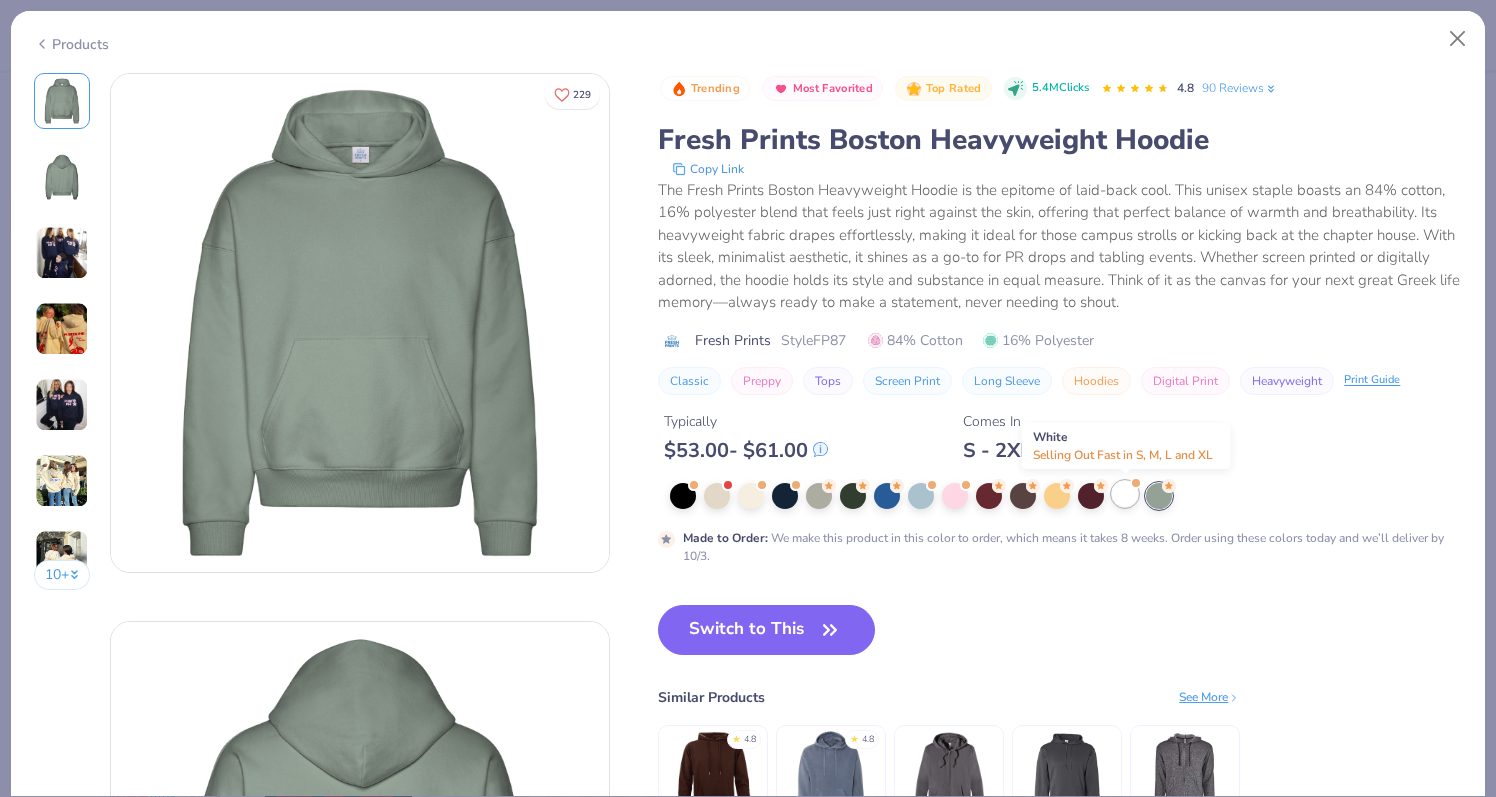 click at bounding box center (1125, 494) 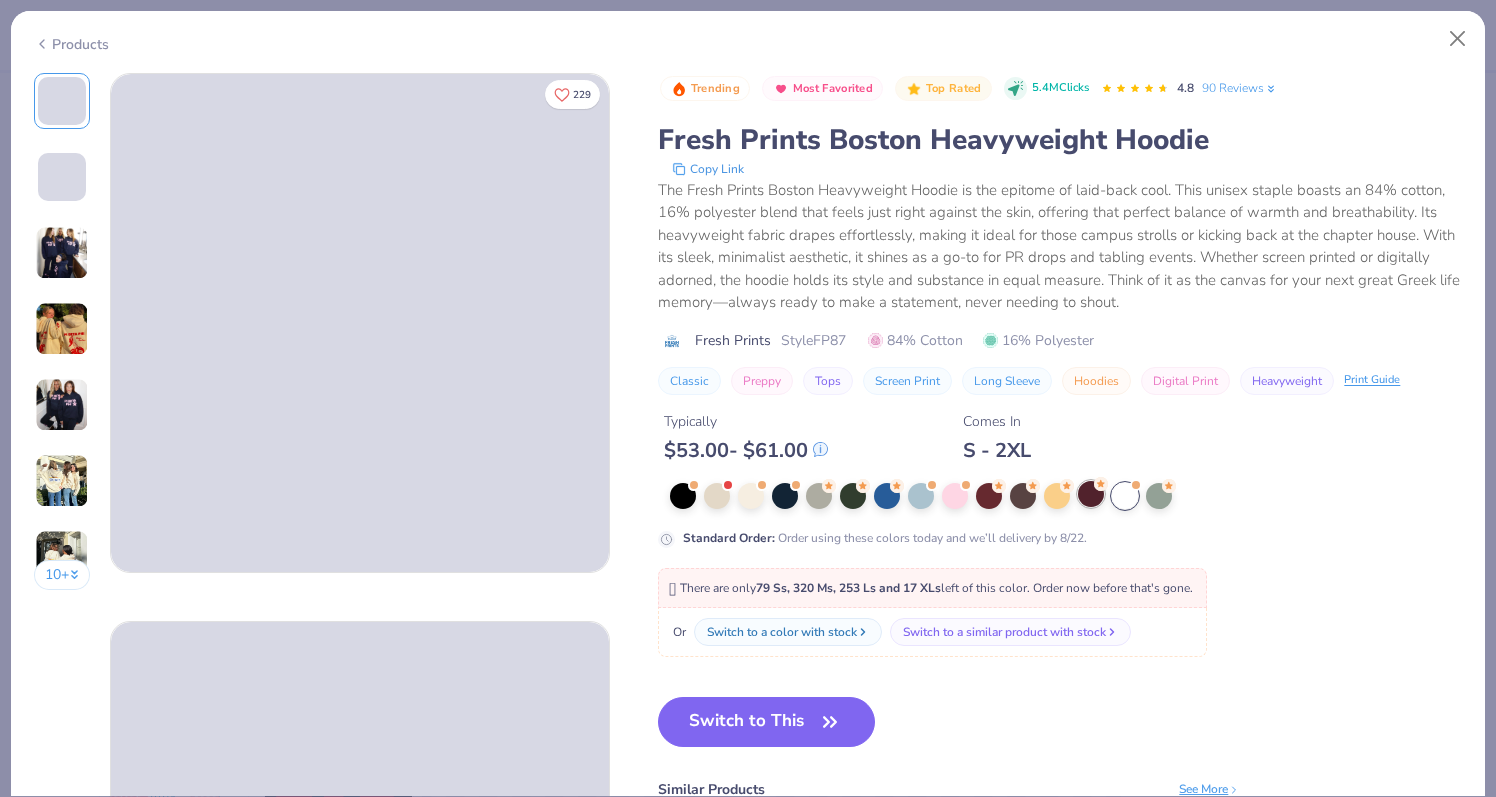 click at bounding box center (1091, 494) 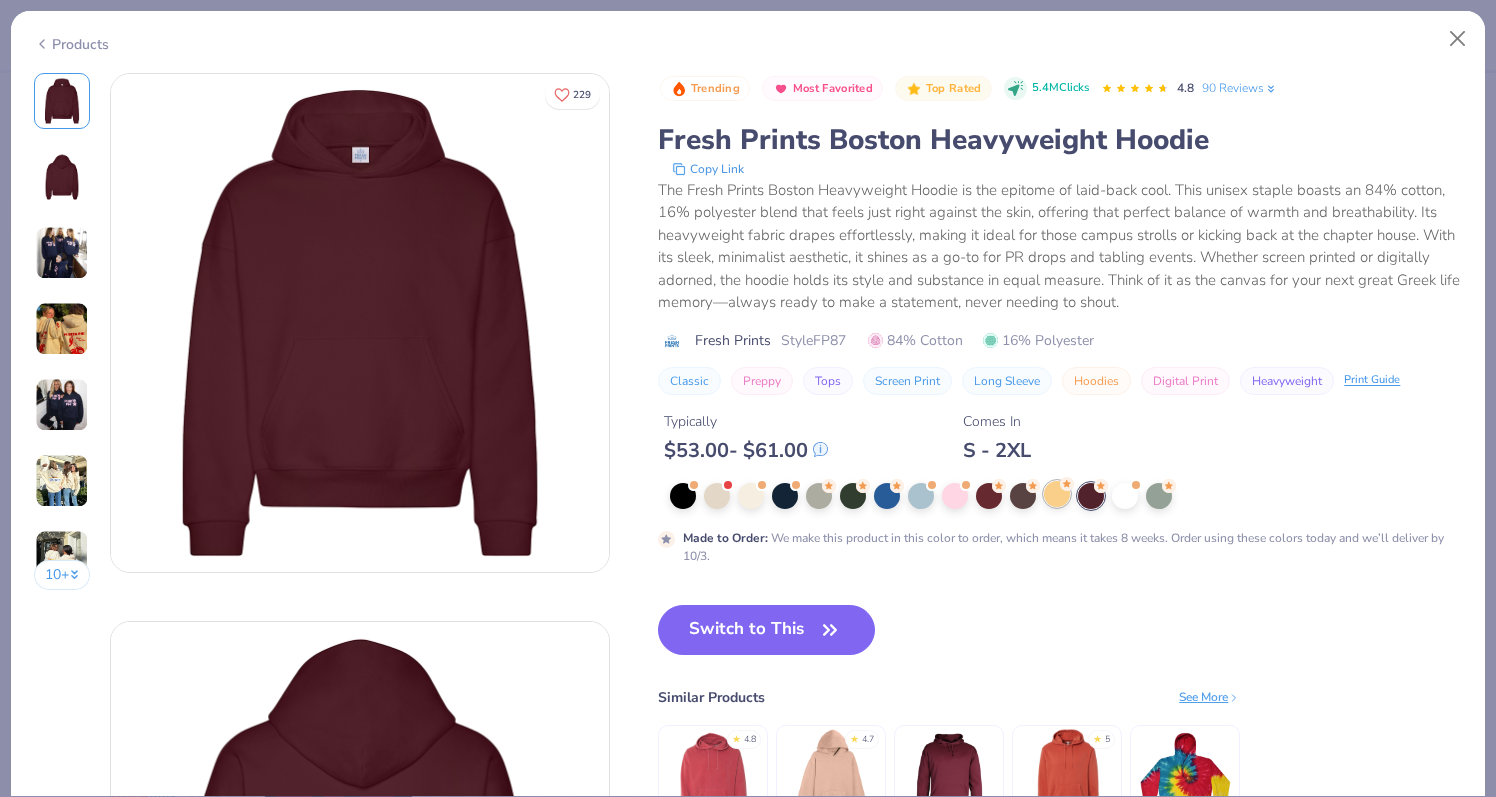 click at bounding box center [1057, 494] 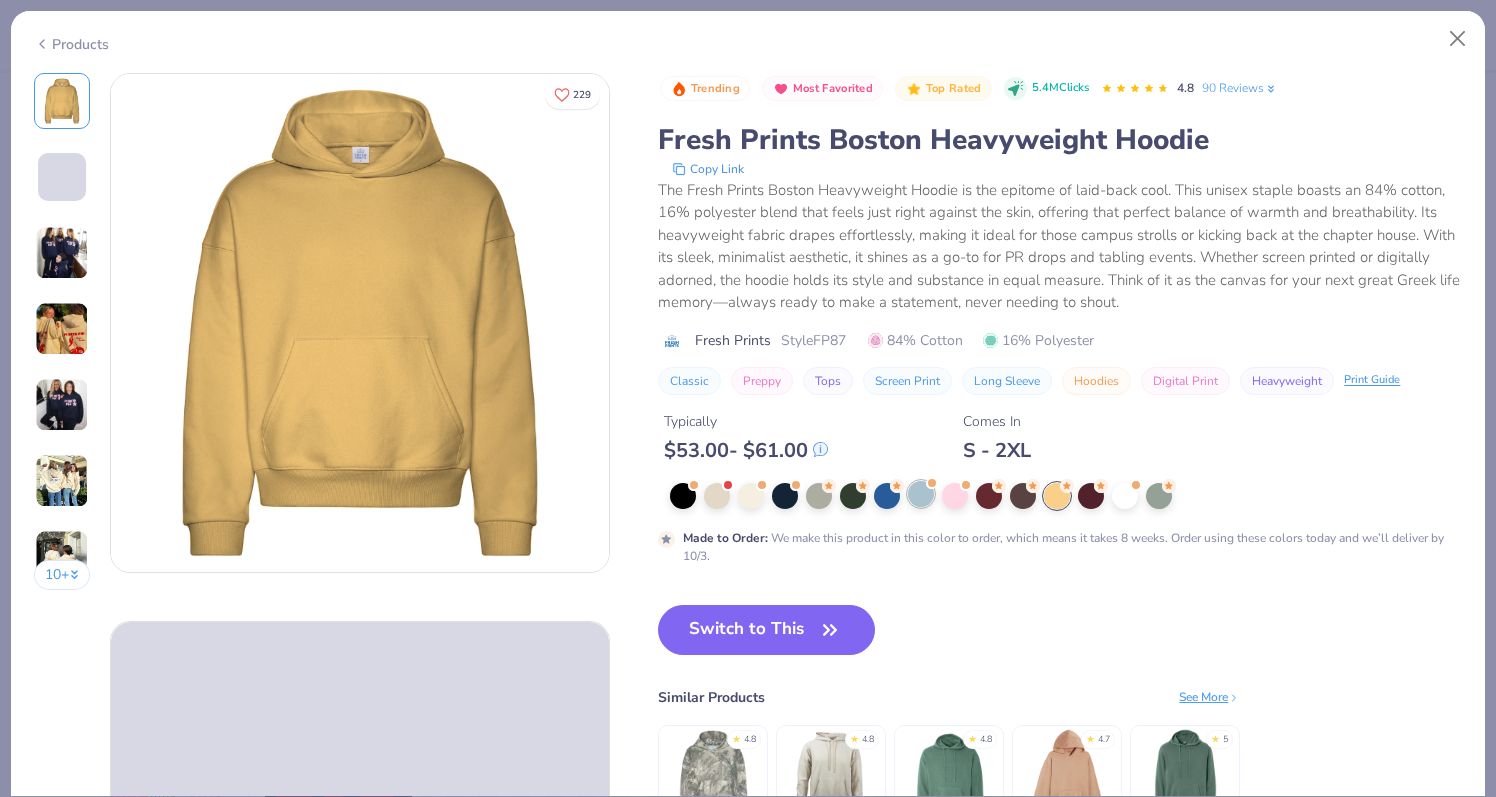 click at bounding box center [921, 494] 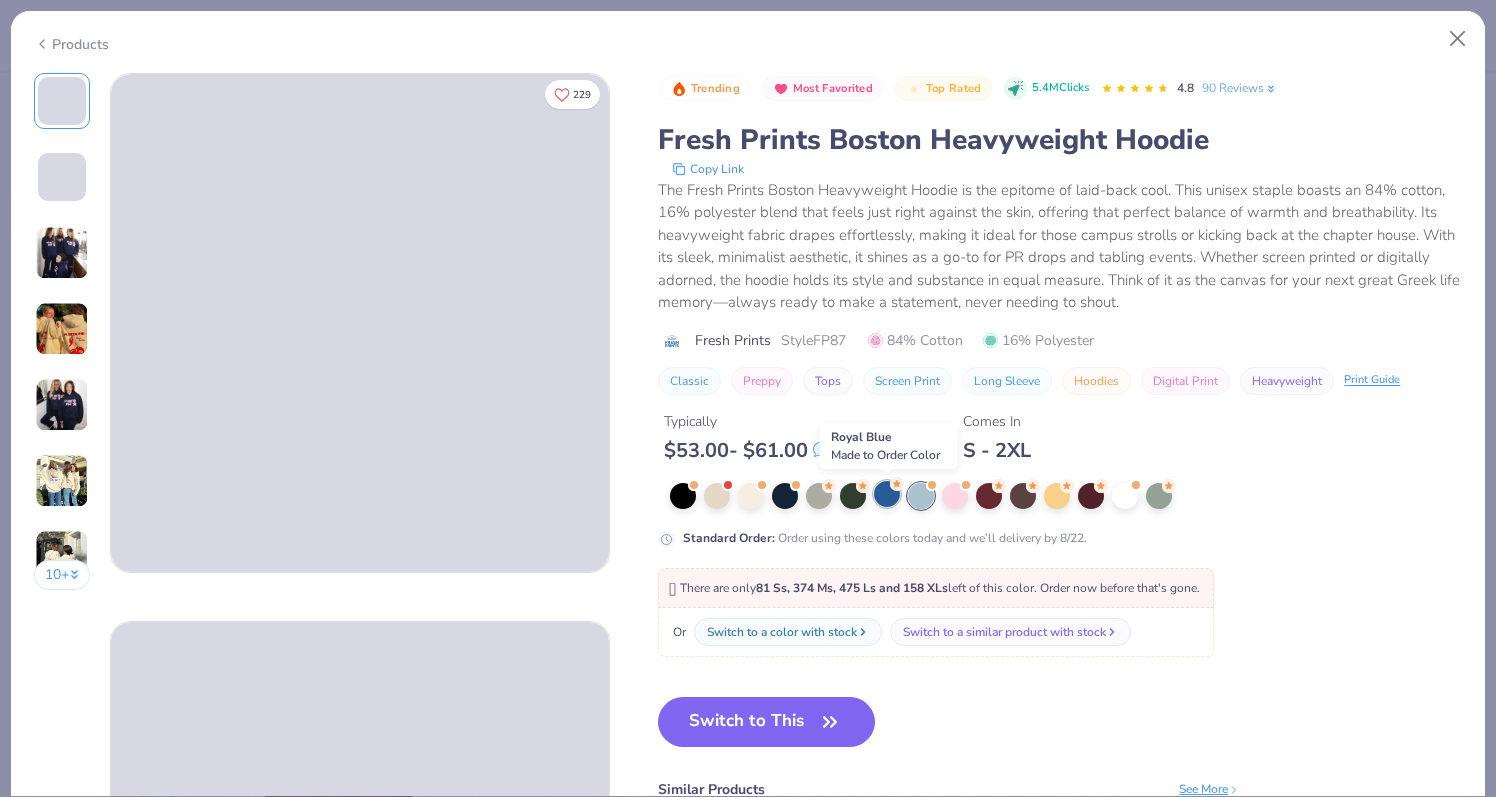 click at bounding box center (887, 494) 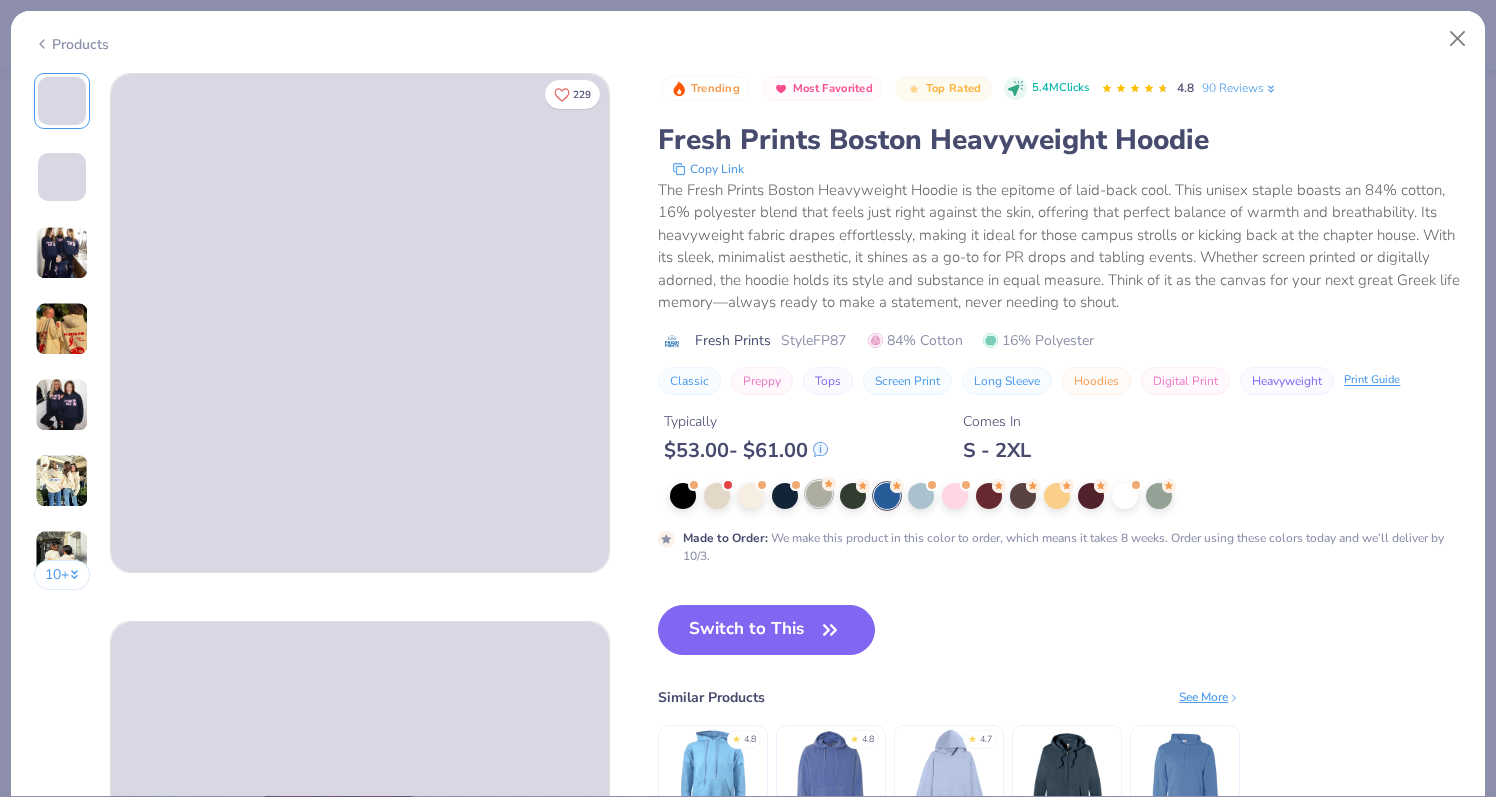 click at bounding box center (819, 494) 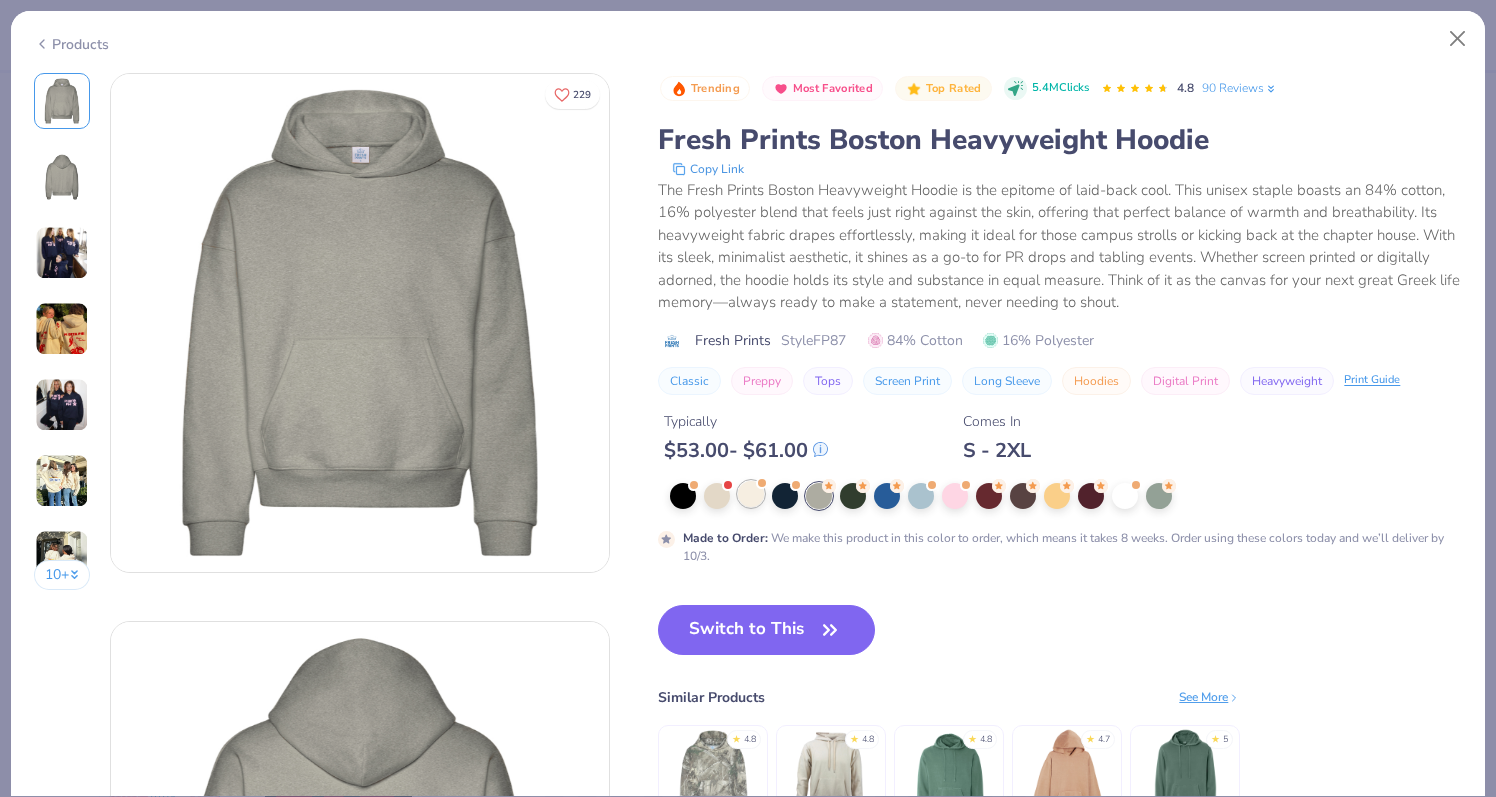 click at bounding box center (751, 494) 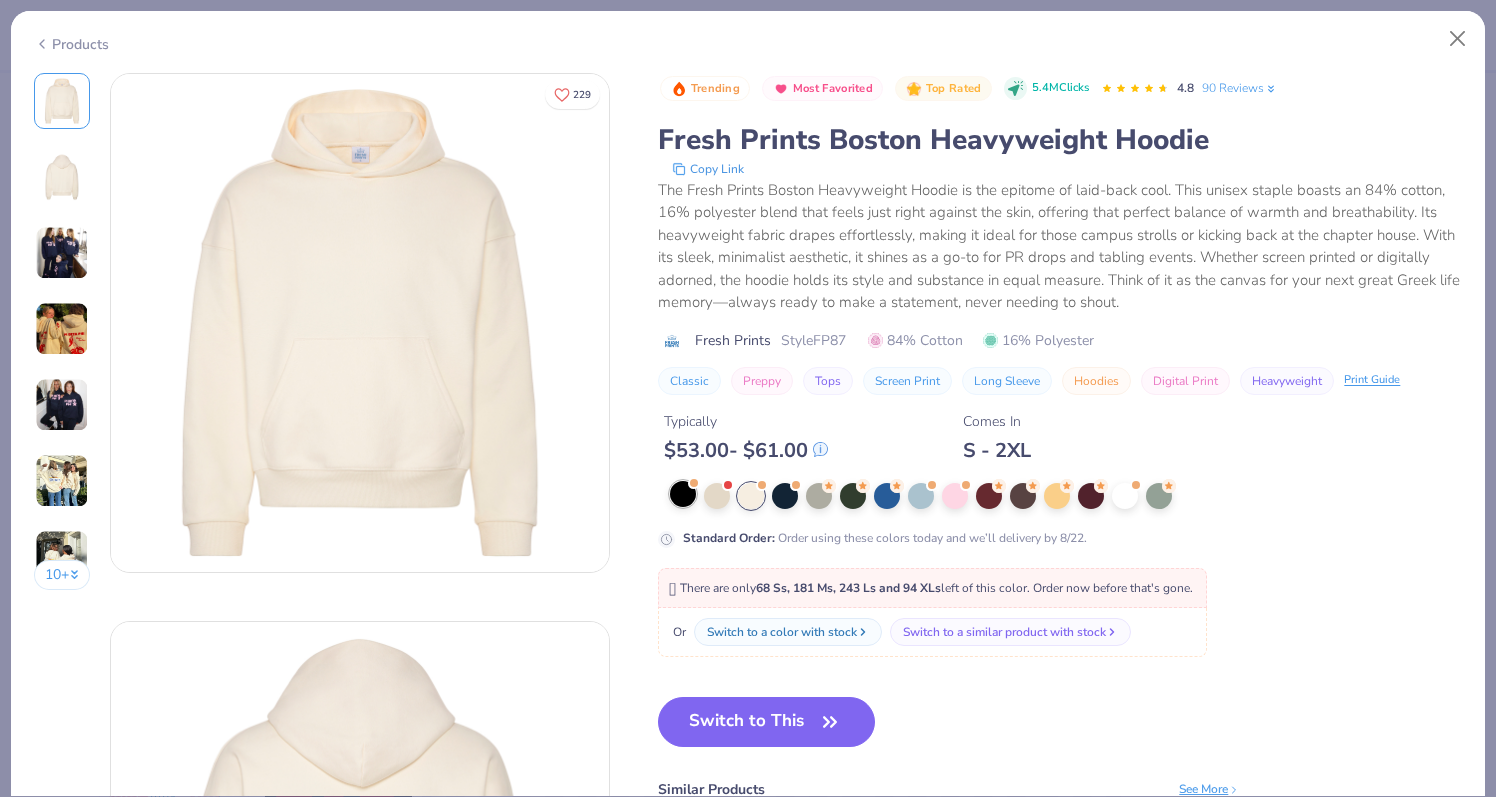 click at bounding box center [683, 494] 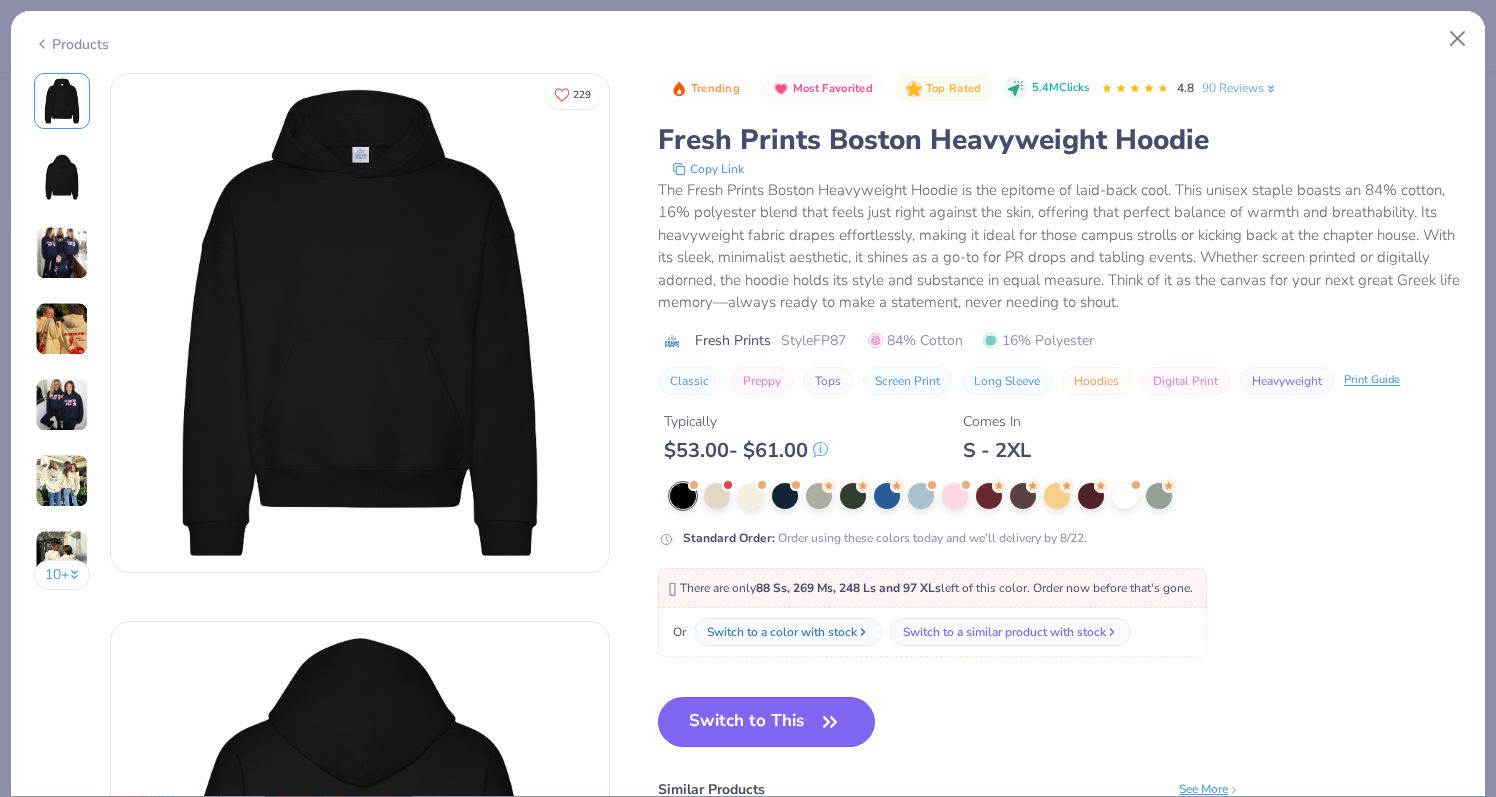 click on "Switch to This" at bounding box center (766, 722) 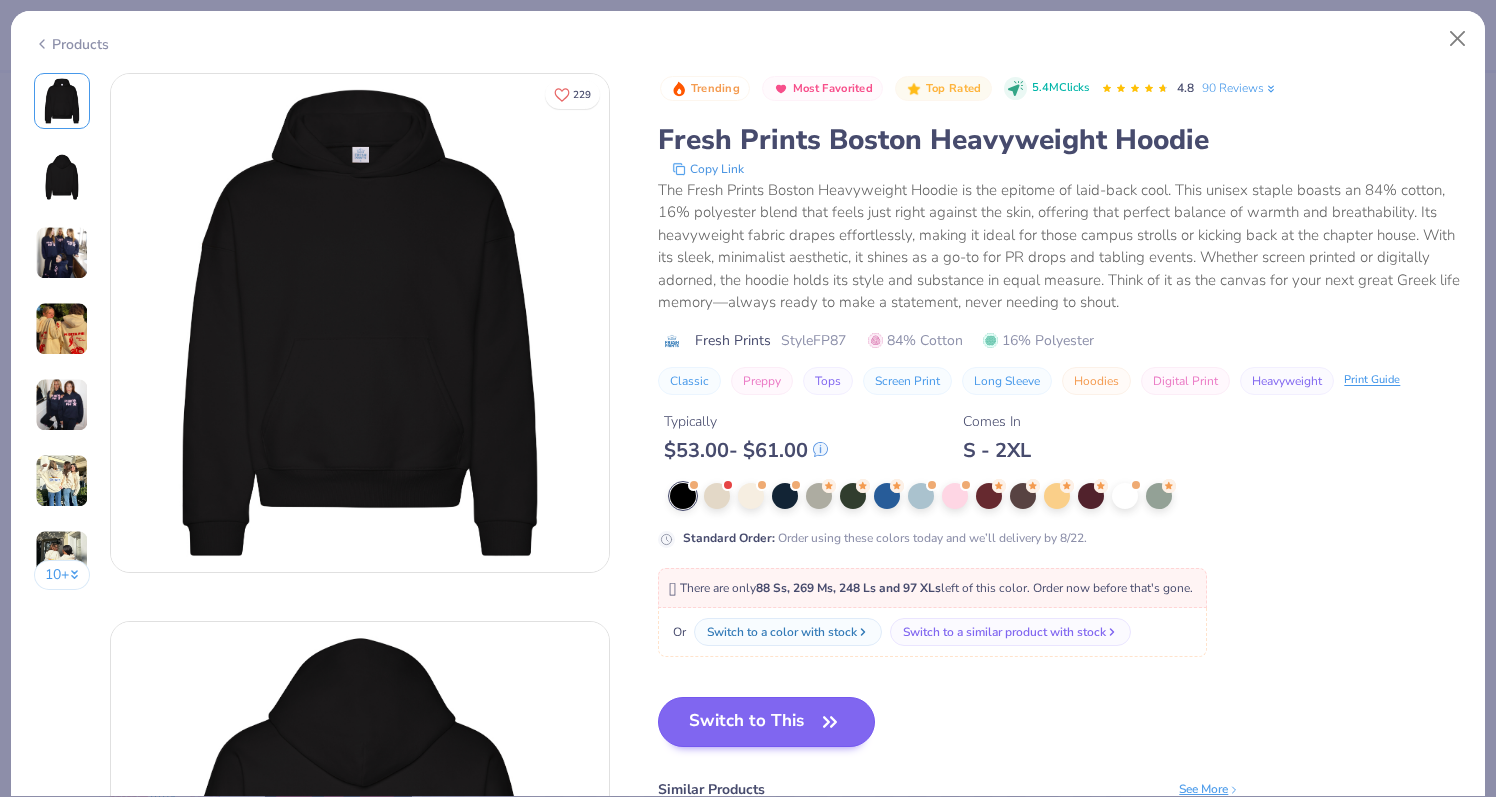 scroll, scrollTop: 0, scrollLeft: 0, axis: both 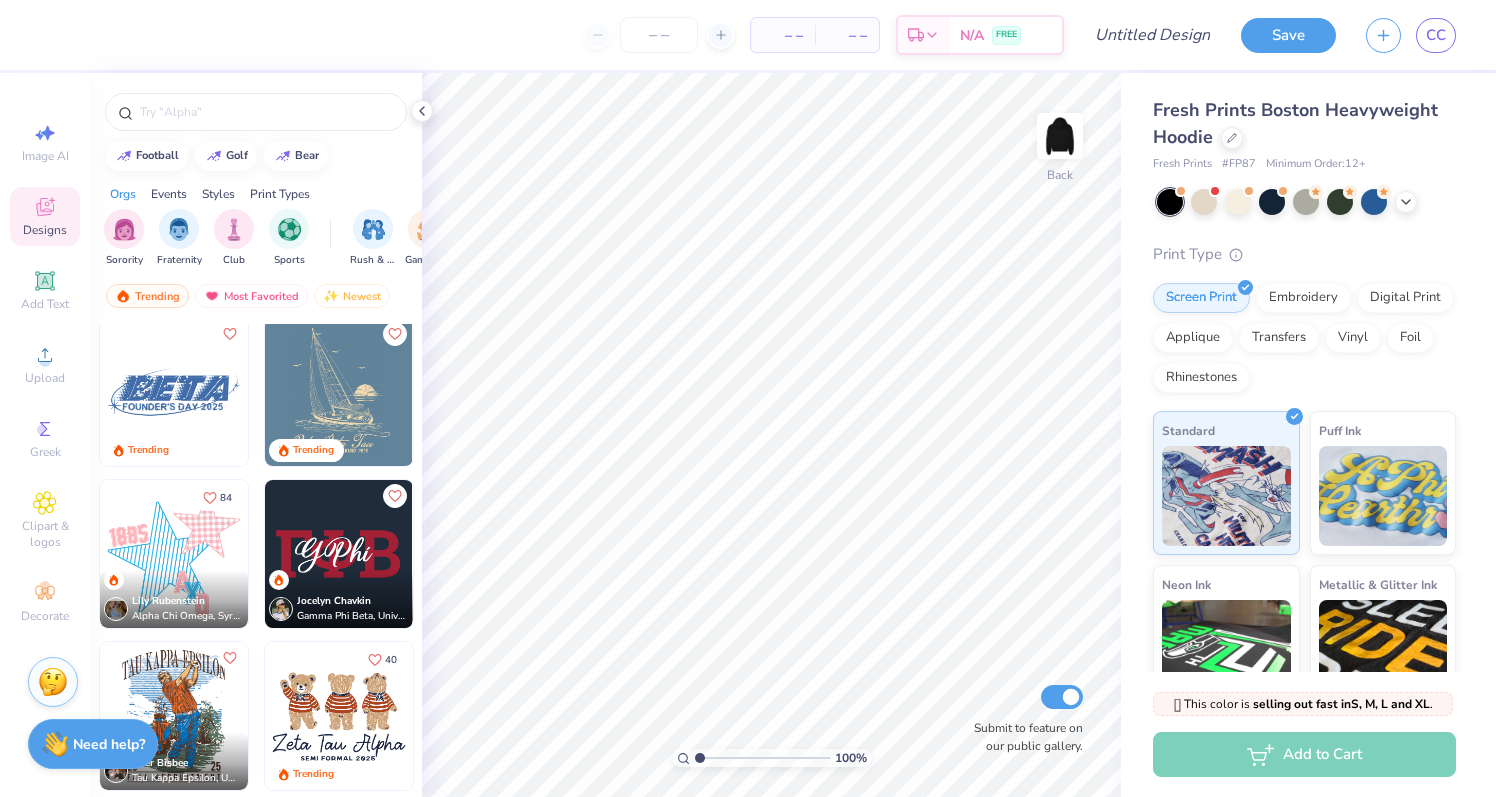 click at bounding box center (339, 554) 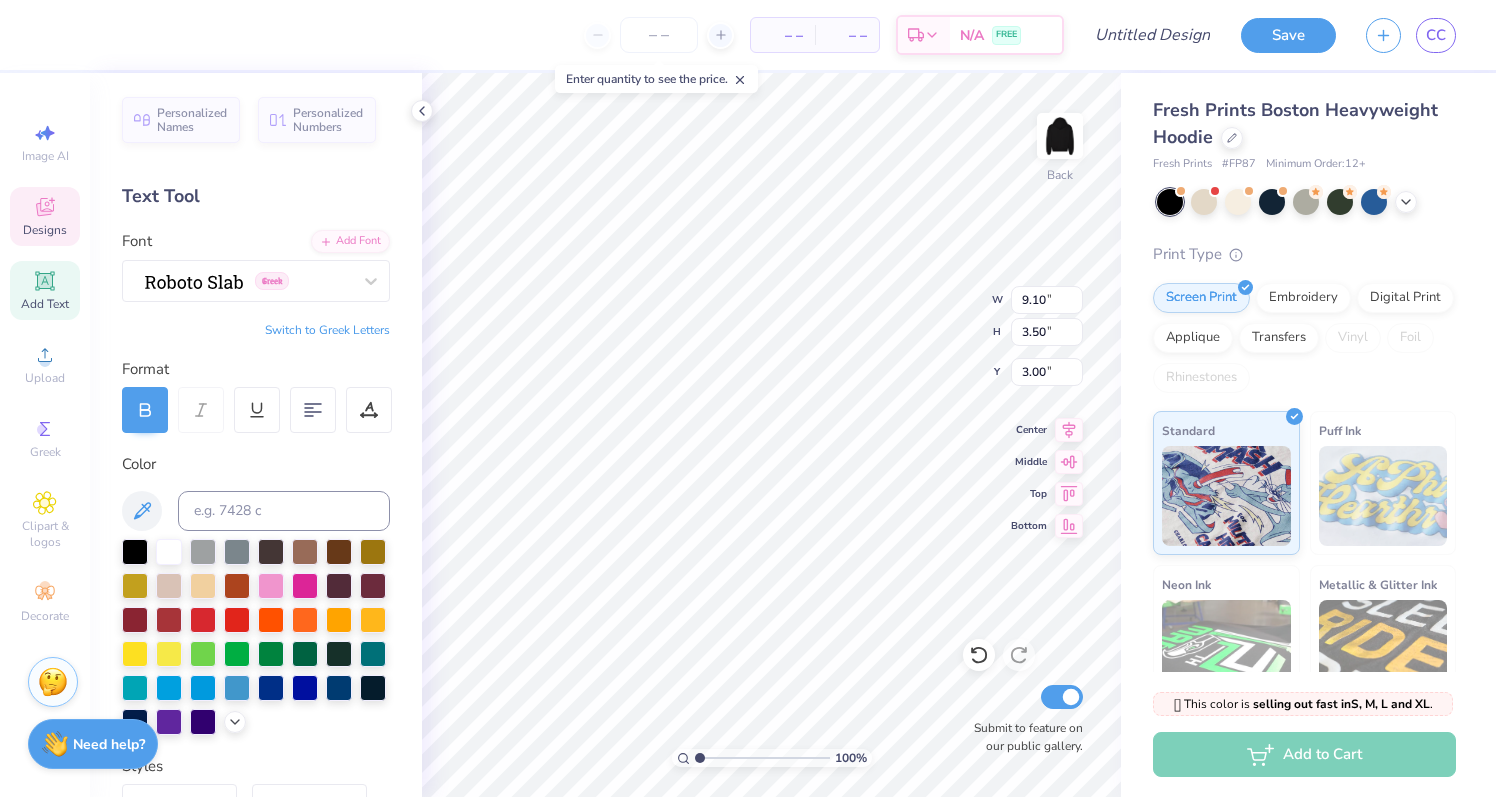 type on "G" 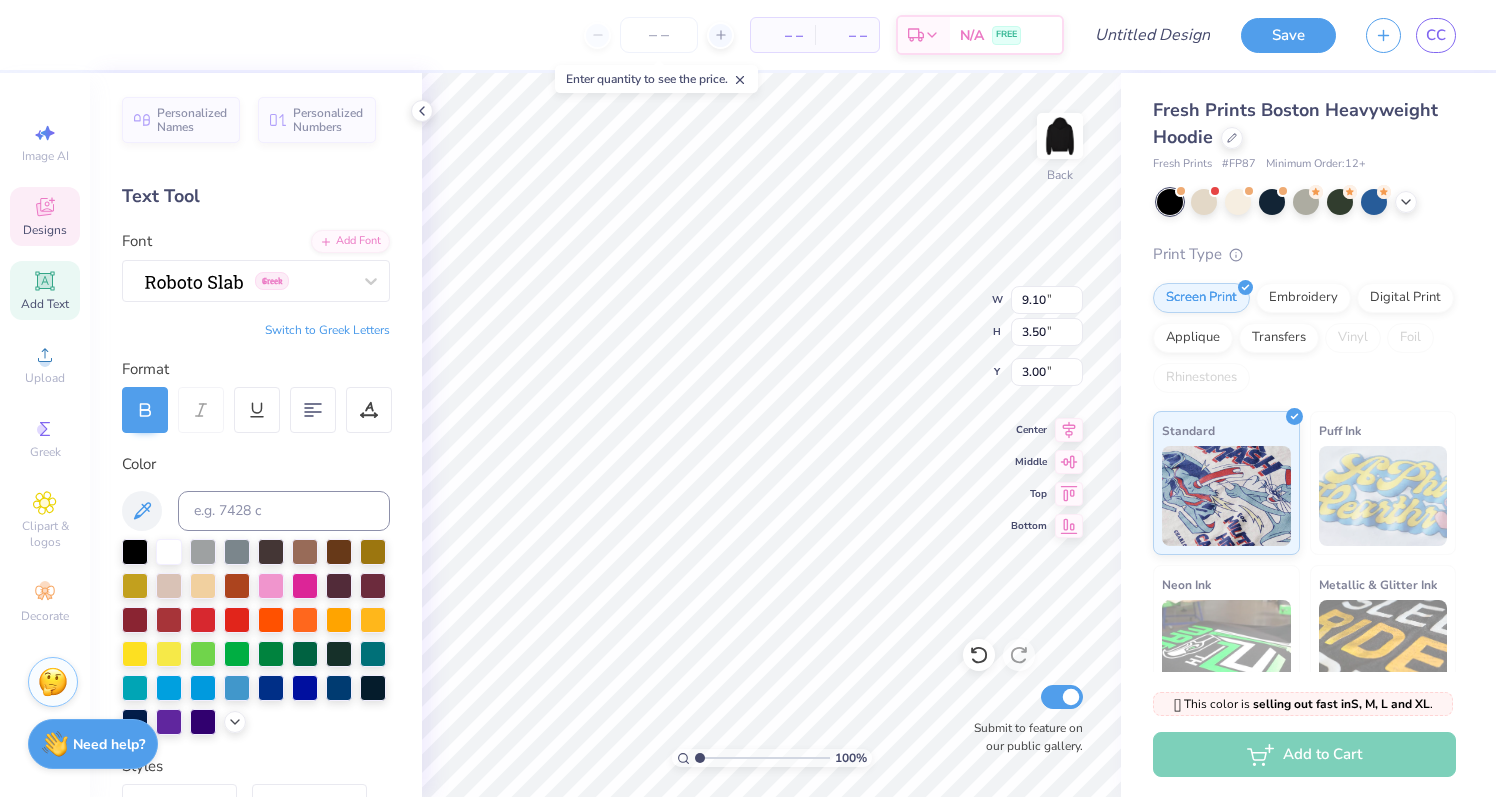 type on "B" 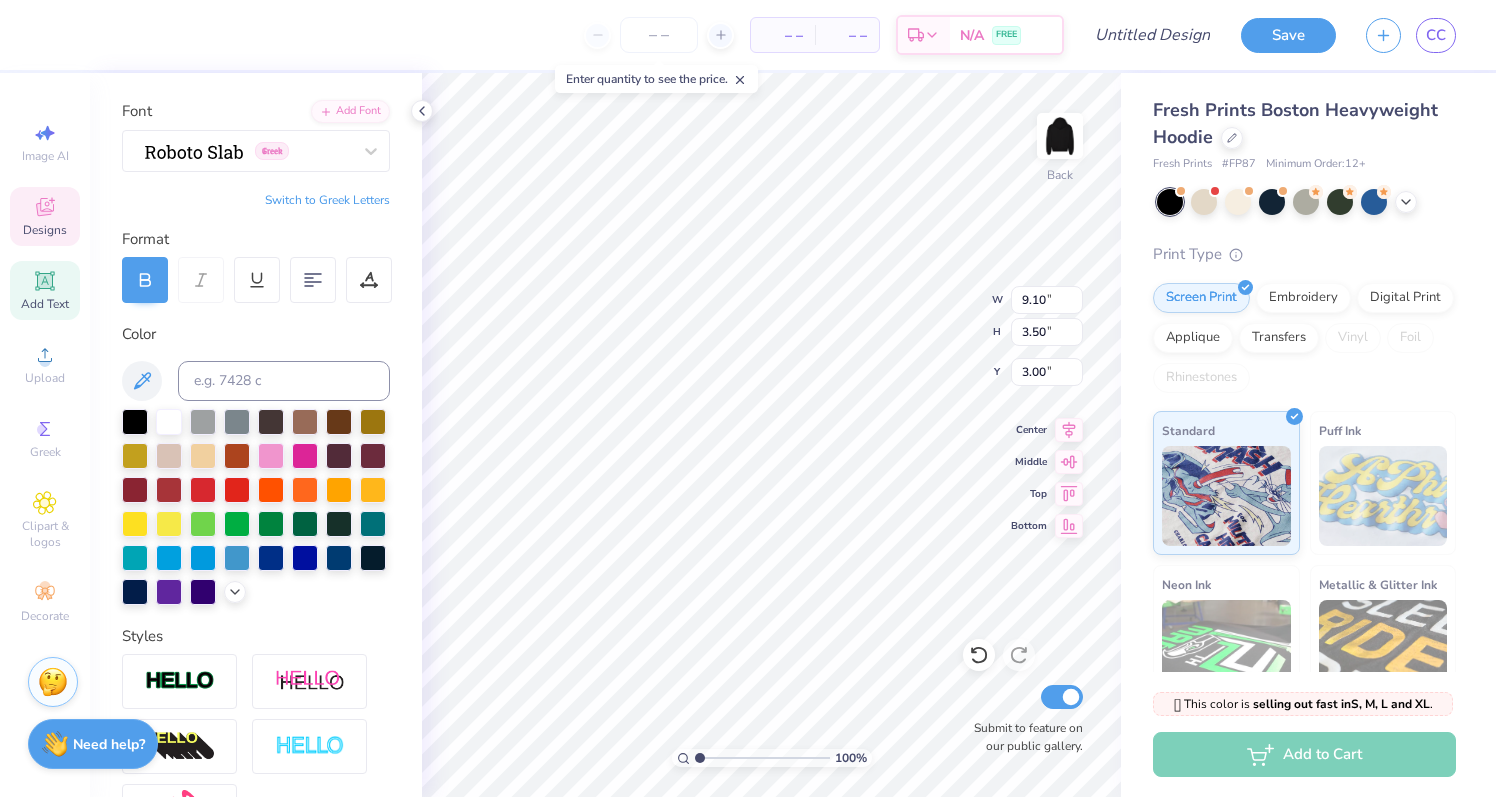 scroll, scrollTop: 0, scrollLeft: 0, axis: both 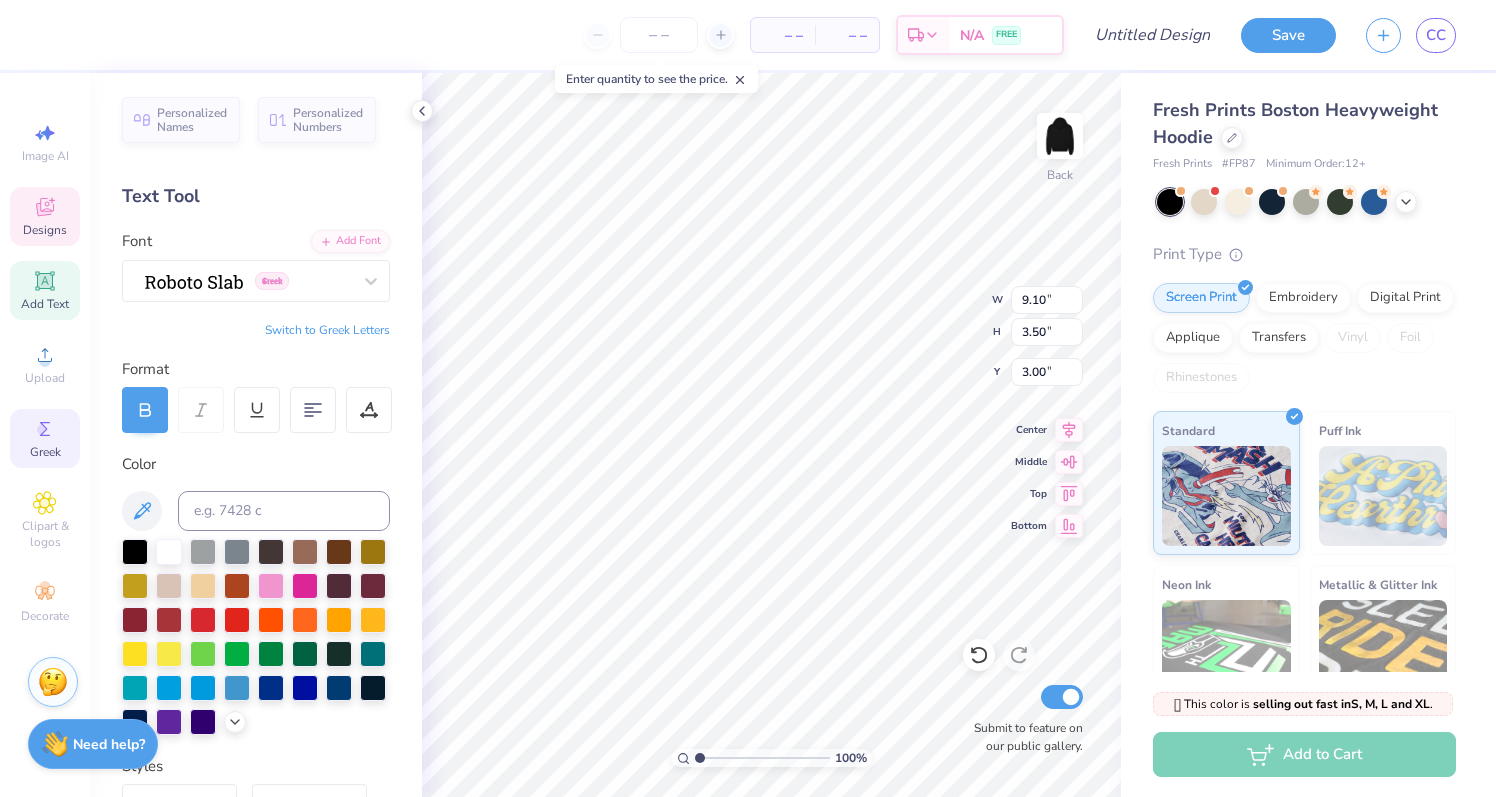 click 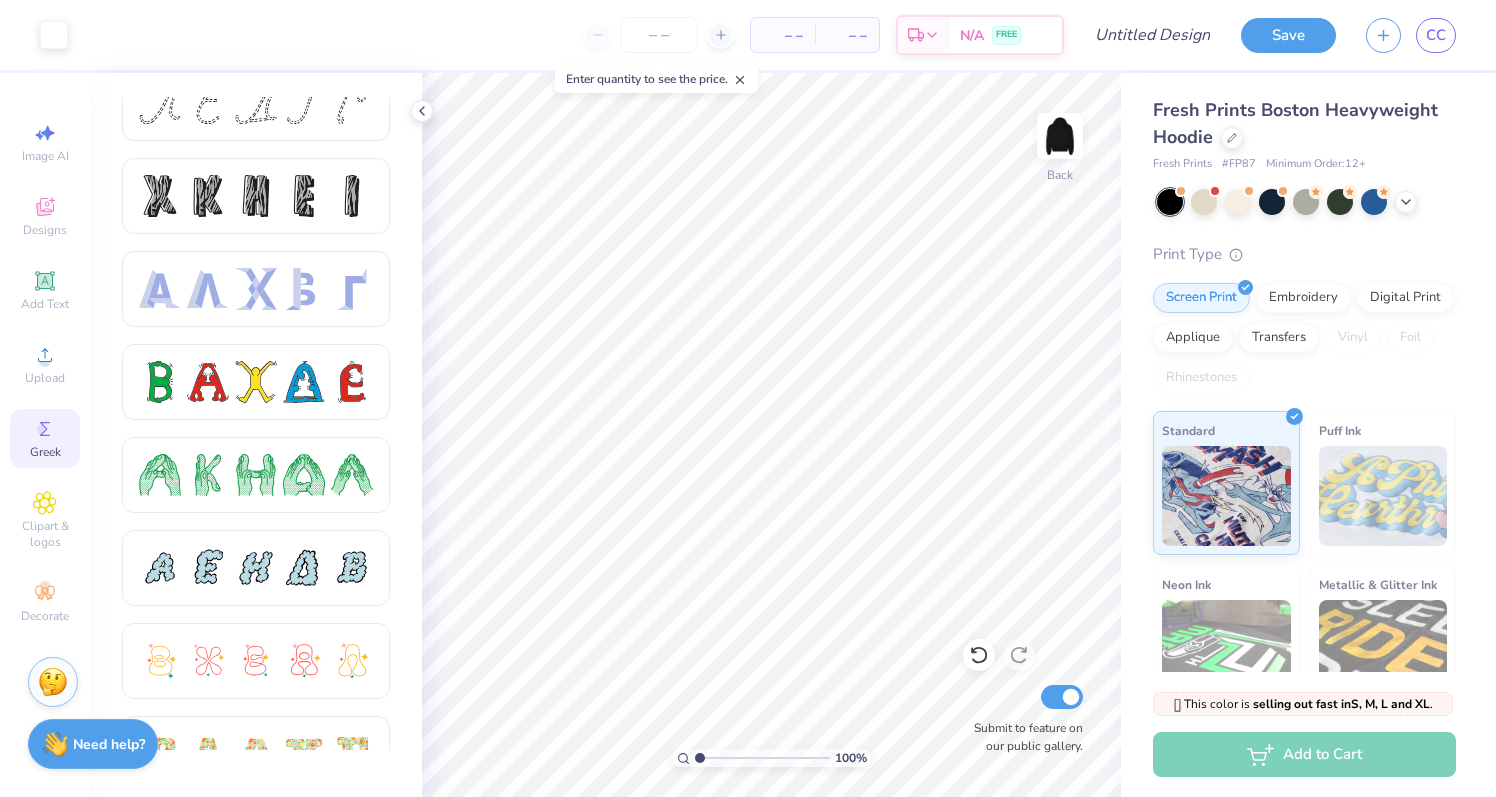 scroll, scrollTop: 0, scrollLeft: 0, axis: both 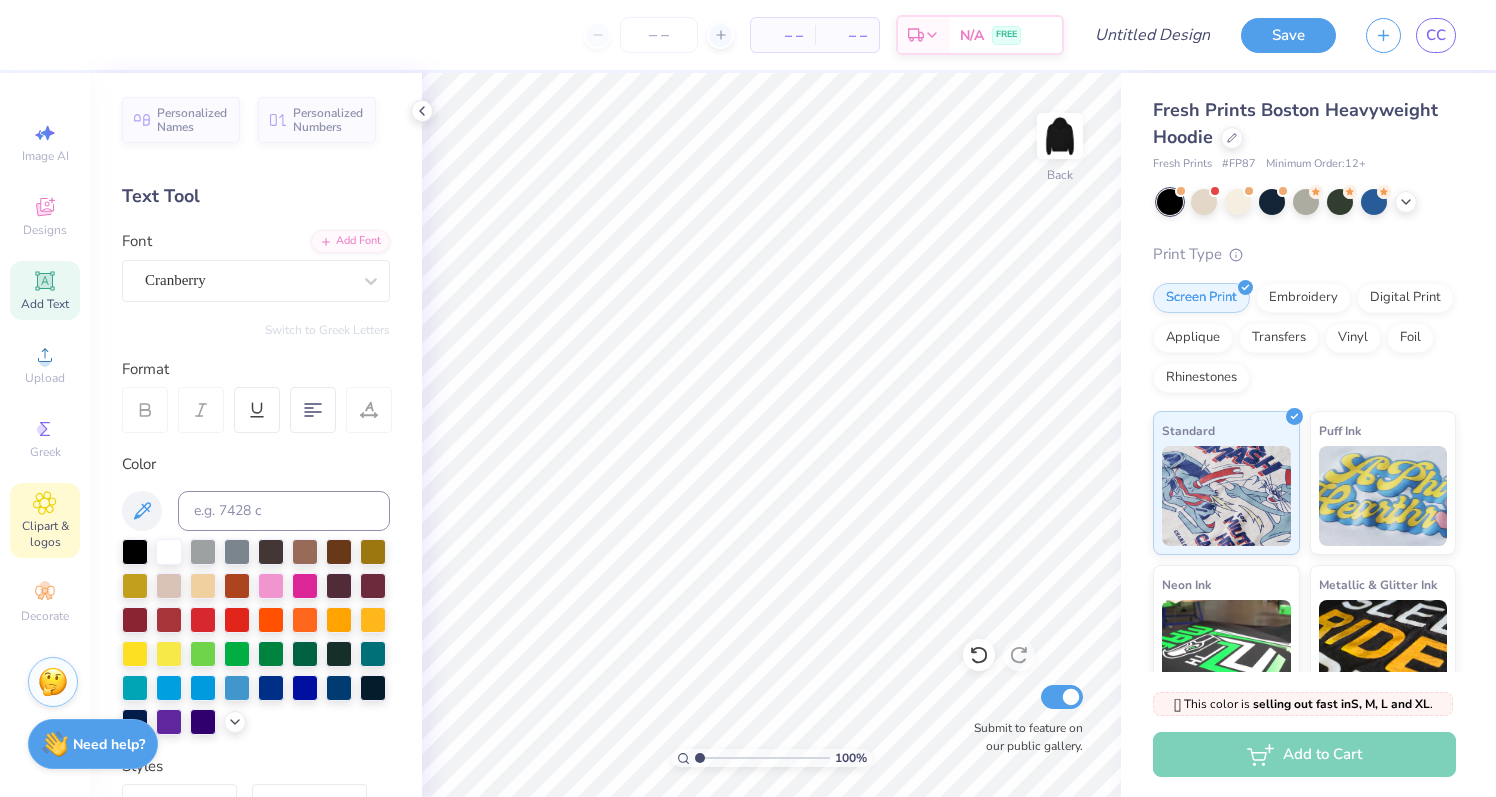click on "Clipart & logos" at bounding box center [45, 534] 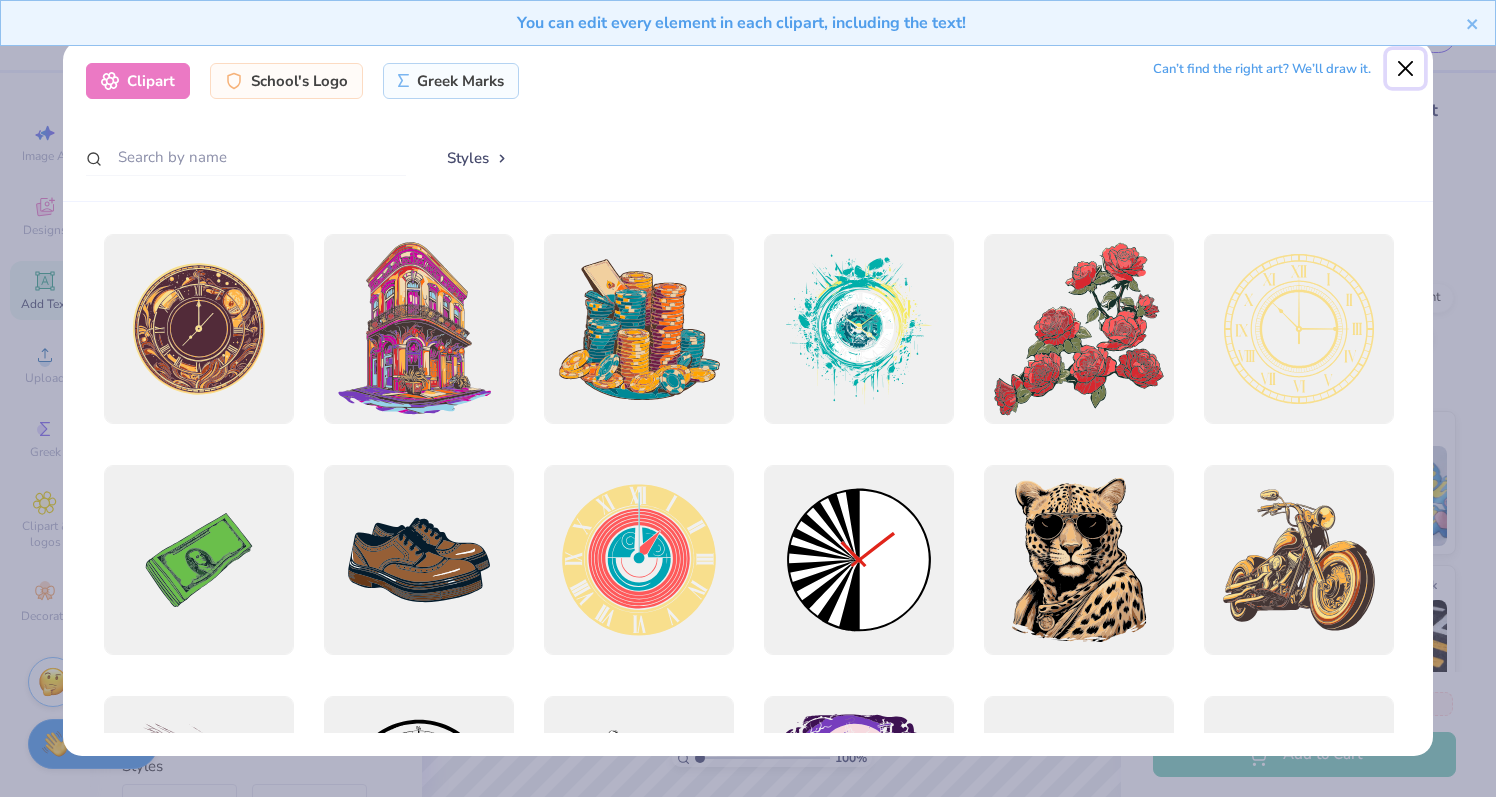 click at bounding box center [1406, 69] 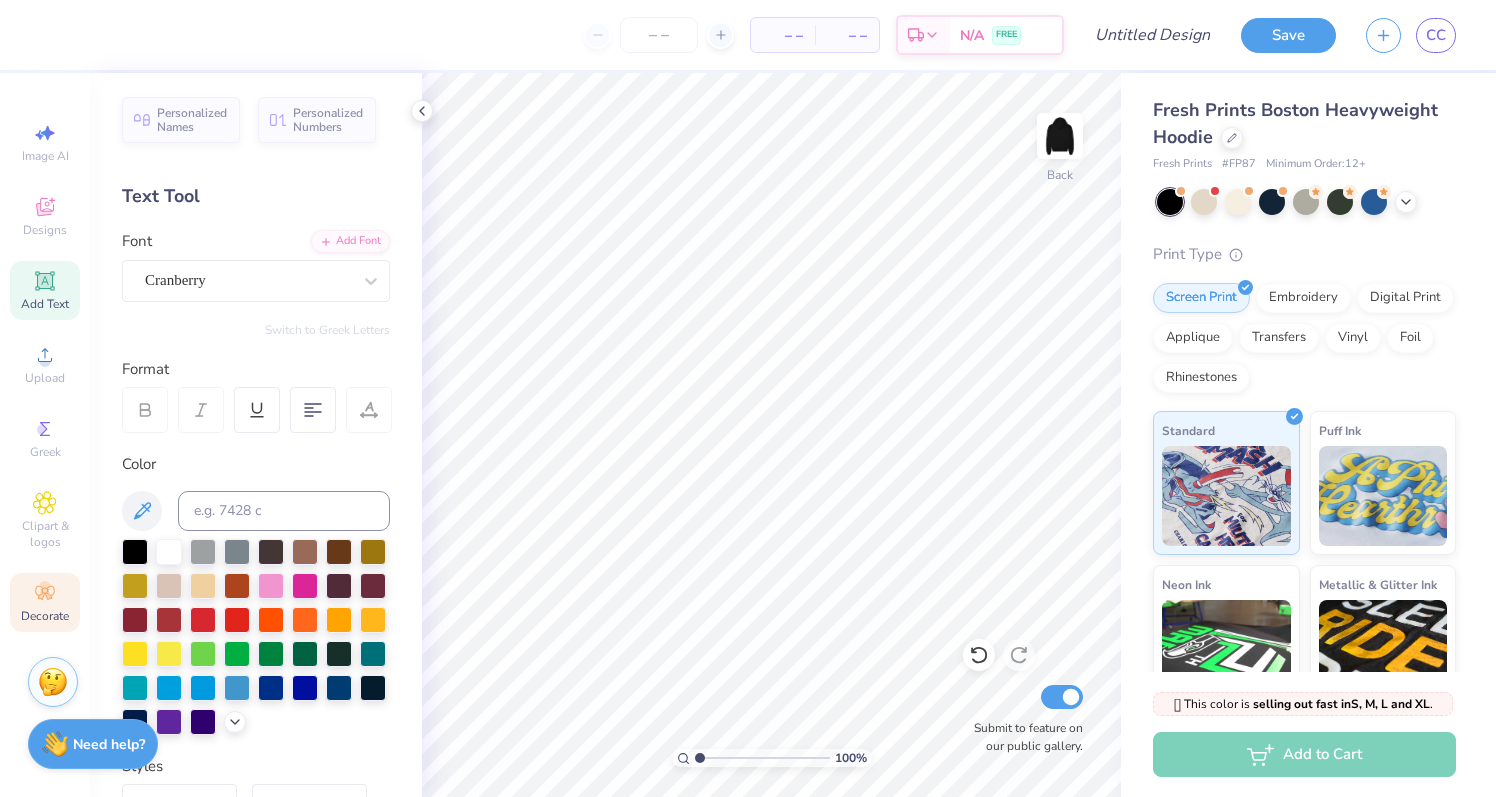 click 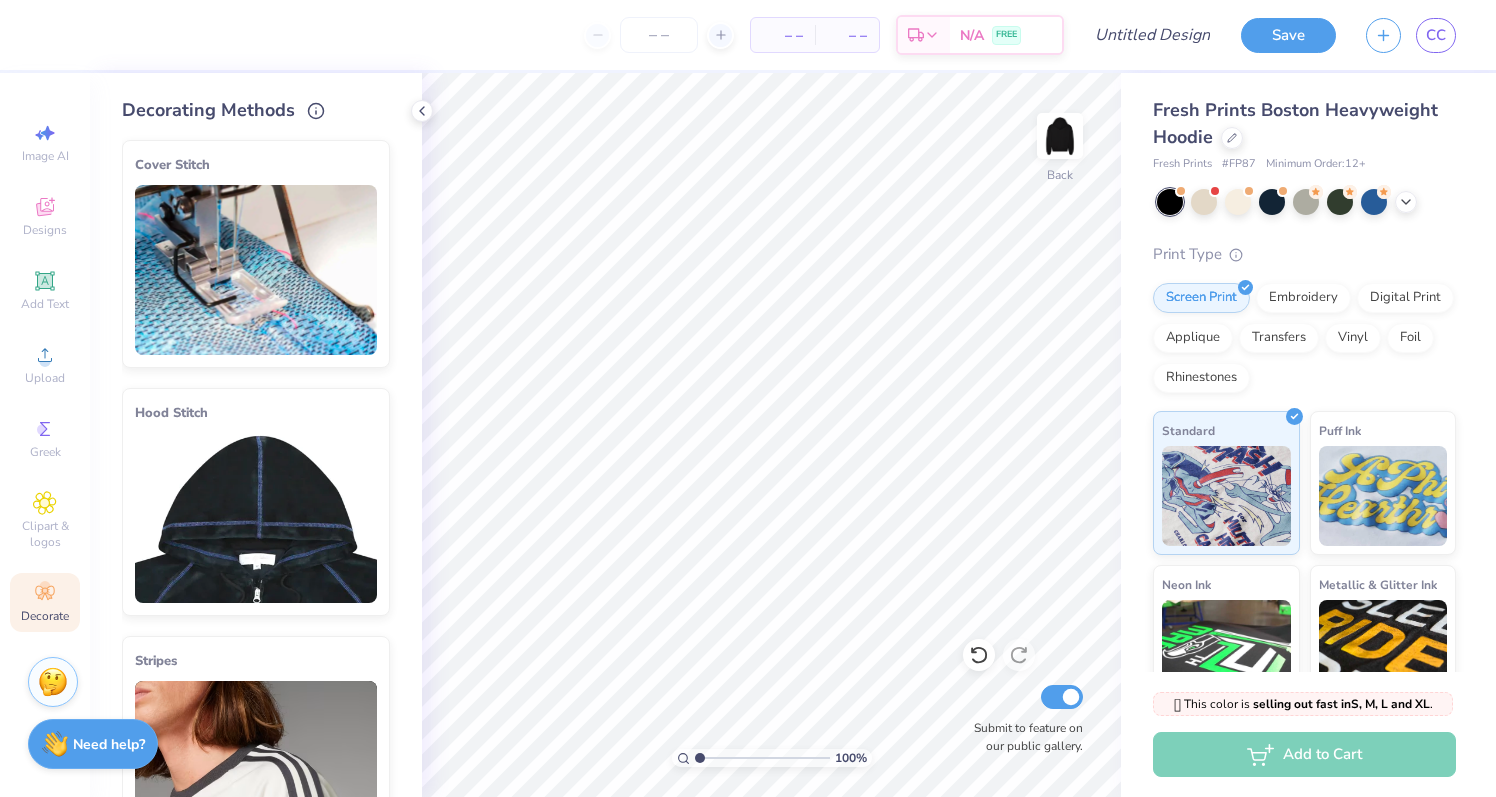click at bounding box center (256, 518) 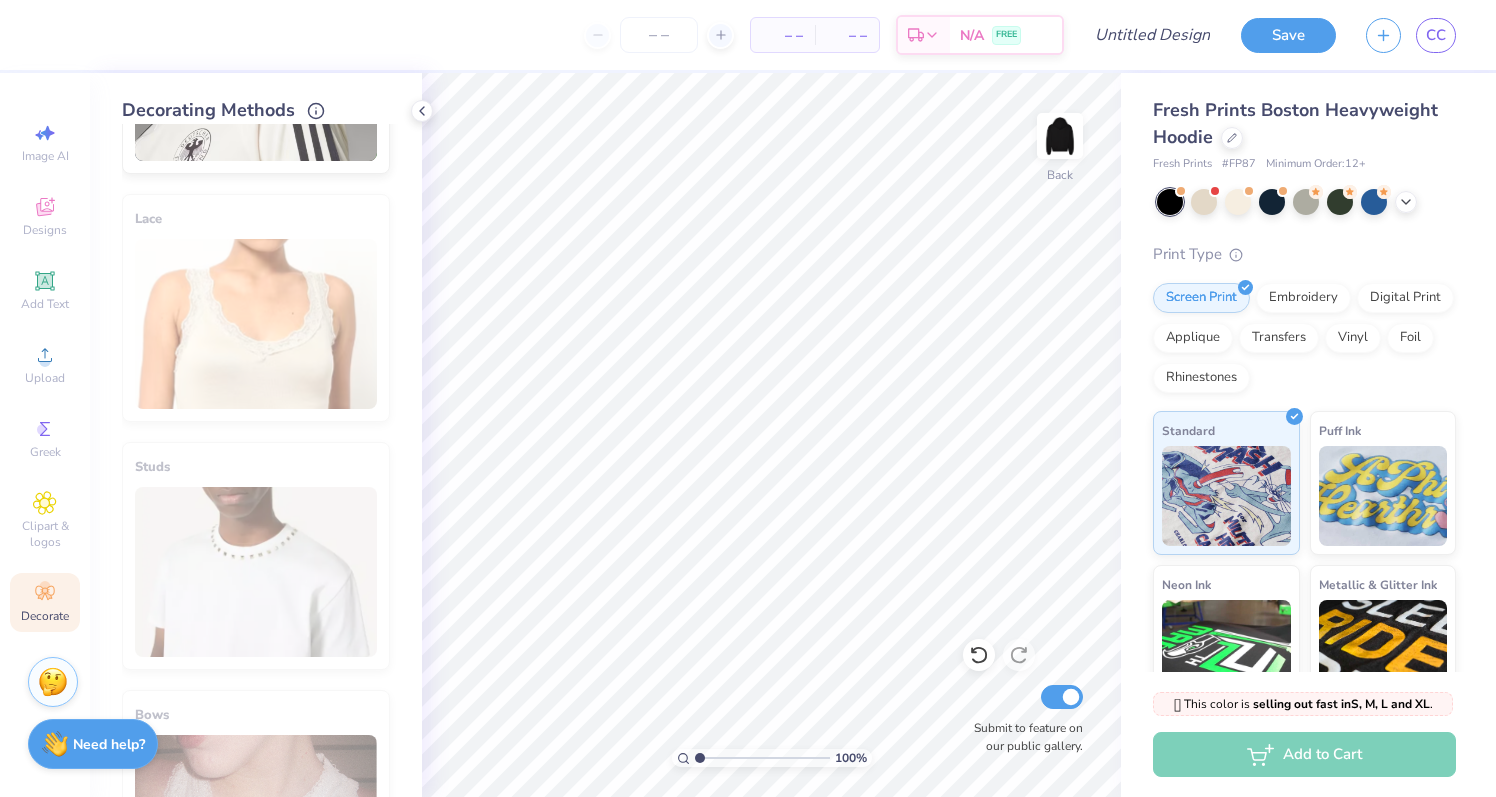 scroll, scrollTop: 1391, scrollLeft: 0, axis: vertical 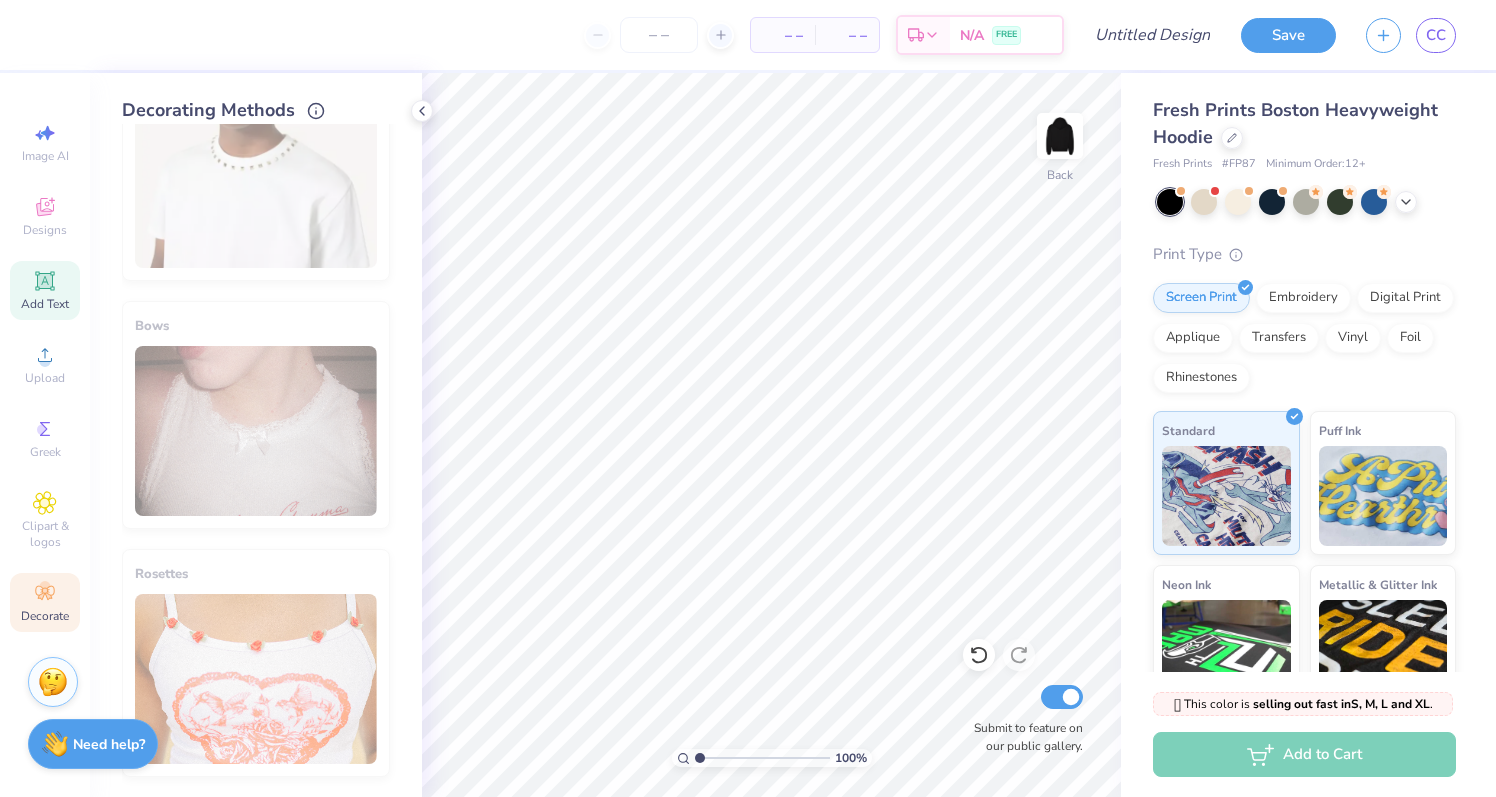click 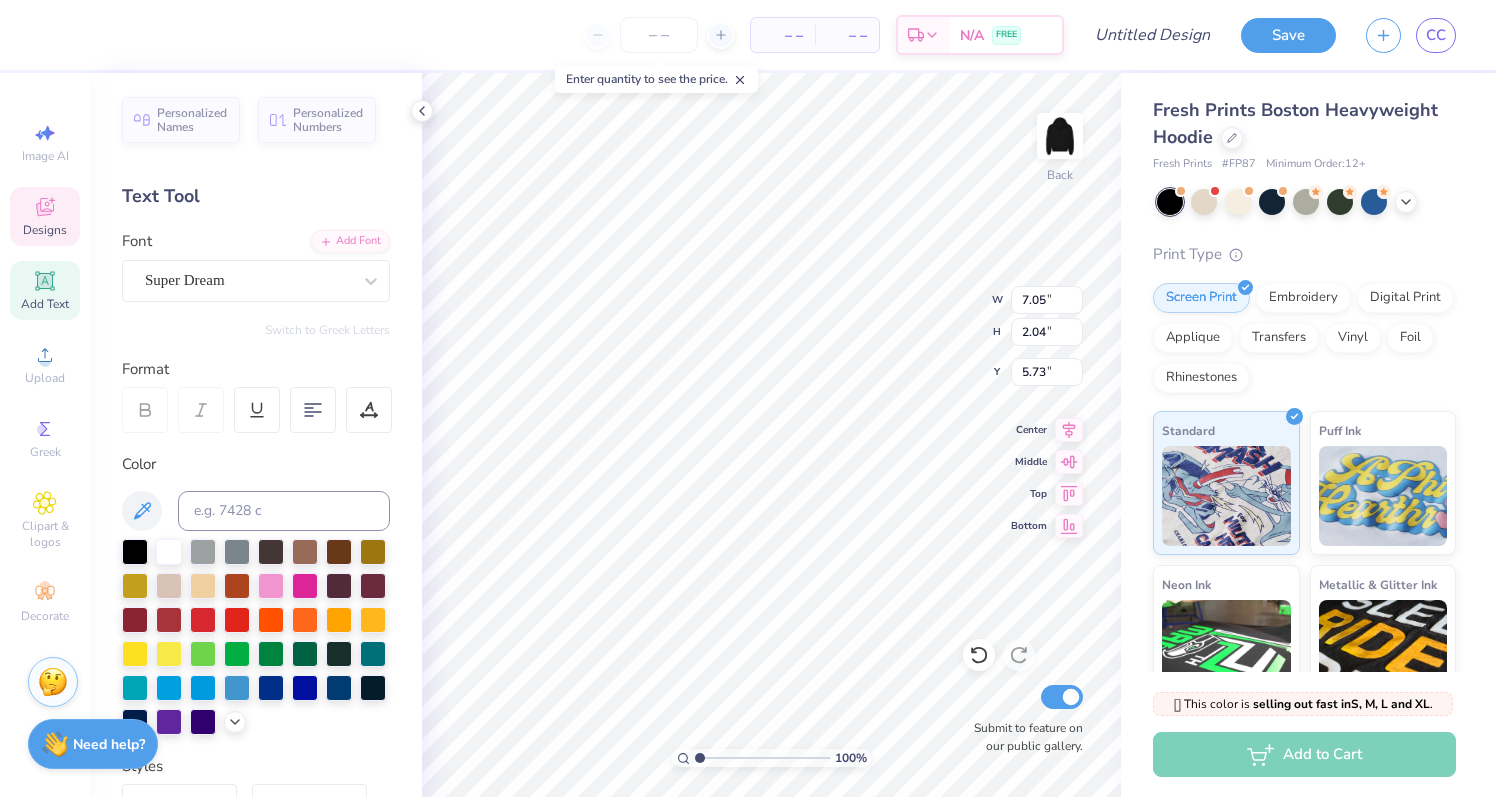 click 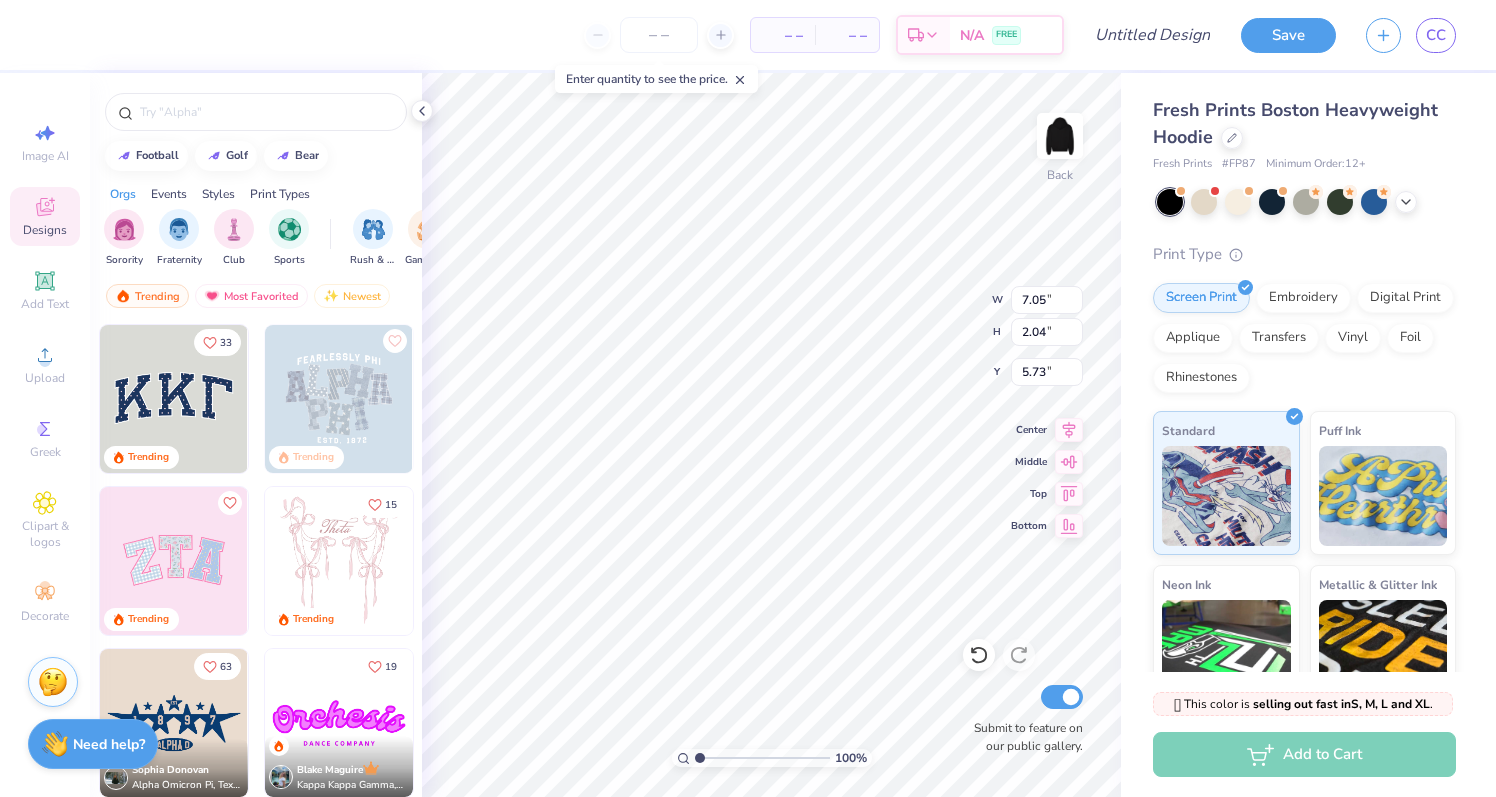 click on "Image AI Designs Add Text Upload Greek Clipart & logos Decorate" at bounding box center [45, 372] 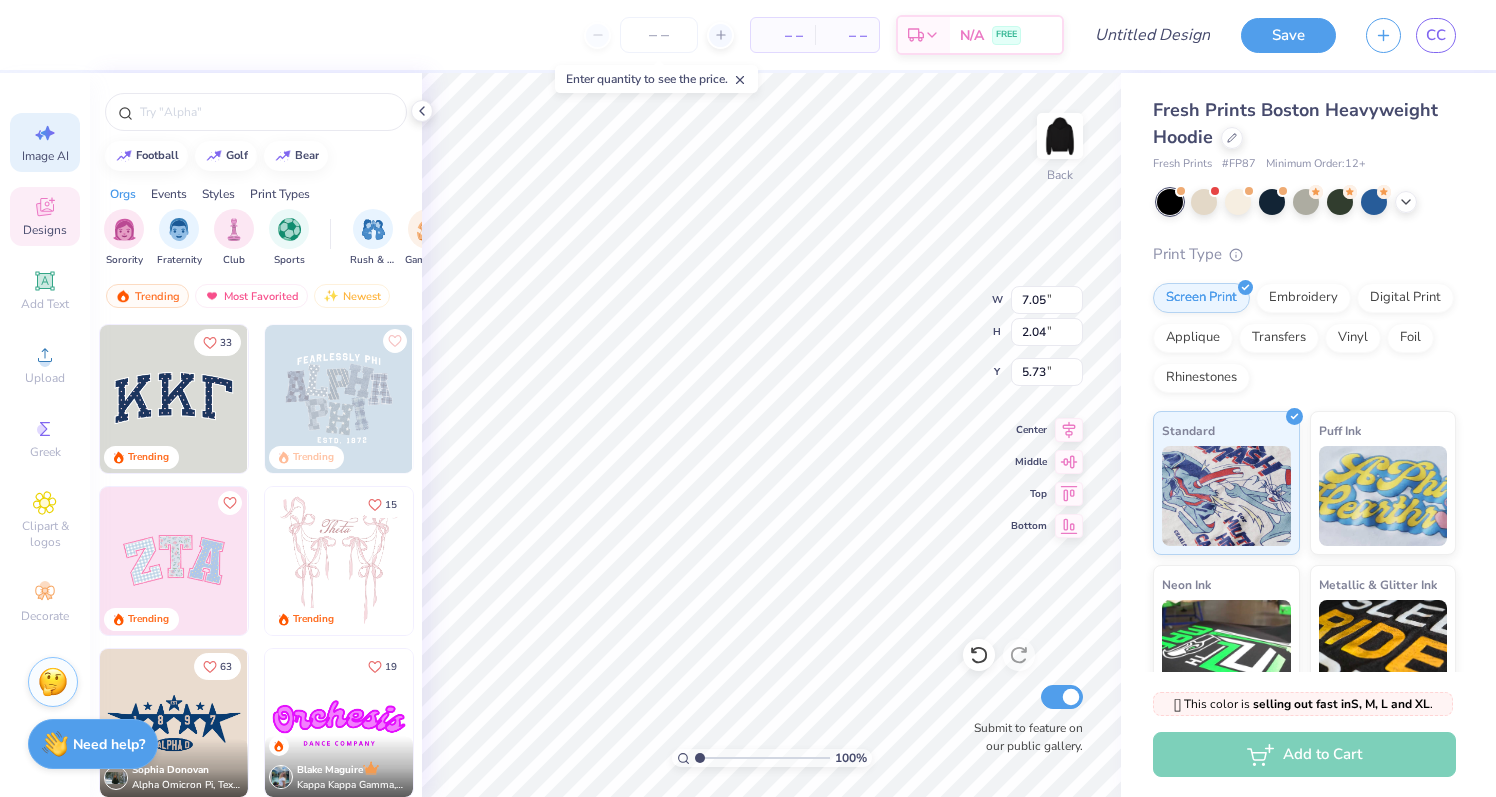 click on "Image AI" at bounding box center (45, 156) 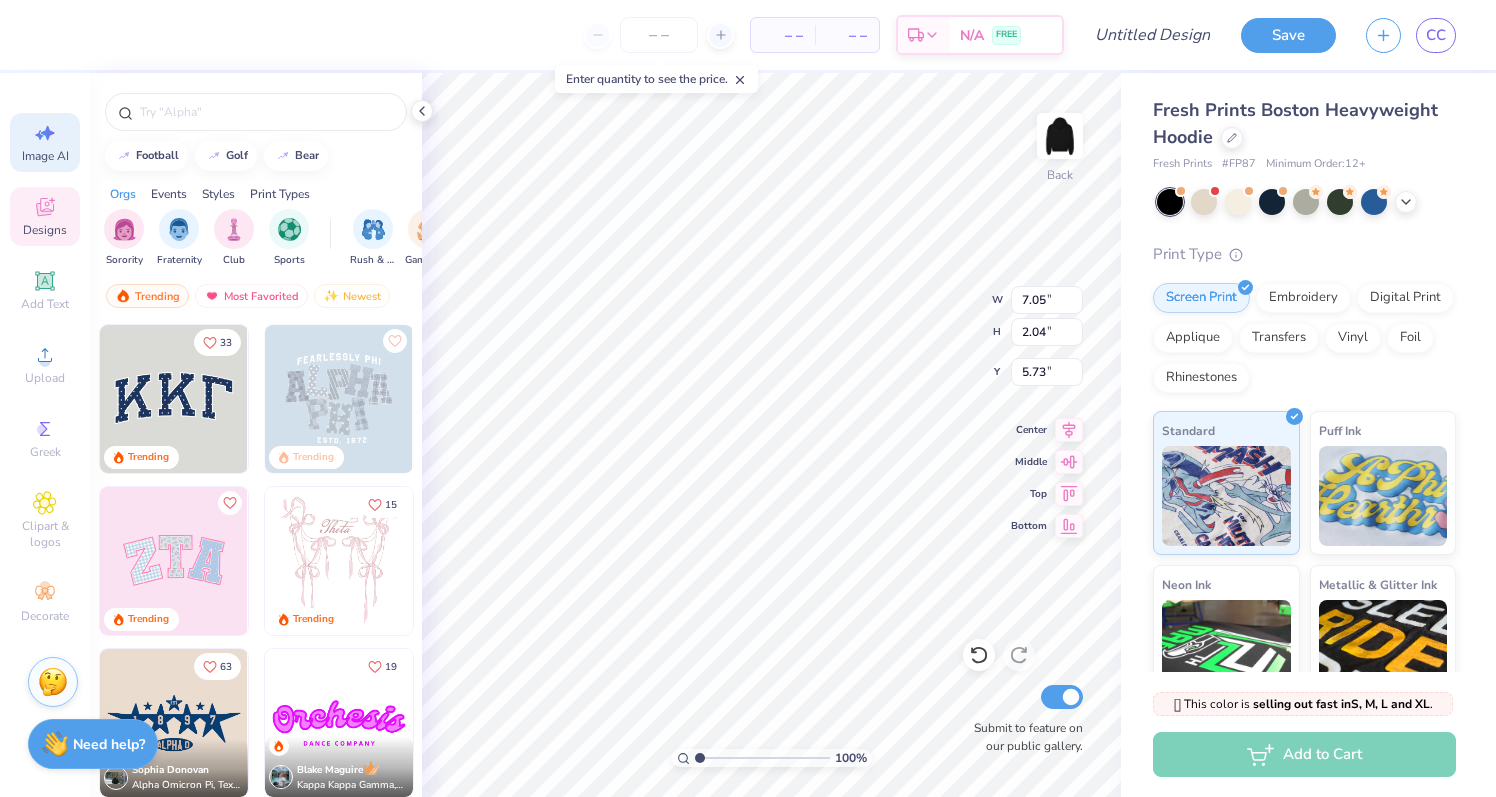 select on "4" 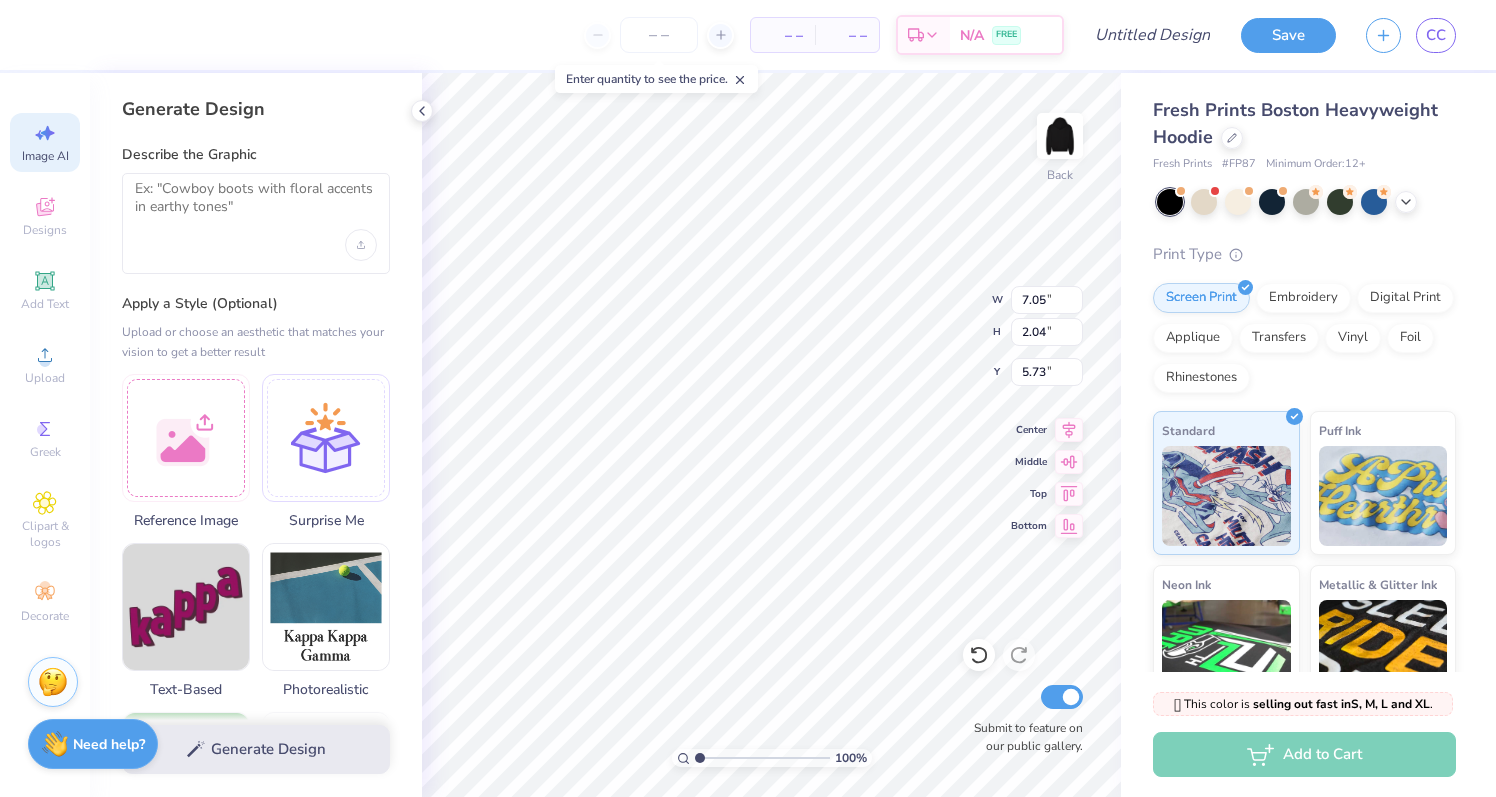 type on "TET" 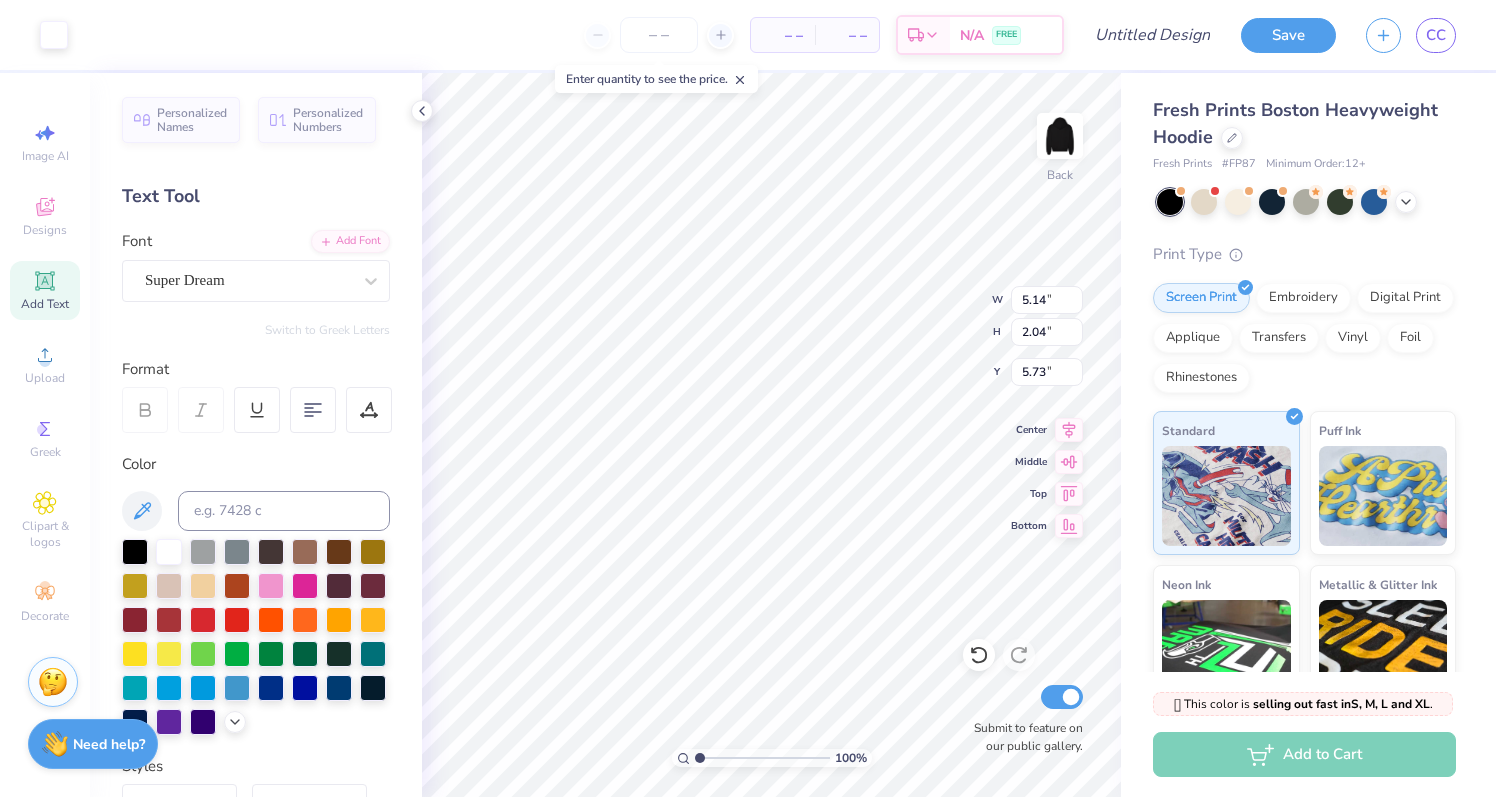 type 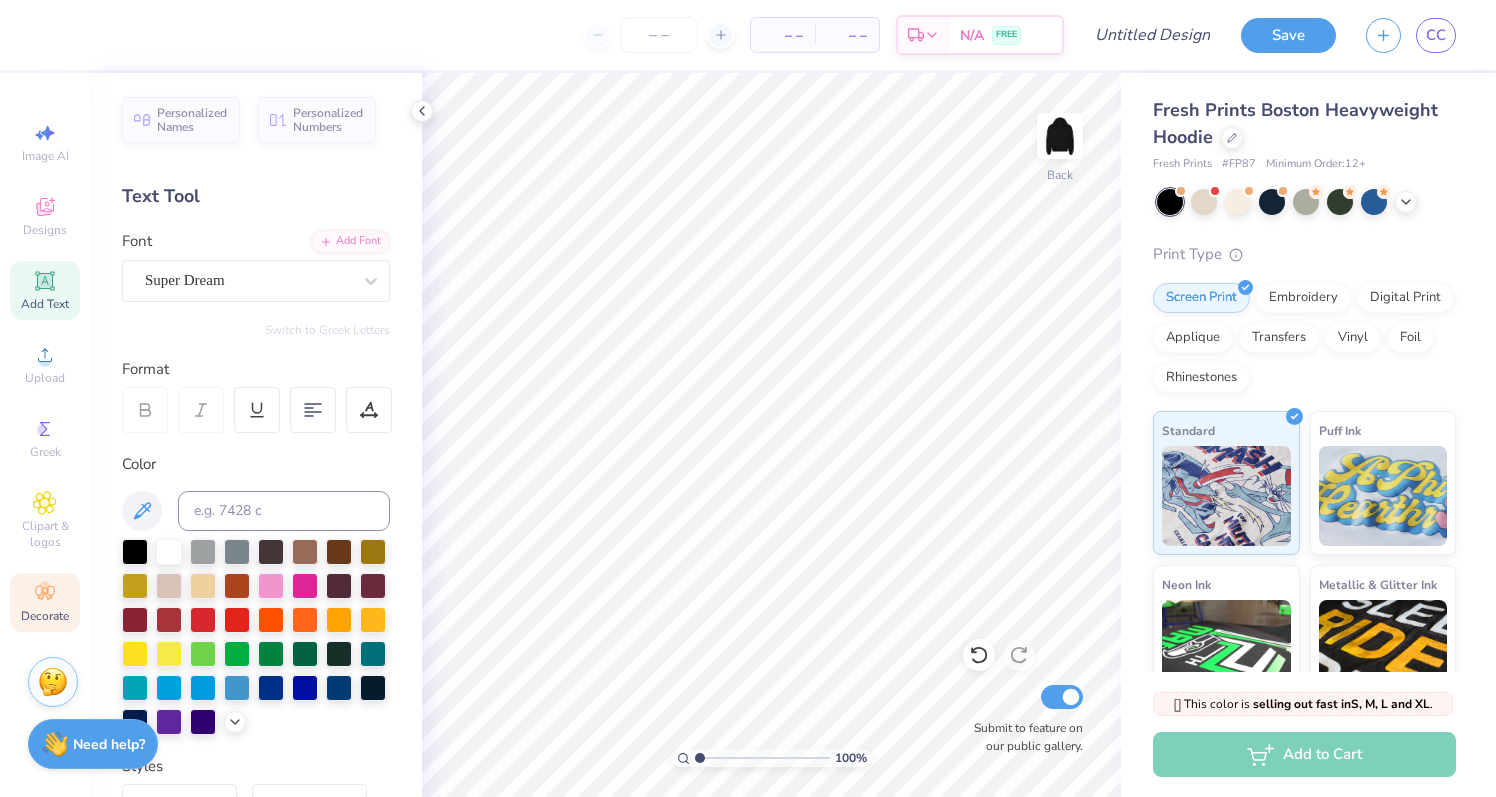 click on "Decorate" at bounding box center (45, 616) 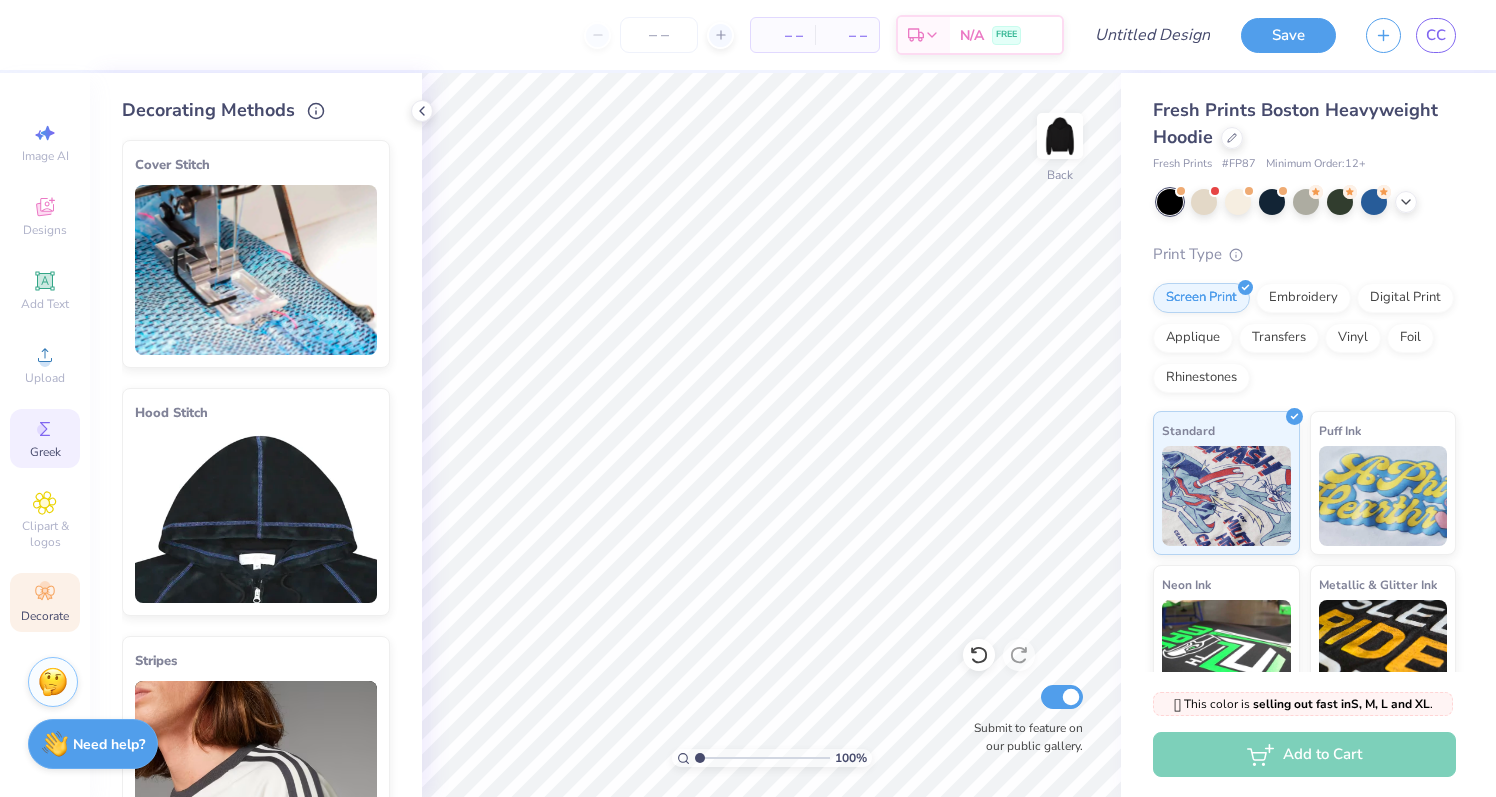 click on "Greek" at bounding box center [45, 452] 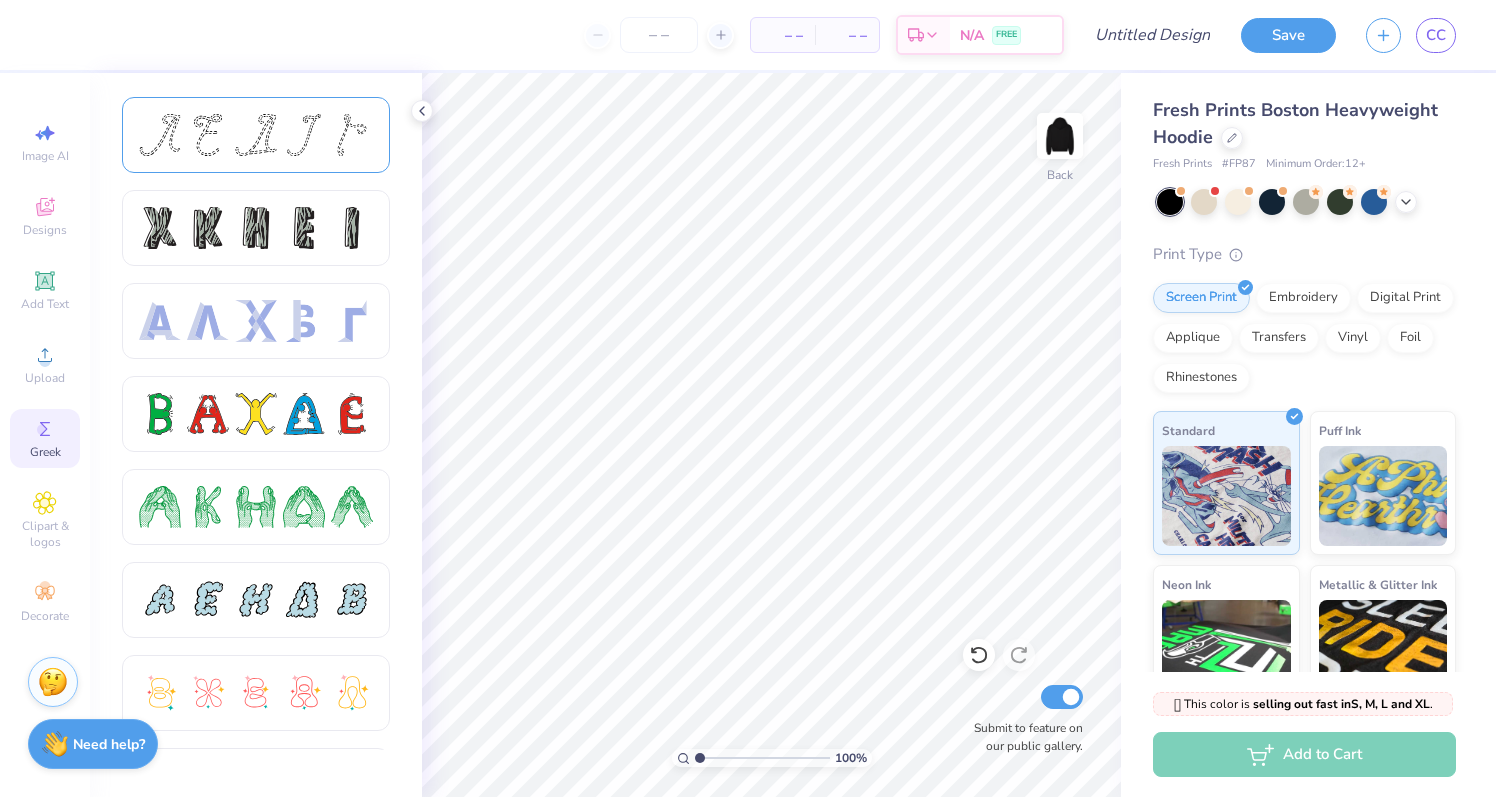 click at bounding box center [256, 135] 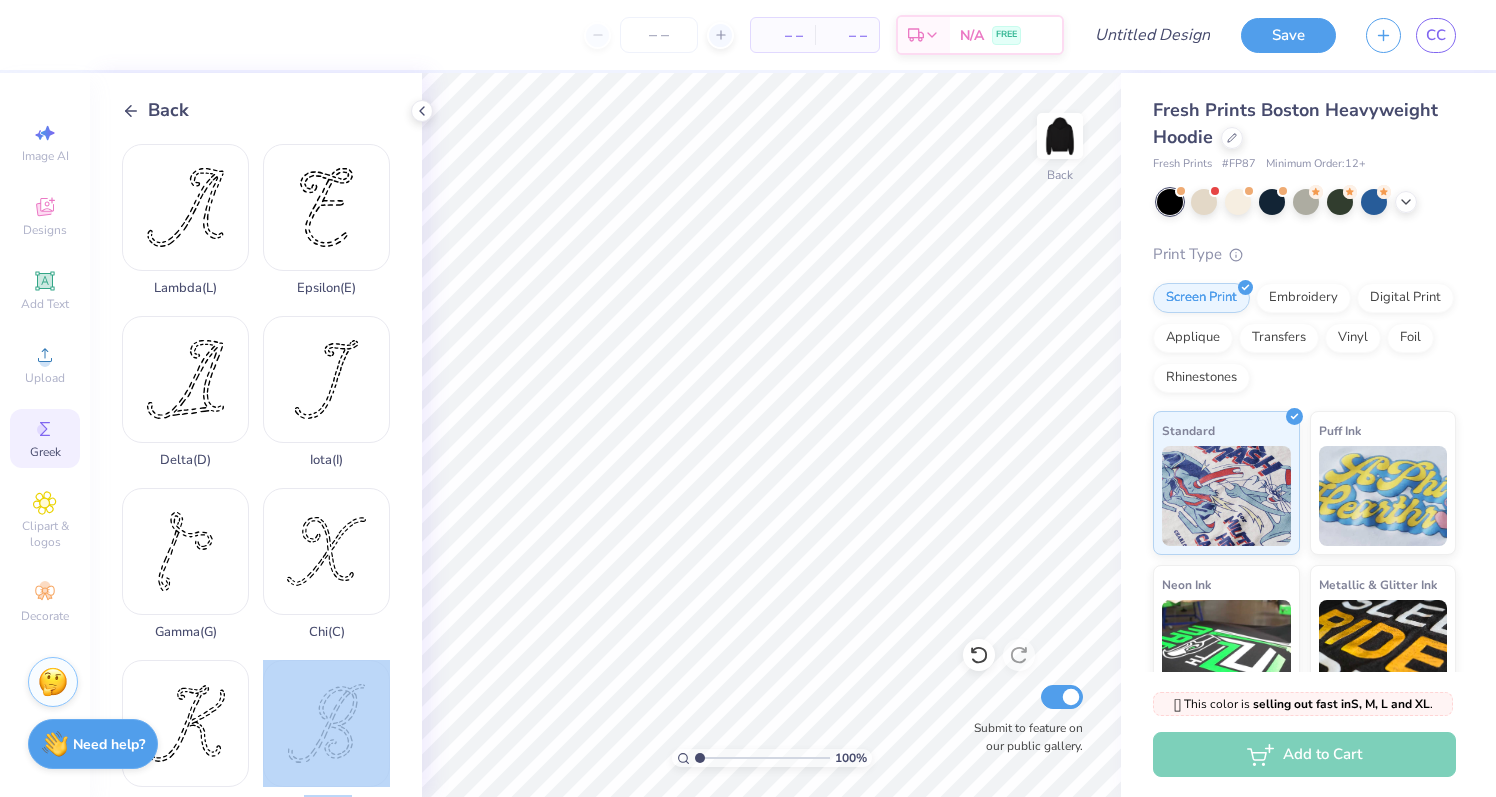 click on "– – Per Item – – Total Est.  Delivery N/A FREE Design Title Save CC Image AI Designs Add Text Upload Greek Clipart & logos Decorate Back Lambda  ( L ) Epsilon  ( E ) Delta  ( D ) Iota  ( I ) Gamma  ( G ) Chi  ( C ) Kappa  ( K ) Beta  ( B ) Alpha  ( A ) Eta  ( H ) Mu  ( M ) Psi  ( Y ) Omicron  ( O ) Pi  ( P ) Omega  ( W ) Sigma  ( S ) Phi  ( F ) Tau  ( T ) Rho  ( R ) Nu  ( N ) Zeta  ( Z ) Upsilon  ( U ) Xi  ( X ) Theta  ( Q ) 100  % Back Submit to feature on our public gallery. Fresh Prints Boston Heavyweight Hoodie Fresh Prints # FP87 Minimum Order:  12 +   Print Type Screen Print Embroidery Digital Print Applique Transfers Vinyl Foil Rhinestones Standard Puff Ink Neon Ink Metallic & Glitter Ink Glow in the Dark Ink Water based Ink 🫣   This color is   selling out fast in  S, M, L and XL . 🫣   There are only  88 Ss, 269 Ms, 248 Ls and 97 XLs  left of this color. Order now before that's gone. Not ready to order yet? Switch to a color with stock Switch to a similar product with stock Add to Cart" at bounding box center [748, 398] 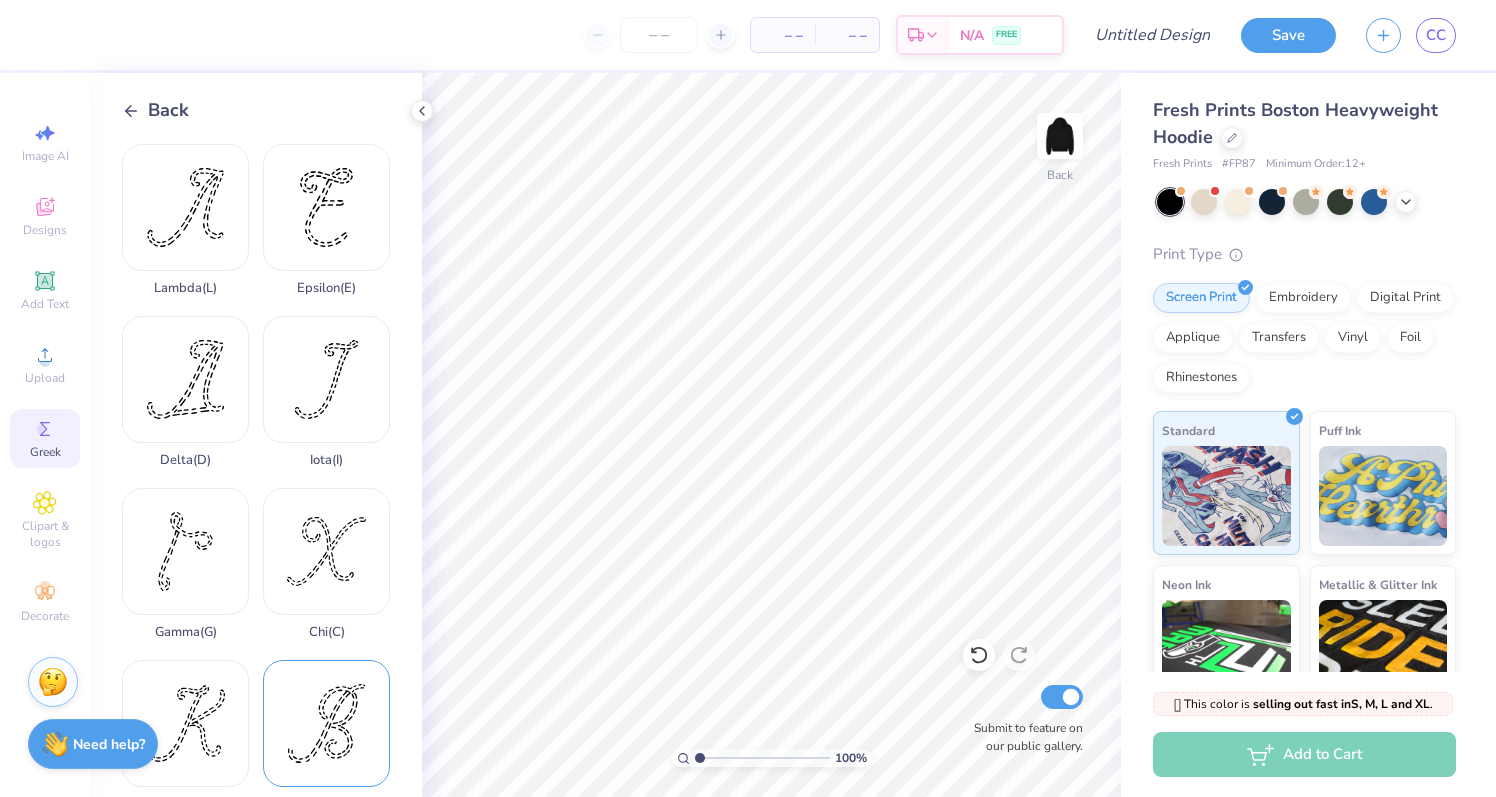 click on "Beta  ( B )" at bounding box center [326, 736] 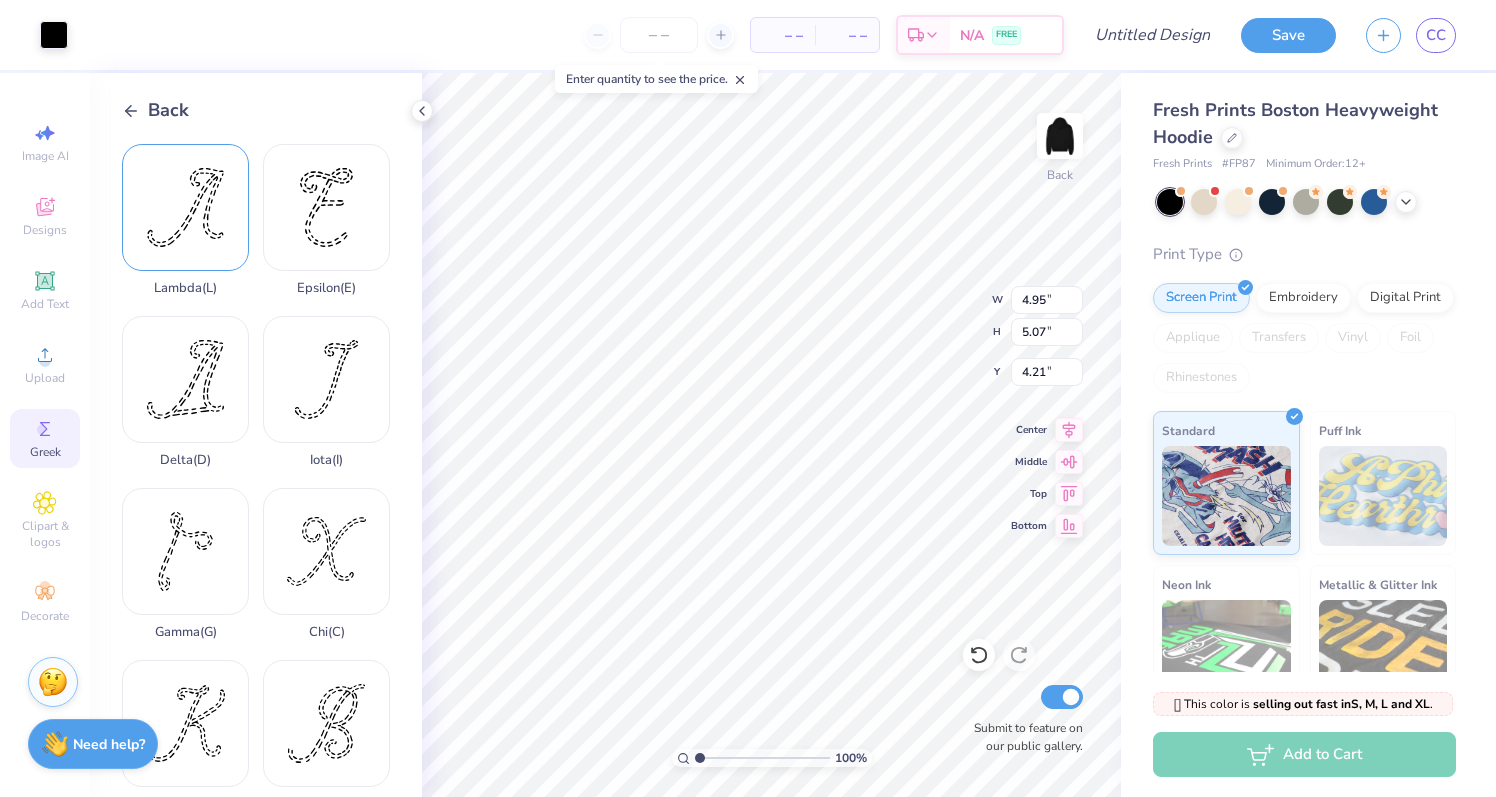 click on "Lambda  ( L )" at bounding box center (185, 220) 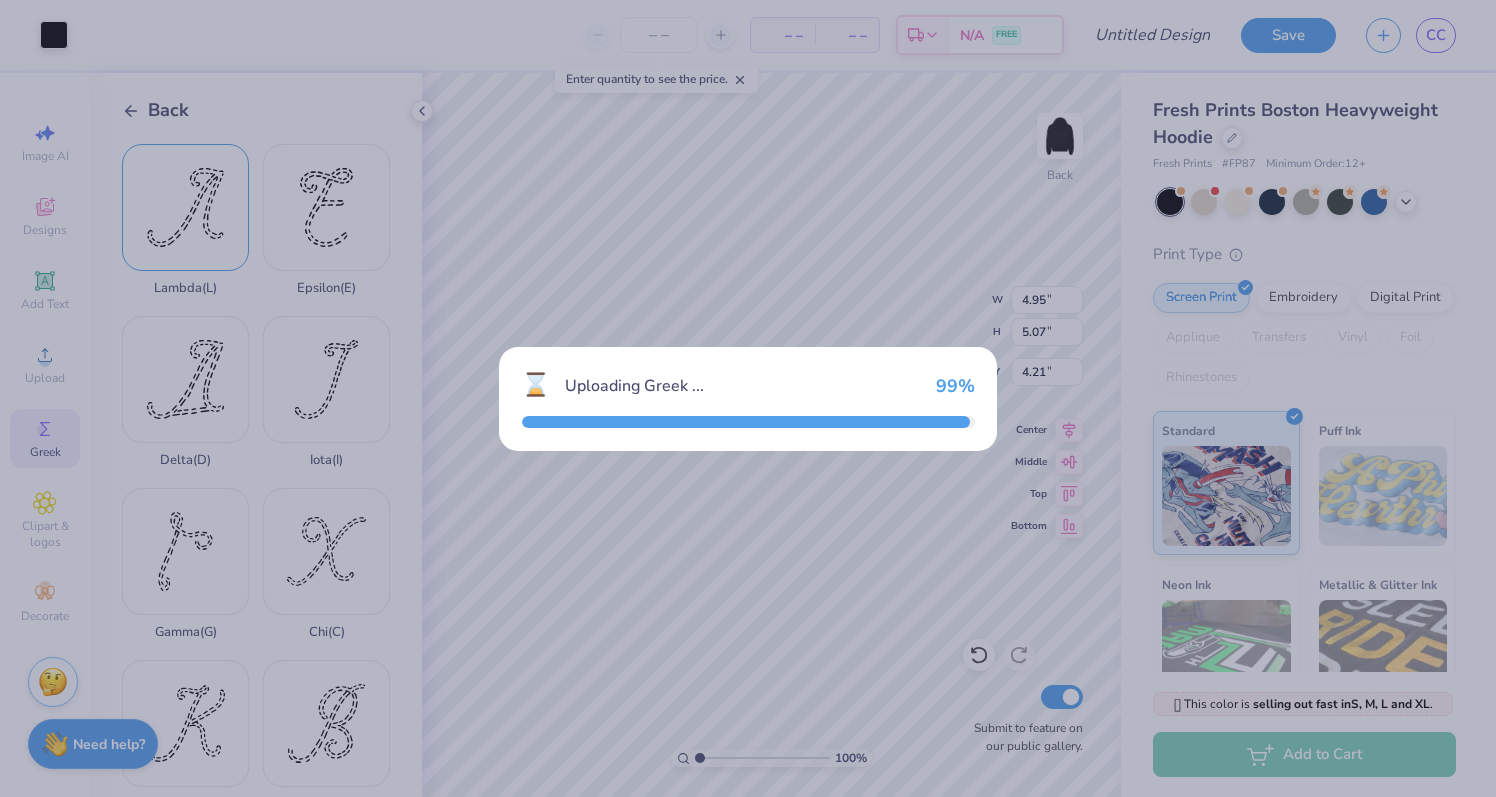 type on "4.72" 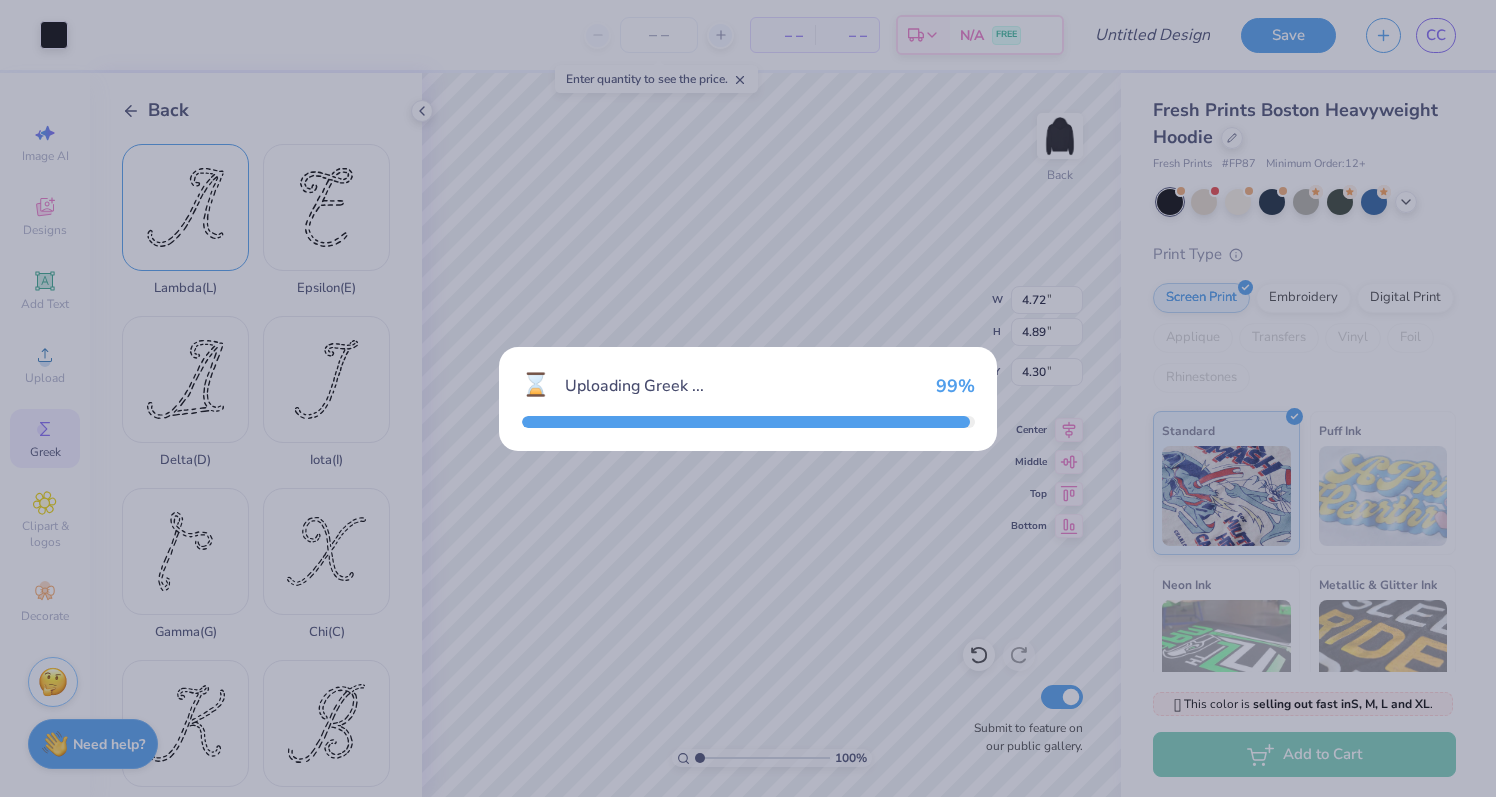 click on "⌛ Uploading Greek ... 99 %" at bounding box center (748, 398) 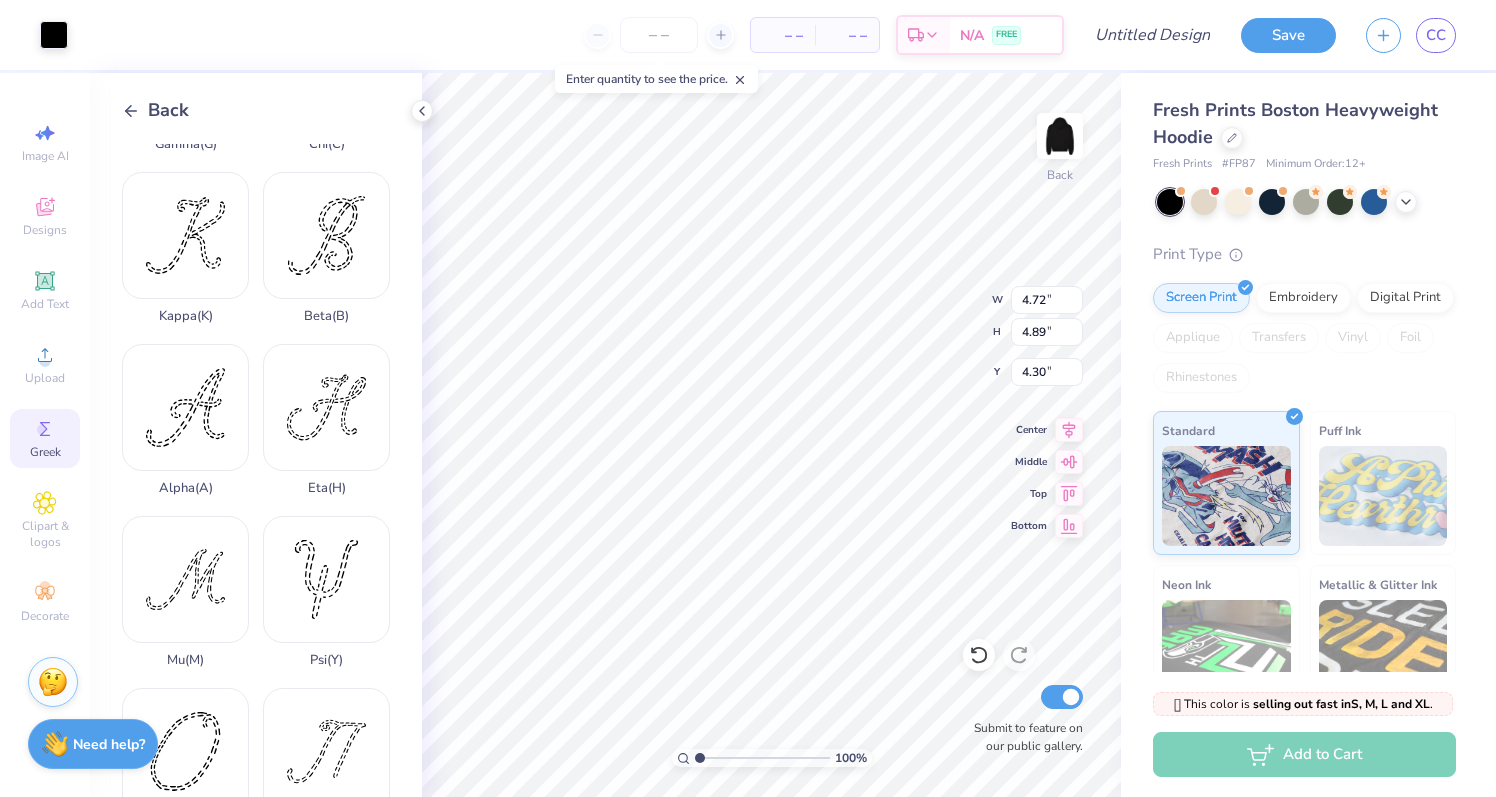 scroll, scrollTop: 489, scrollLeft: 0, axis: vertical 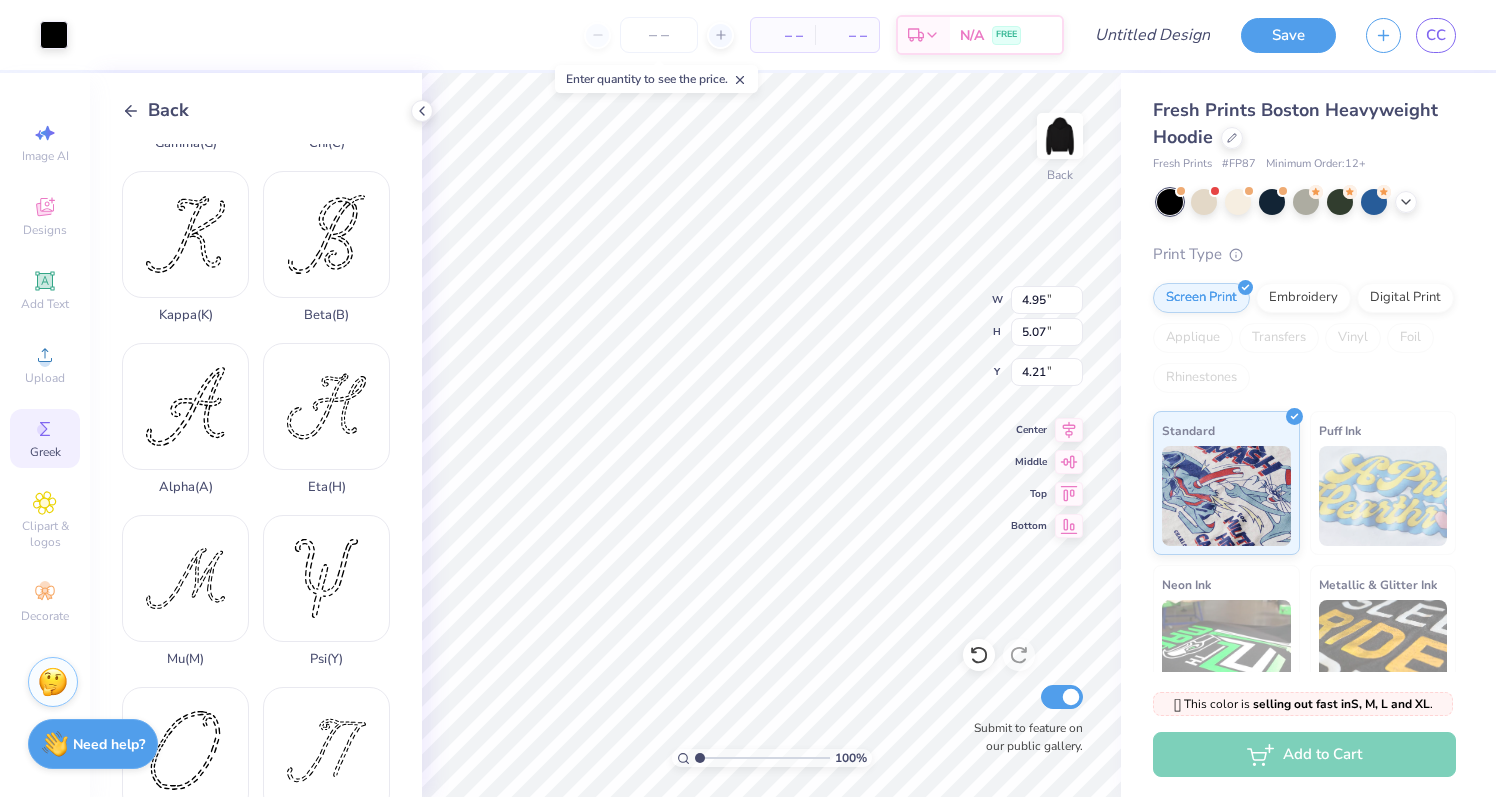 type on "4.52" 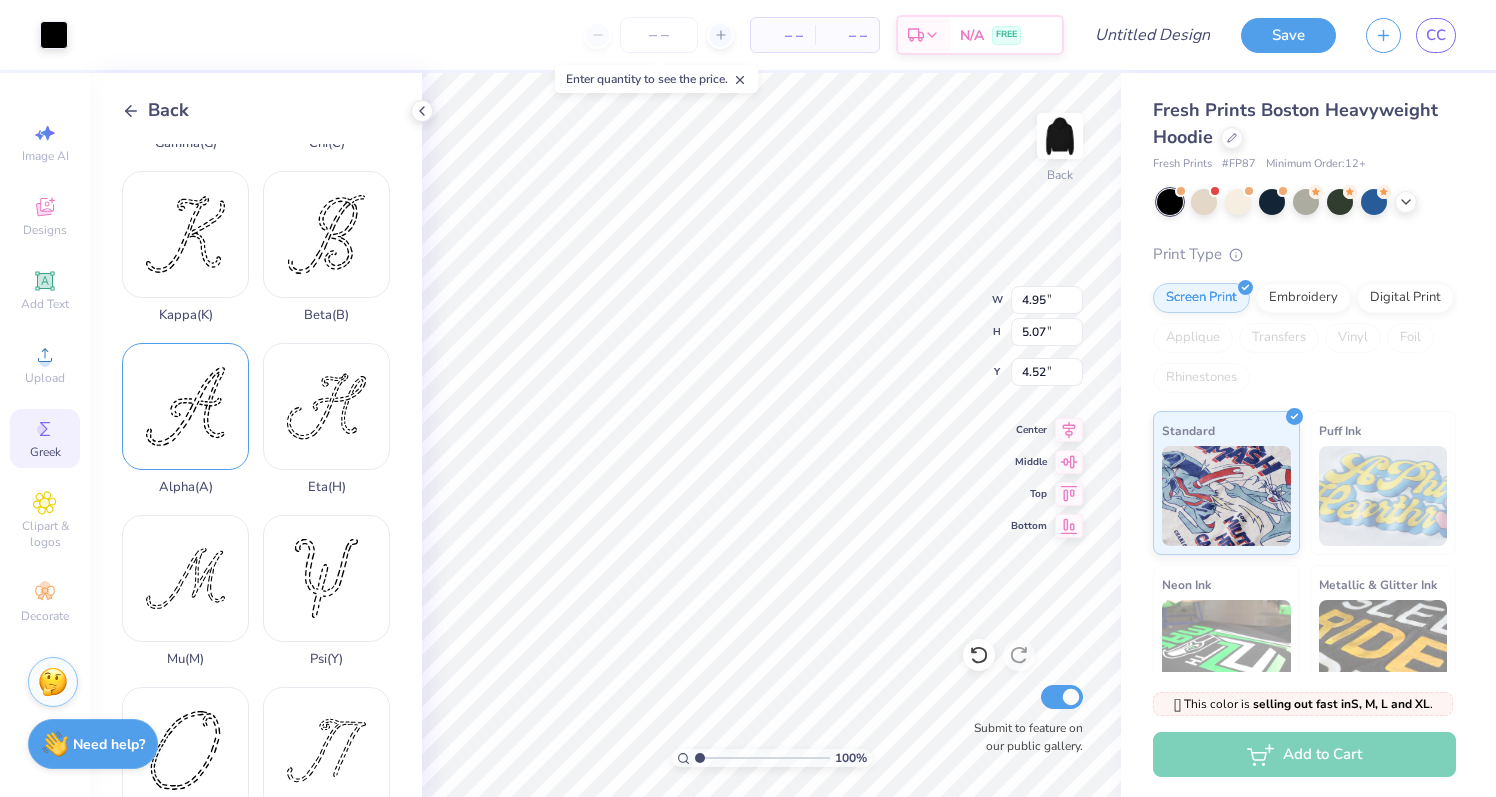 click on "Alpha  ( A )" at bounding box center (185, 419) 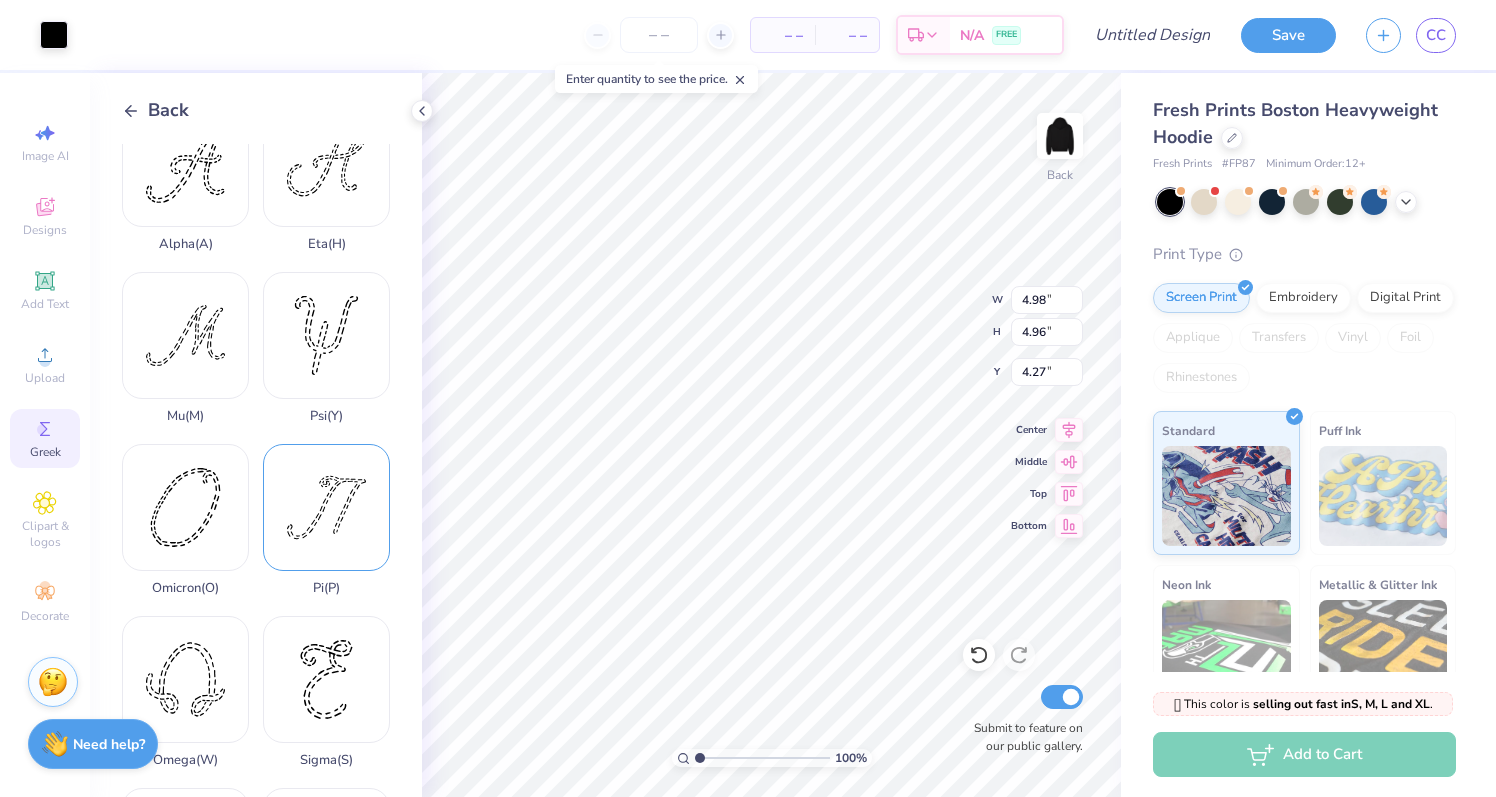 scroll, scrollTop: 717, scrollLeft: 0, axis: vertical 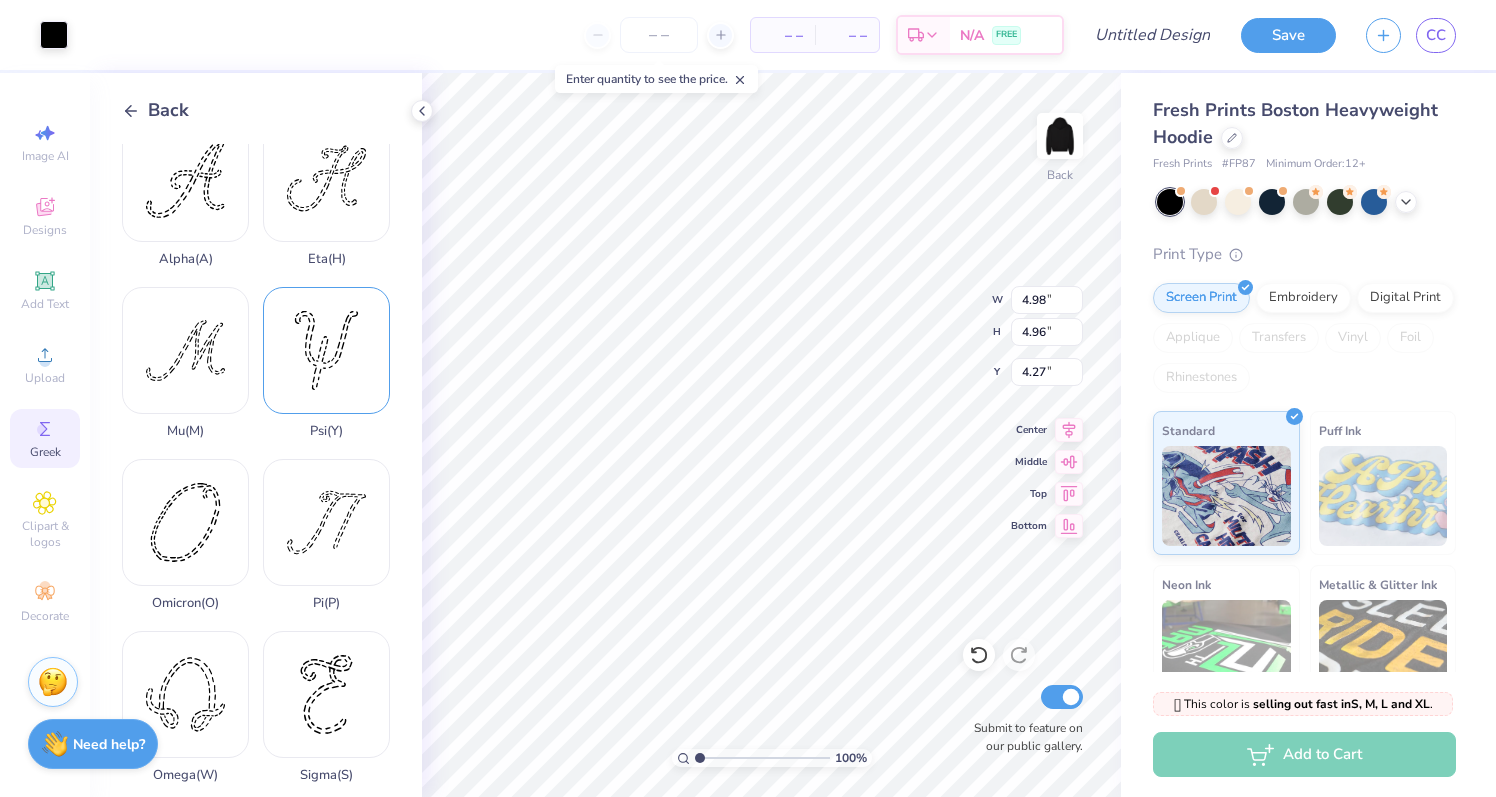 click on "Psi  ( Y )" at bounding box center [326, 363] 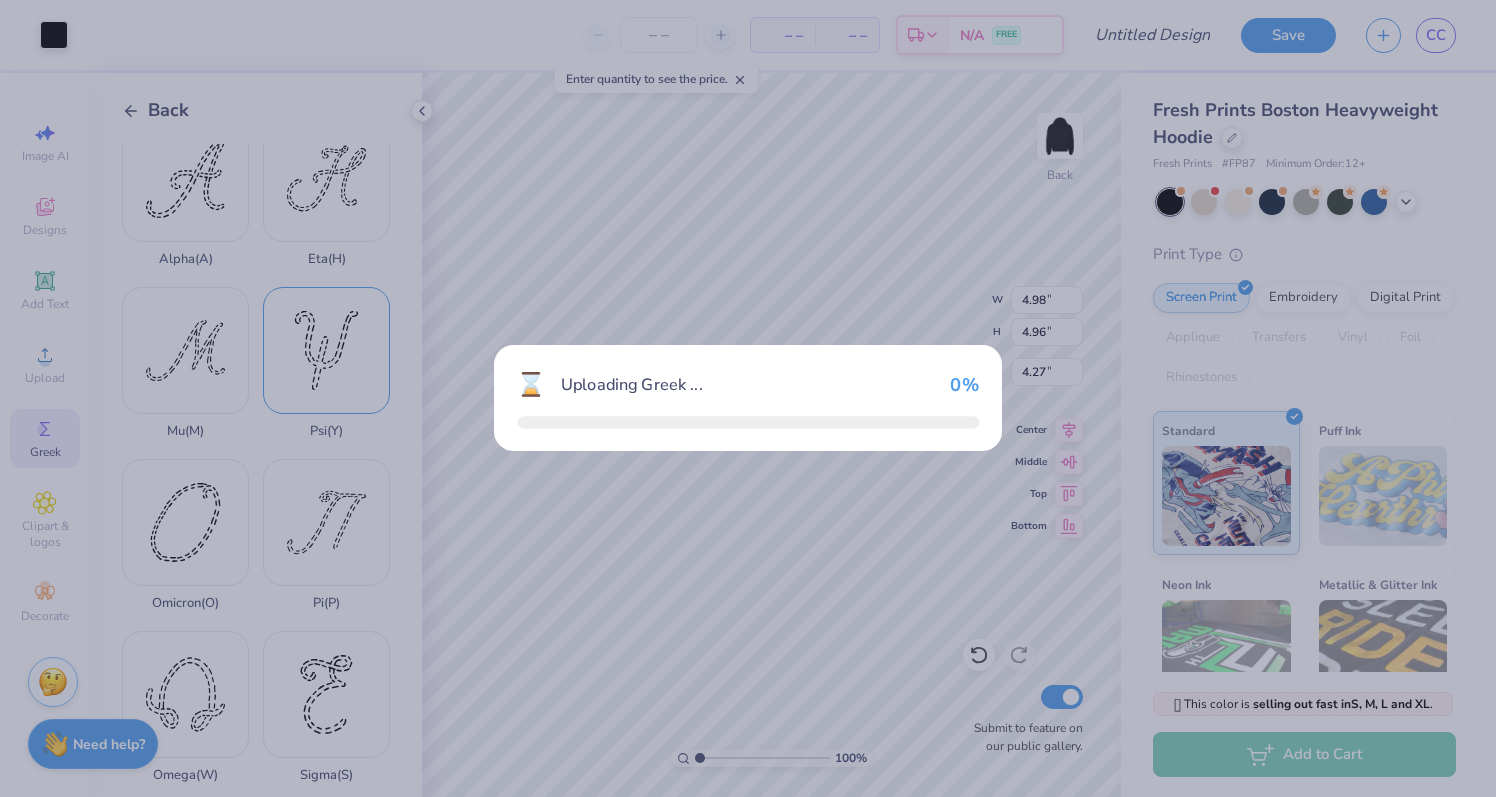 type on "4.04" 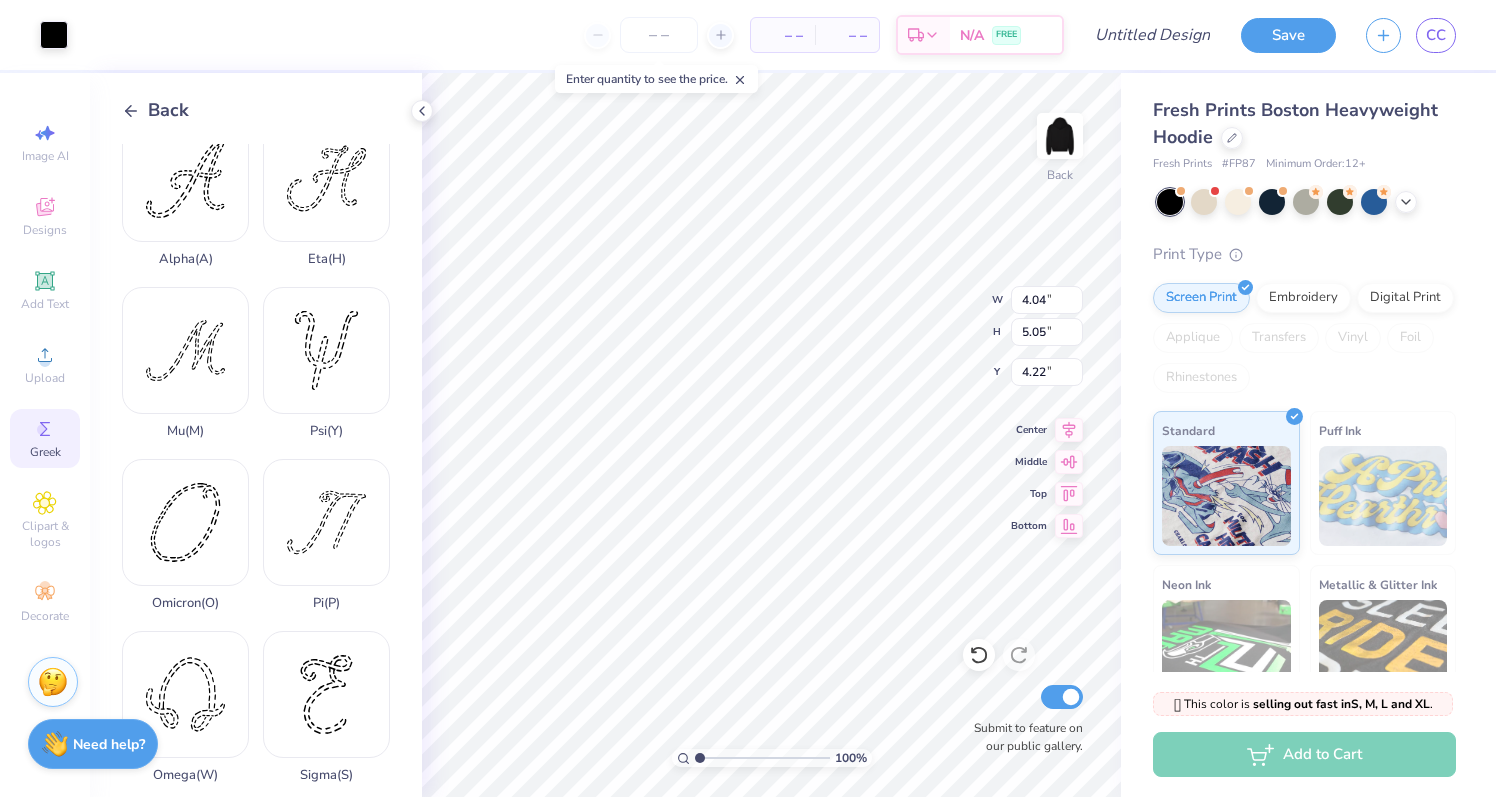 type on "3.85" 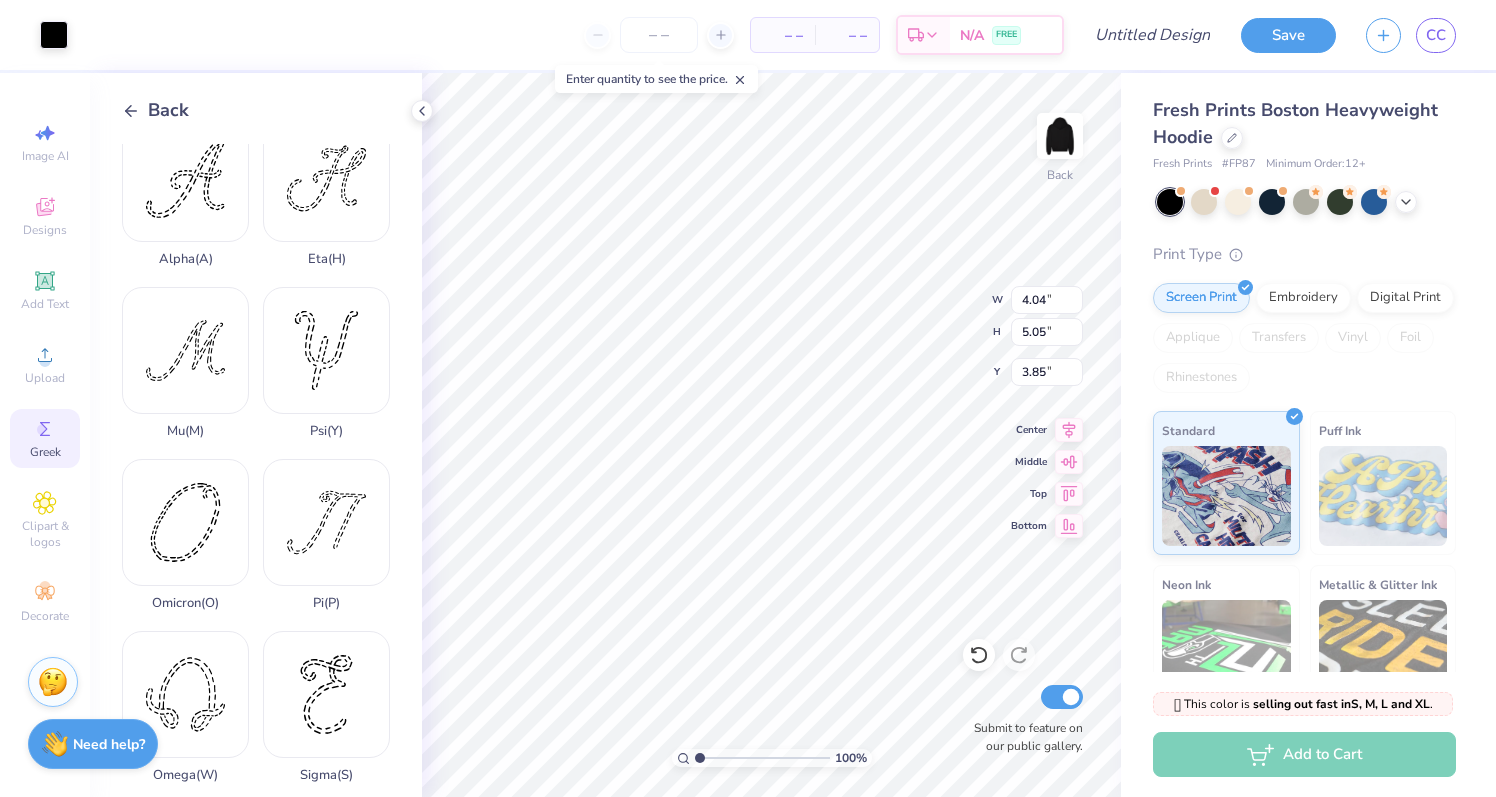 type on "4.98" 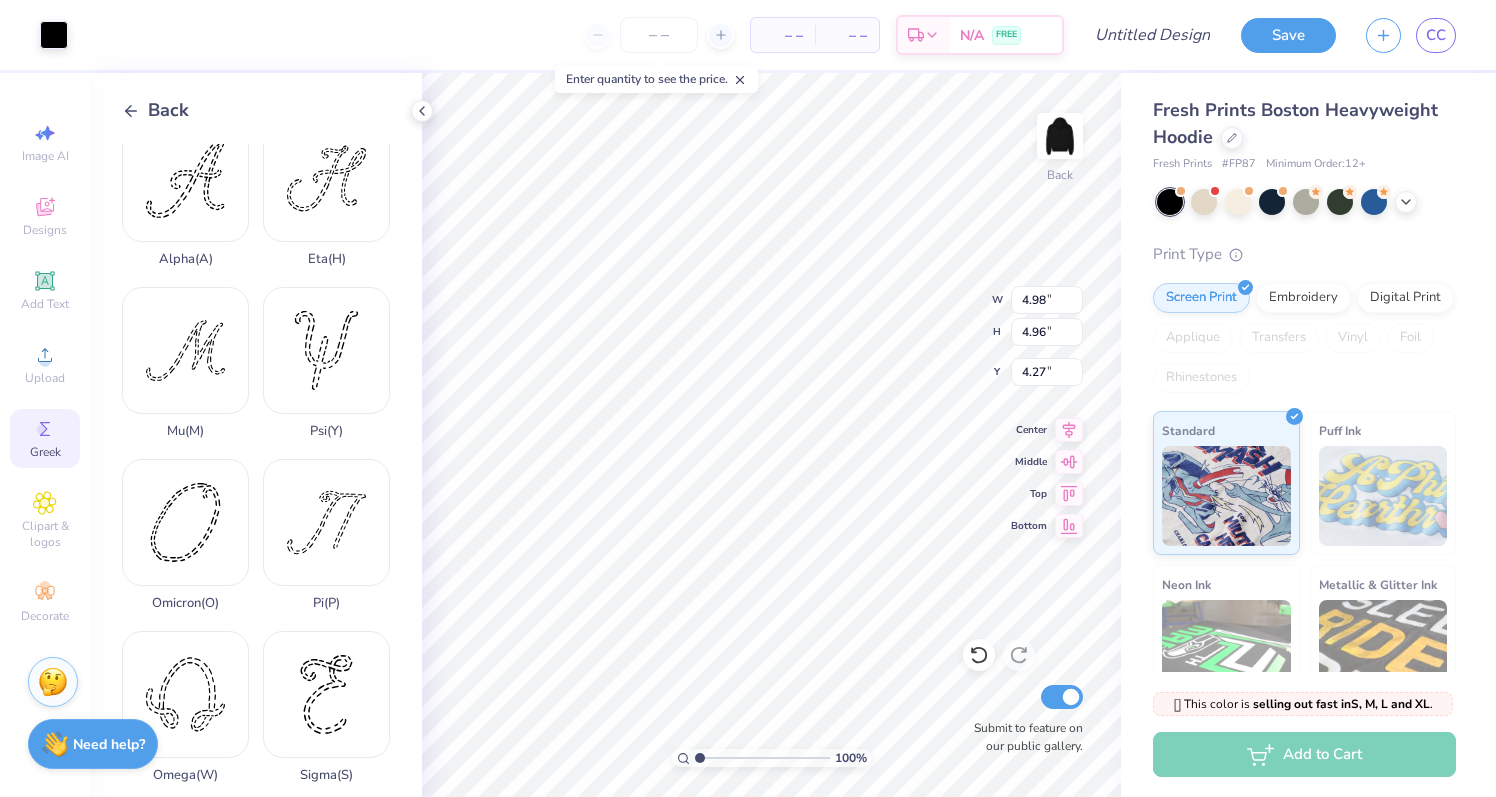 type on "4.04" 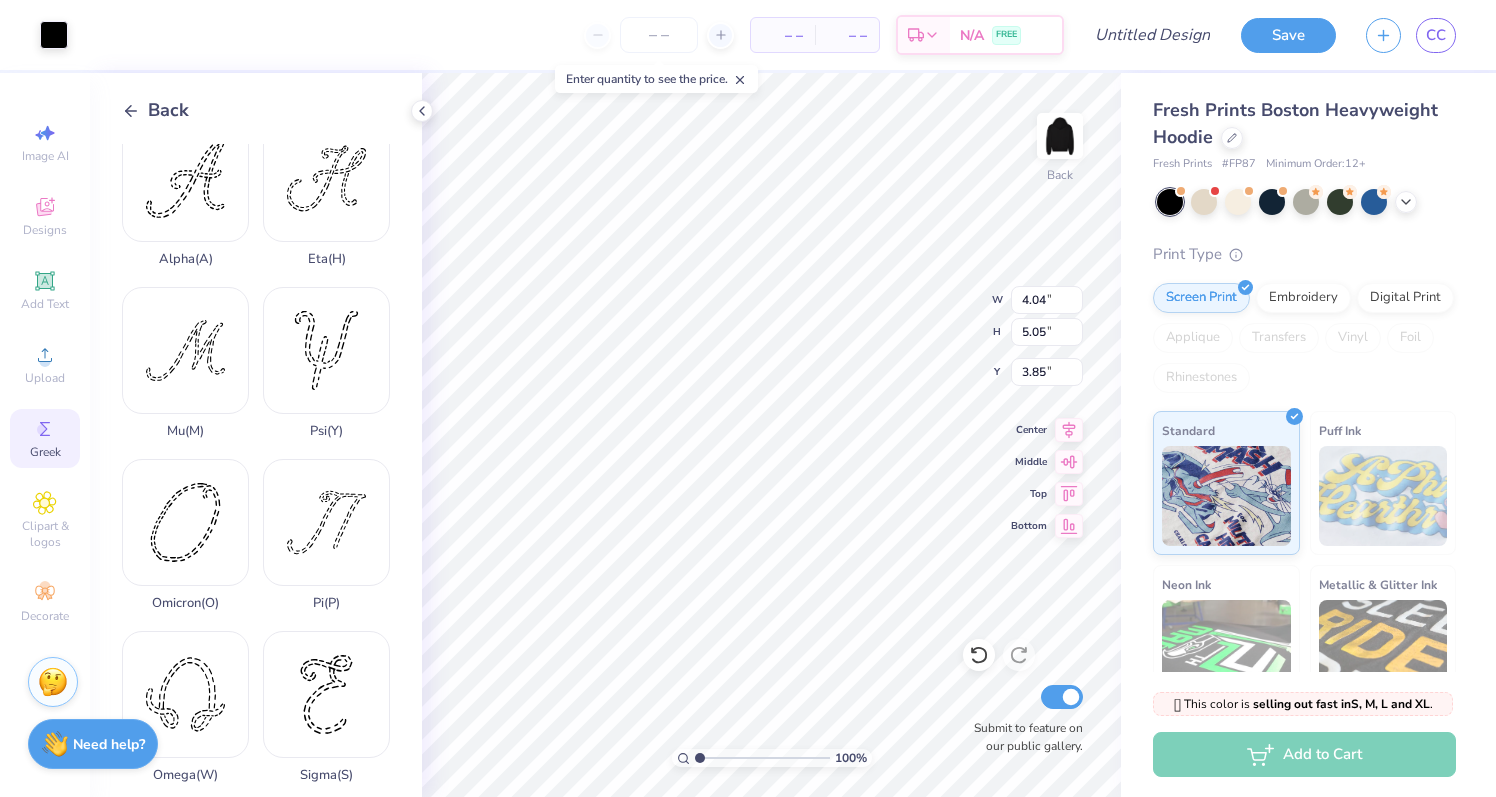type on "4.22" 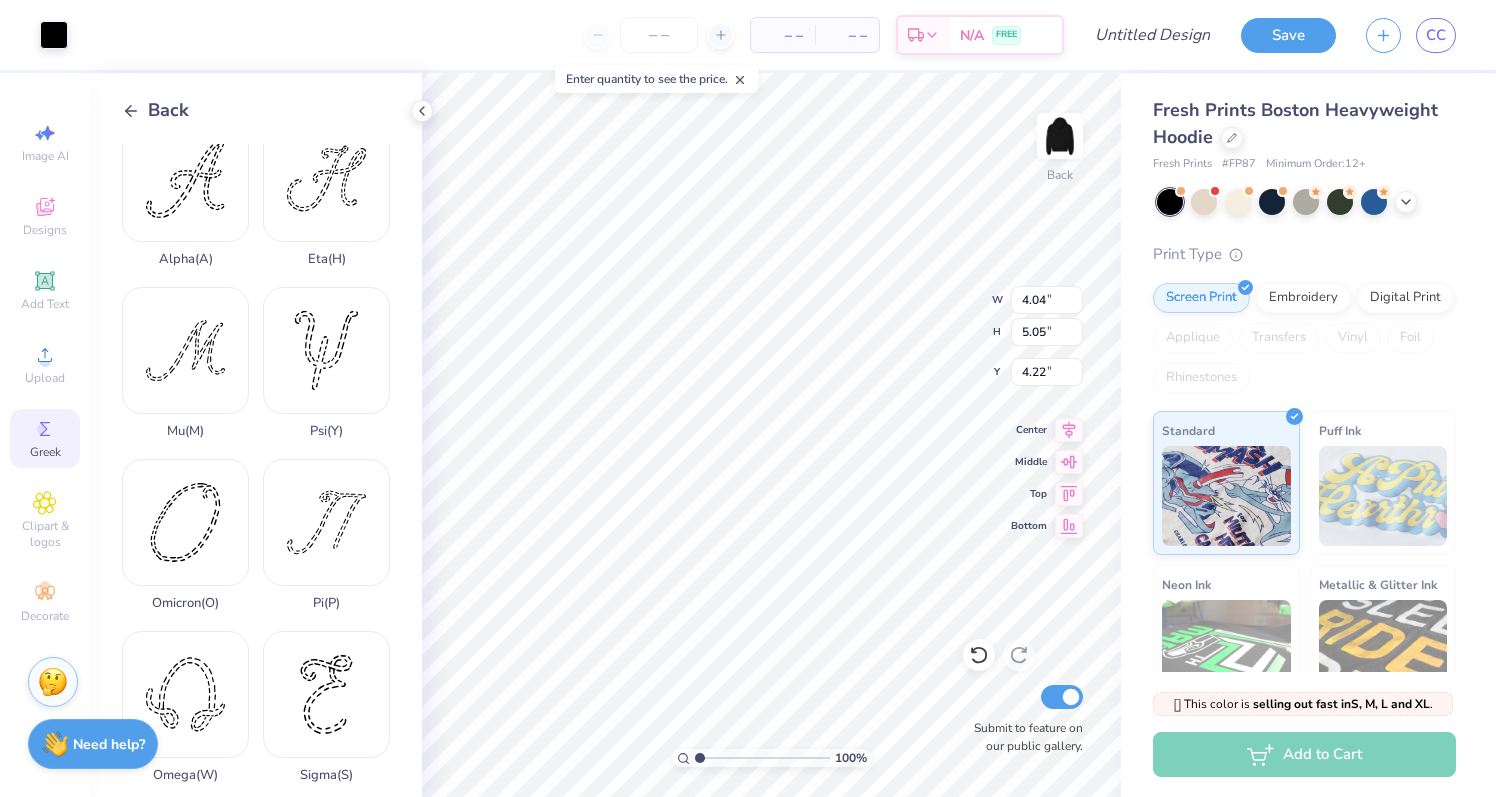 type on "4.95" 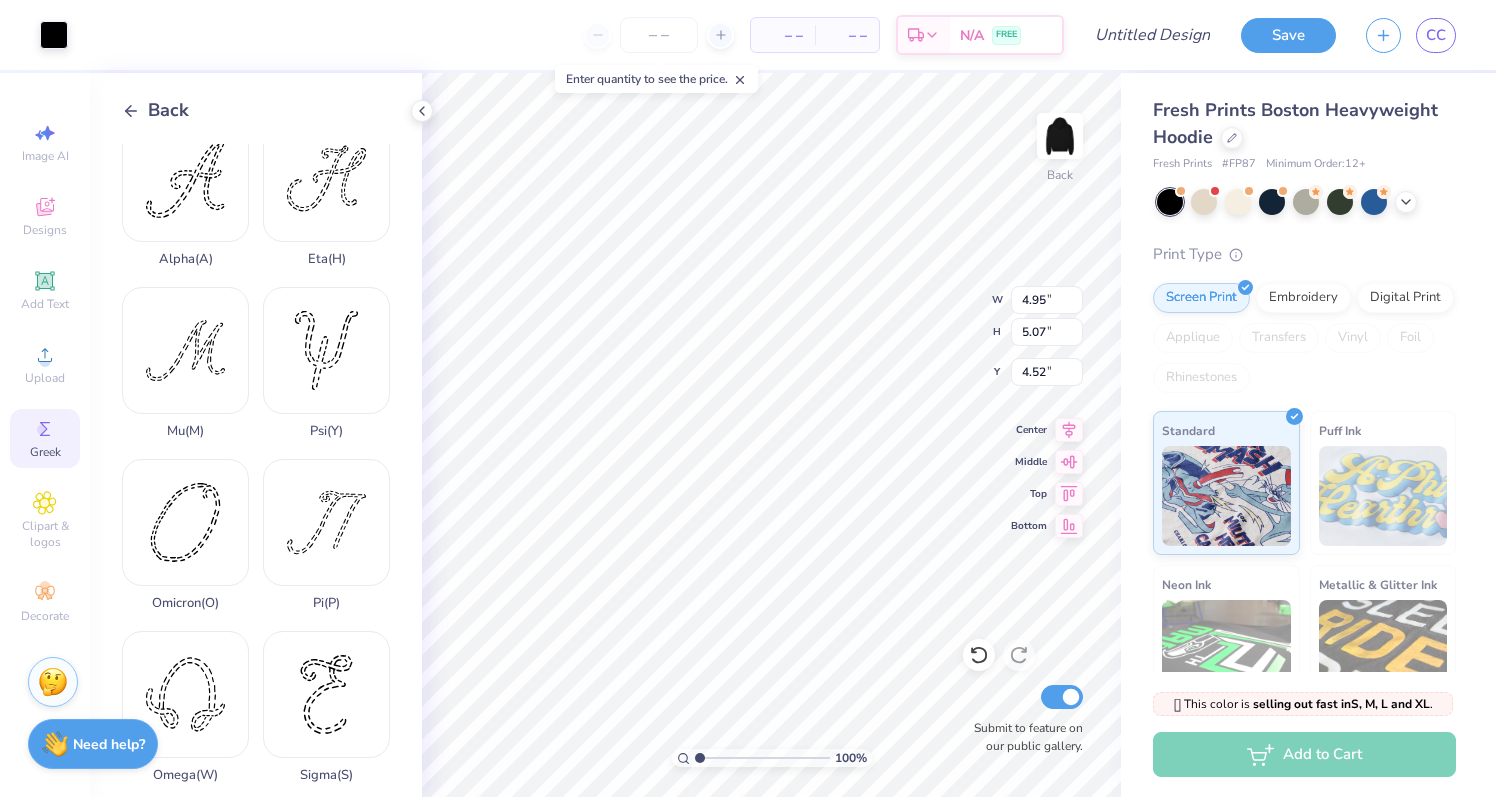 type on "4.21" 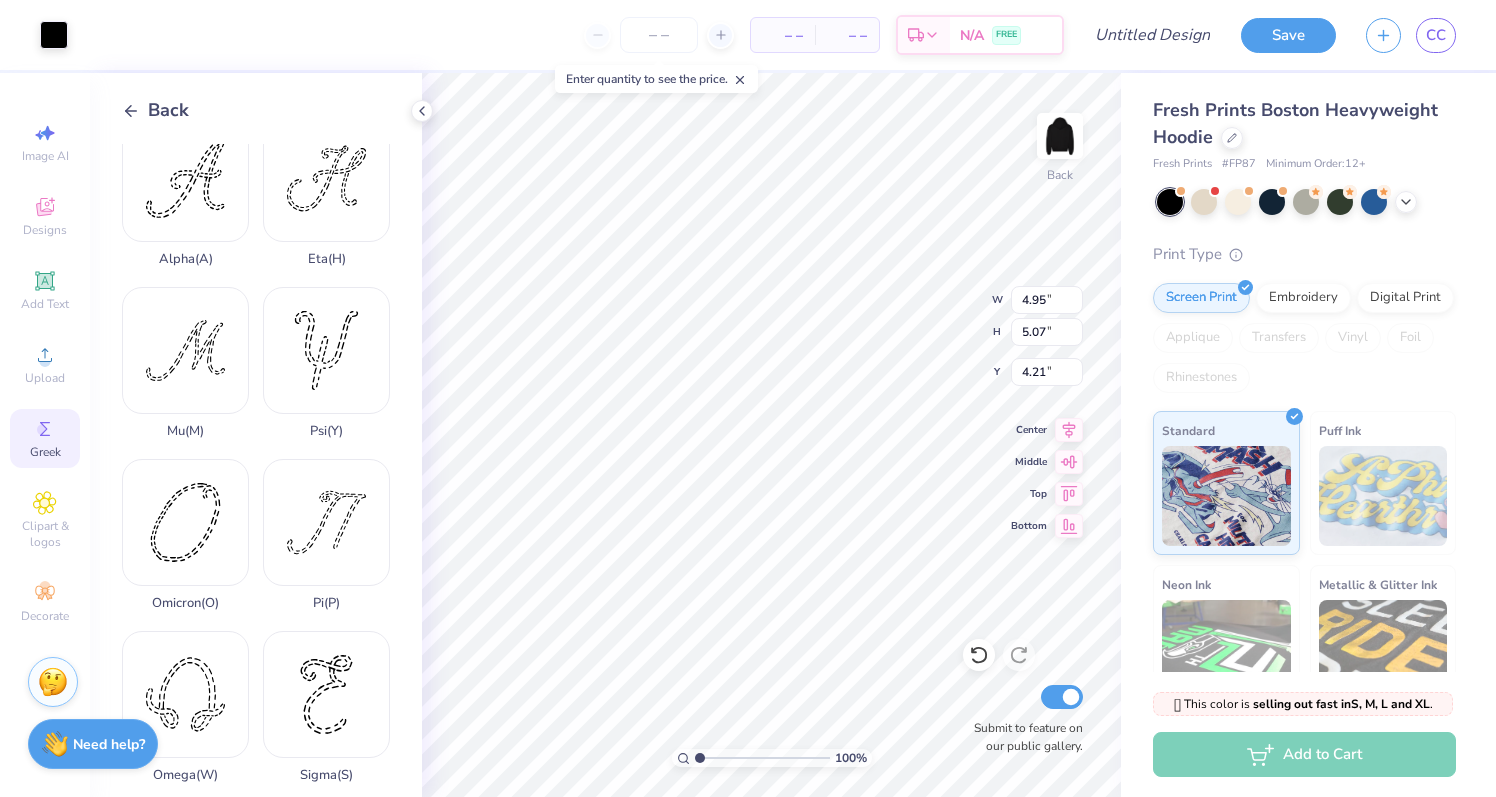 type on "4.04" 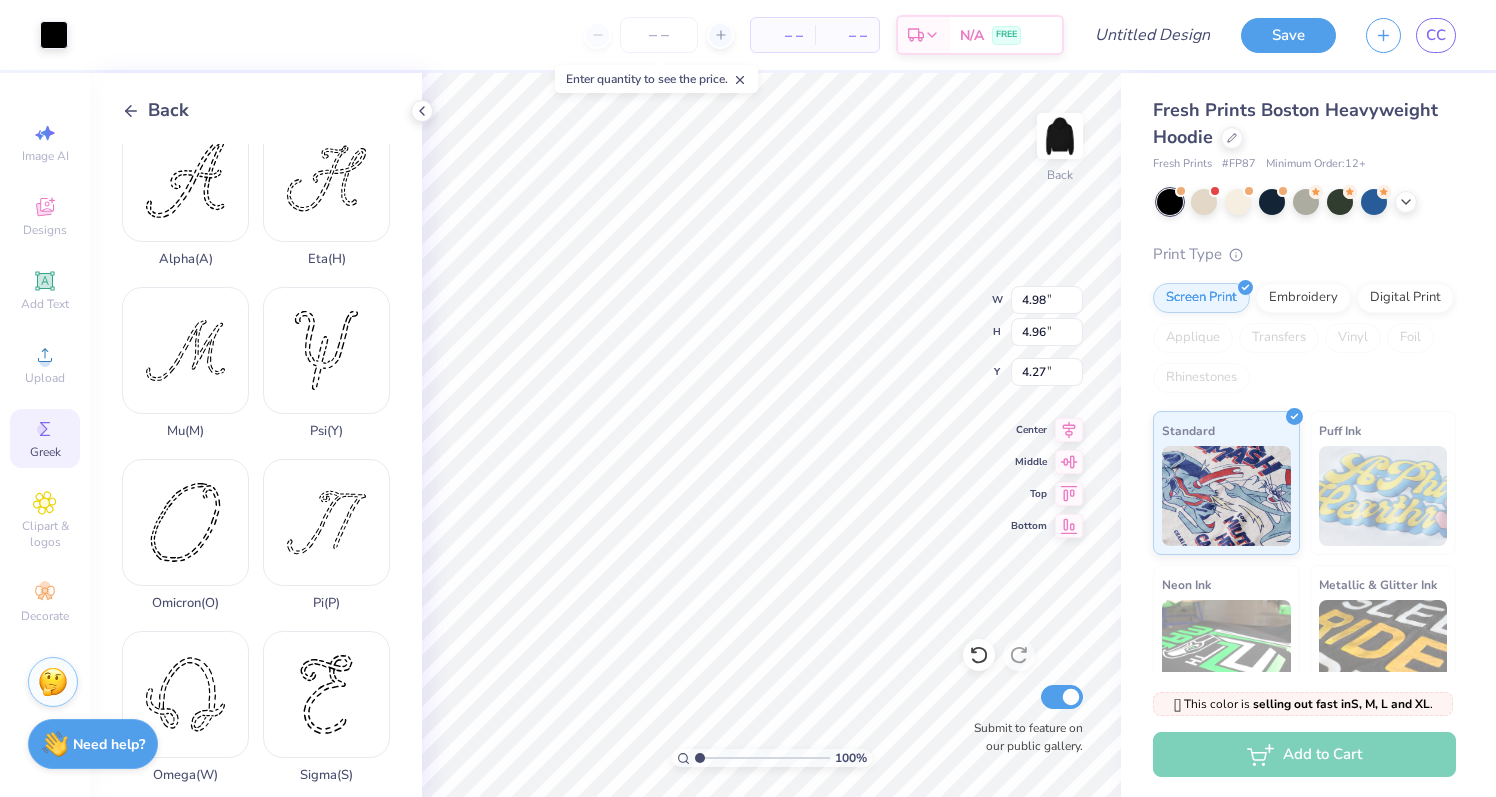 type on "4.04" 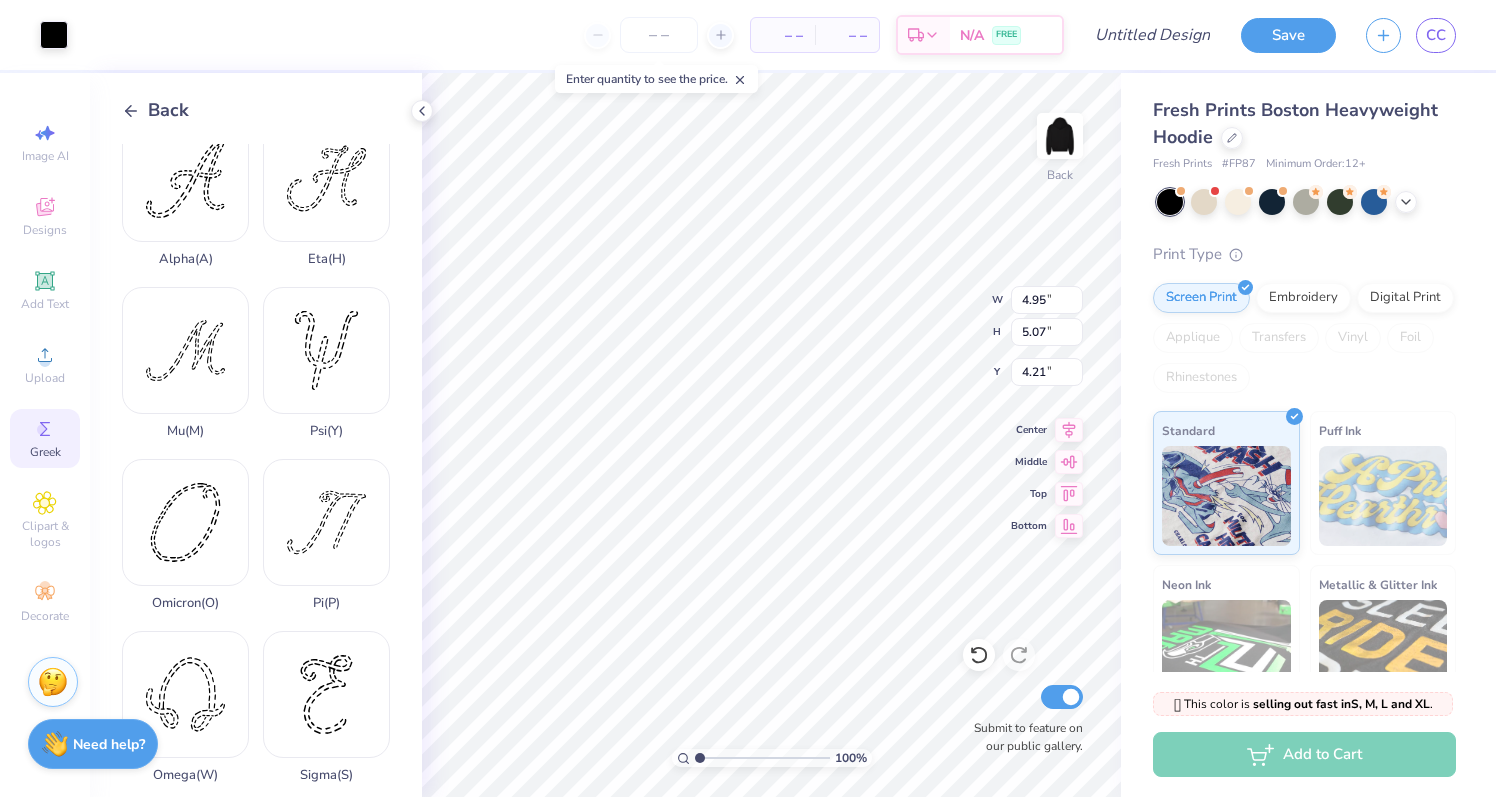 type on "4.04" 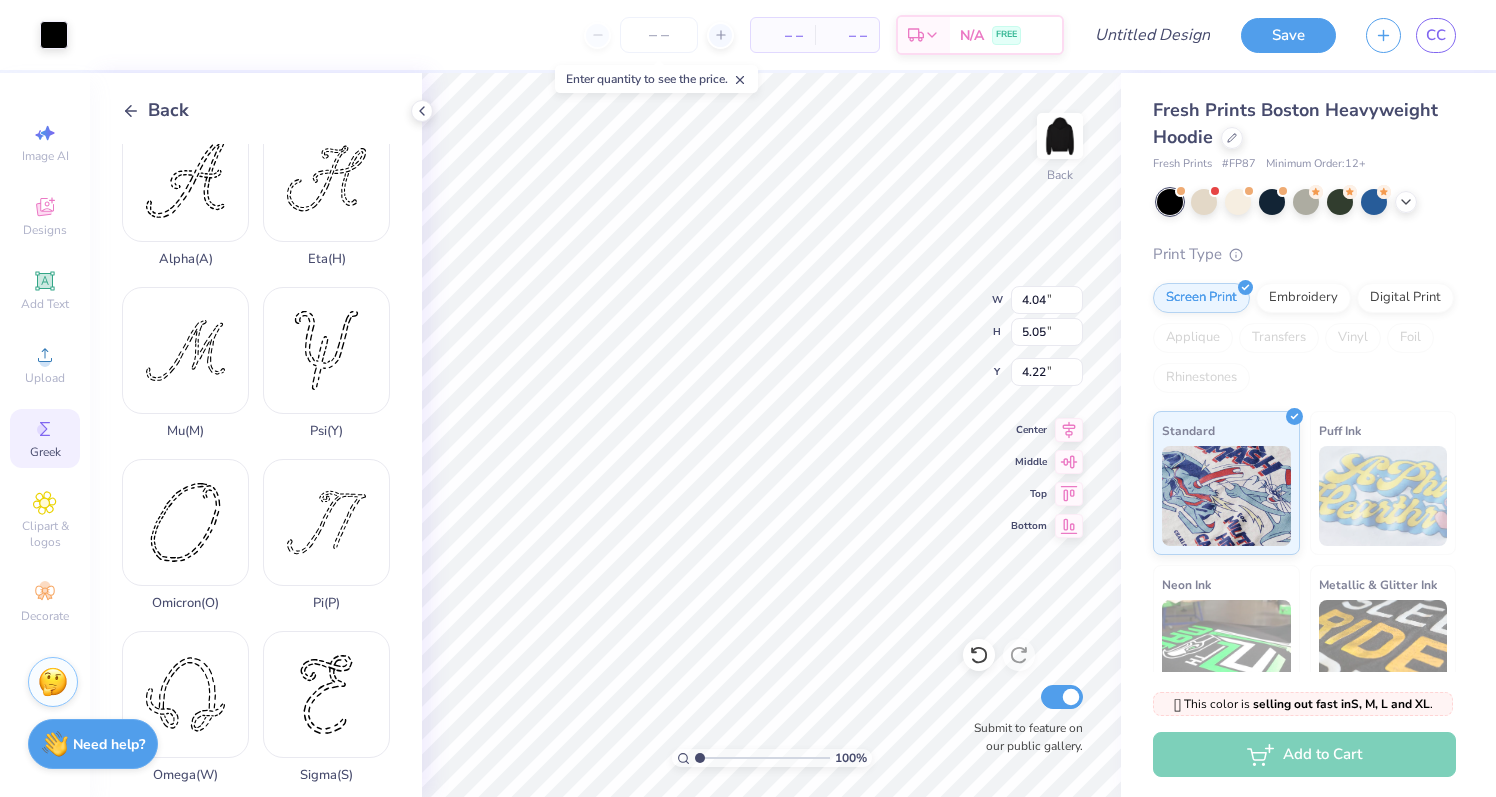 type on "4.98" 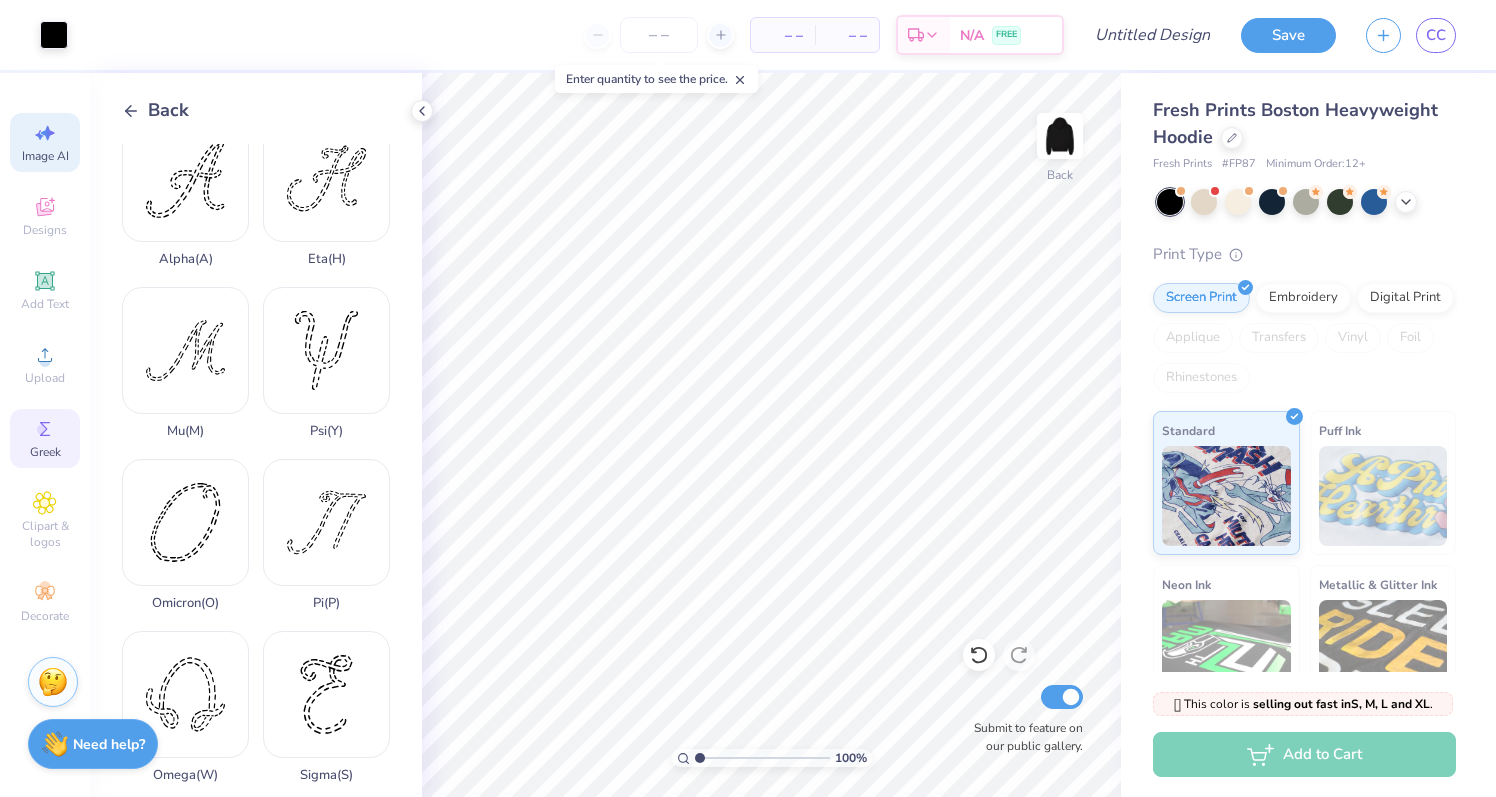 click 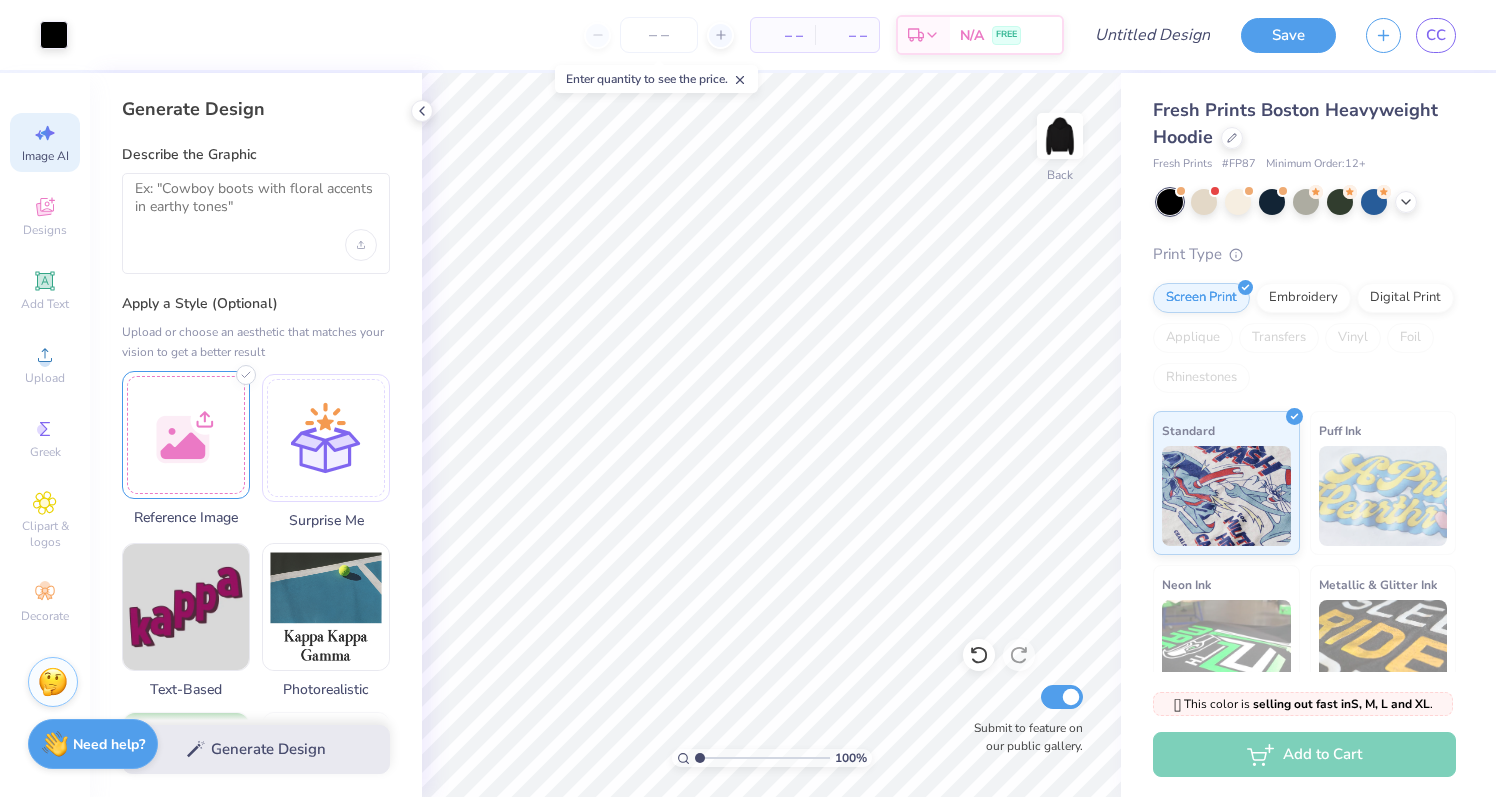 click at bounding box center (186, 435) 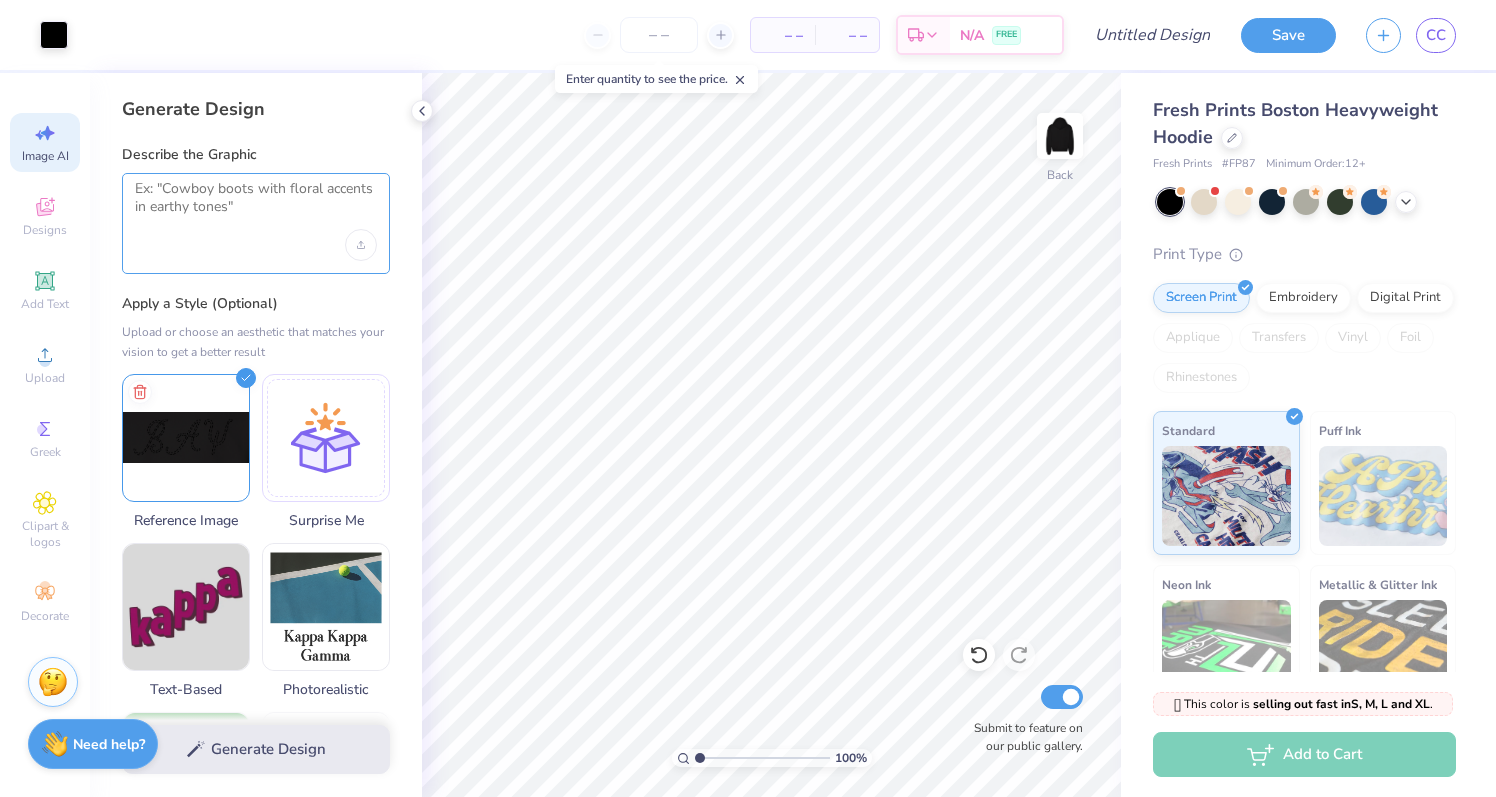 click at bounding box center [256, 205] 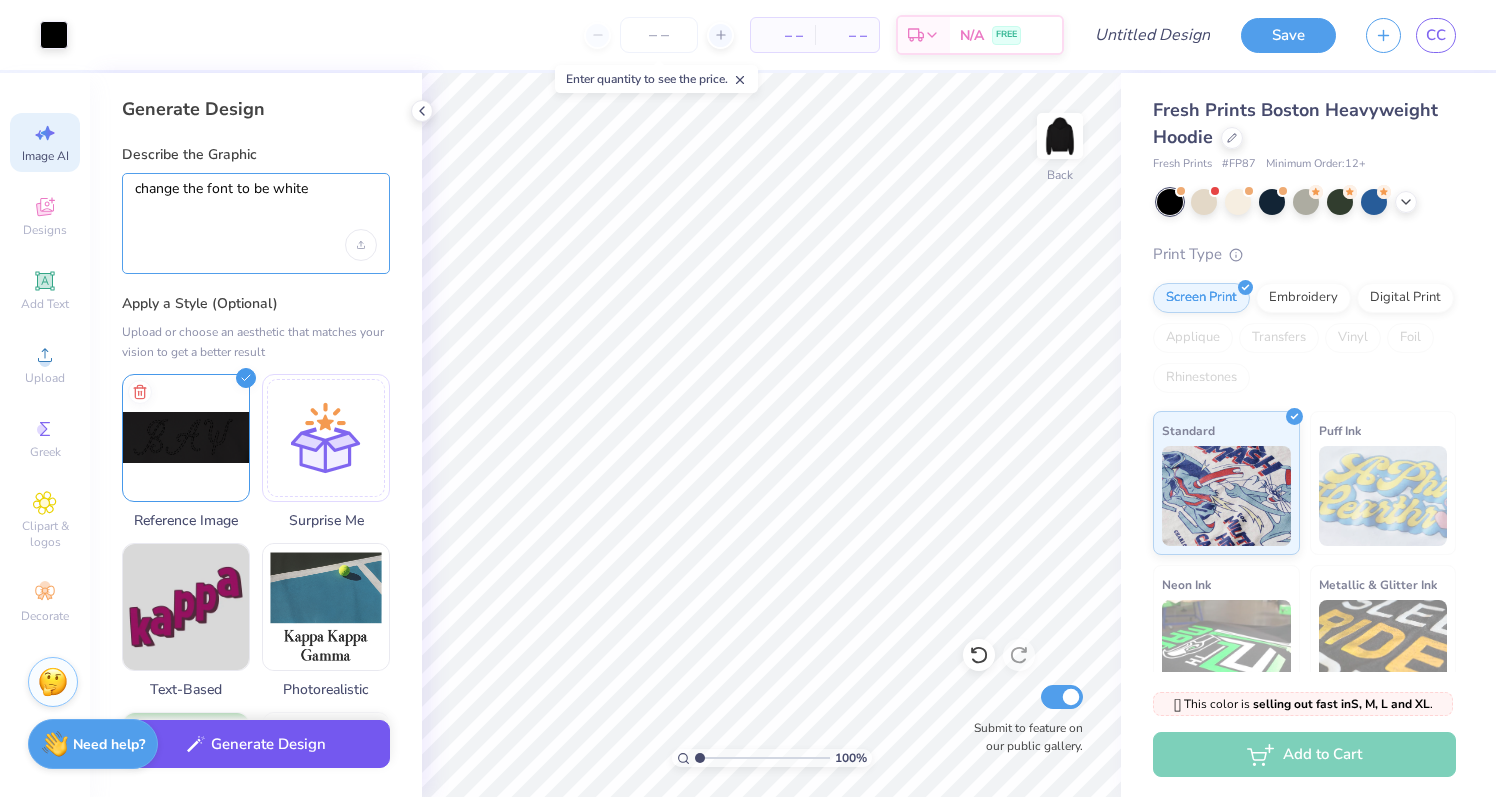 type on "change the font to be white" 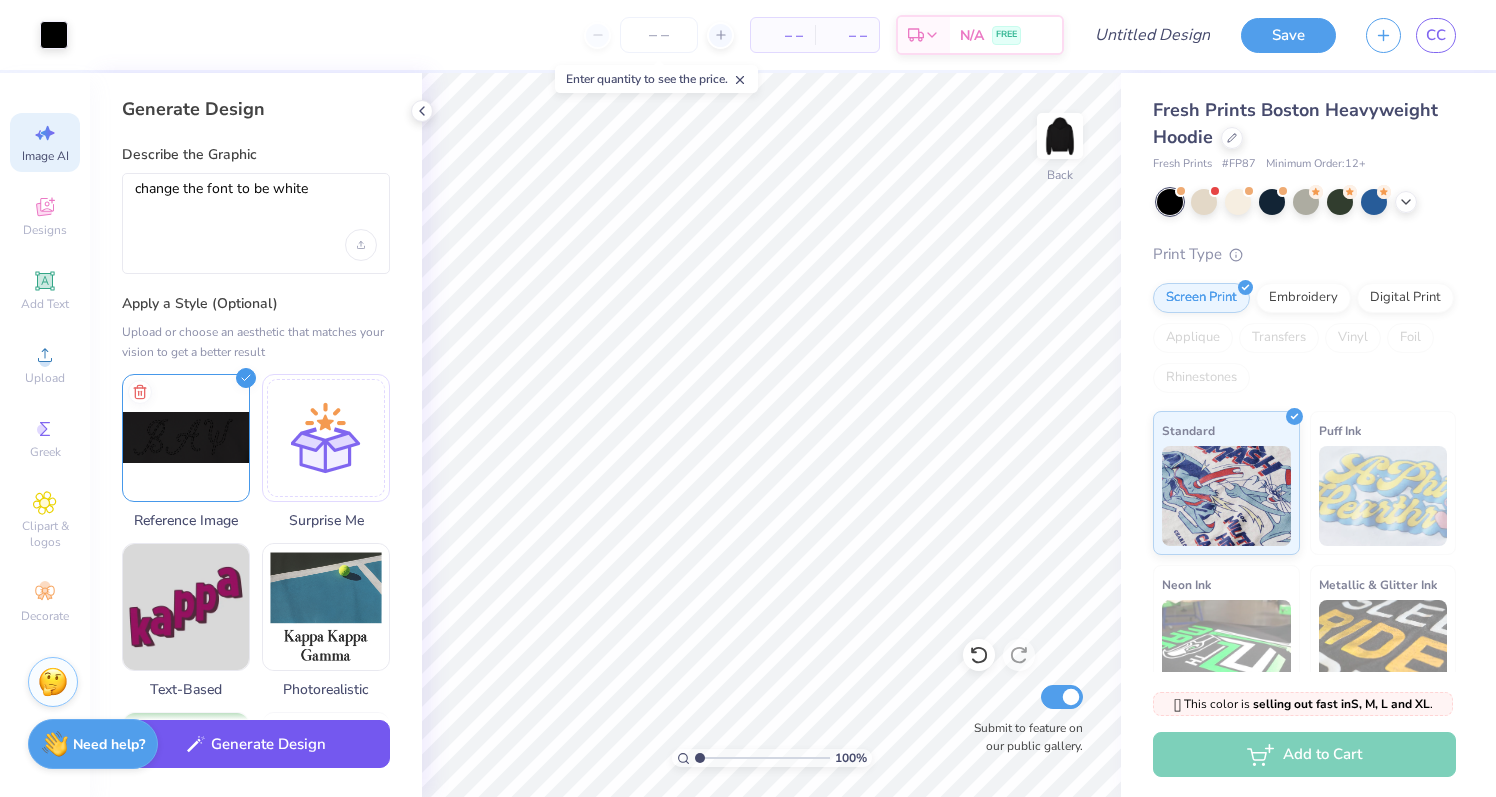 click on "Generate Design" at bounding box center (256, 744) 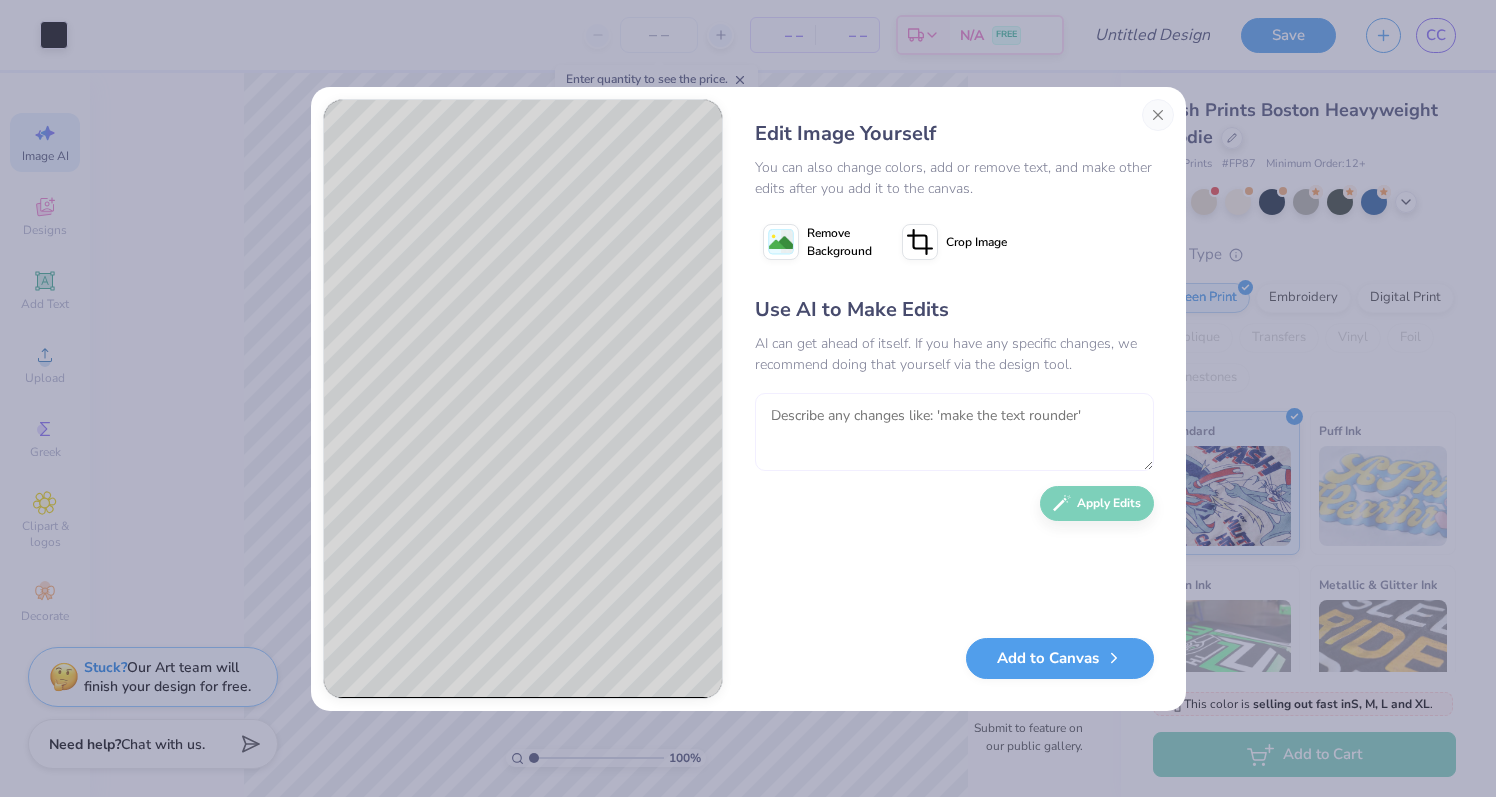 click at bounding box center [954, 432] 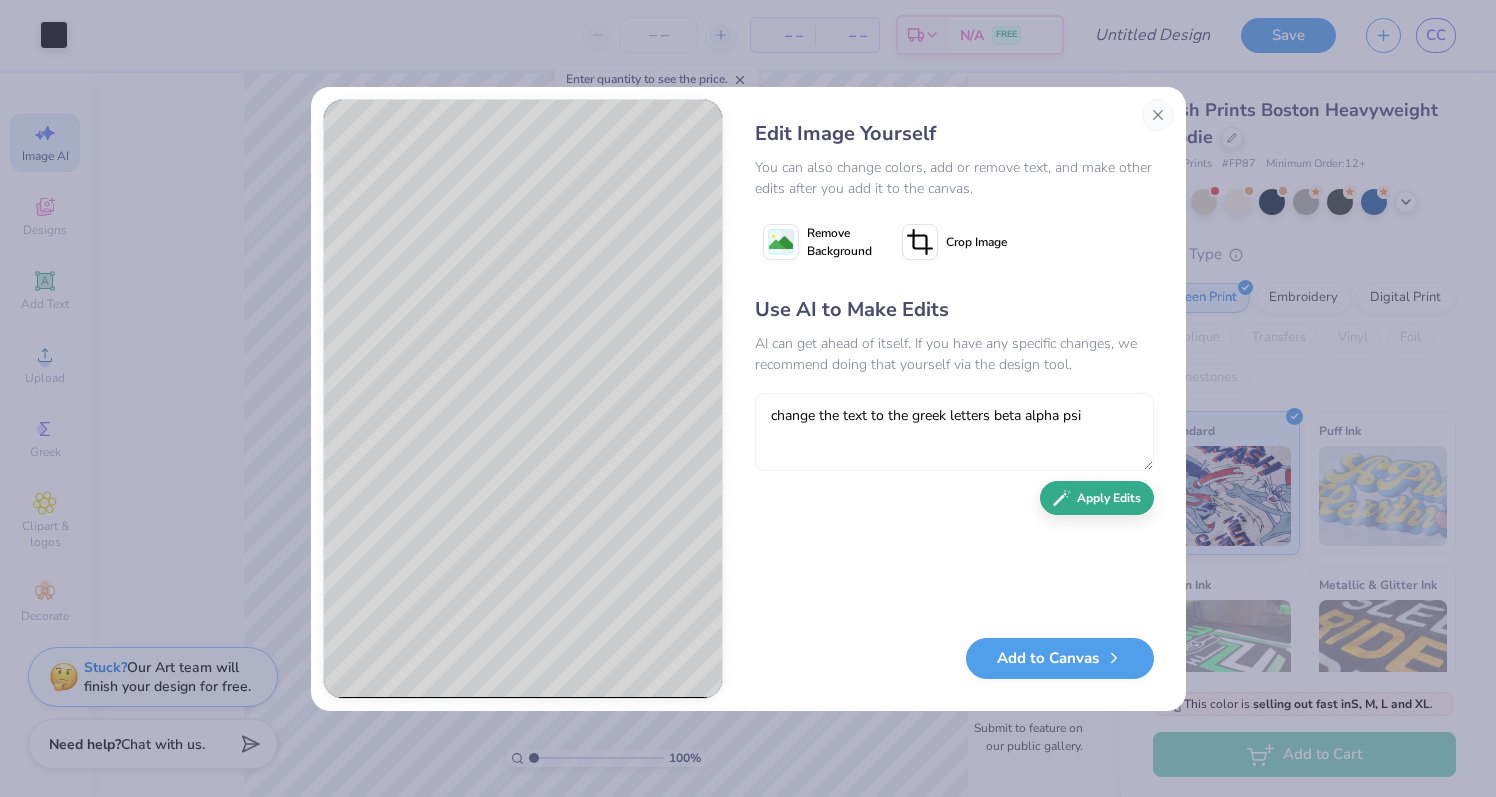 type on "change the text to the greek letters beta alpha psi" 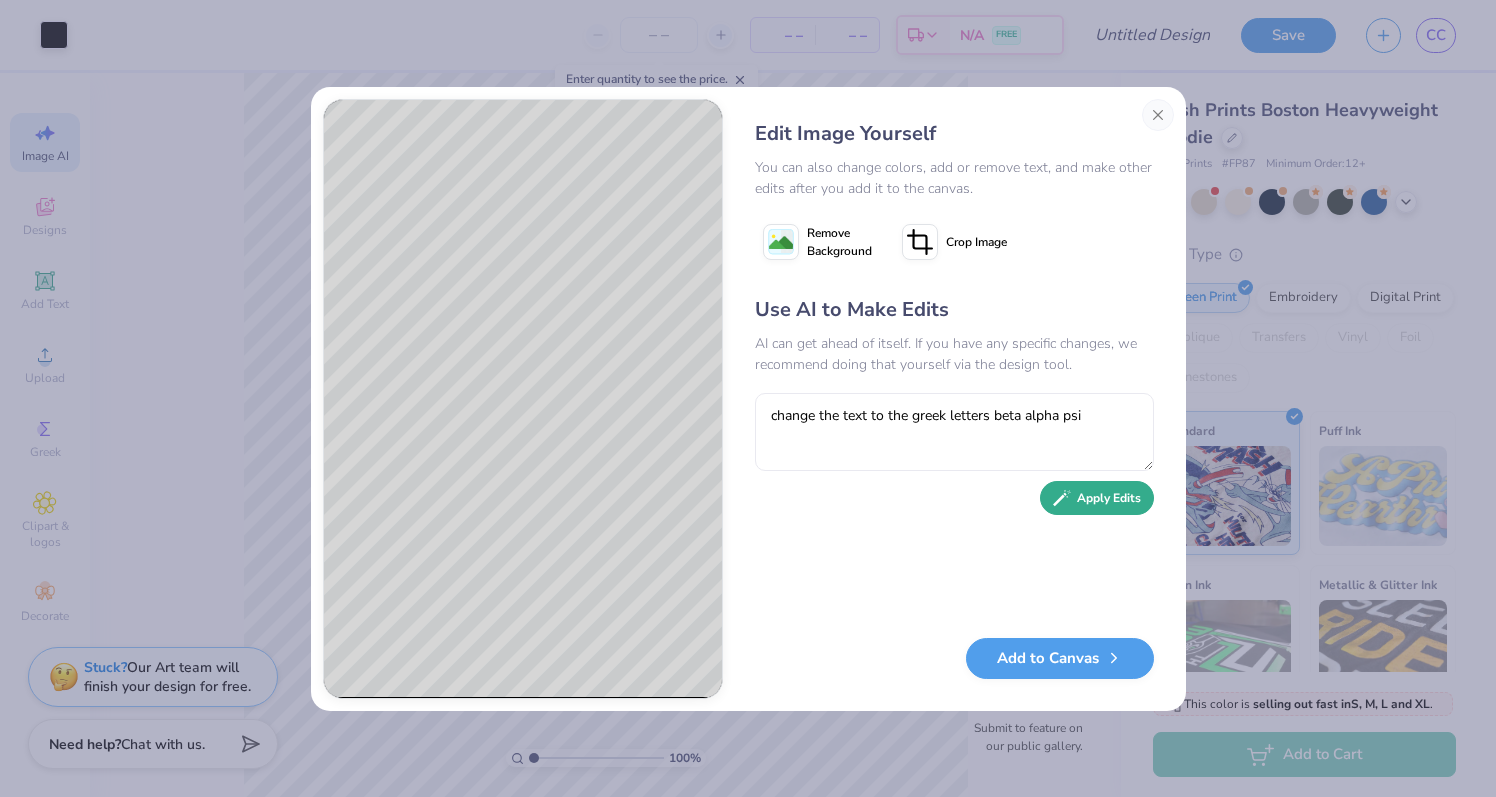 click on "Apply Edits" at bounding box center [1097, 498] 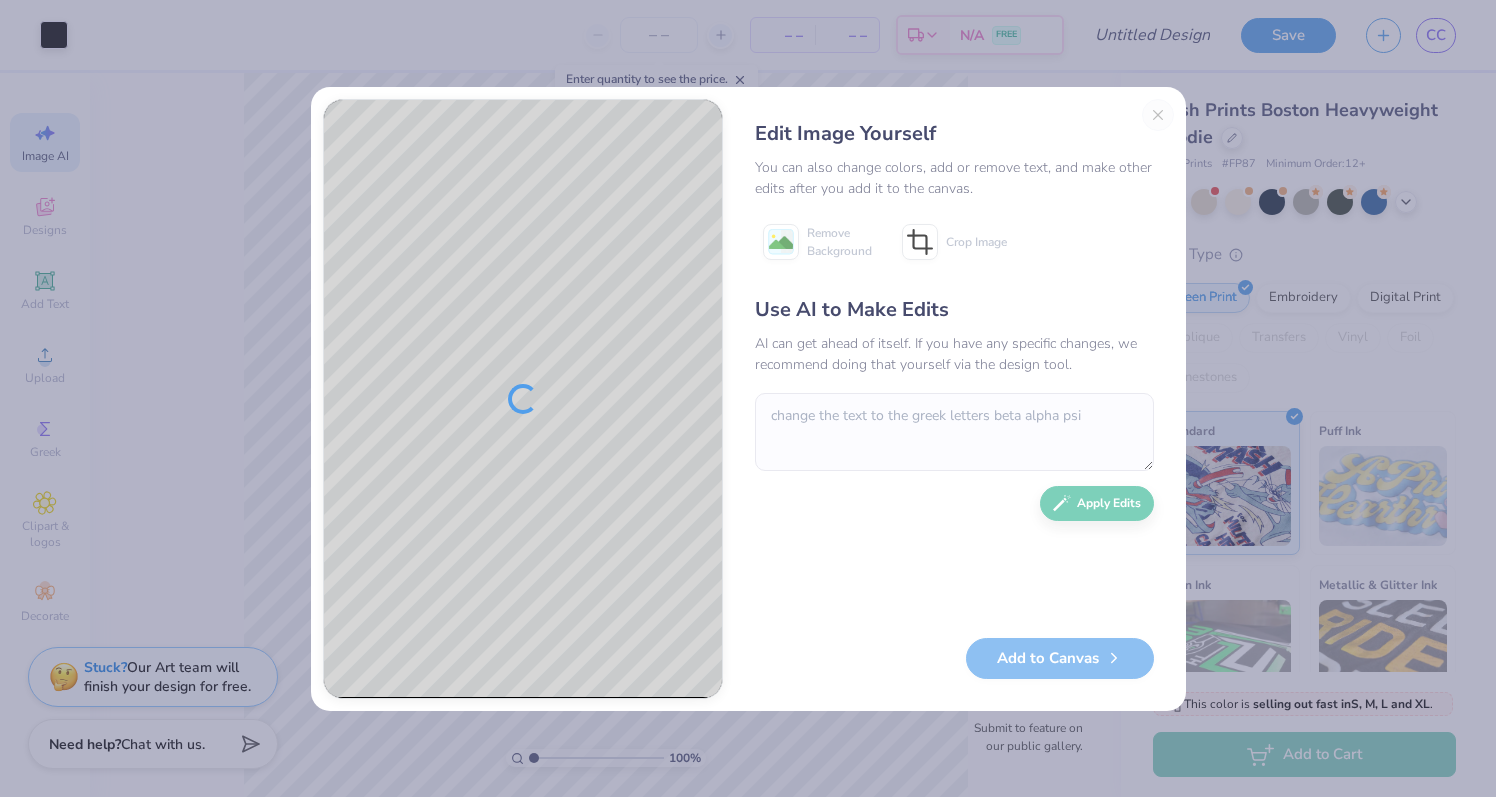 scroll, scrollTop: 0, scrollLeft: 0, axis: both 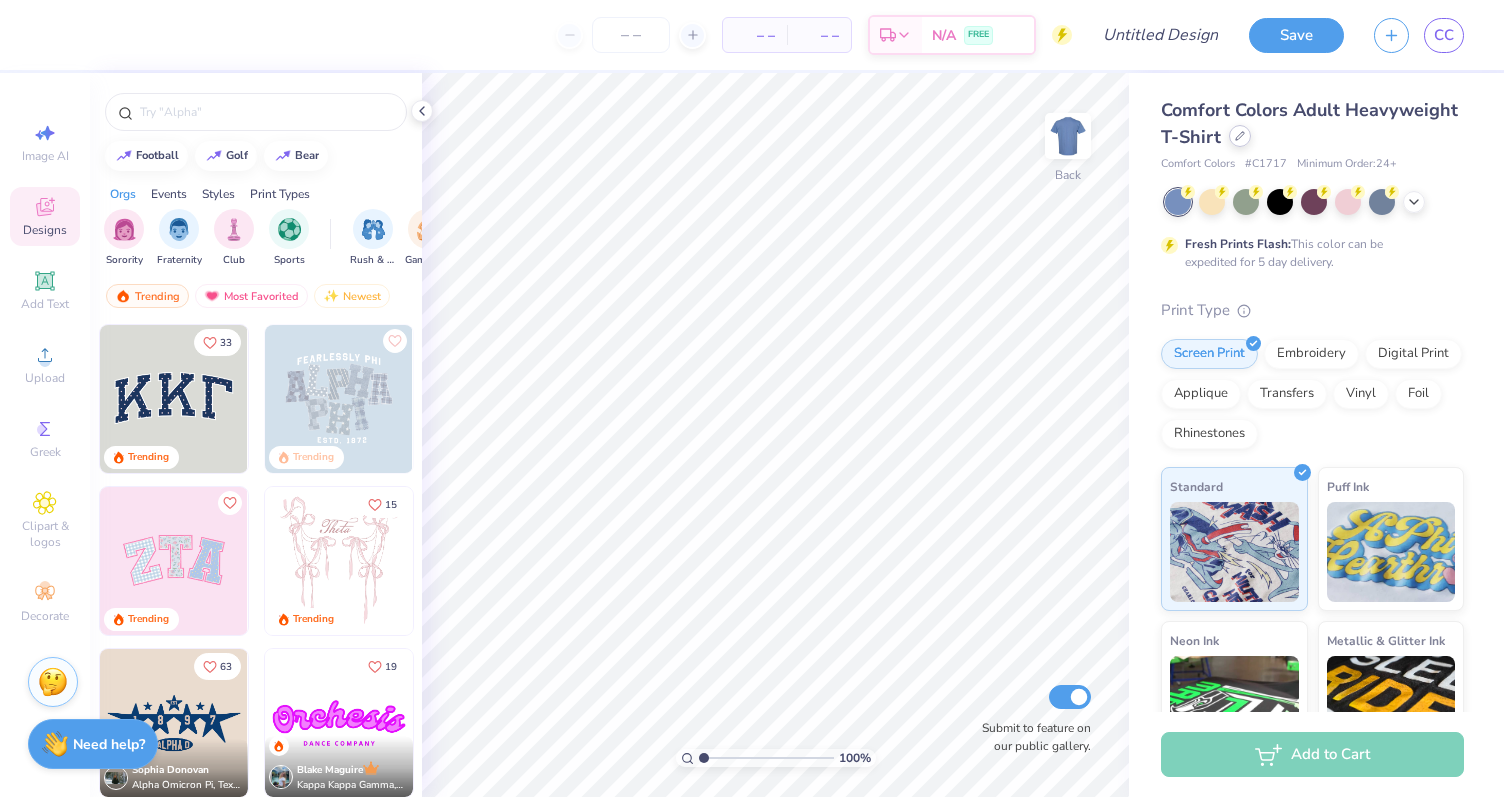 click 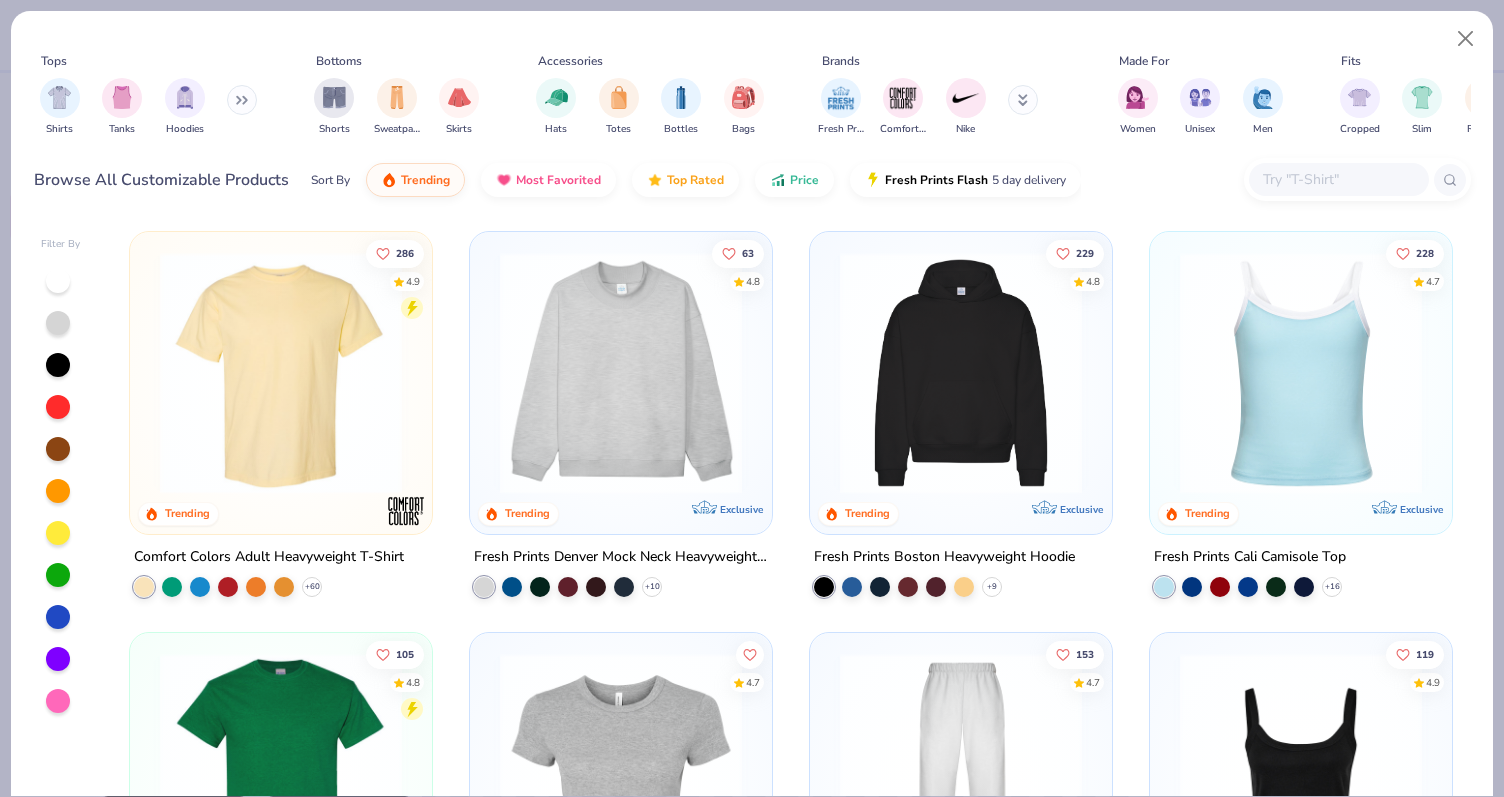click at bounding box center [621, 373] 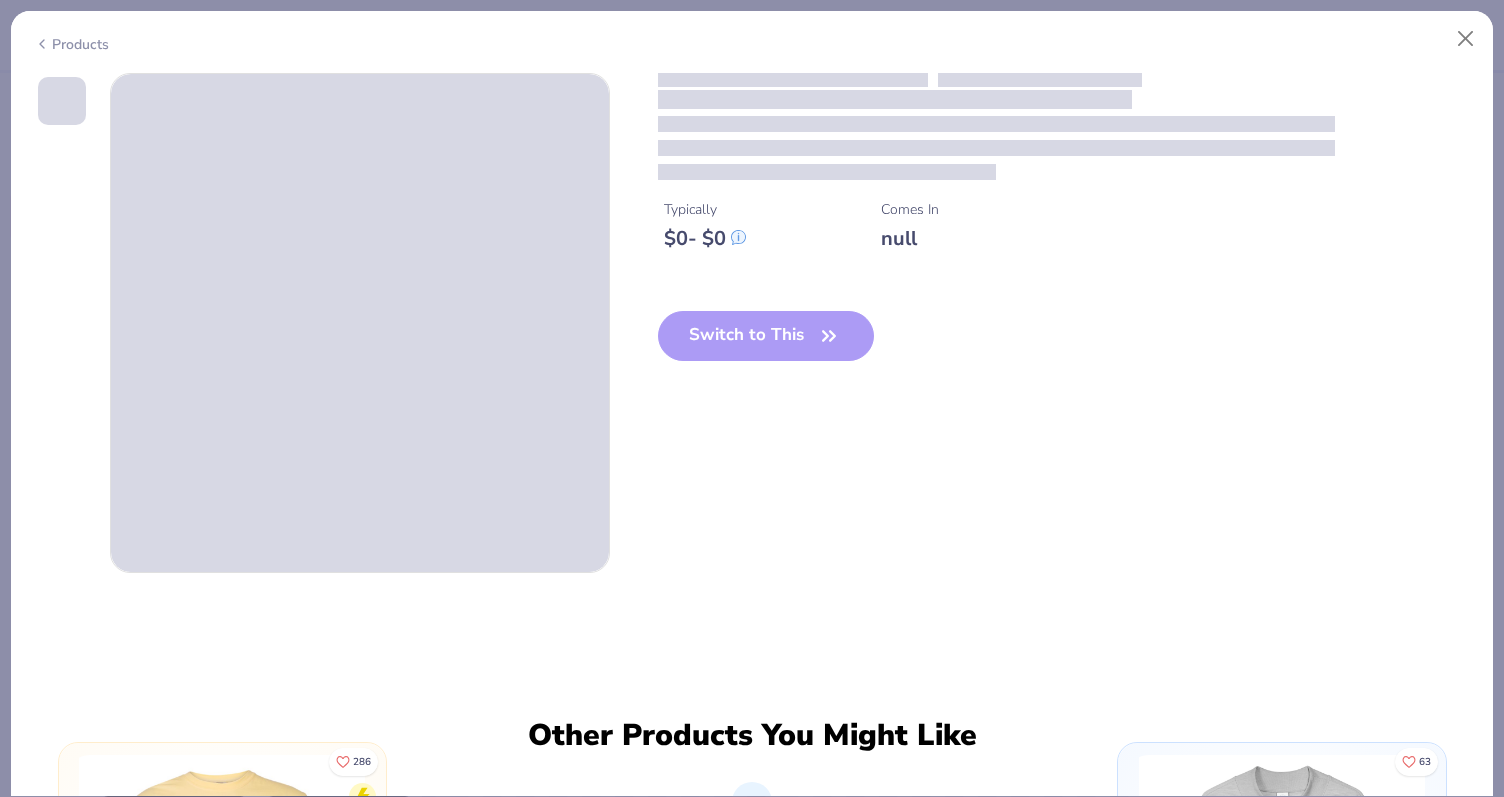 click at bounding box center [360, 323] 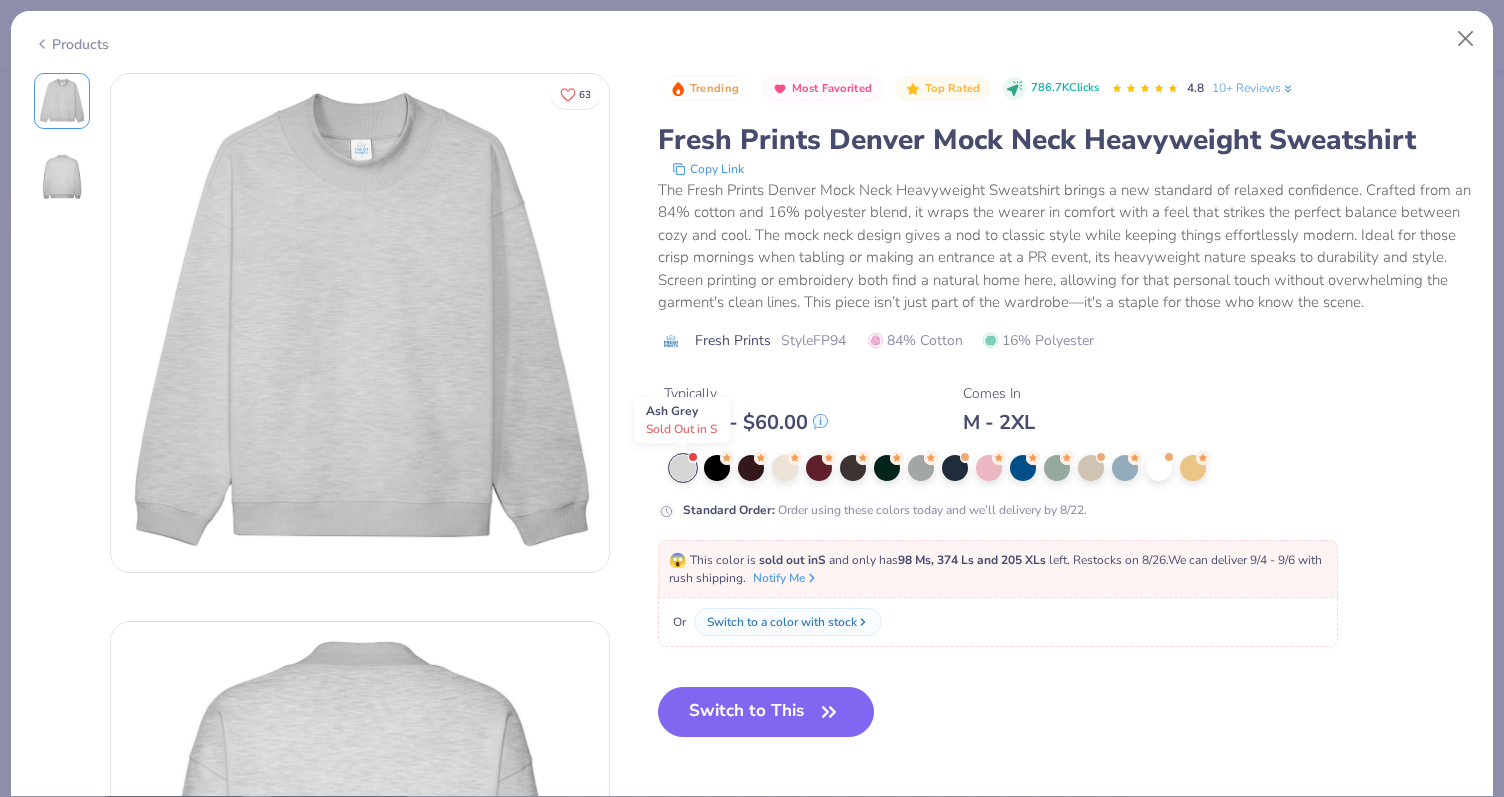 click at bounding box center [683, 468] 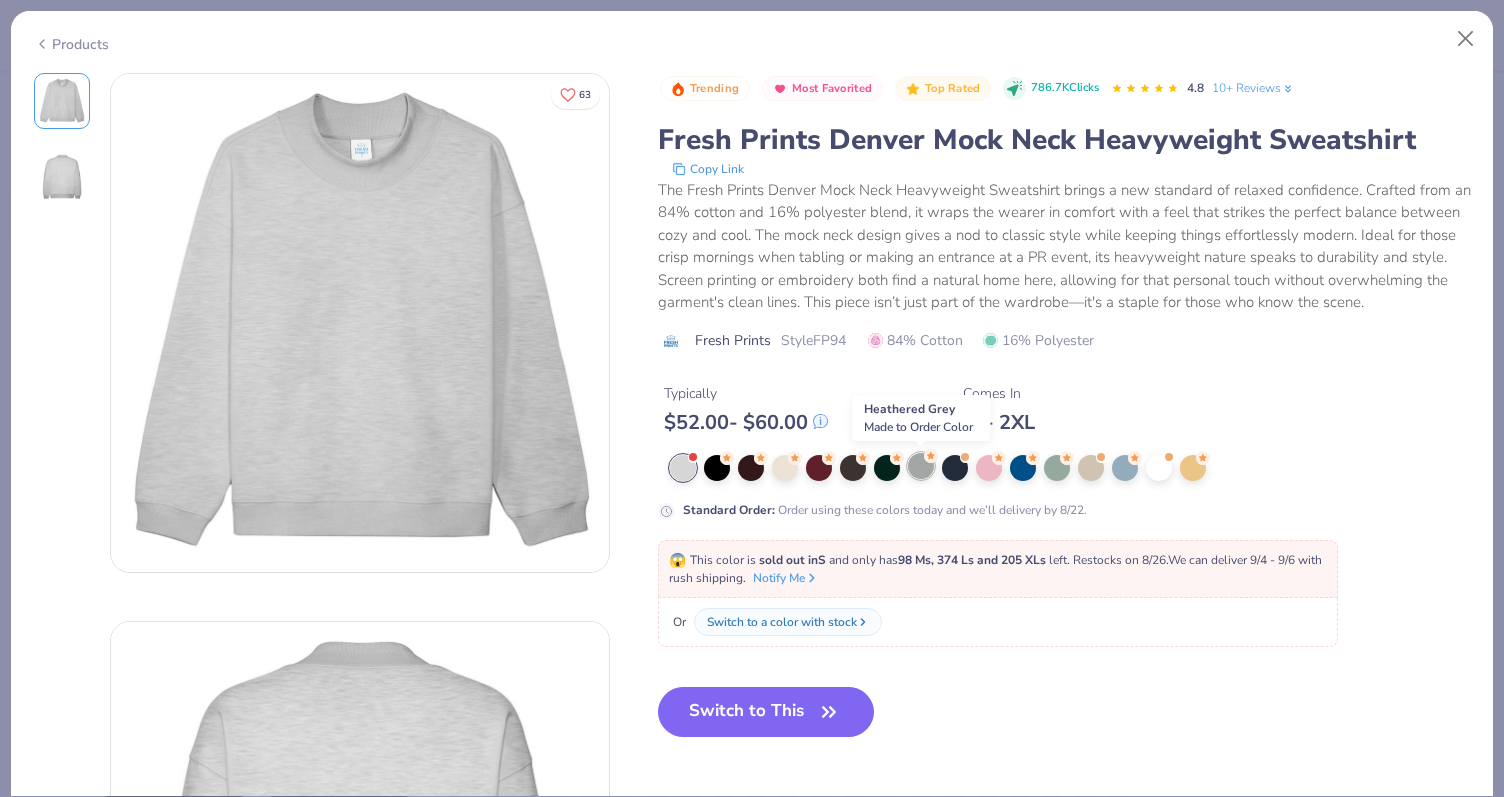 click at bounding box center (921, 466) 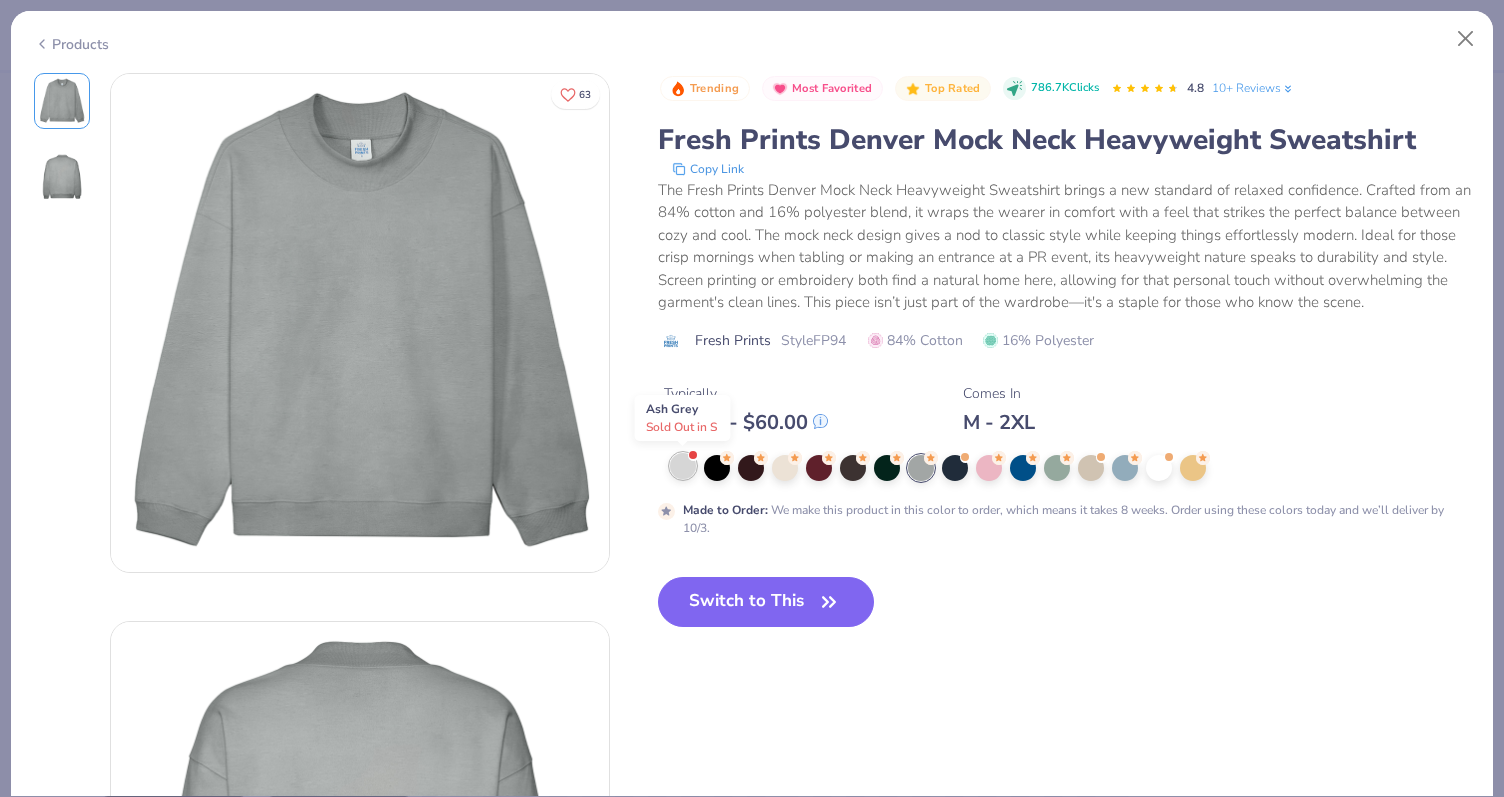click at bounding box center (683, 466) 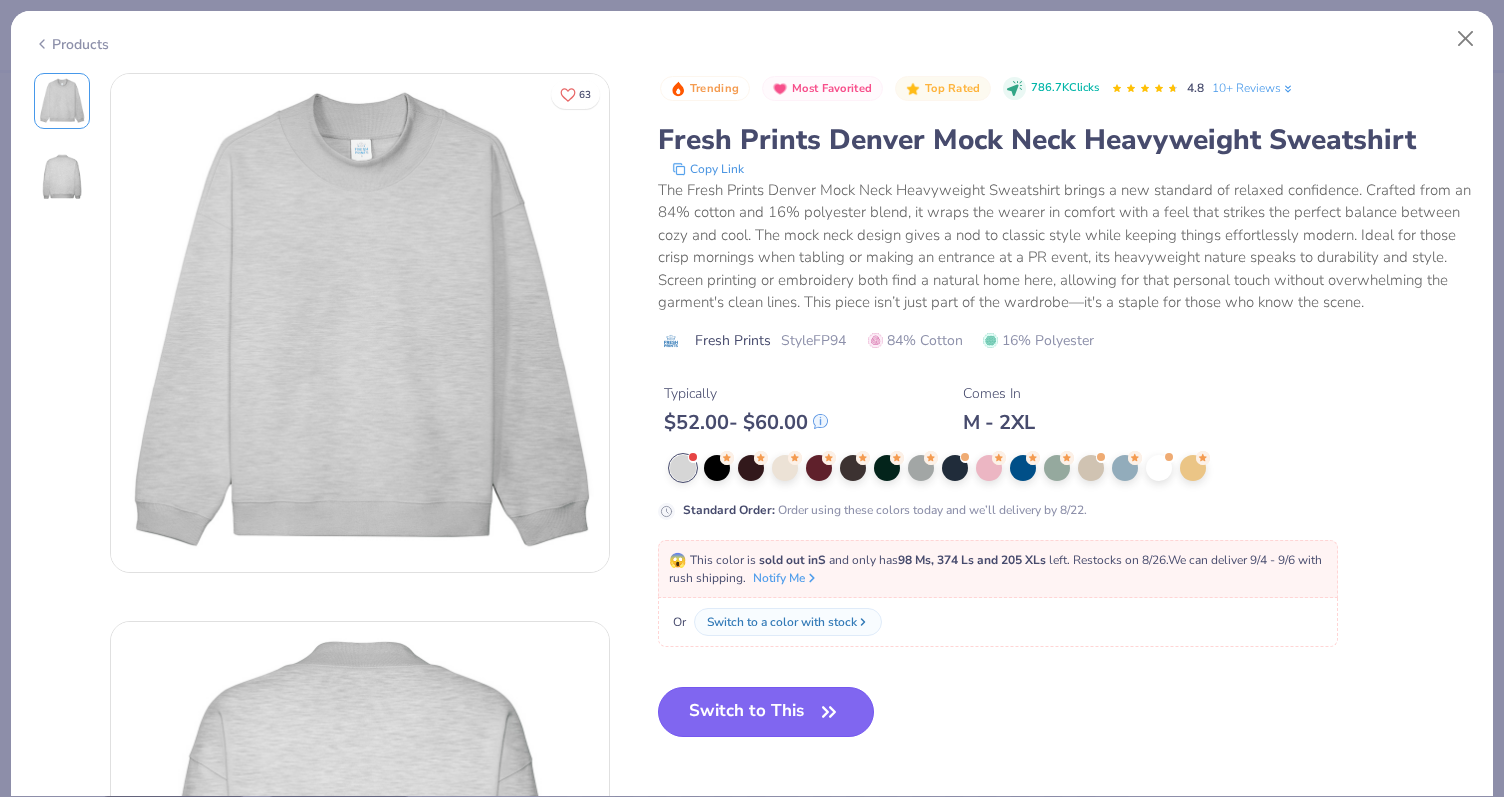 click on "Switch to This" at bounding box center (766, 712) 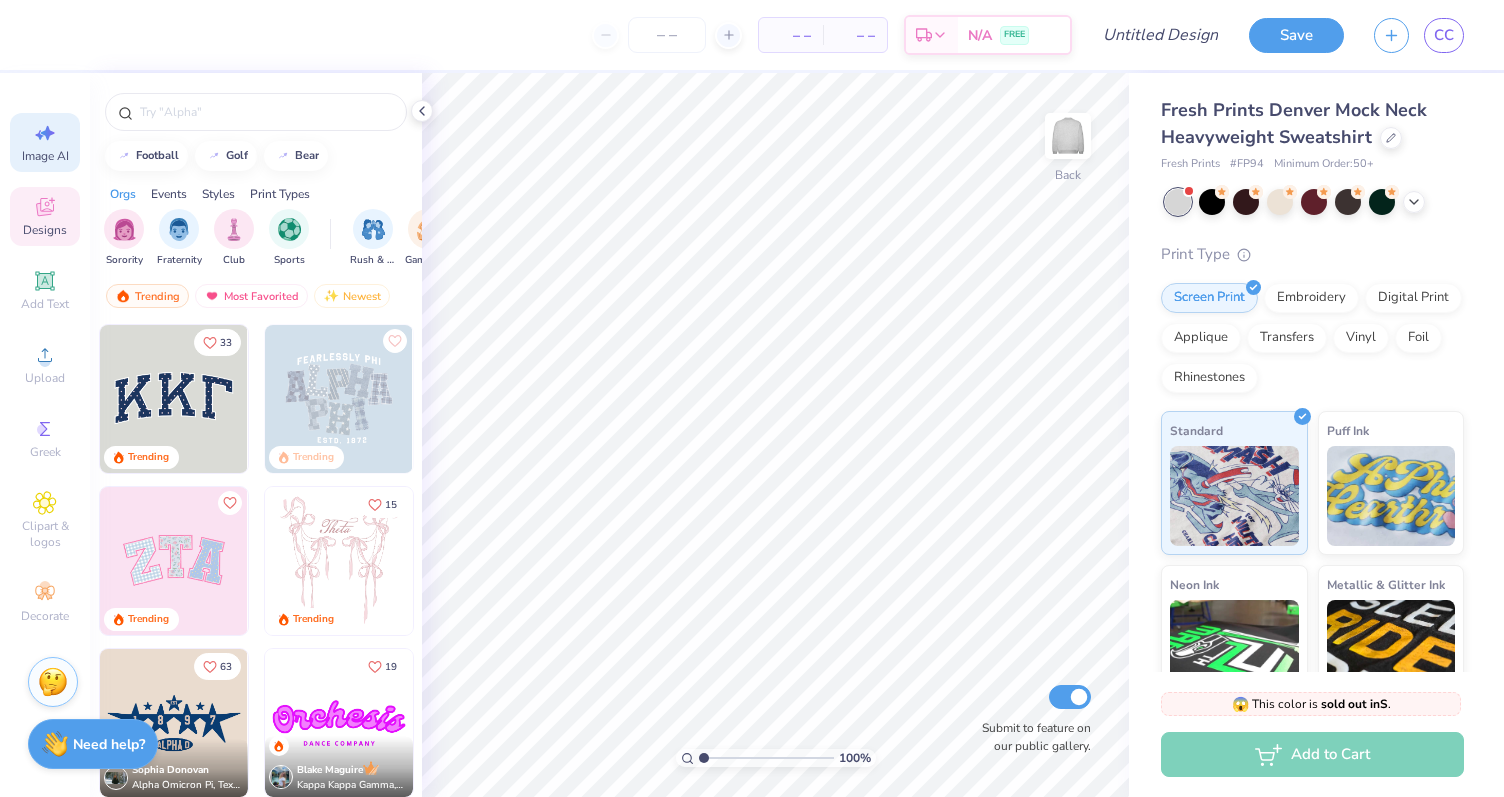 click 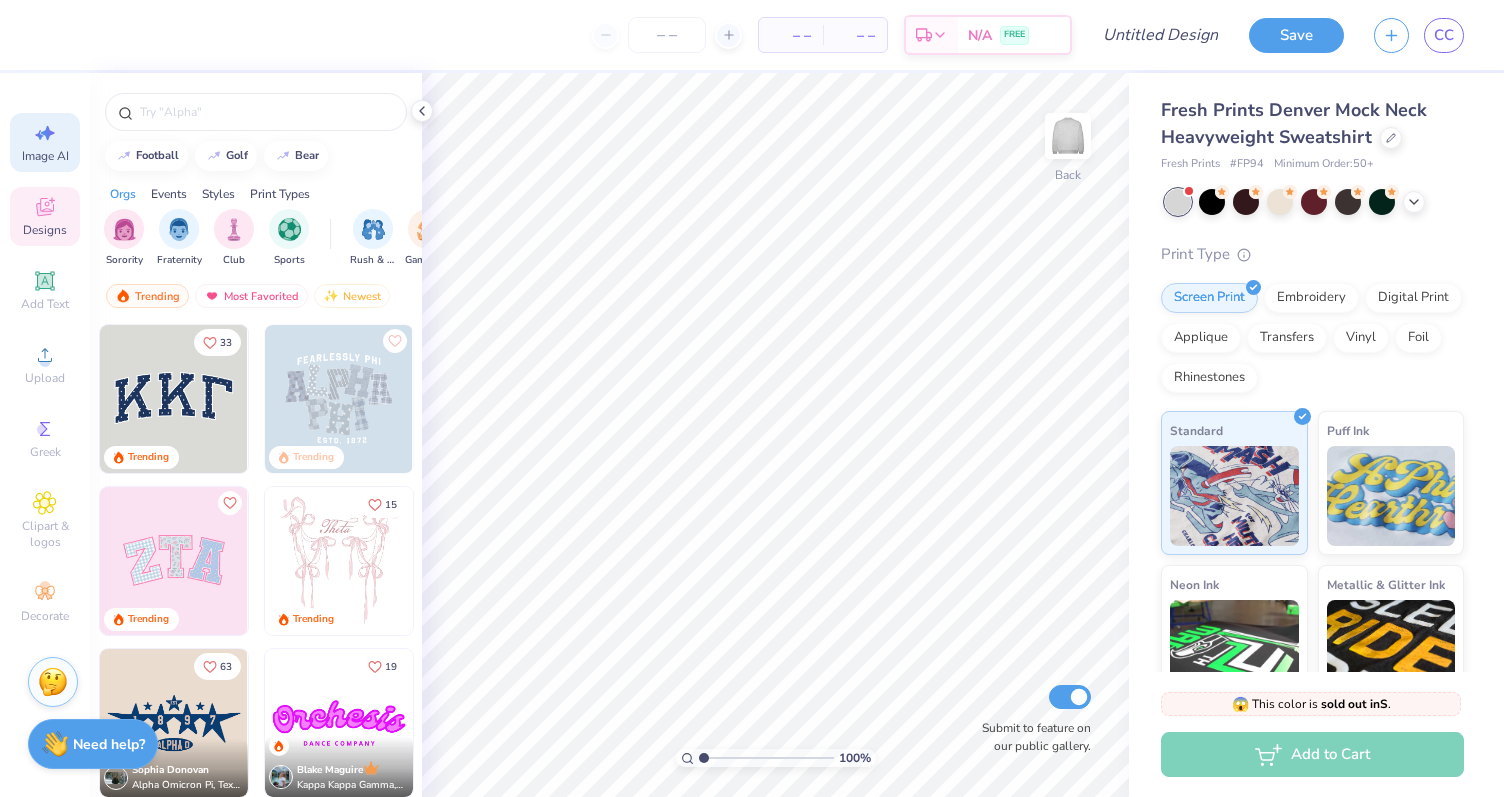 select on "4" 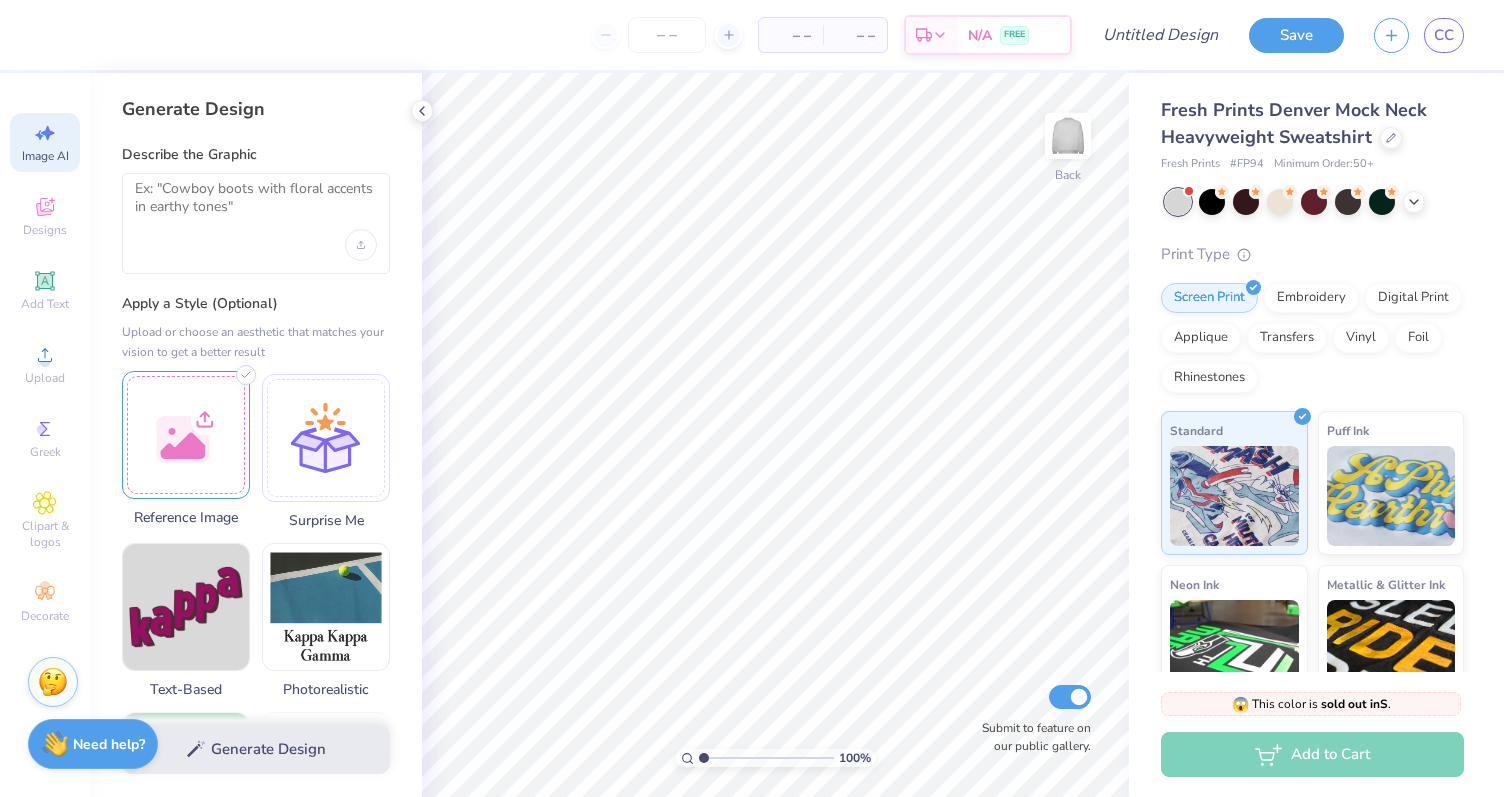 click at bounding box center (186, 435) 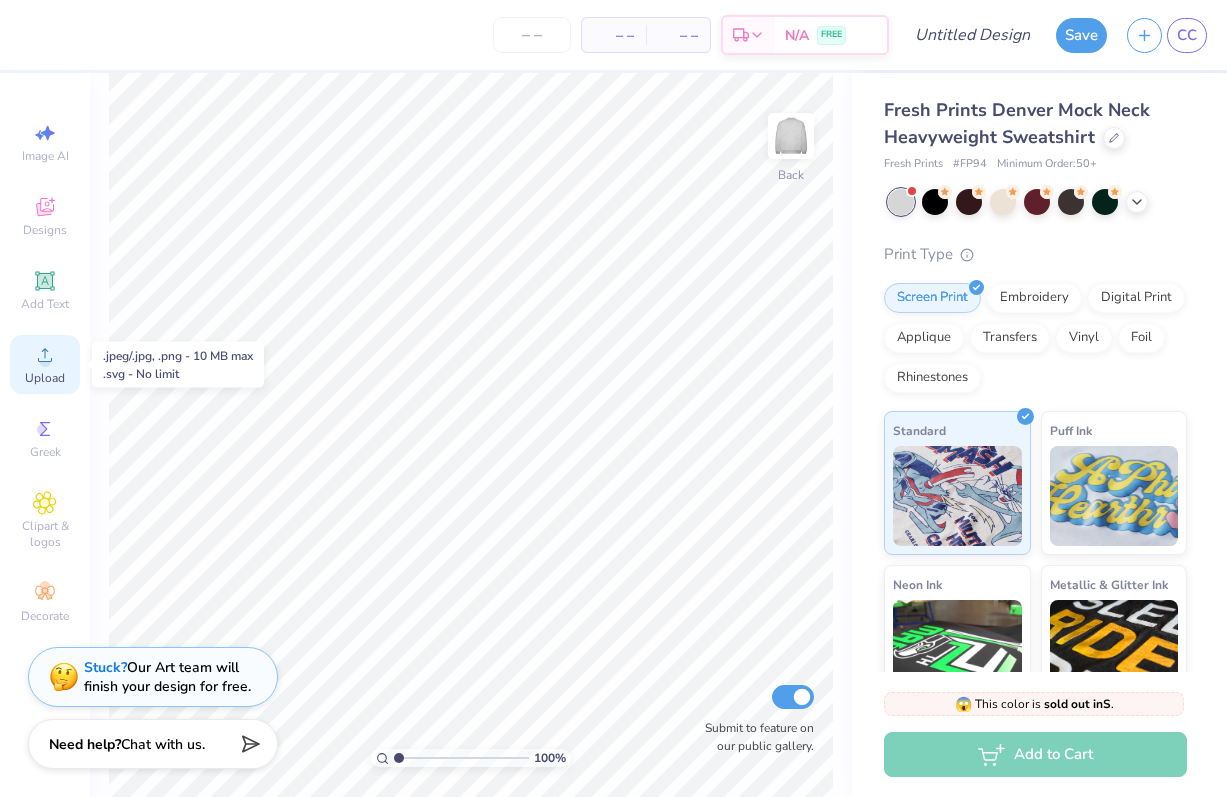 click 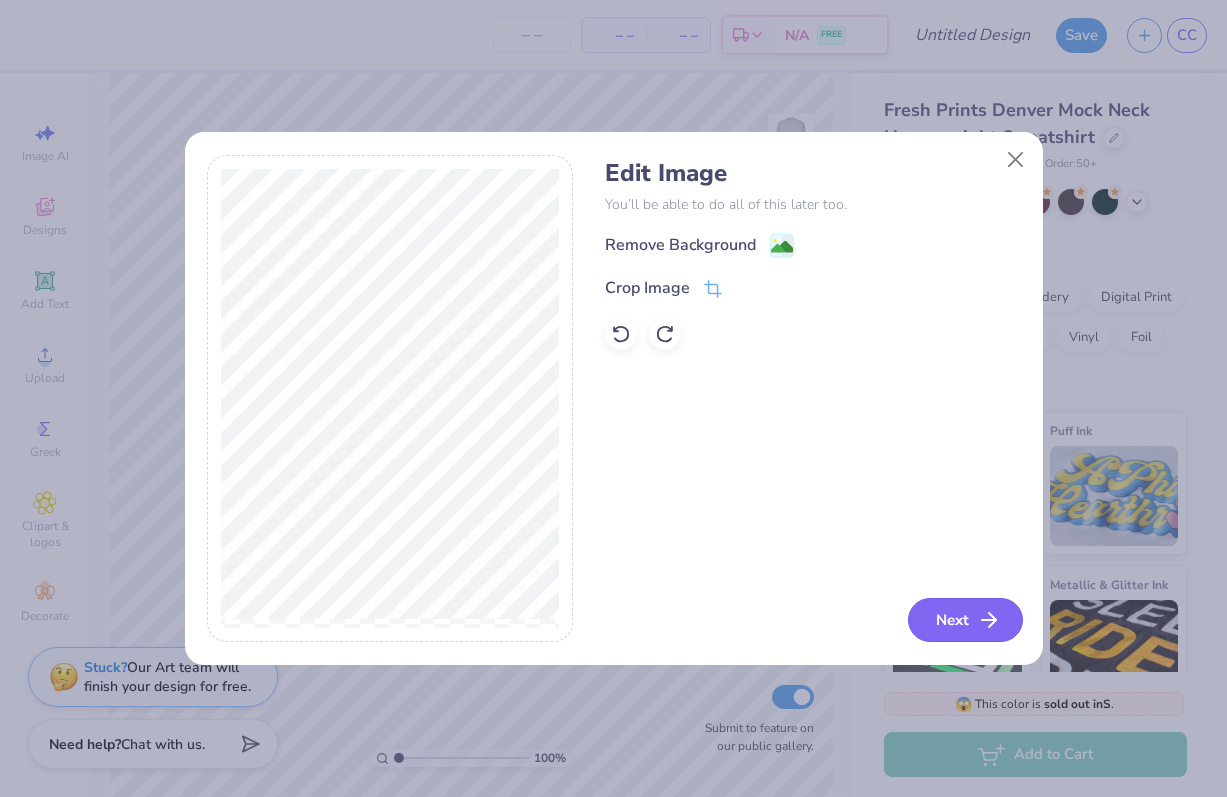 click 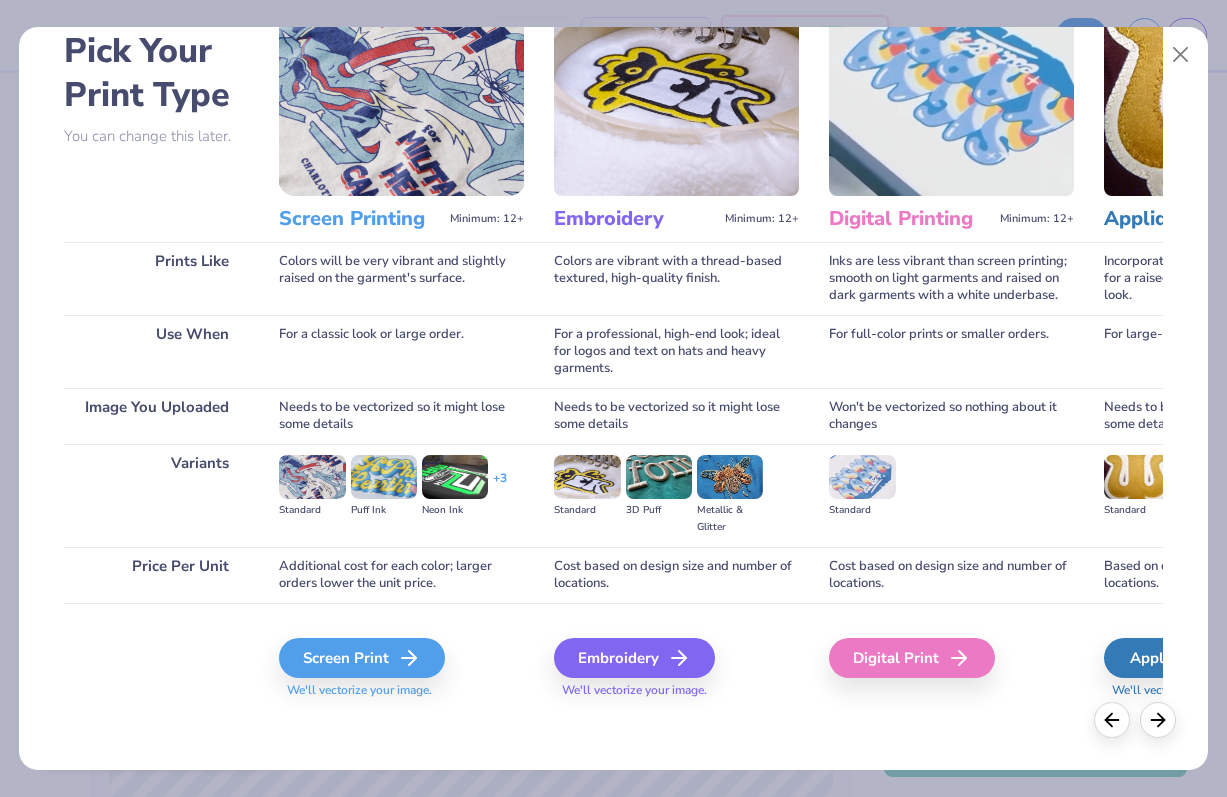 scroll, scrollTop: 0, scrollLeft: 0, axis: both 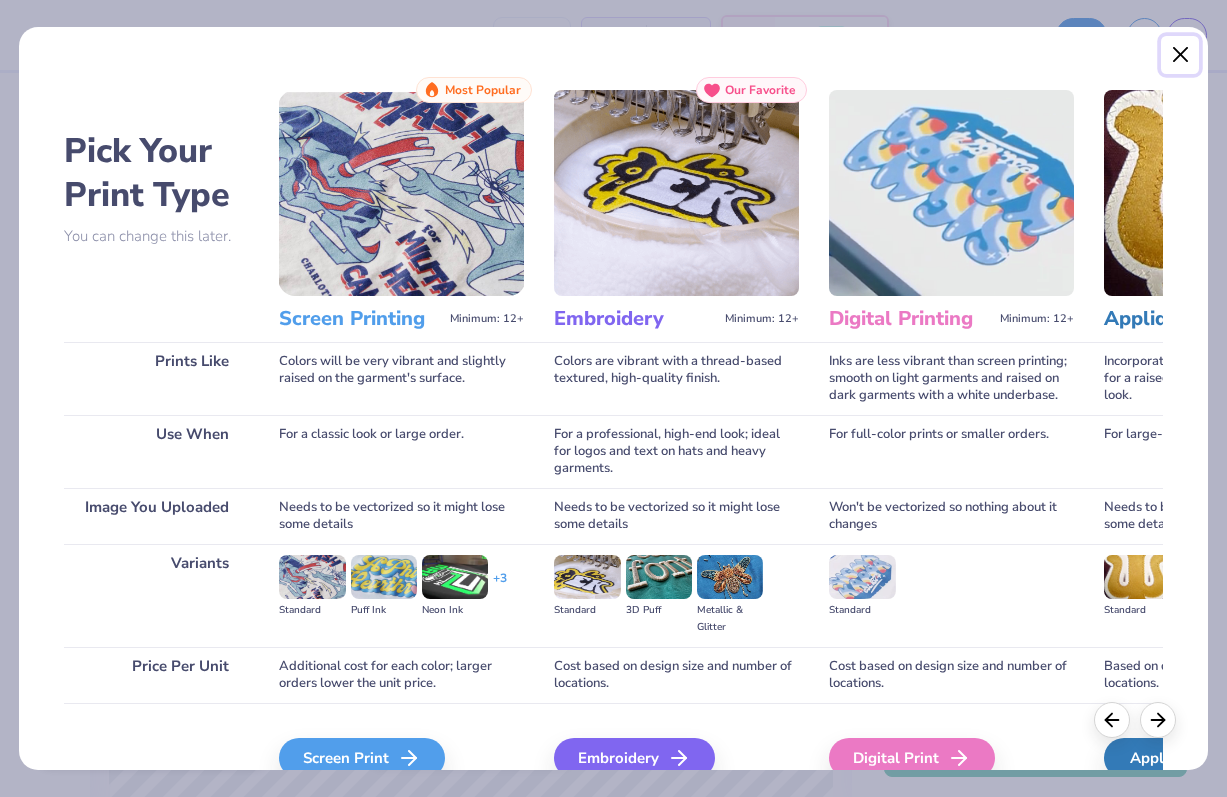click at bounding box center [1180, 55] 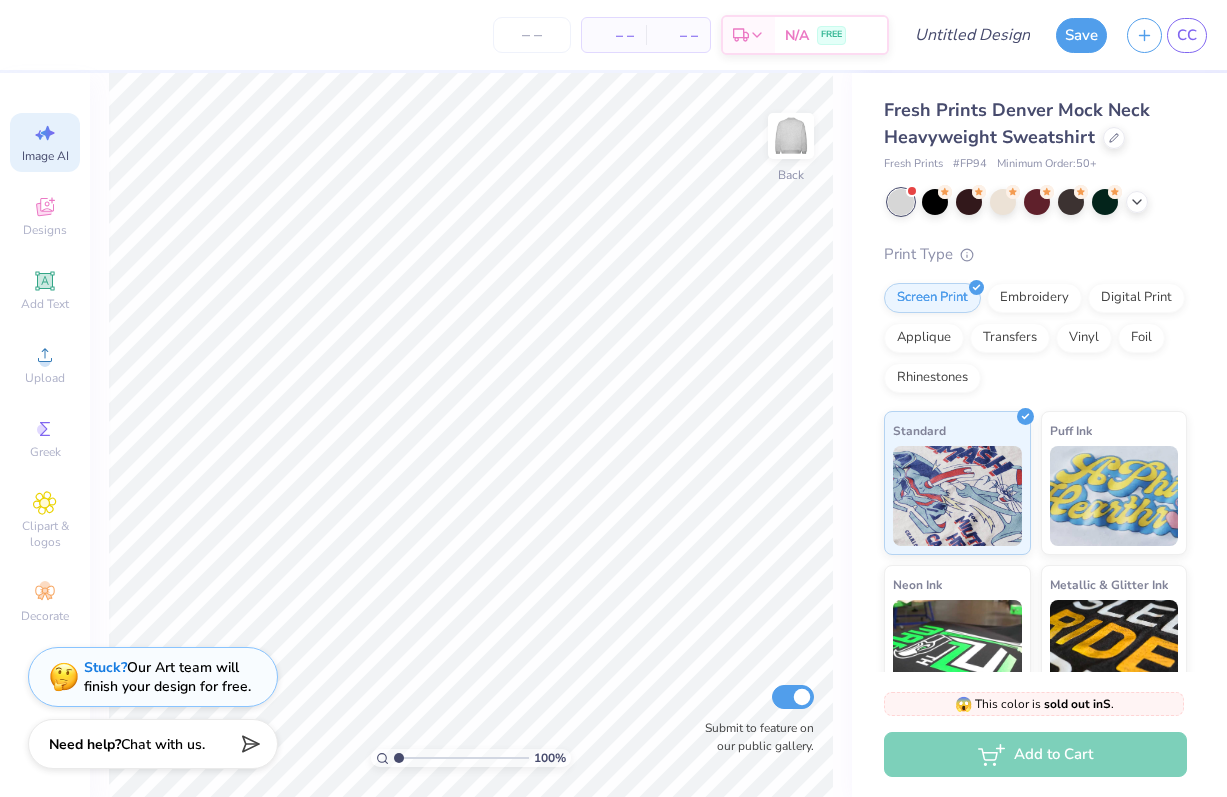 click on "Image AI" at bounding box center [45, 156] 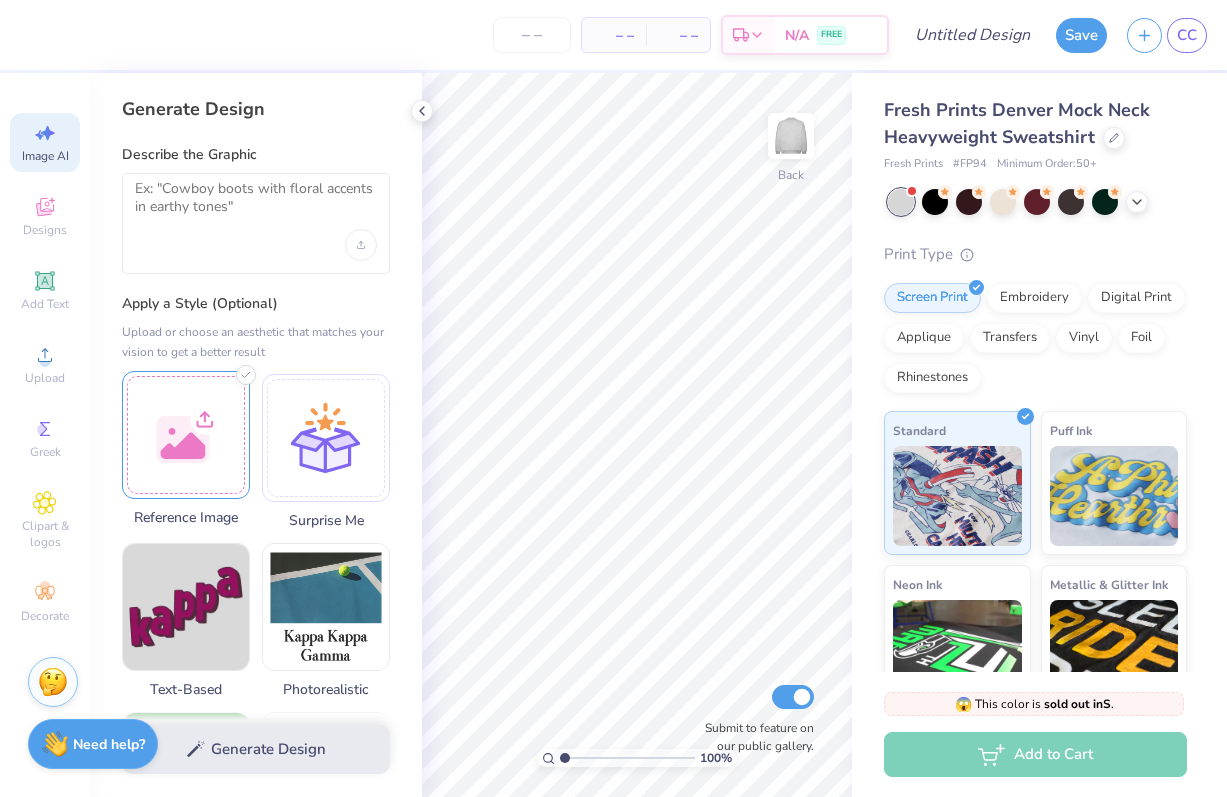 click at bounding box center [186, 435] 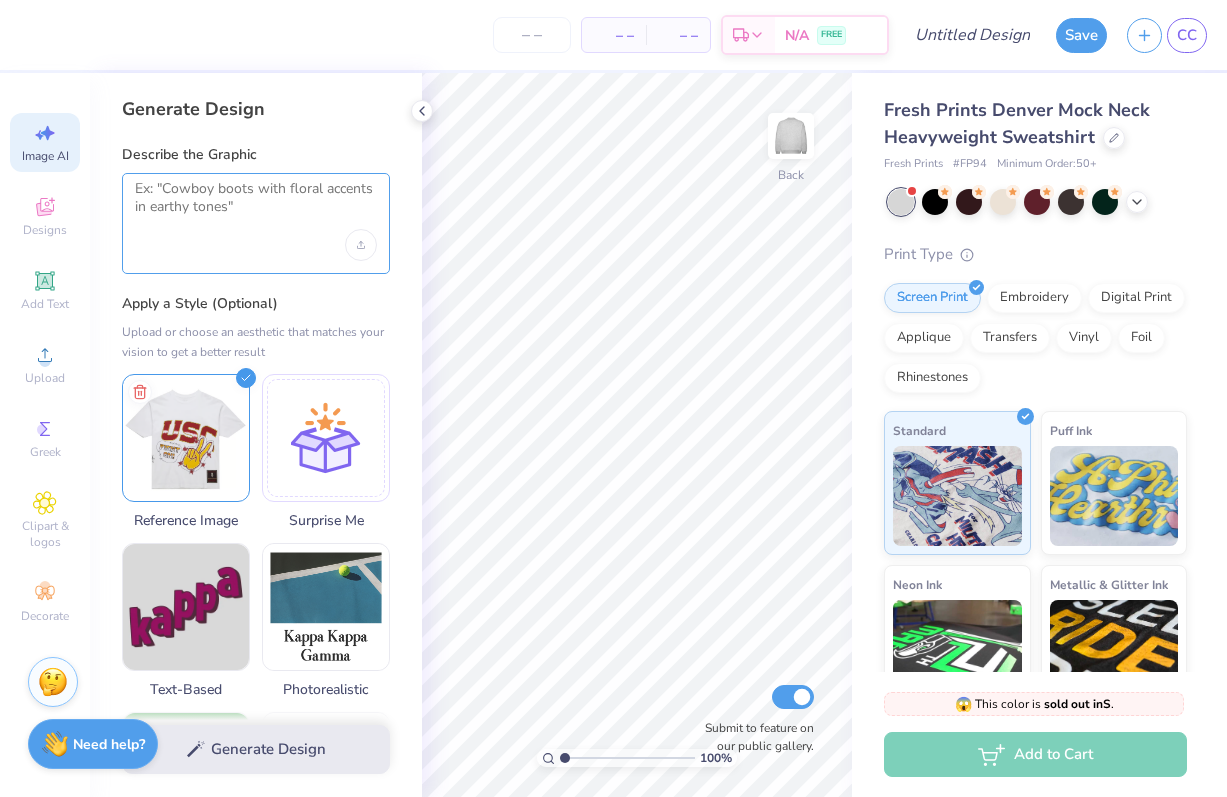 click at bounding box center [256, 205] 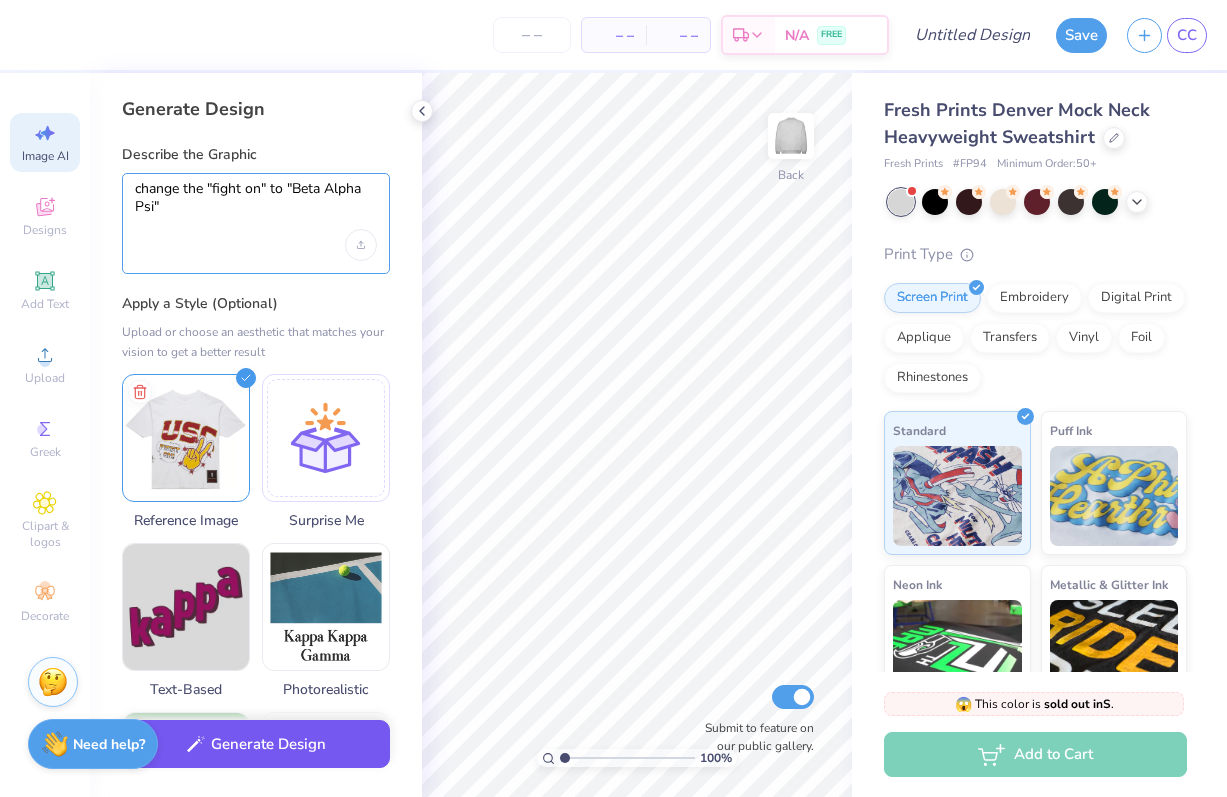 type on "change the "fight on" to "Beta Alpha Psi"" 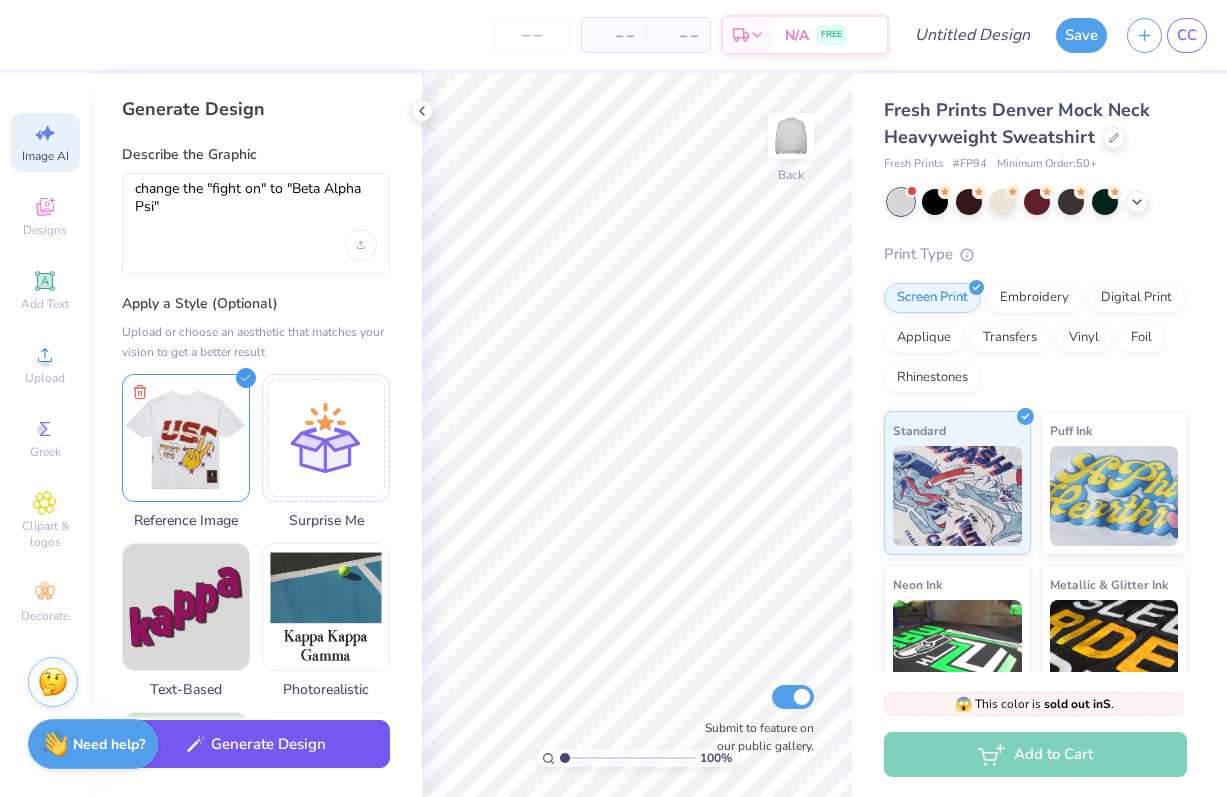 click on "Generate Design" at bounding box center (256, 744) 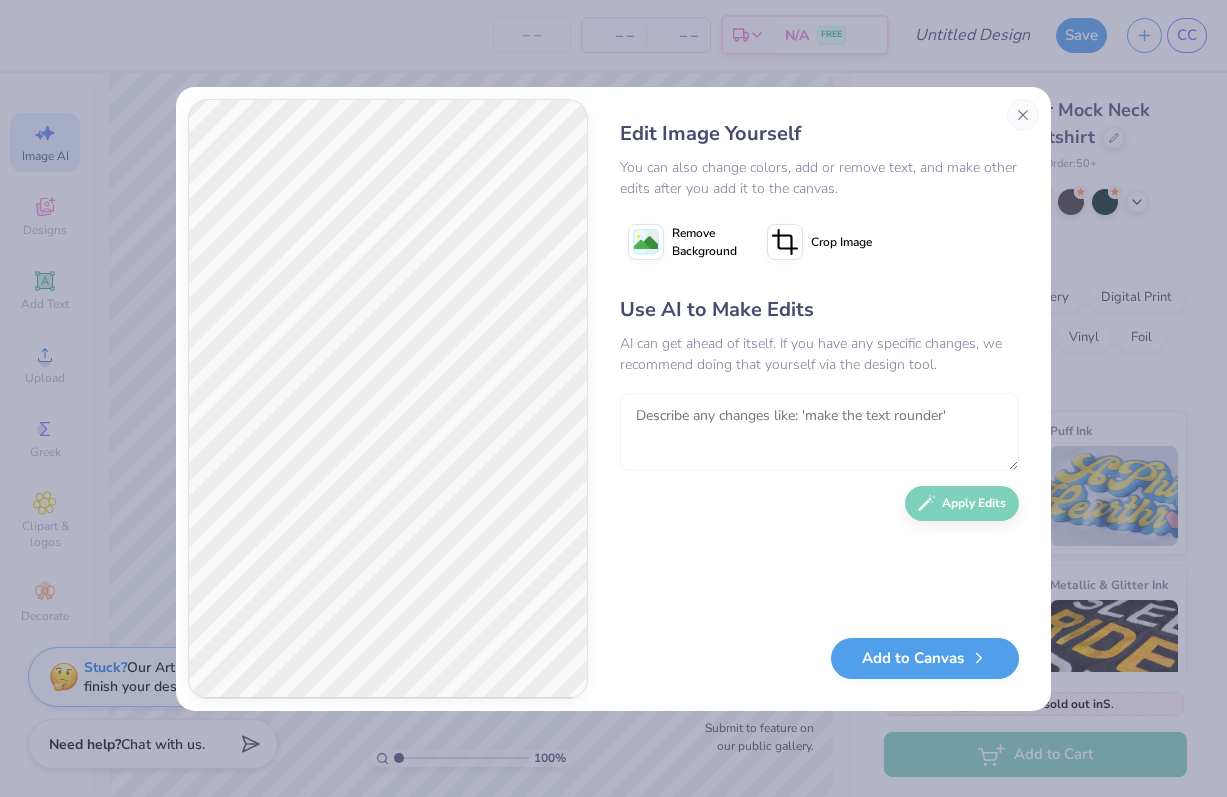 click at bounding box center [819, 432] 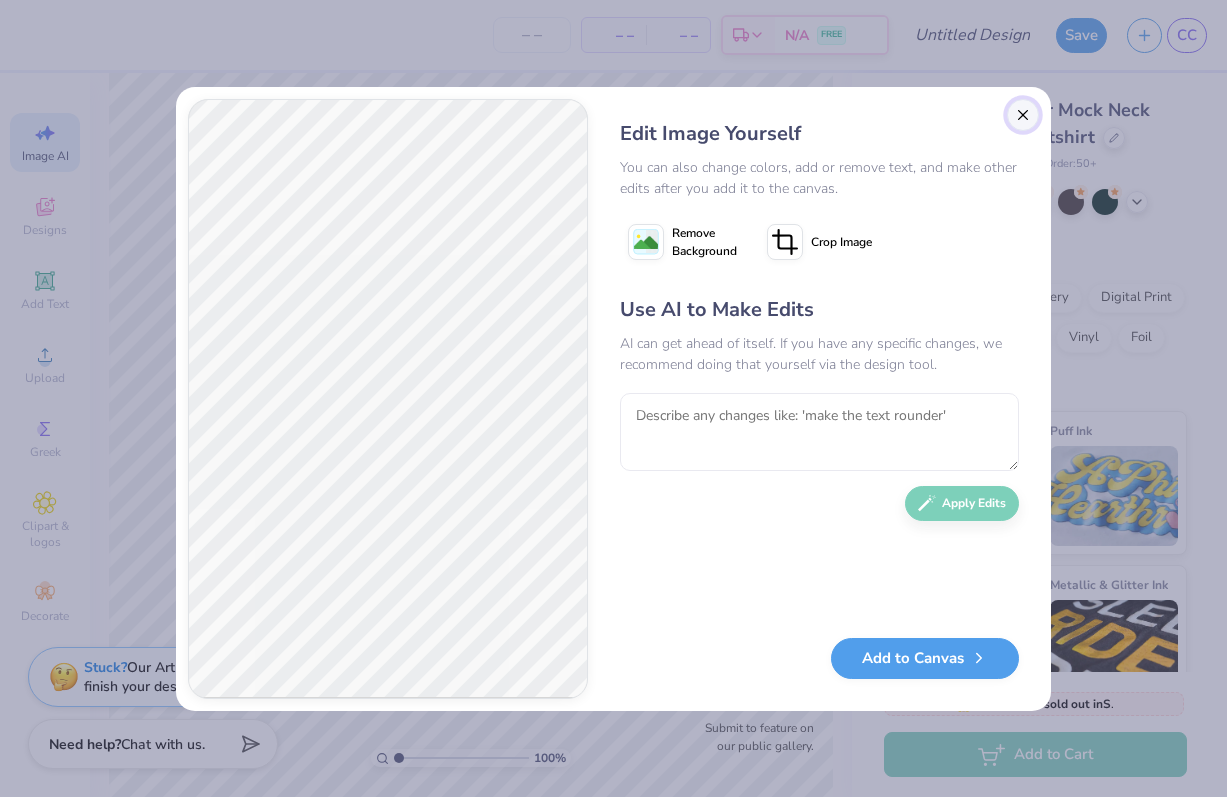 click at bounding box center (1023, 115) 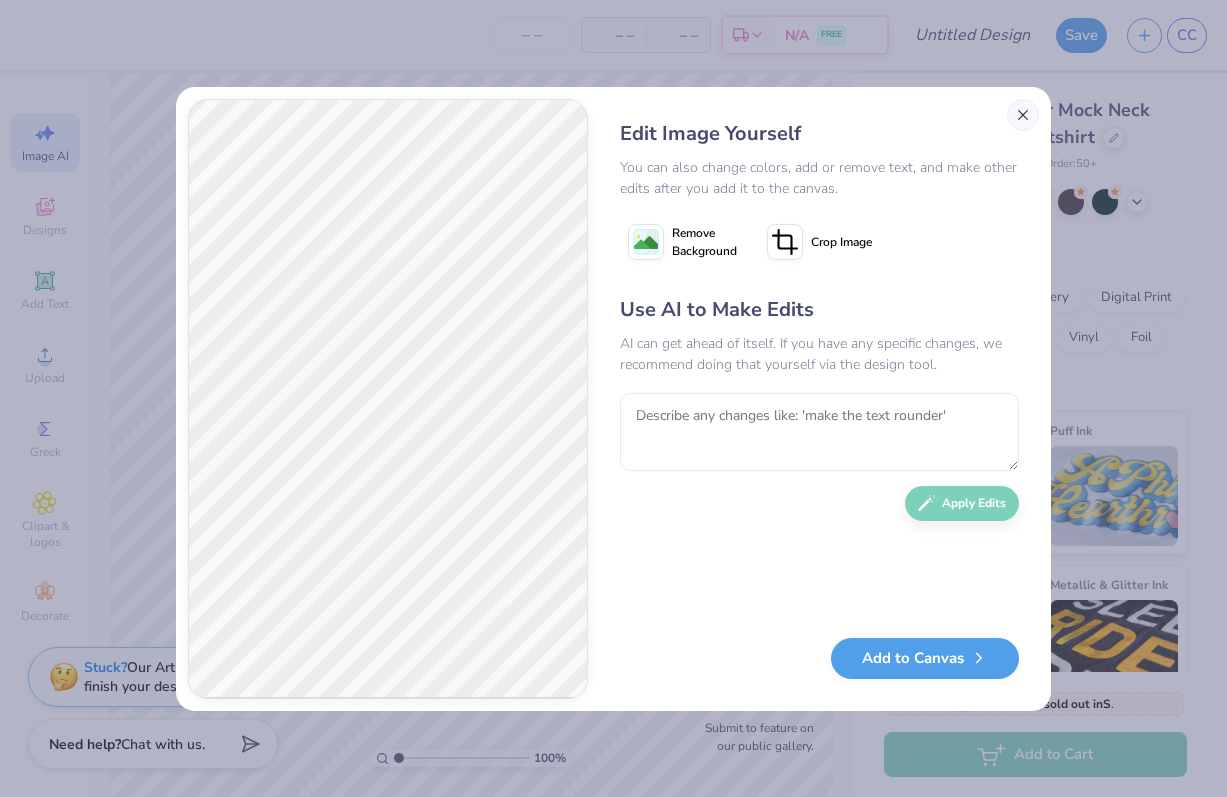 scroll, scrollTop: 0, scrollLeft: 45, axis: horizontal 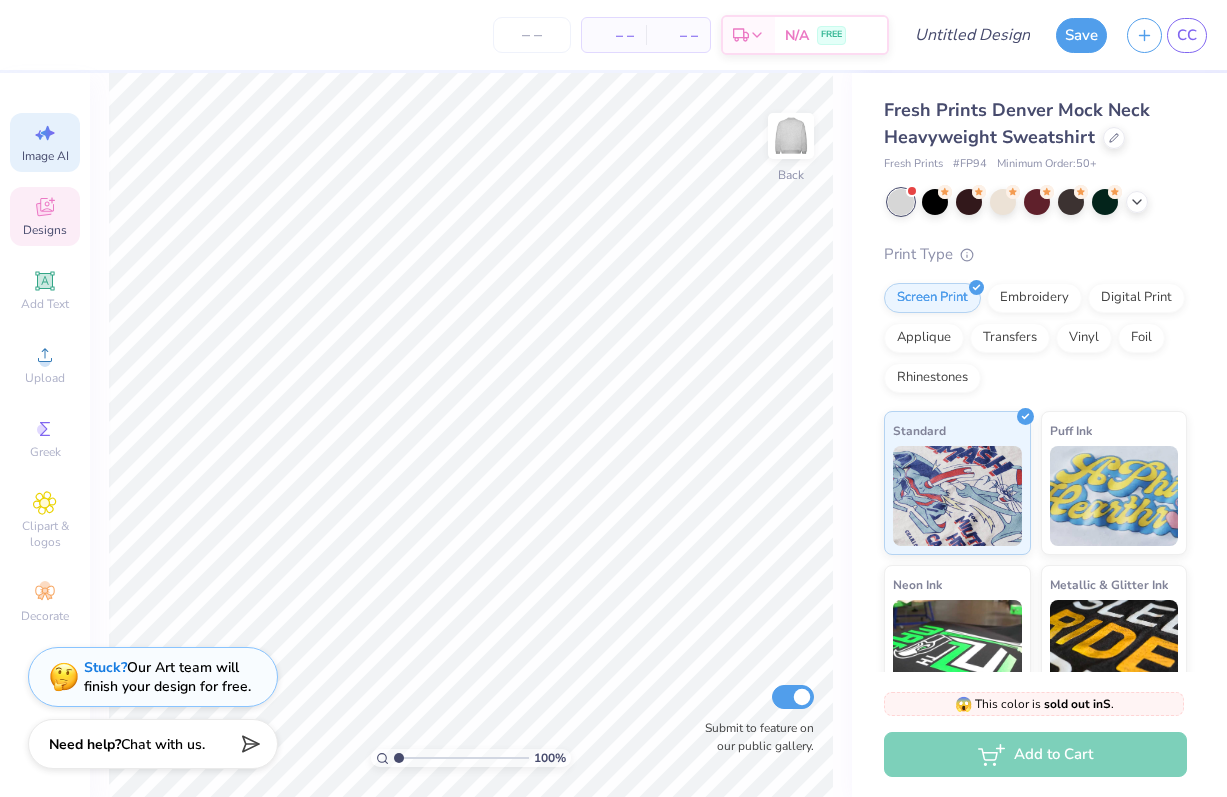 click 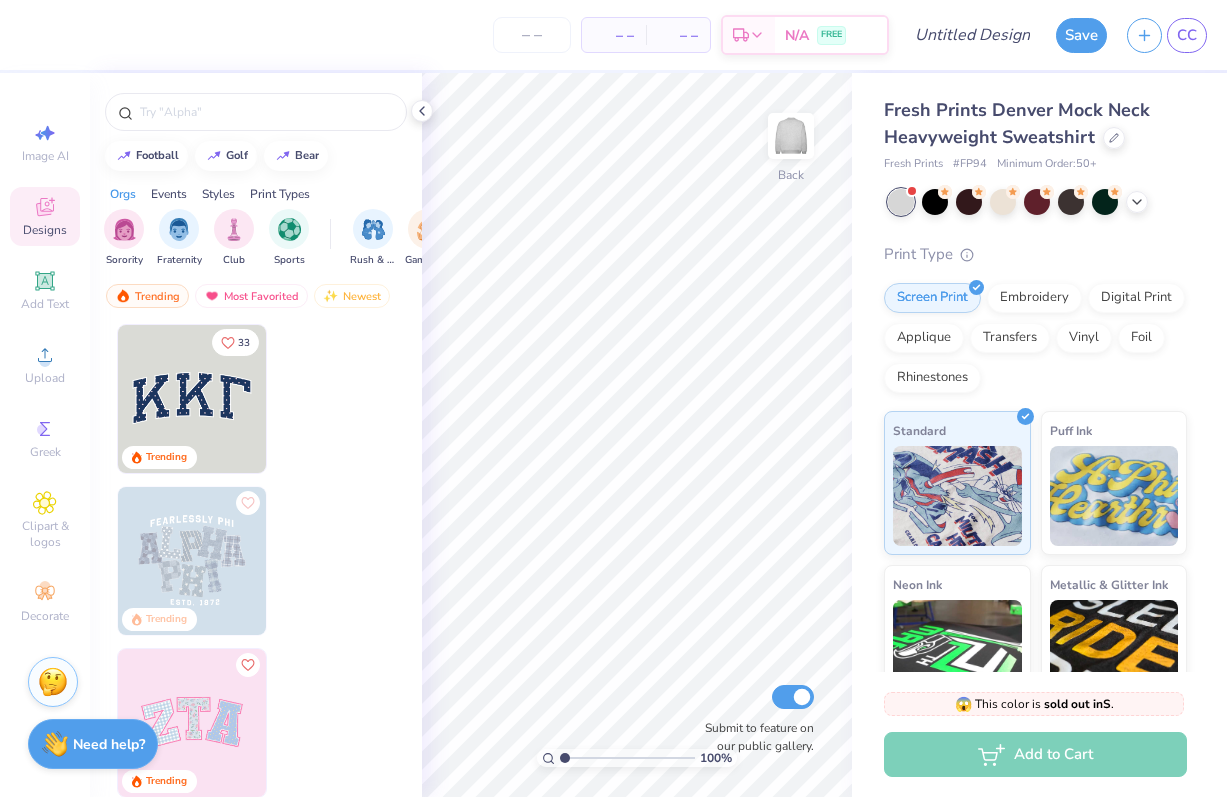 scroll, scrollTop: 0, scrollLeft: 0, axis: both 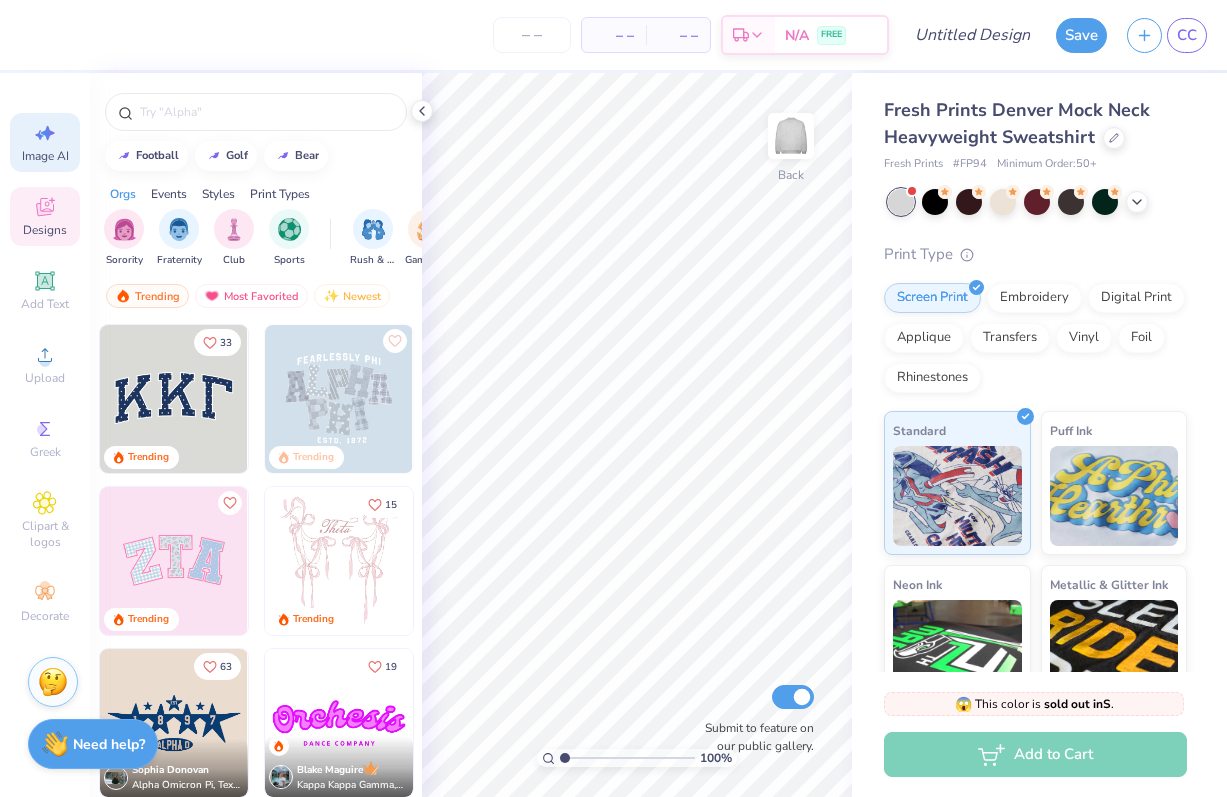 click 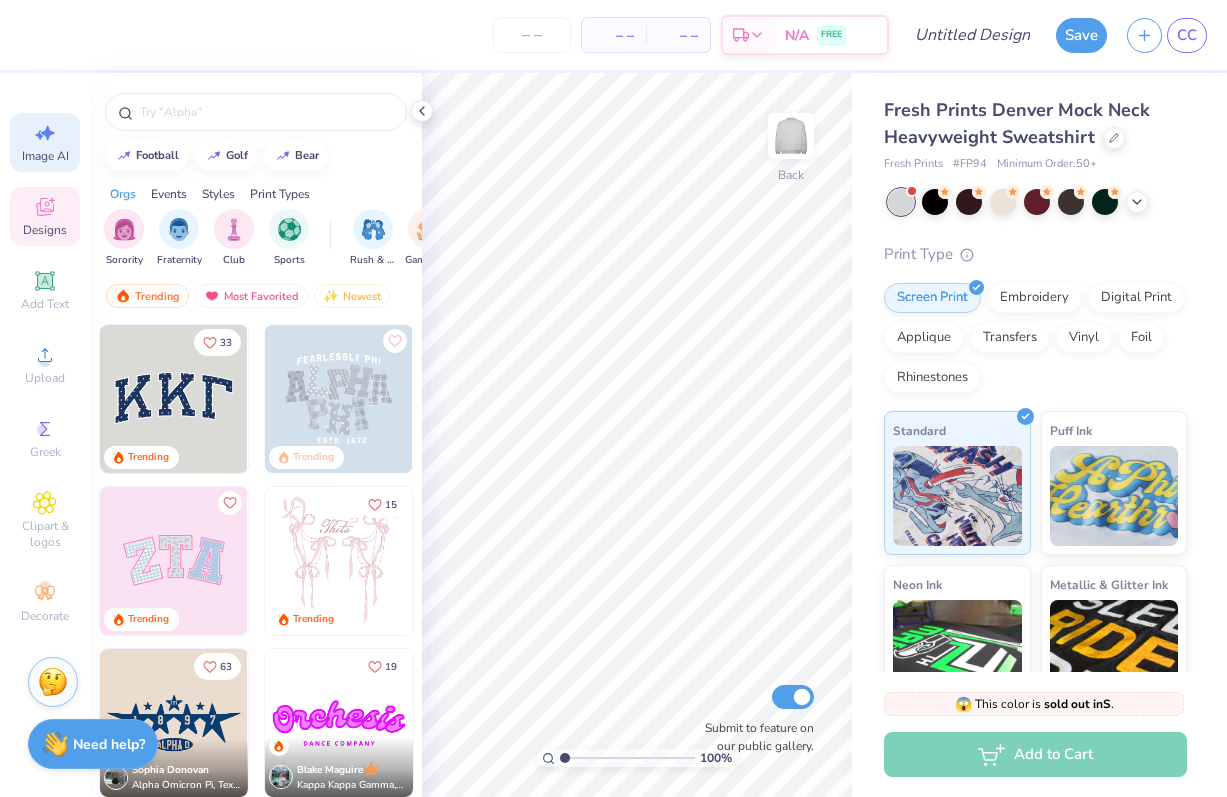 select on "4" 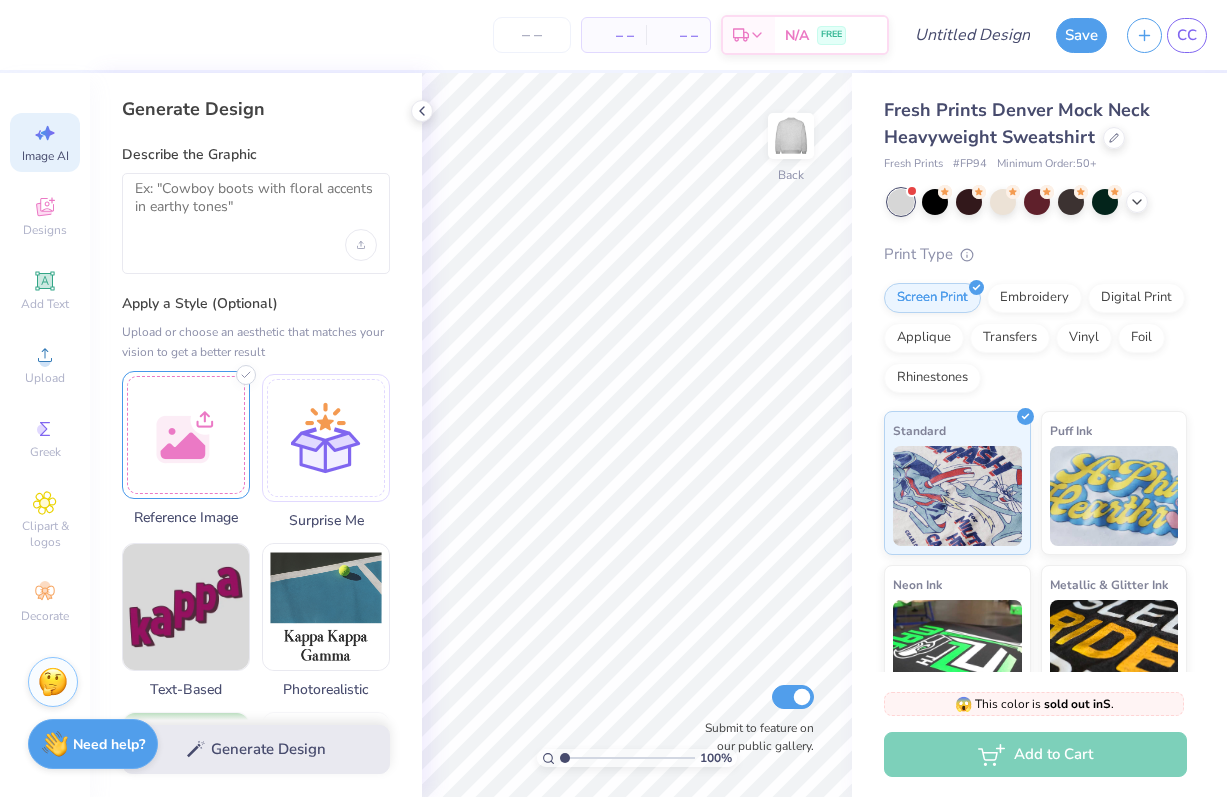 click at bounding box center [186, 435] 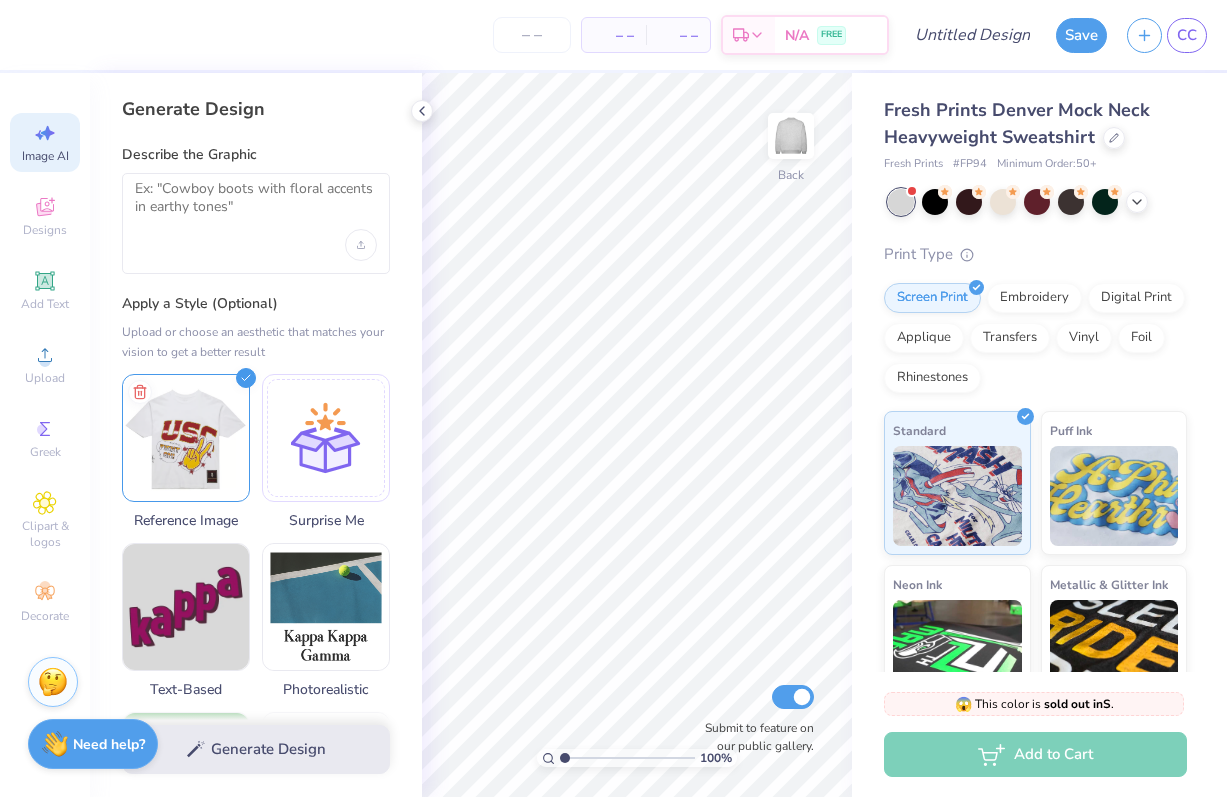 click at bounding box center (256, 223) 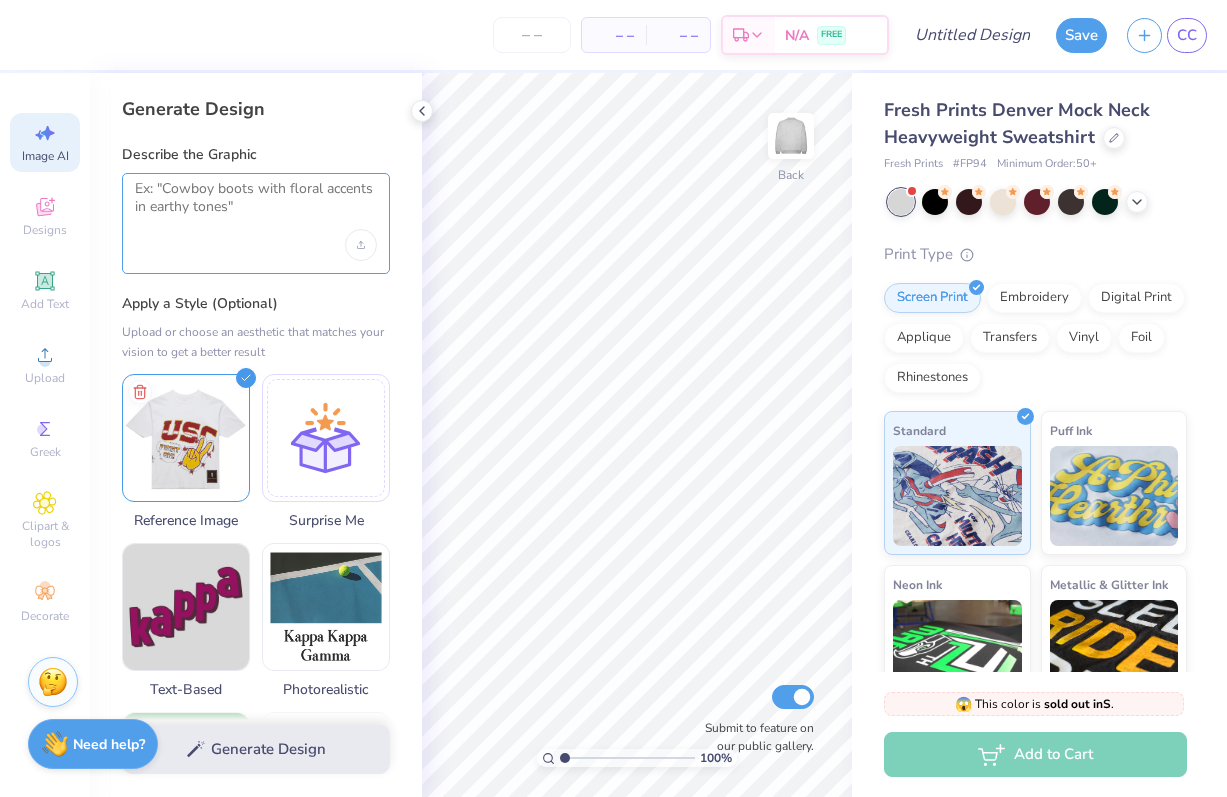 click at bounding box center (256, 205) 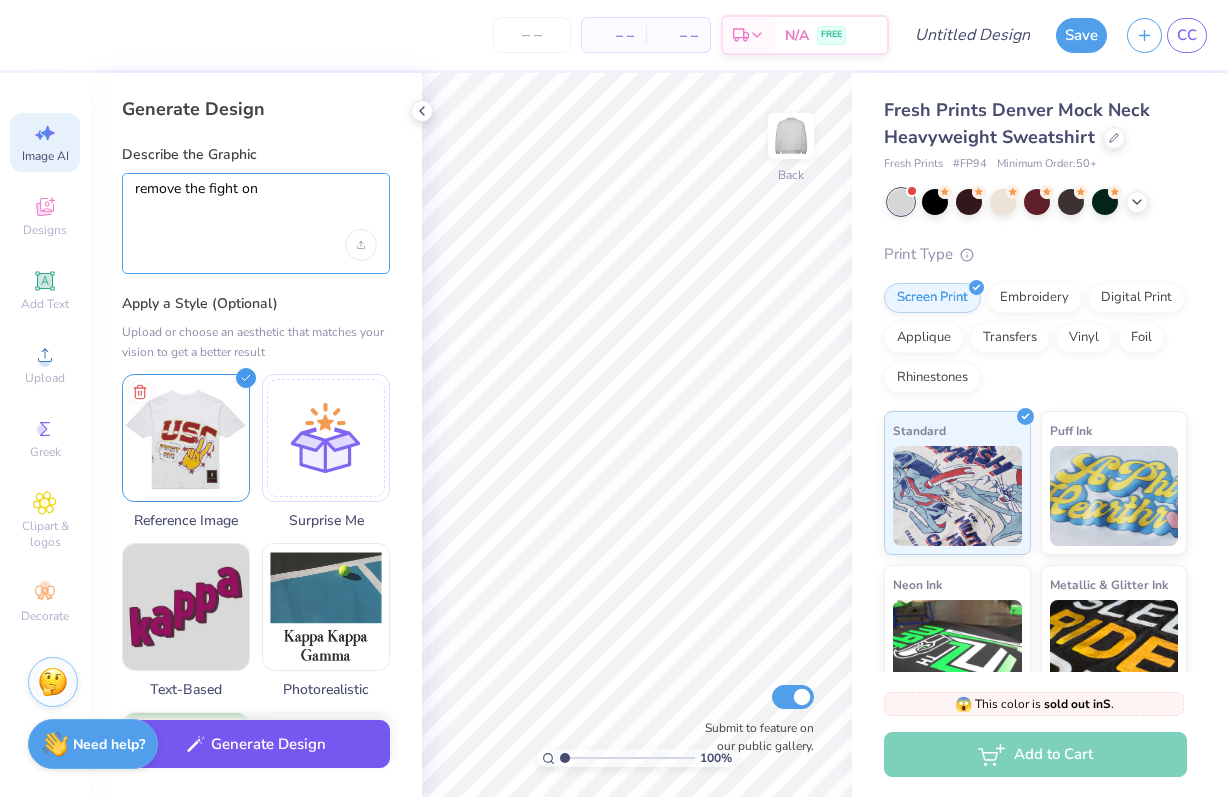 type on "remove the fight on" 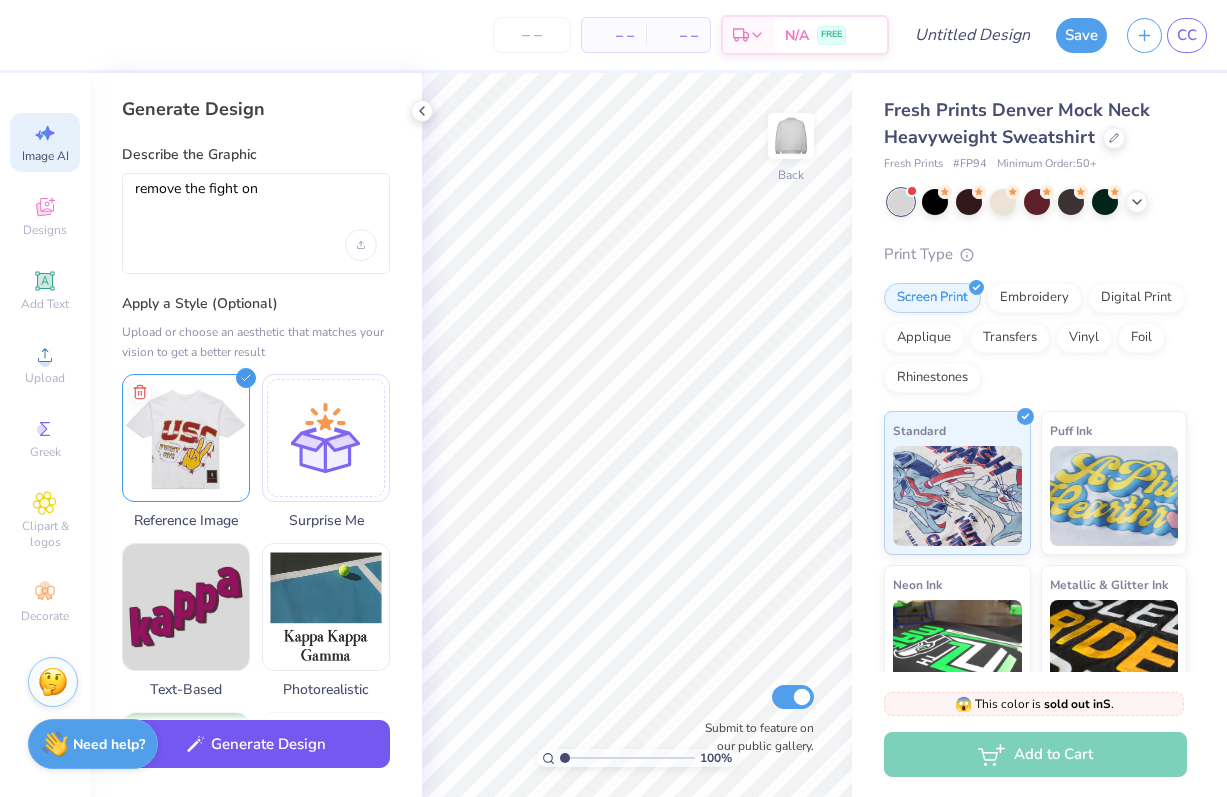 click on "Generate Design" at bounding box center [256, 744] 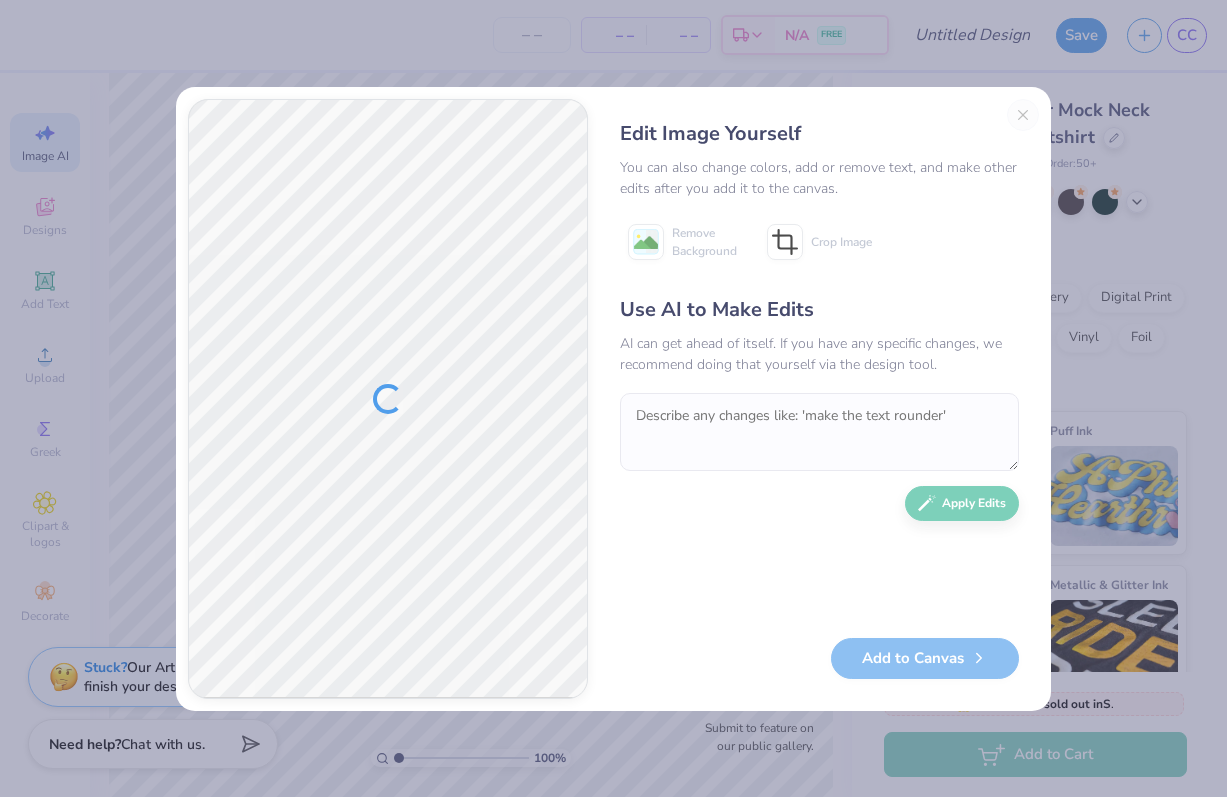 scroll, scrollTop: 0, scrollLeft: 0, axis: both 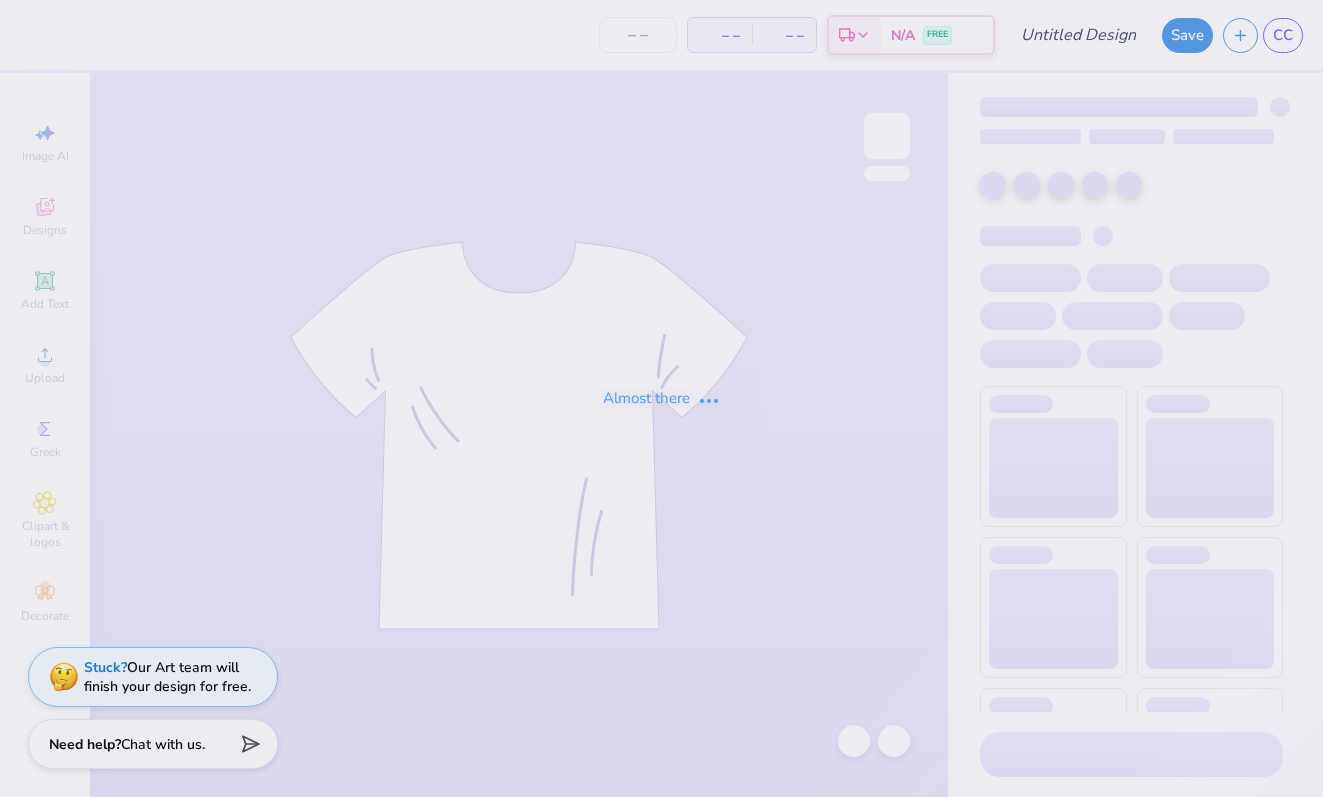 type on "Star design" 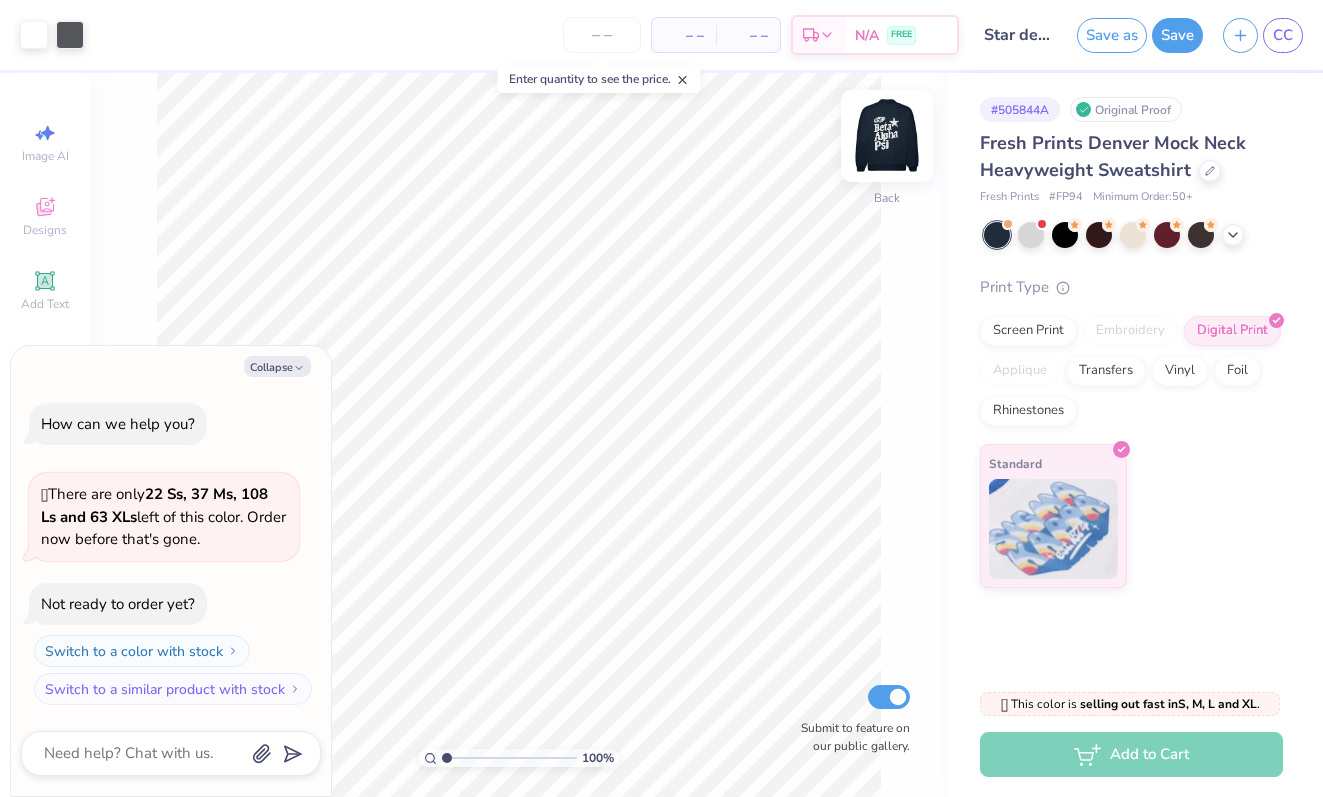 click on "Back" at bounding box center [887, 148] 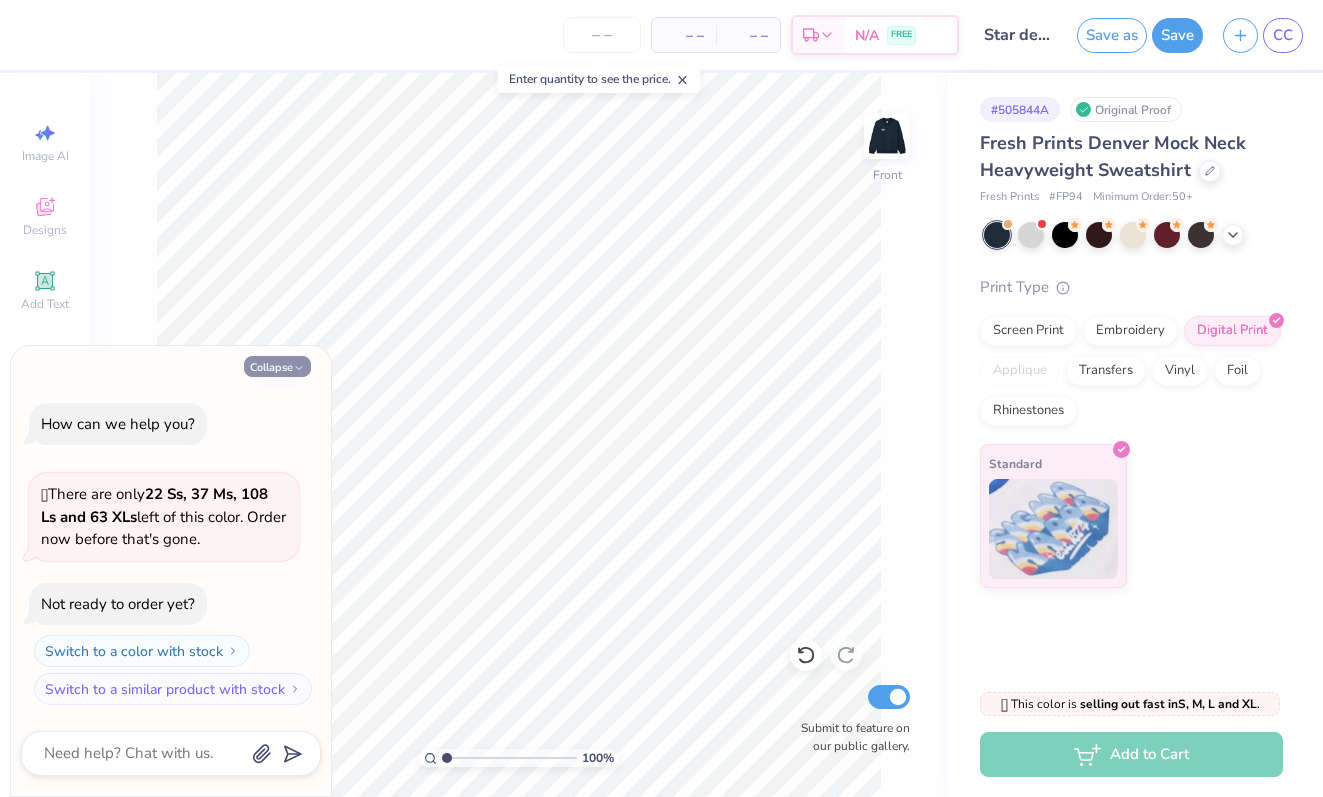 click on "Collapse" at bounding box center (277, 366) 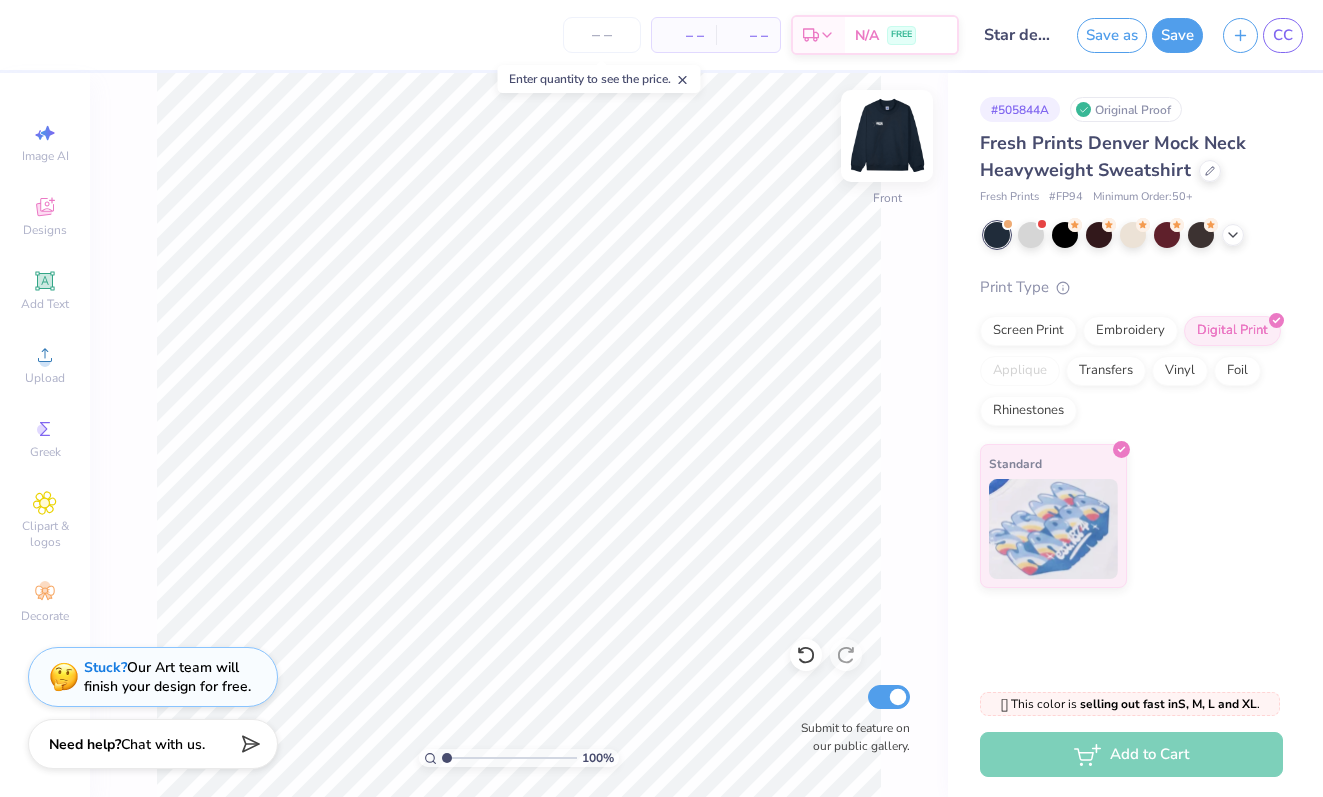 click at bounding box center (887, 136) 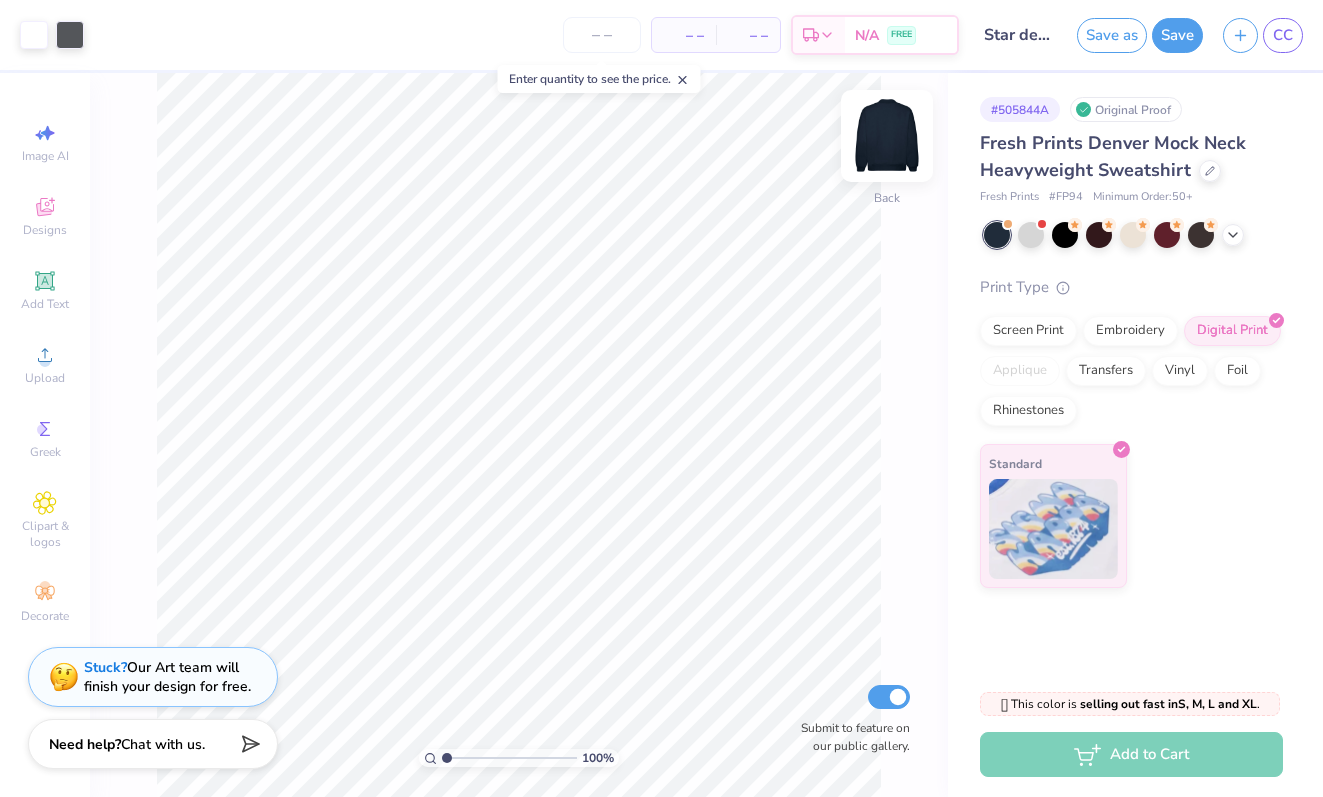 click at bounding box center [887, 136] 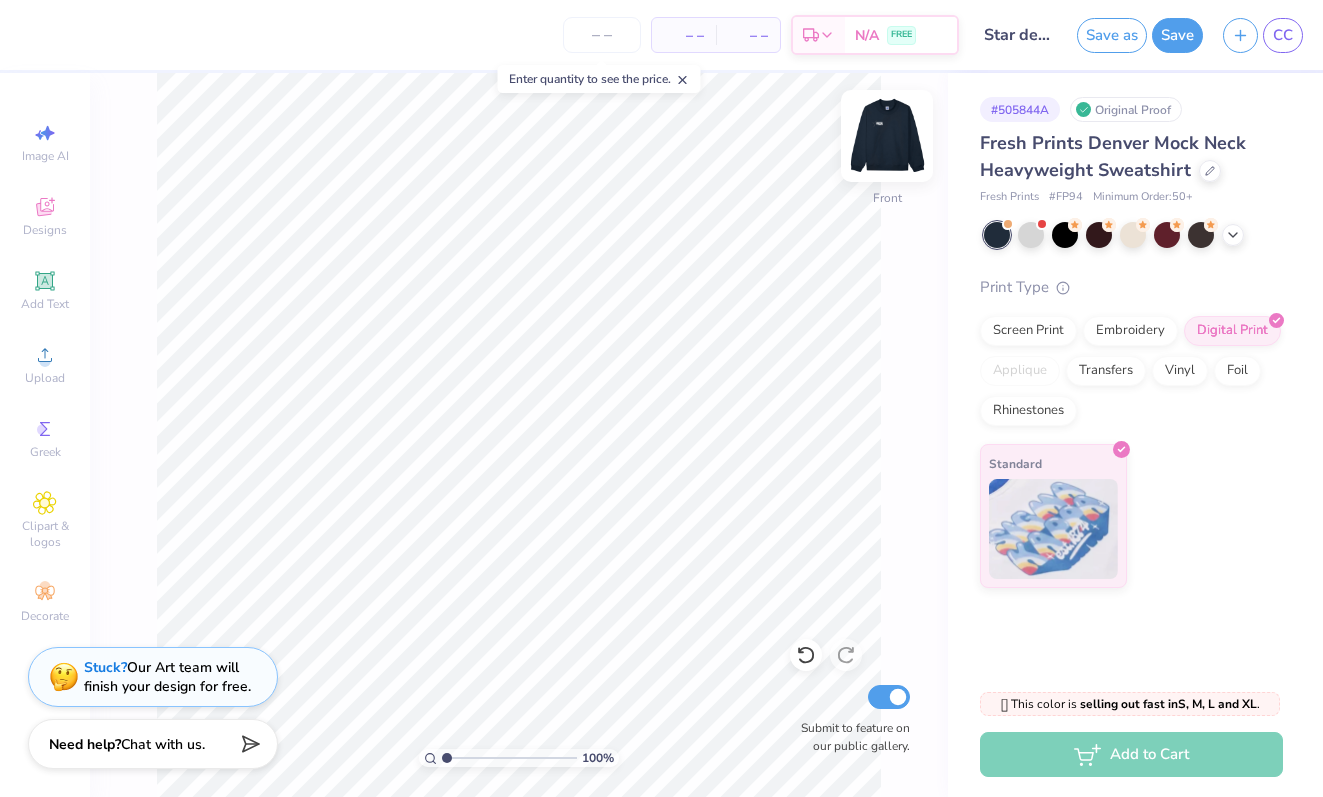 click at bounding box center (887, 136) 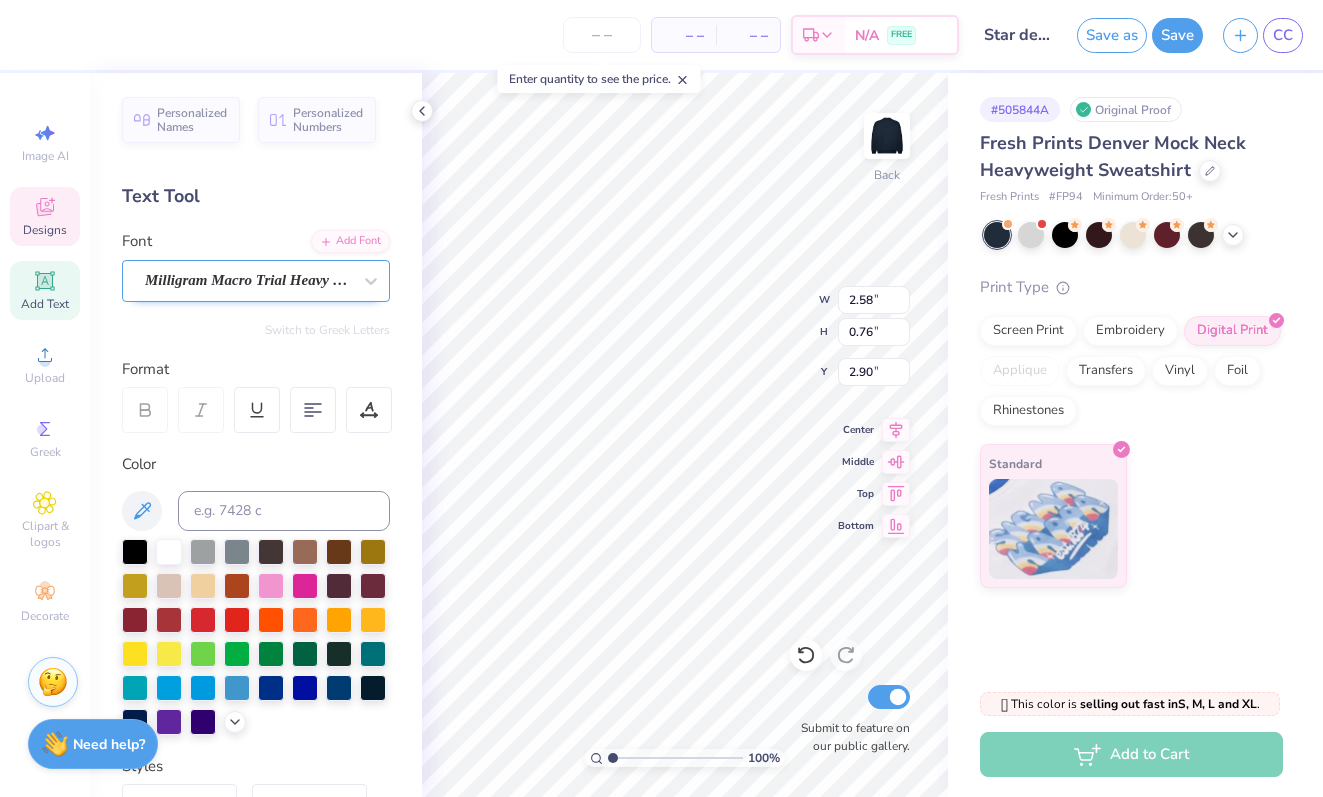 click on "Milligram Macro Trial Heavy (Heavy Italic)" at bounding box center [248, 280] 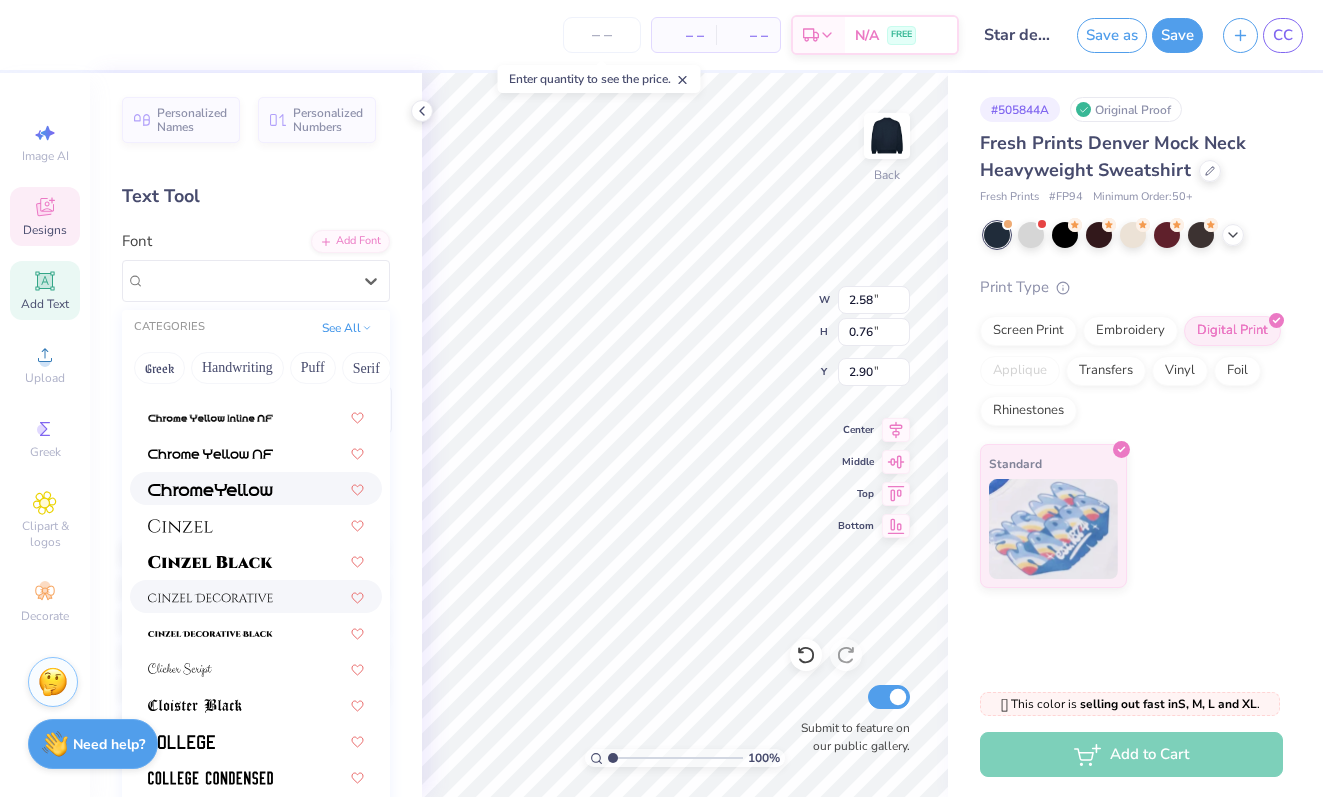 scroll, scrollTop: 2397, scrollLeft: 0, axis: vertical 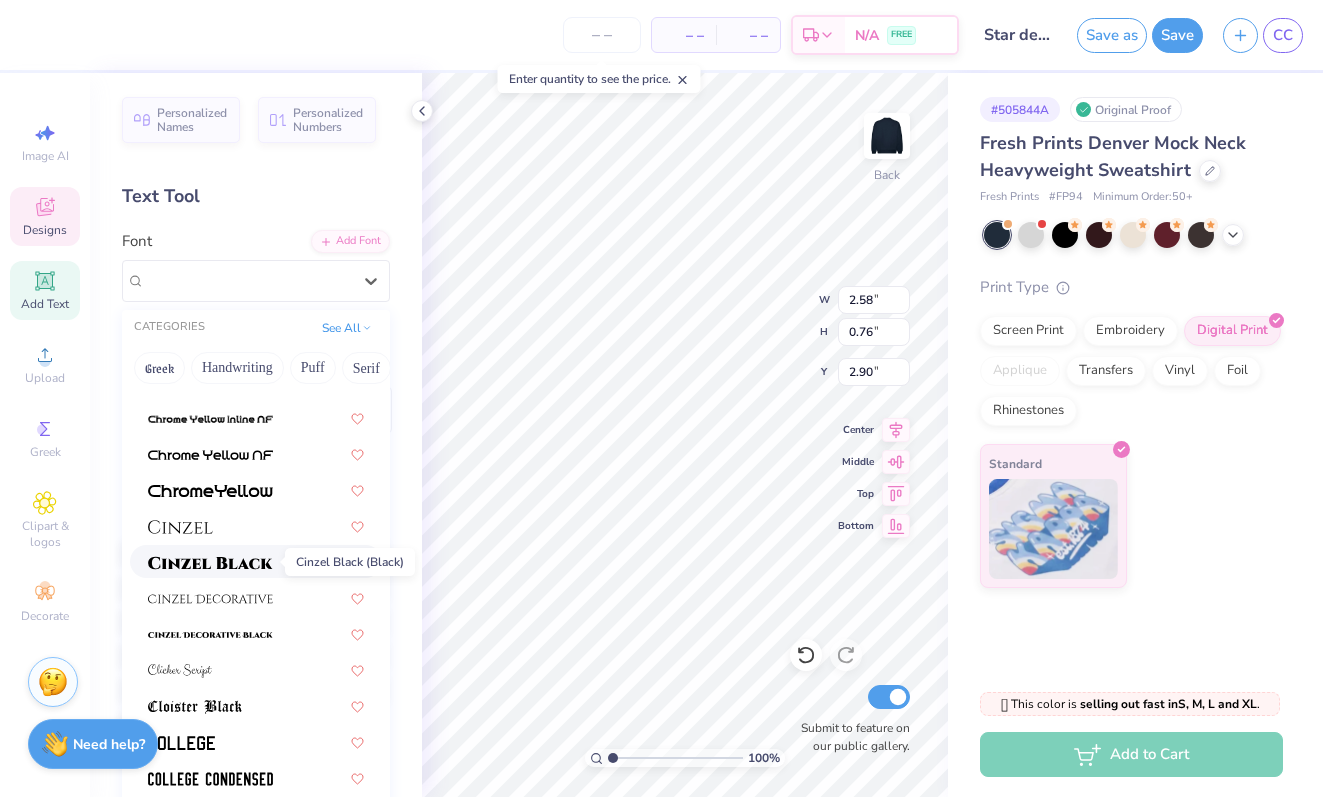 click at bounding box center (210, 561) 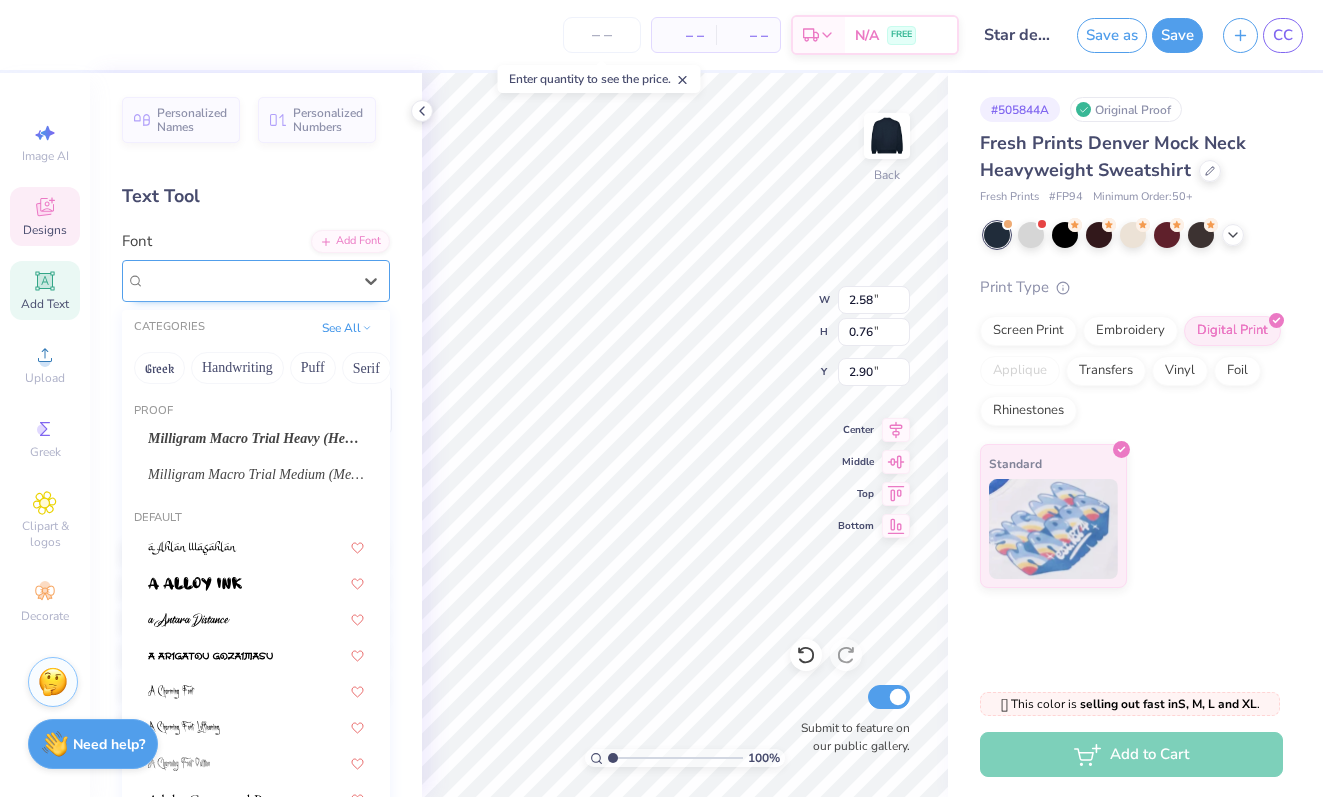 click on "Cinzel" at bounding box center (248, 280) 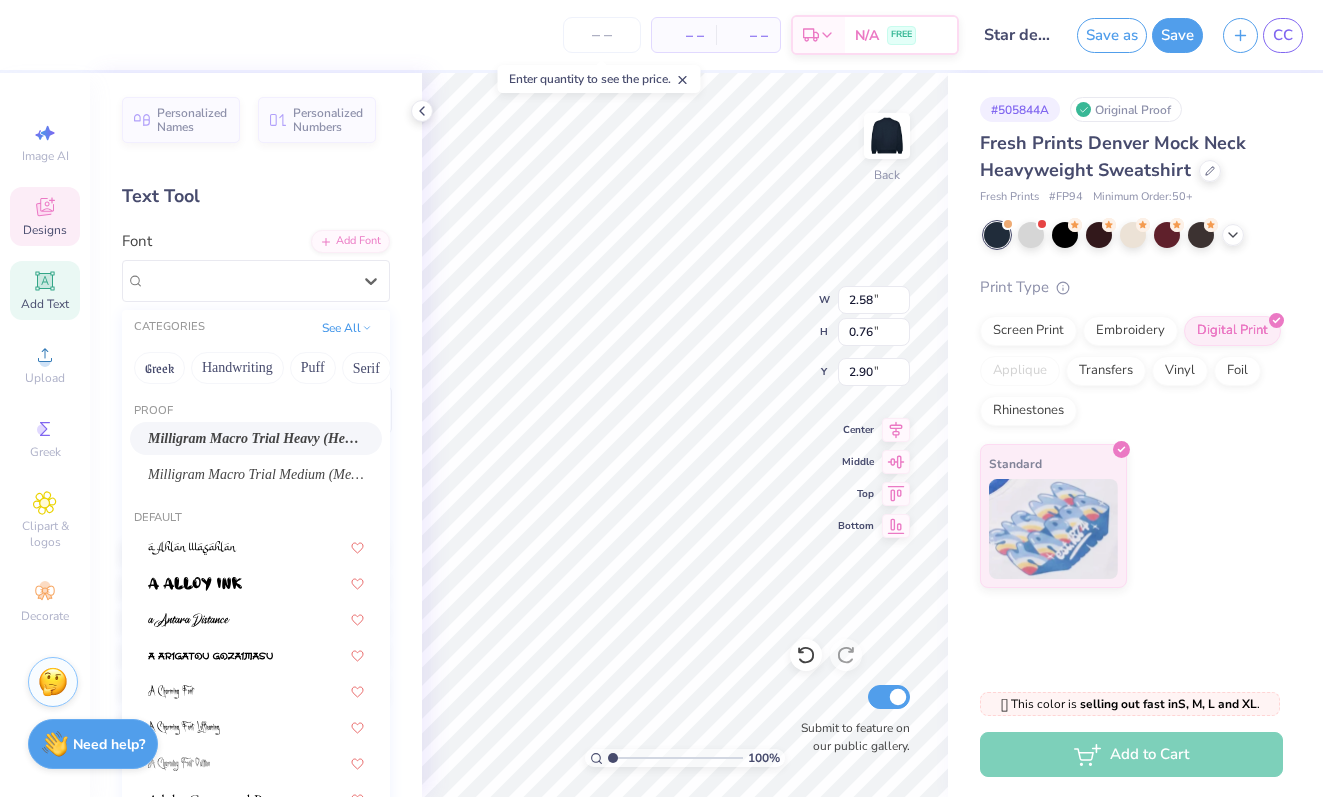 click on "Milligram Macro Trial Heavy (Heavy Italic)" at bounding box center (256, 438) 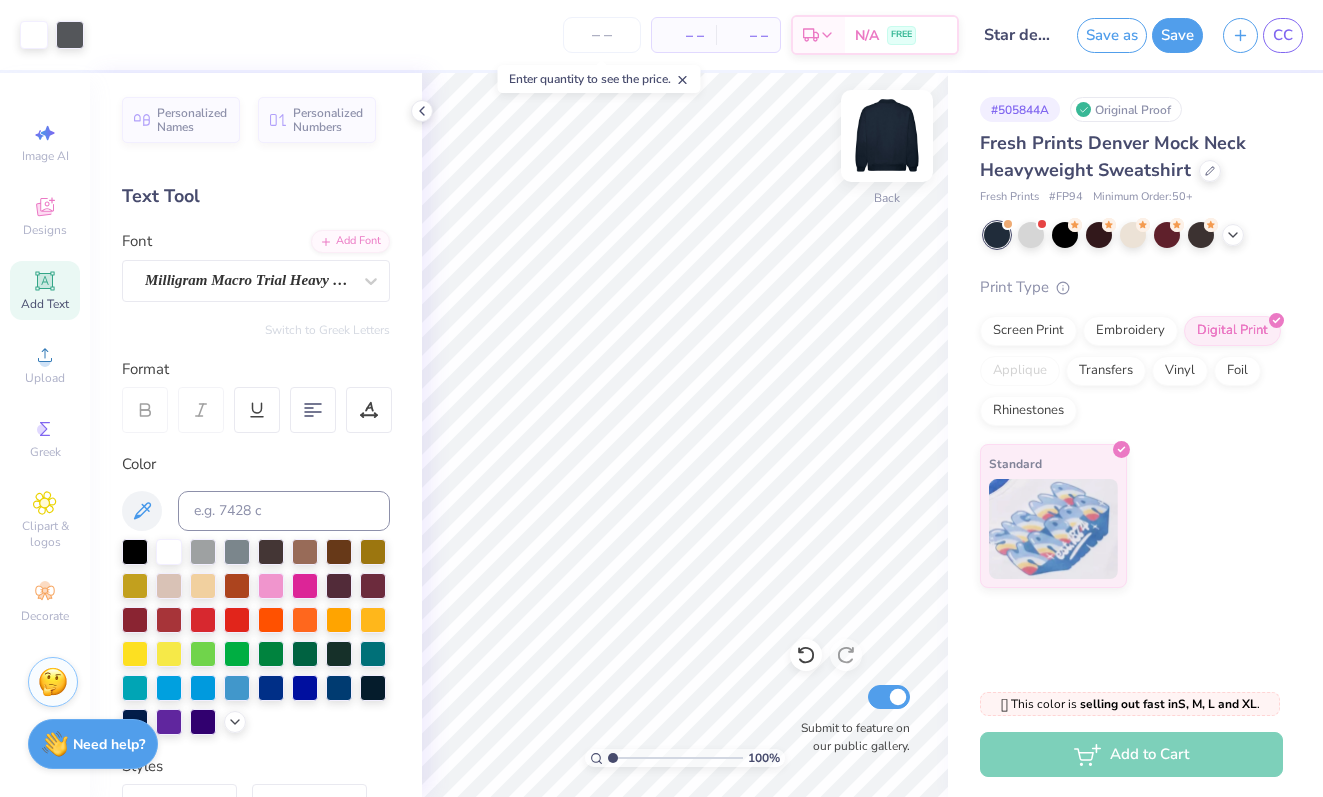 click at bounding box center [887, 136] 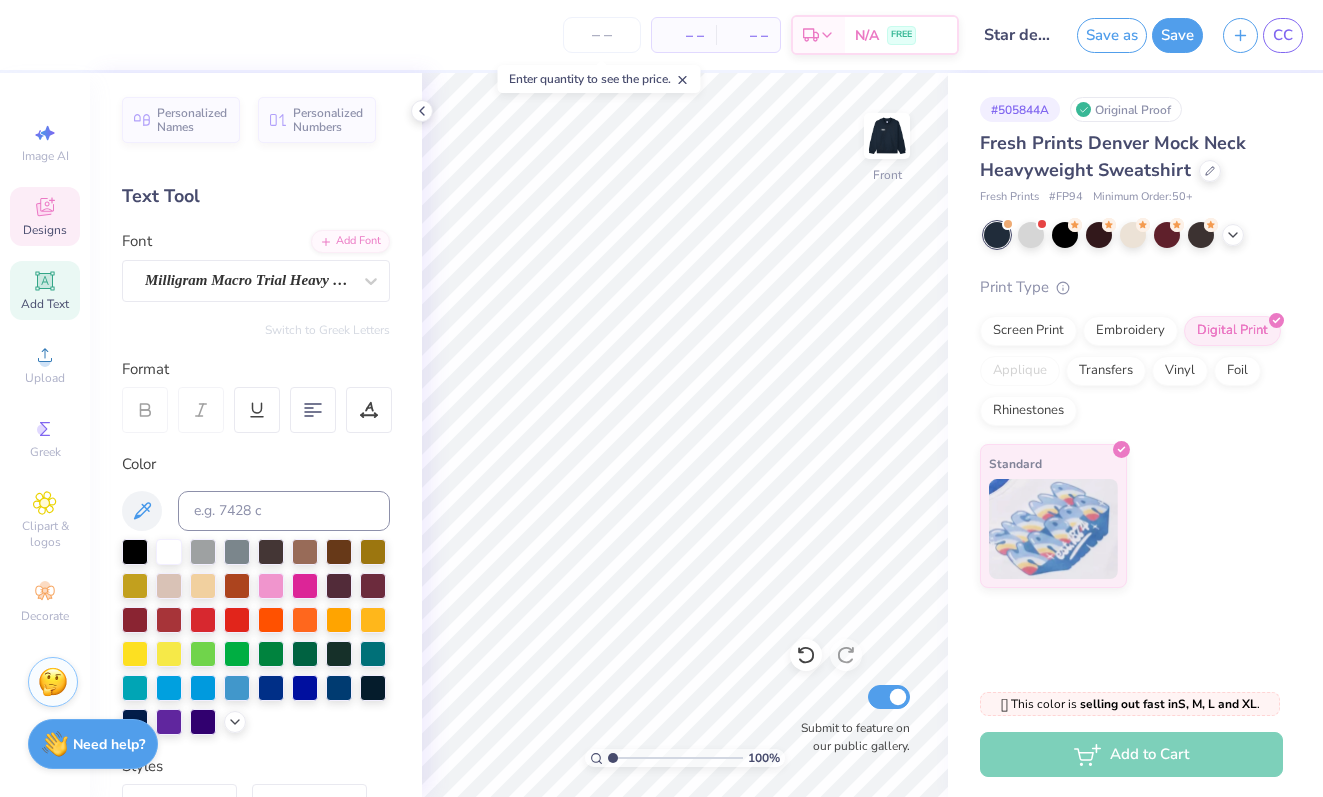 click 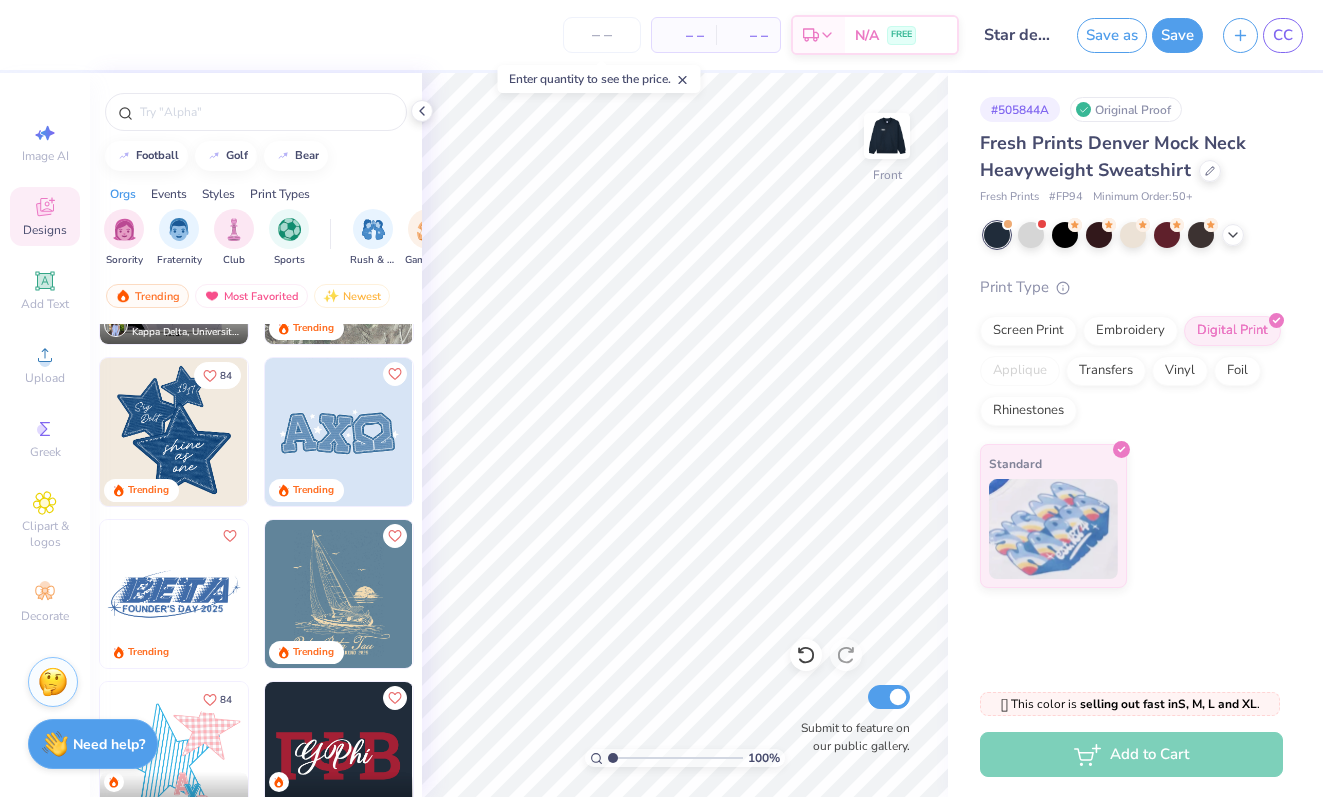 scroll, scrollTop: 1045, scrollLeft: 0, axis: vertical 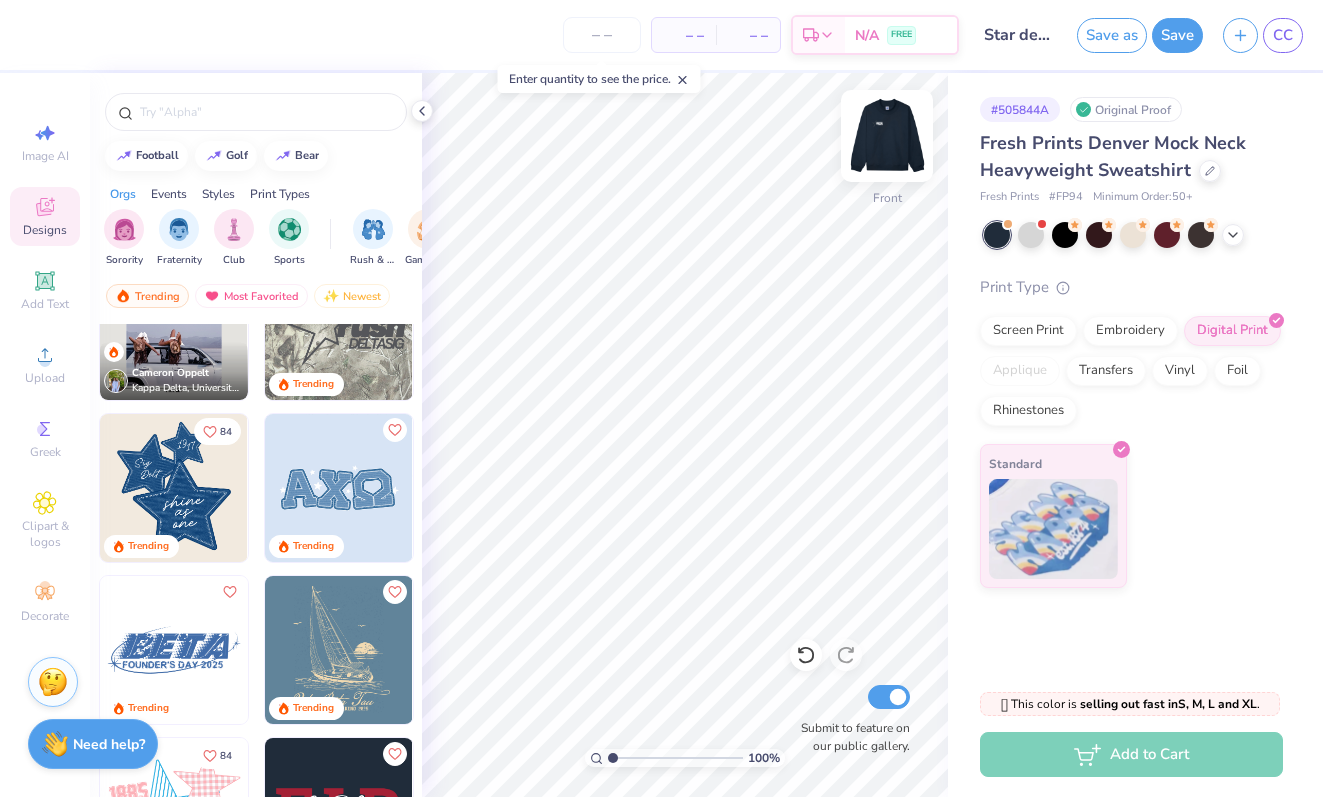 click at bounding box center (887, 136) 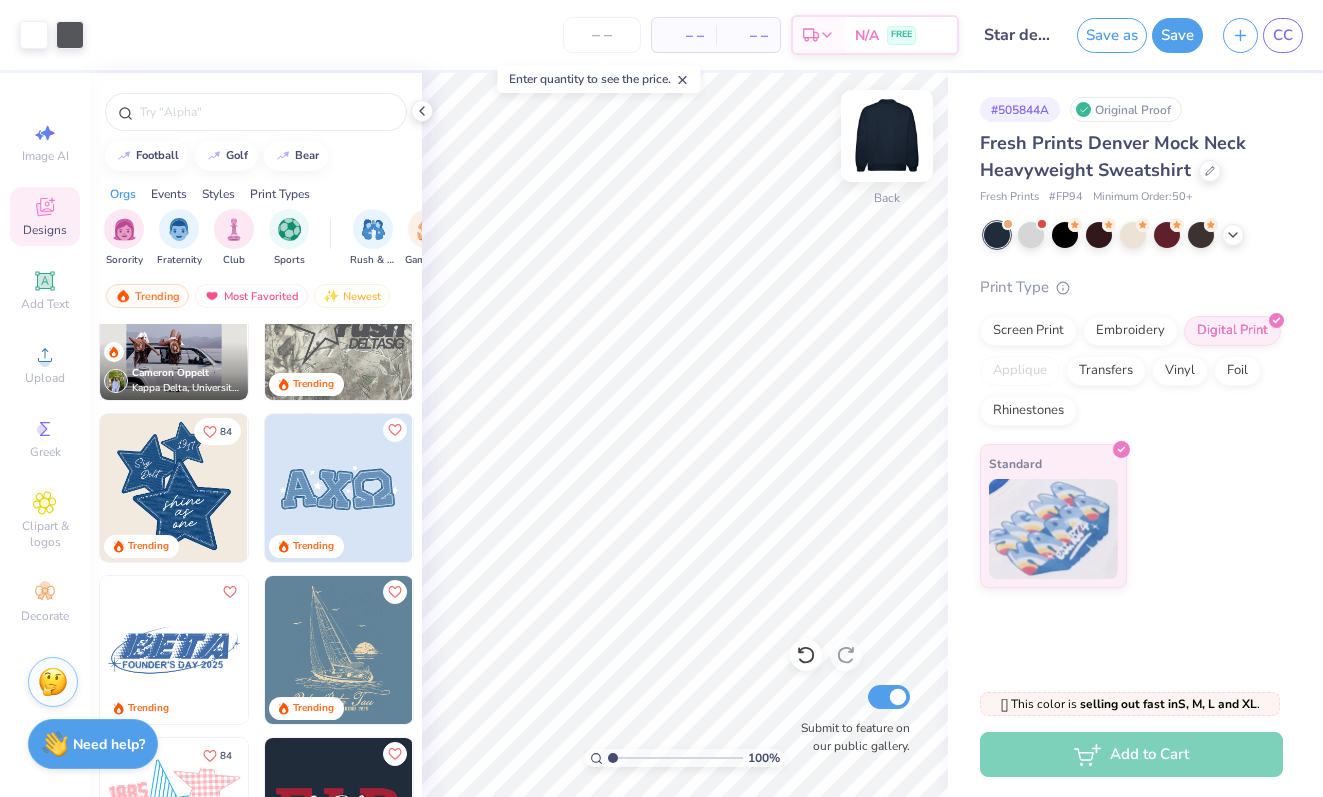 click at bounding box center [887, 136] 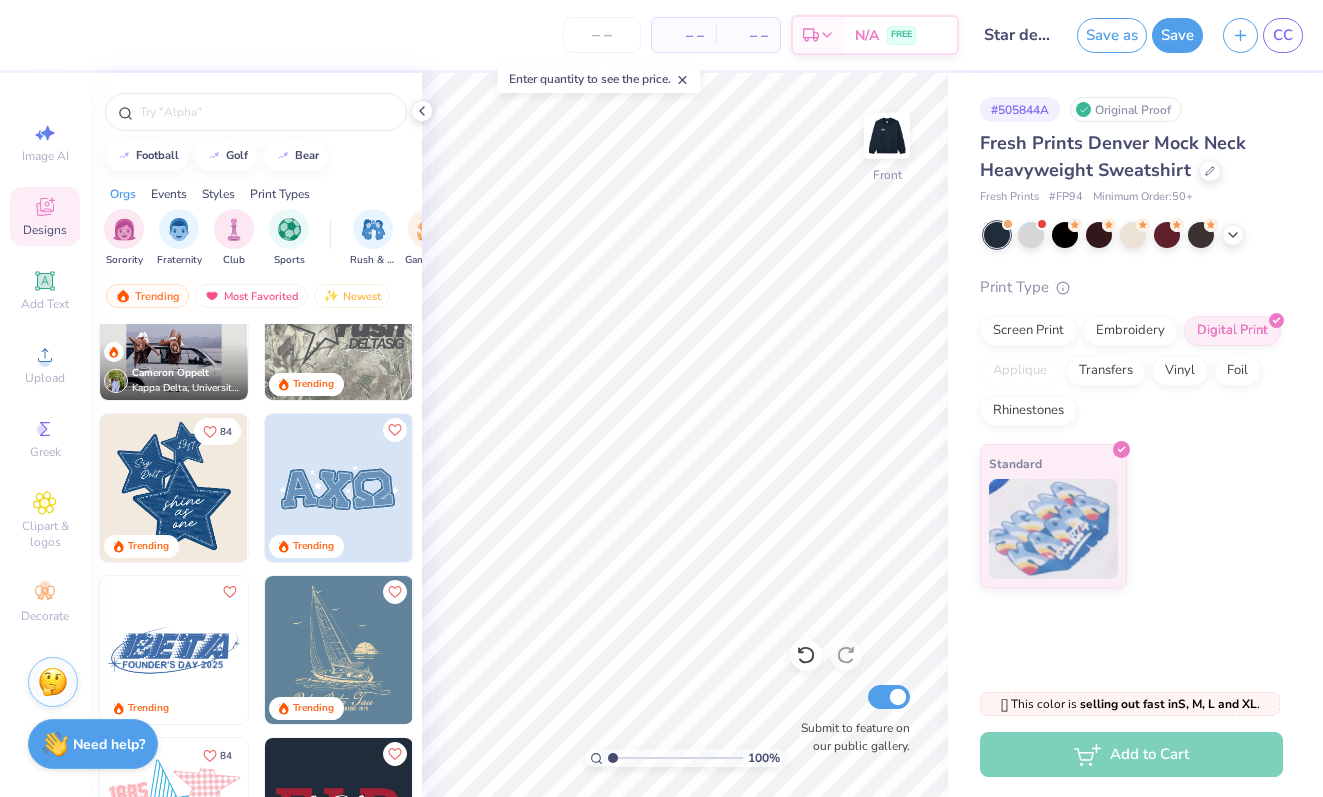 click at bounding box center [174, 650] 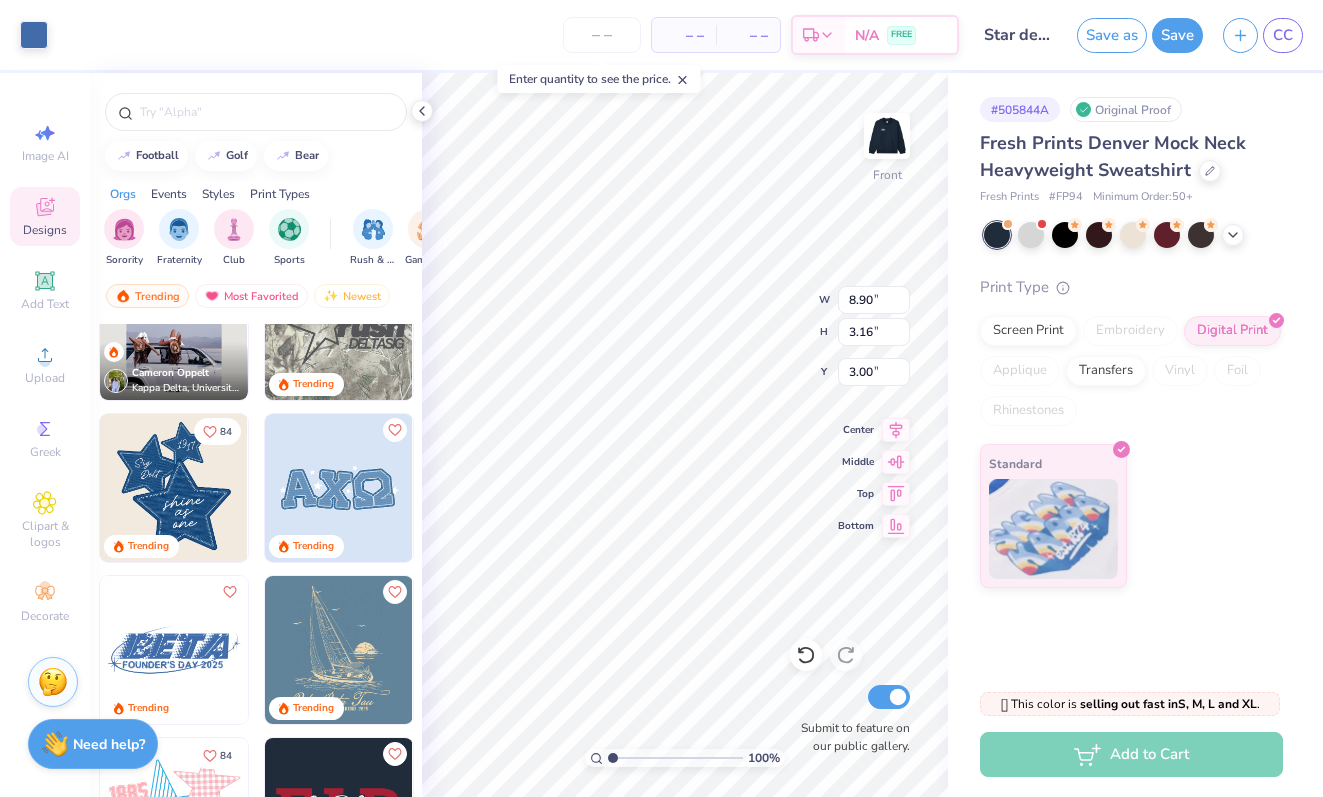 type on "7.29" 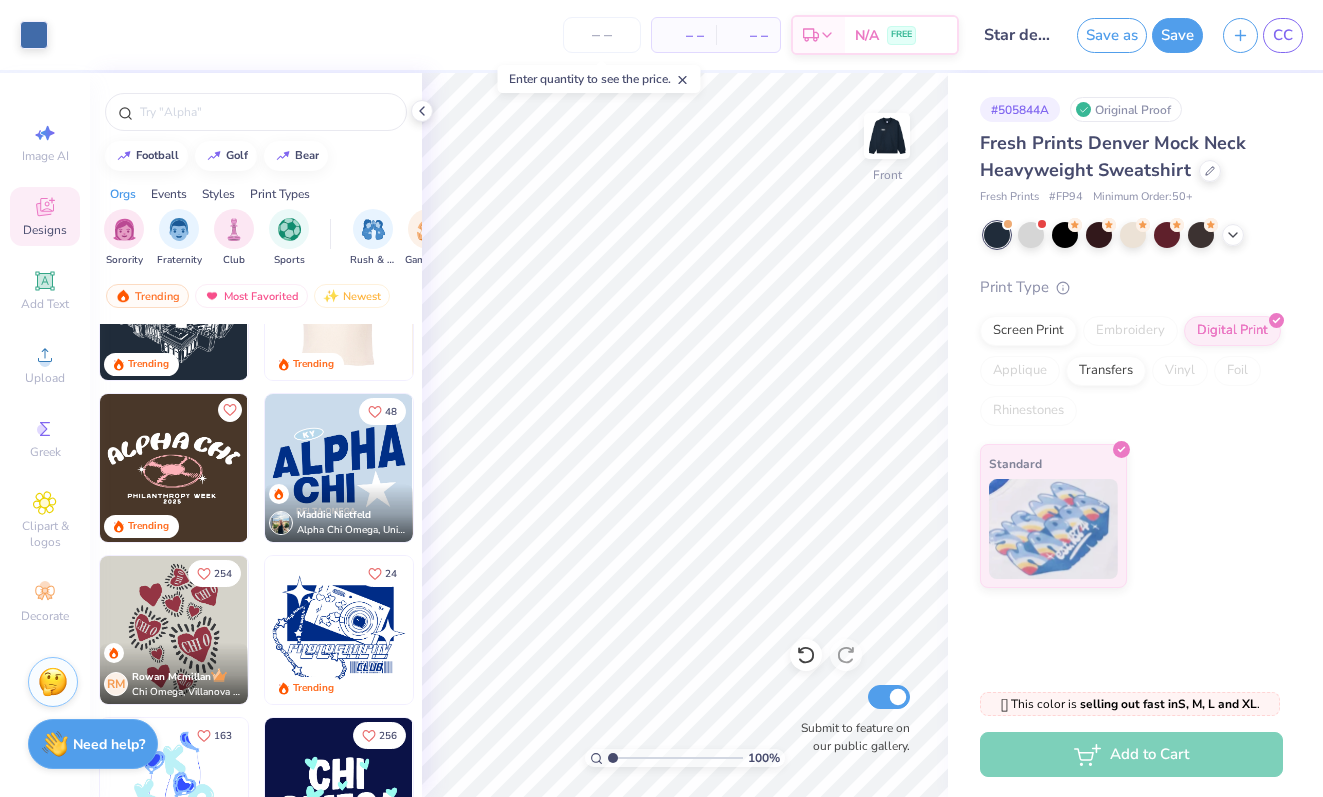 scroll, scrollTop: 4715, scrollLeft: 0, axis: vertical 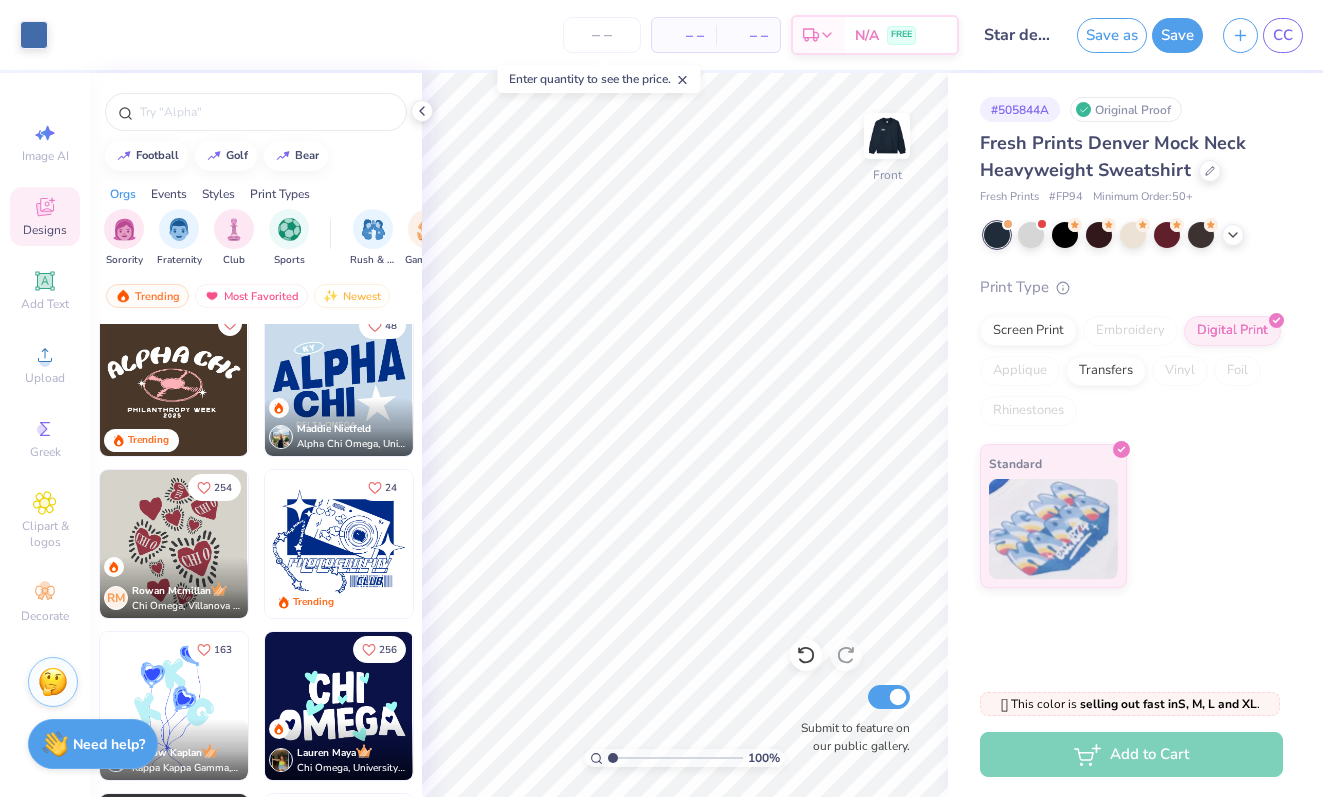 click at bounding box center [339, 382] 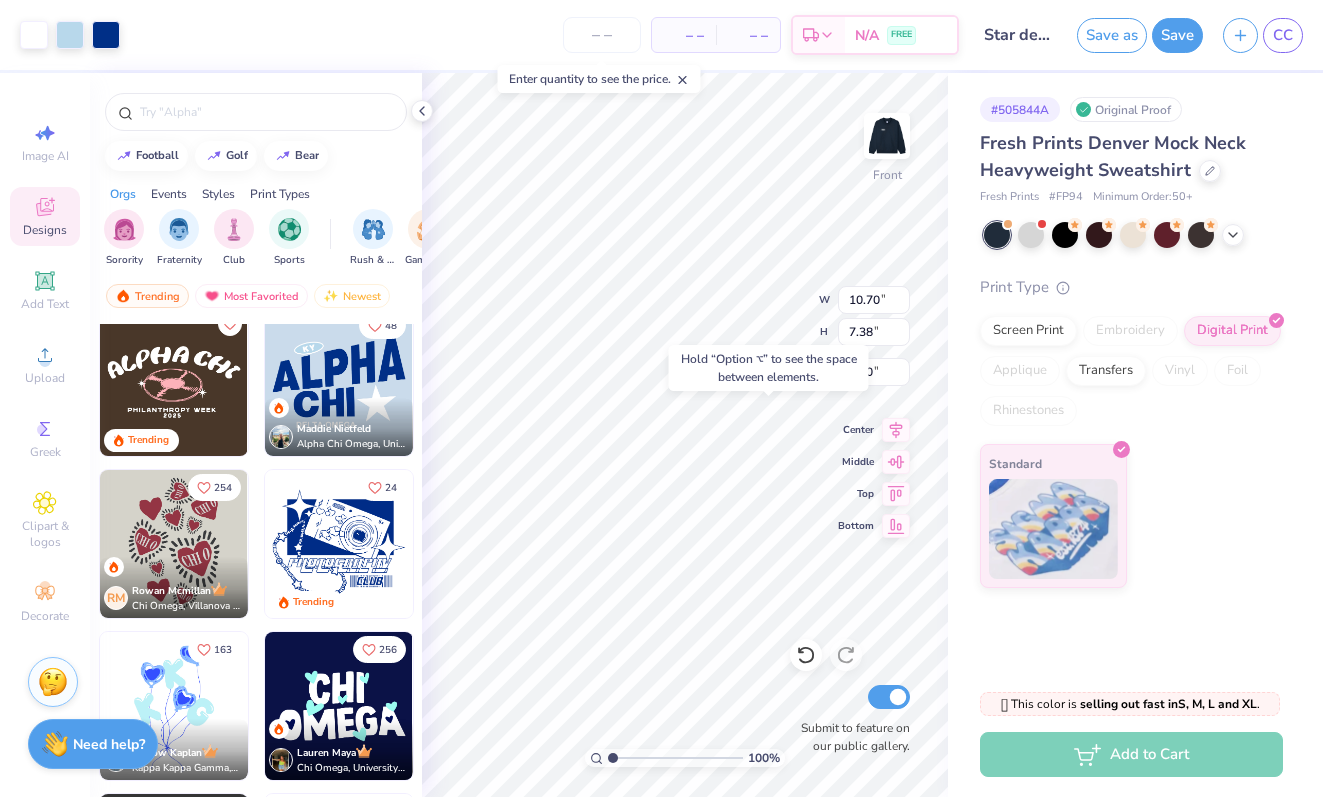 type on "11.95" 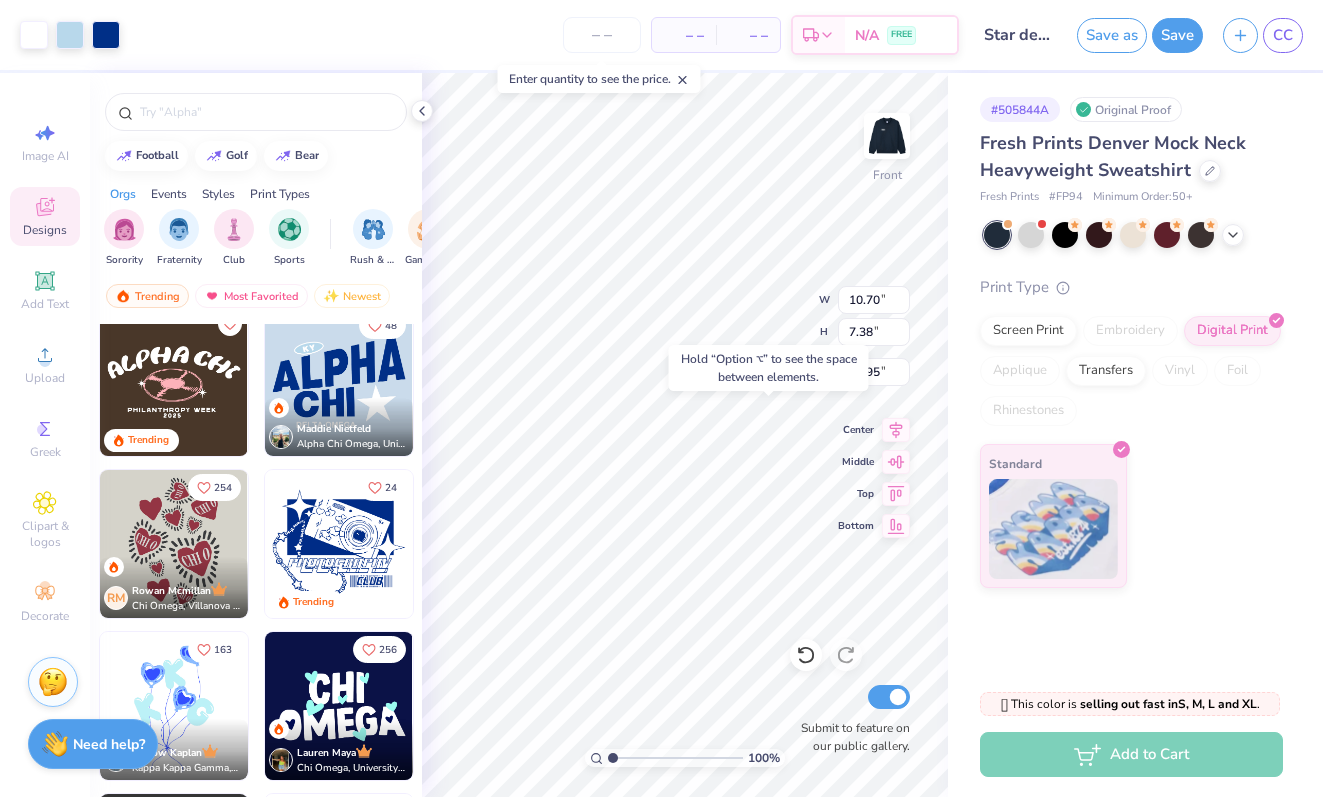 click on "Hold “Option ⌥” to see the space between elements." at bounding box center [769, 368] 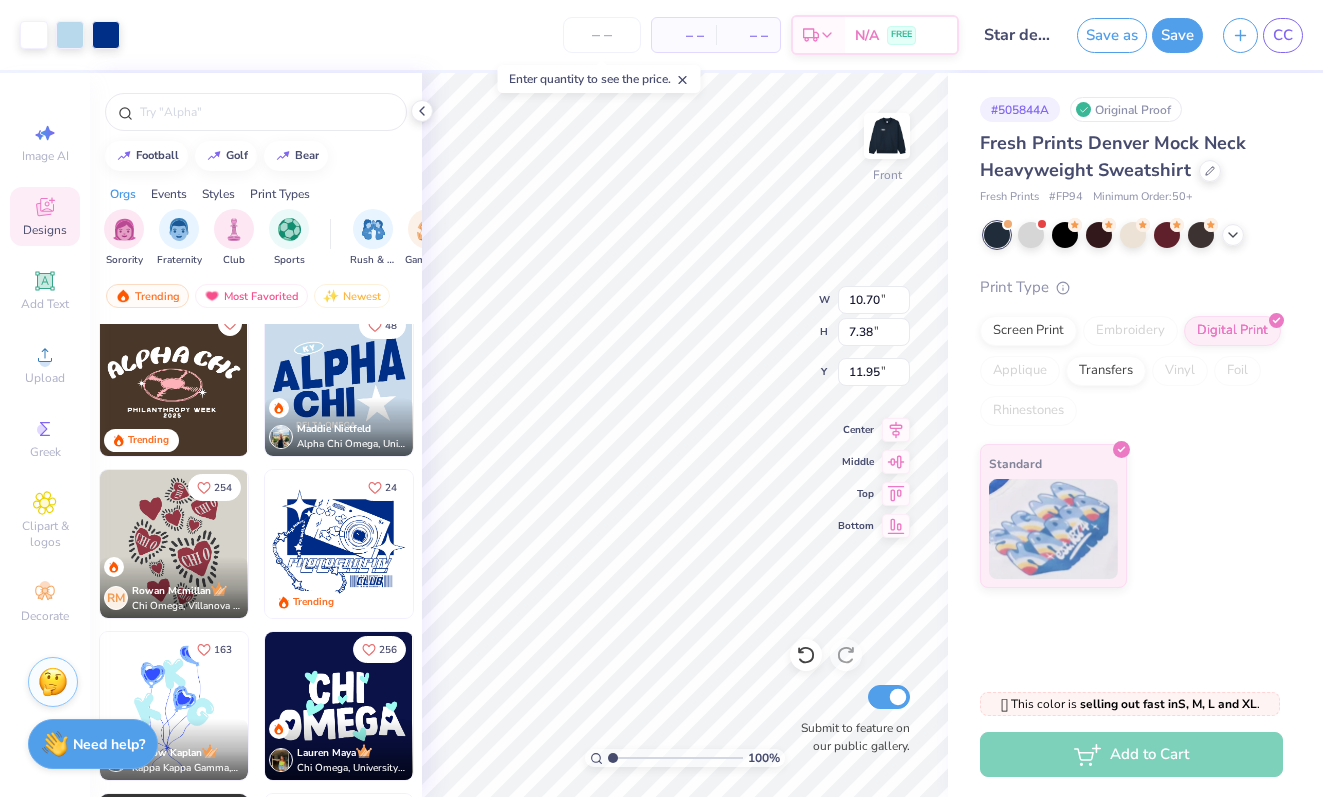 type on "8.90" 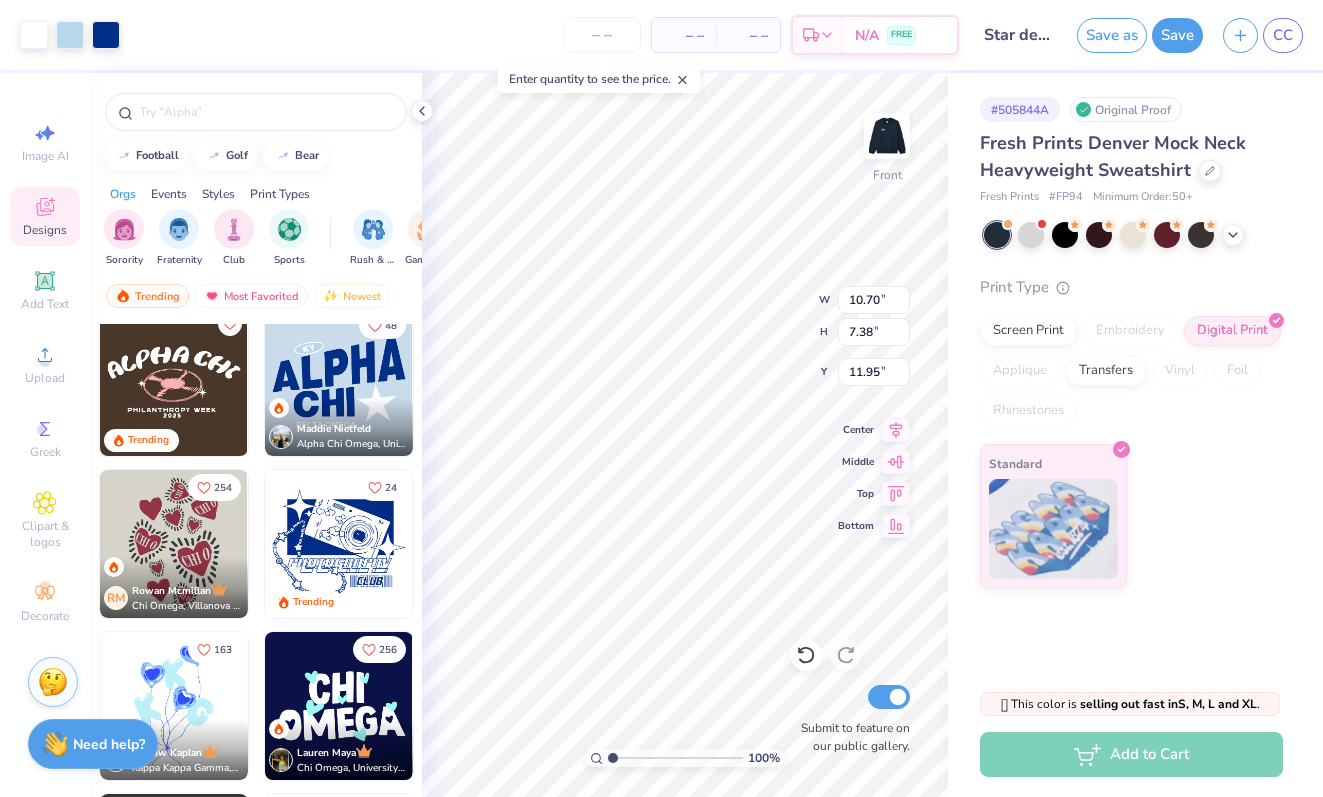 type on "3.16" 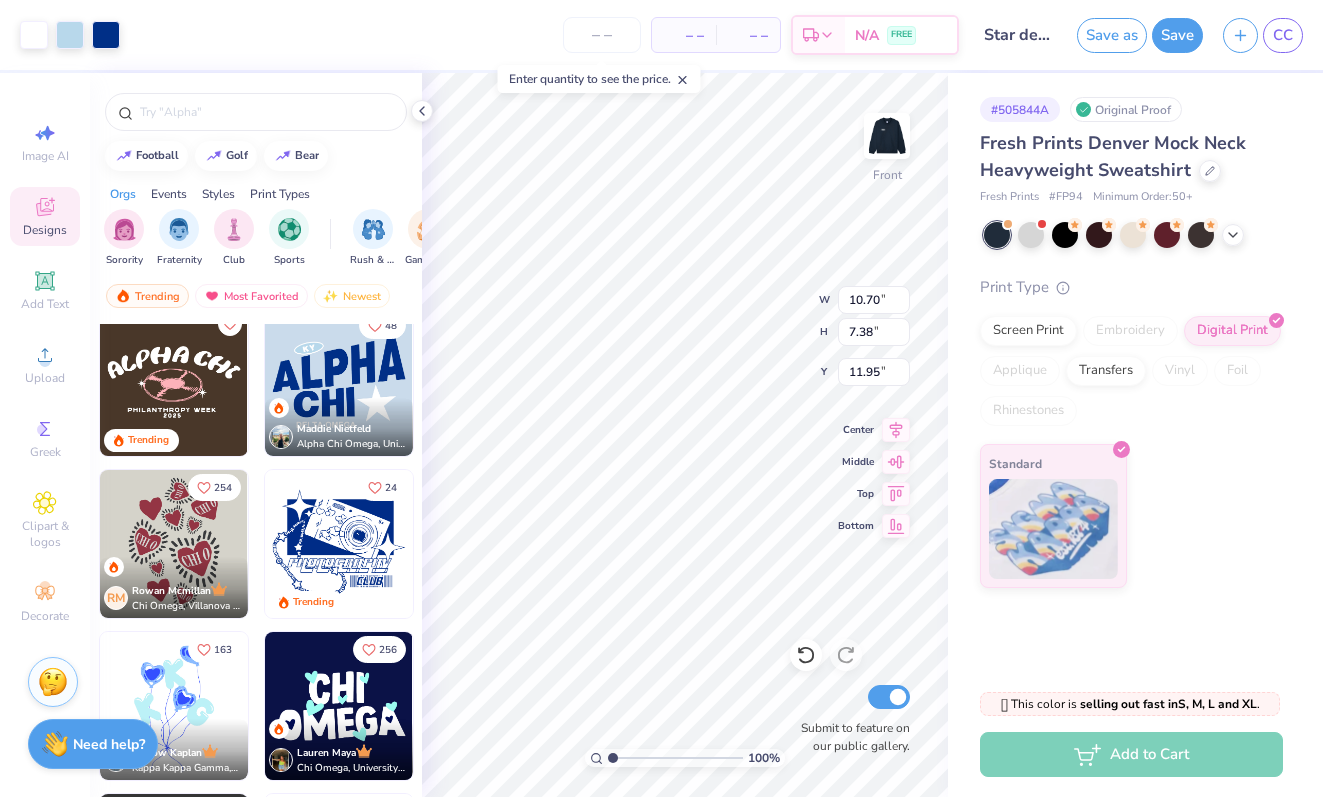 type on "7.29" 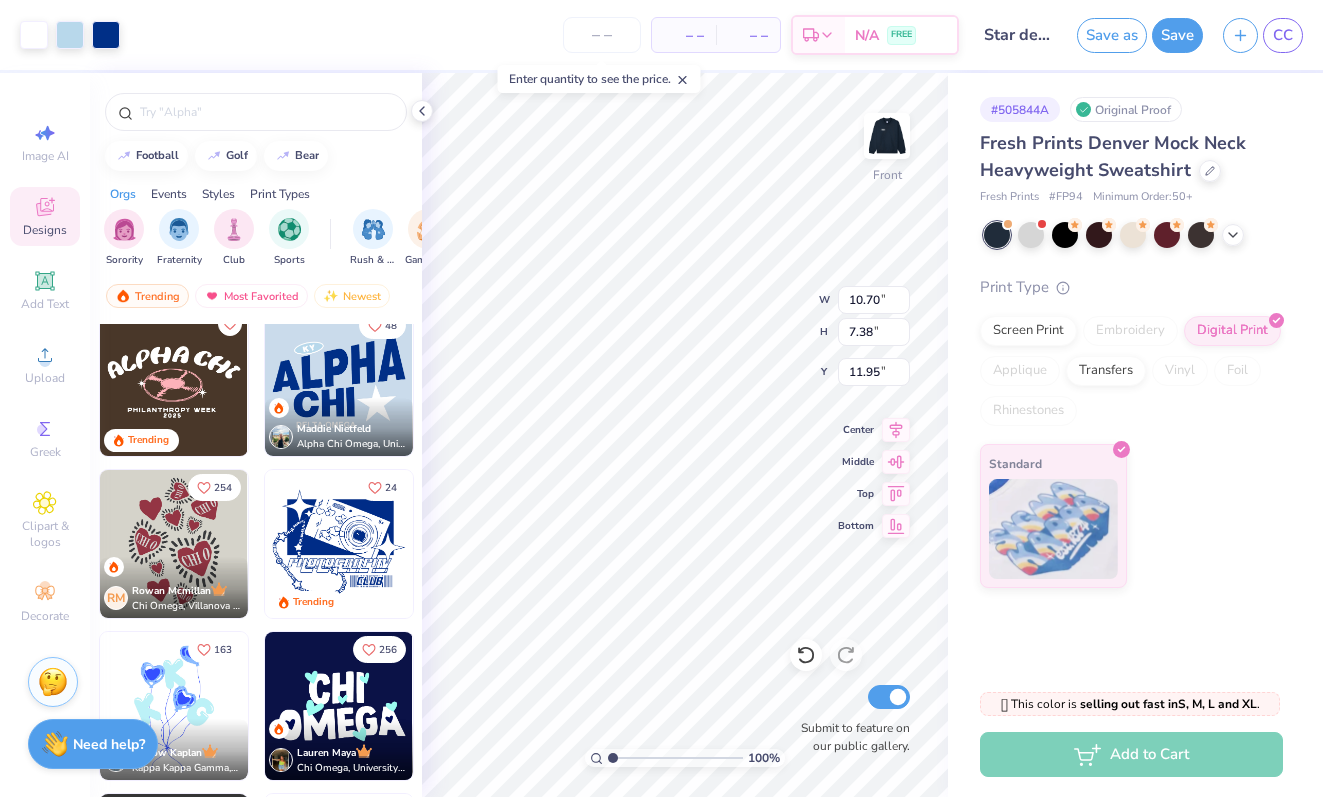 type on "6.59" 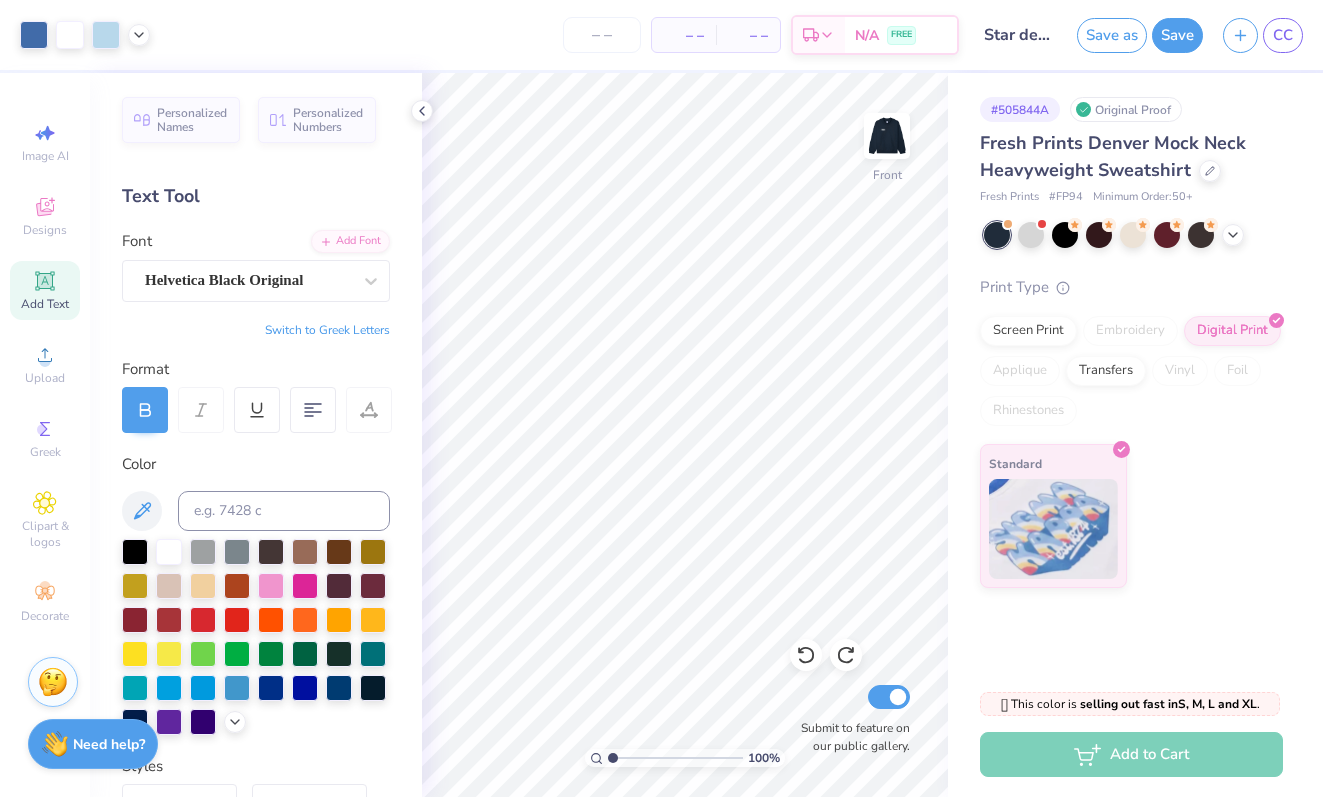 scroll, scrollTop: 0, scrollLeft: 0, axis: both 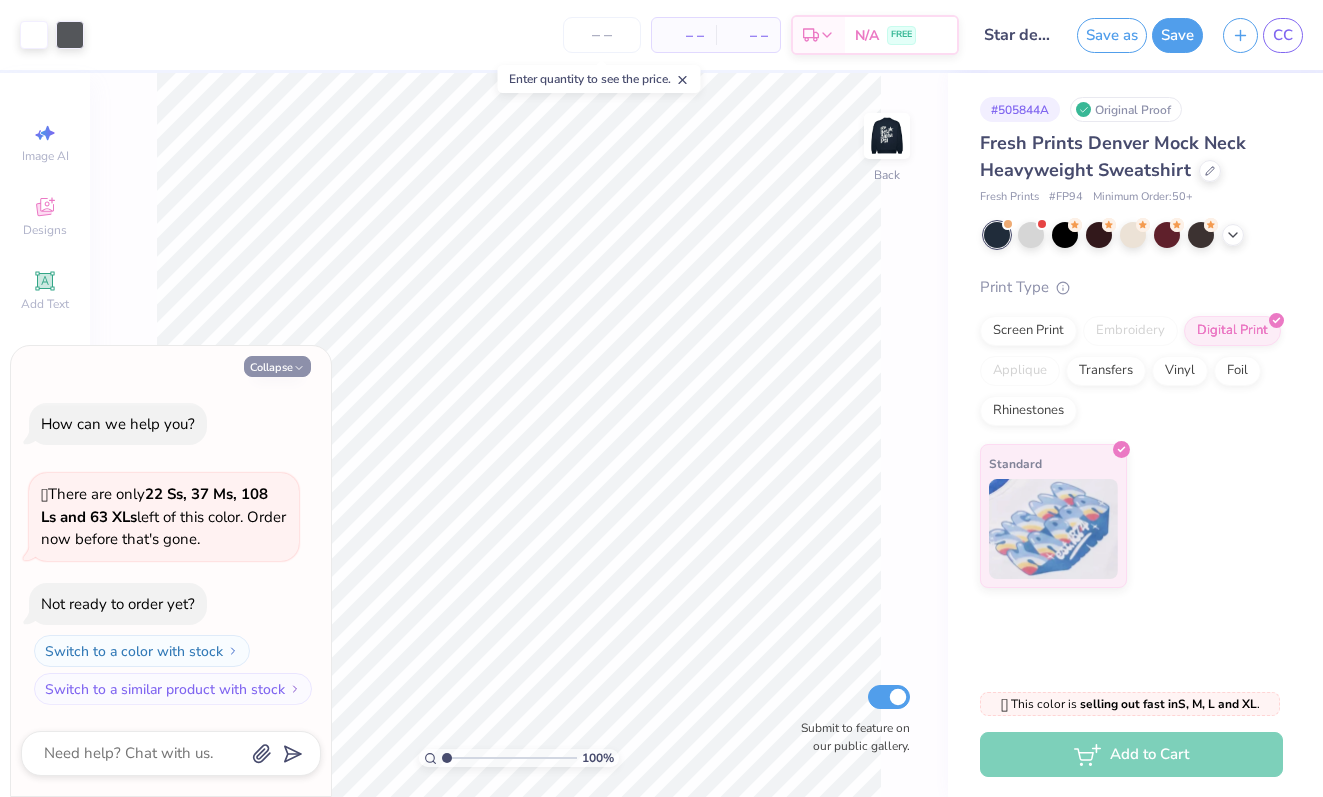 click 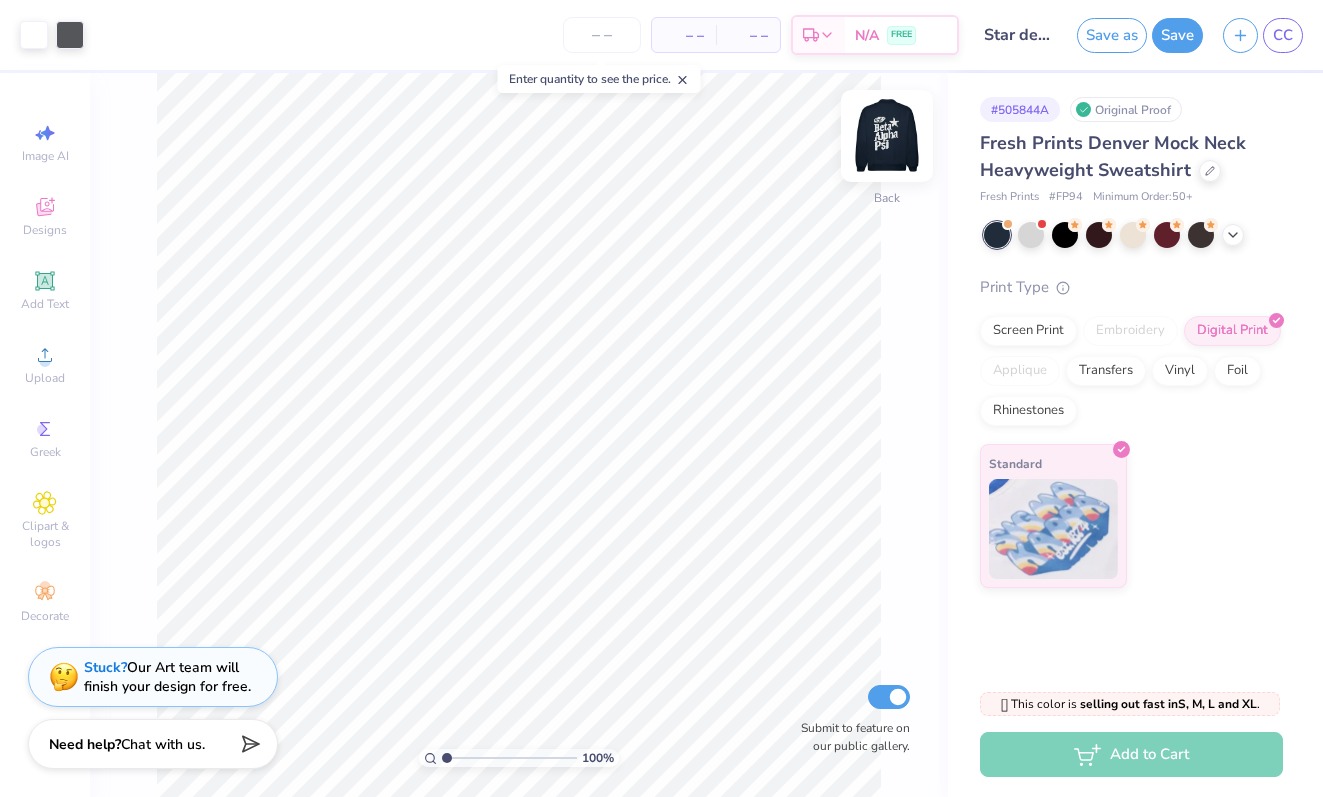 click at bounding box center (887, 136) 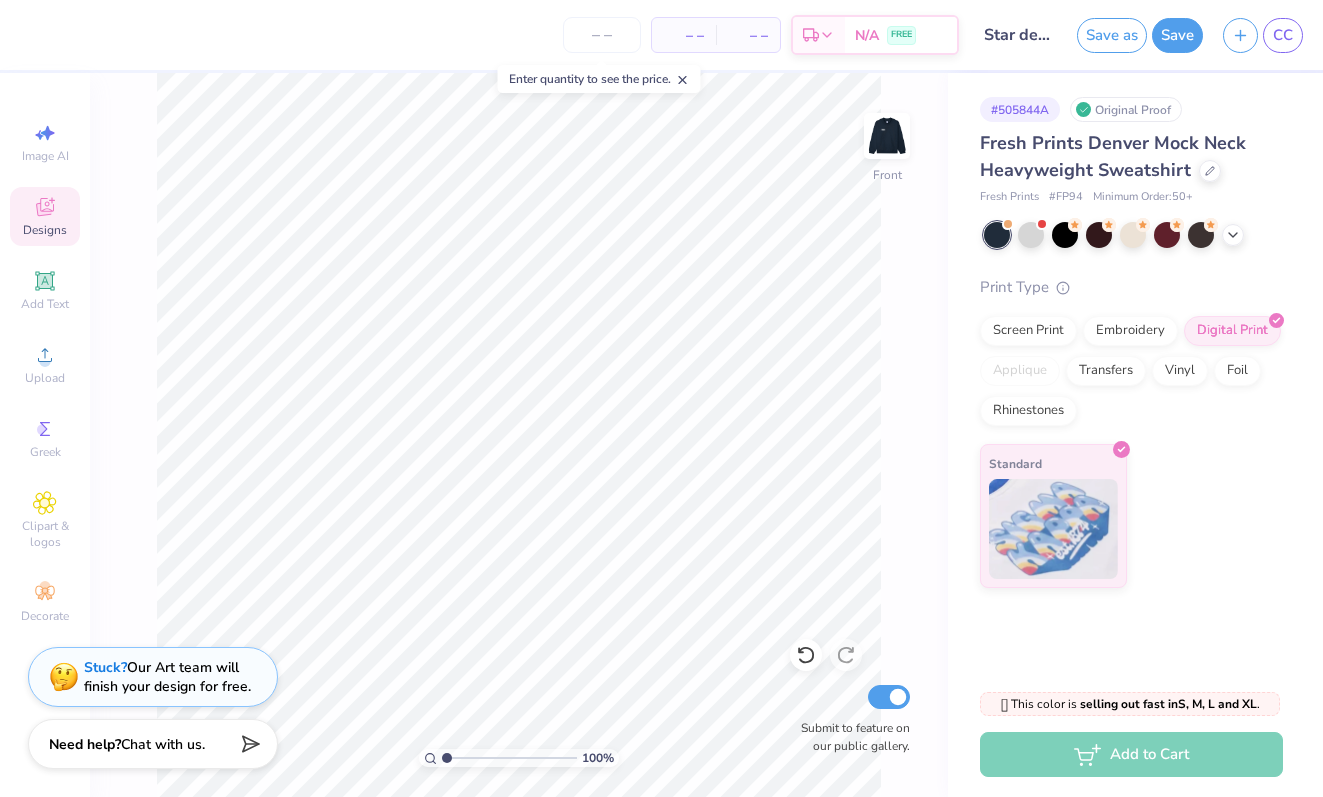 click on "Designs" at bounding box center (45, 216) 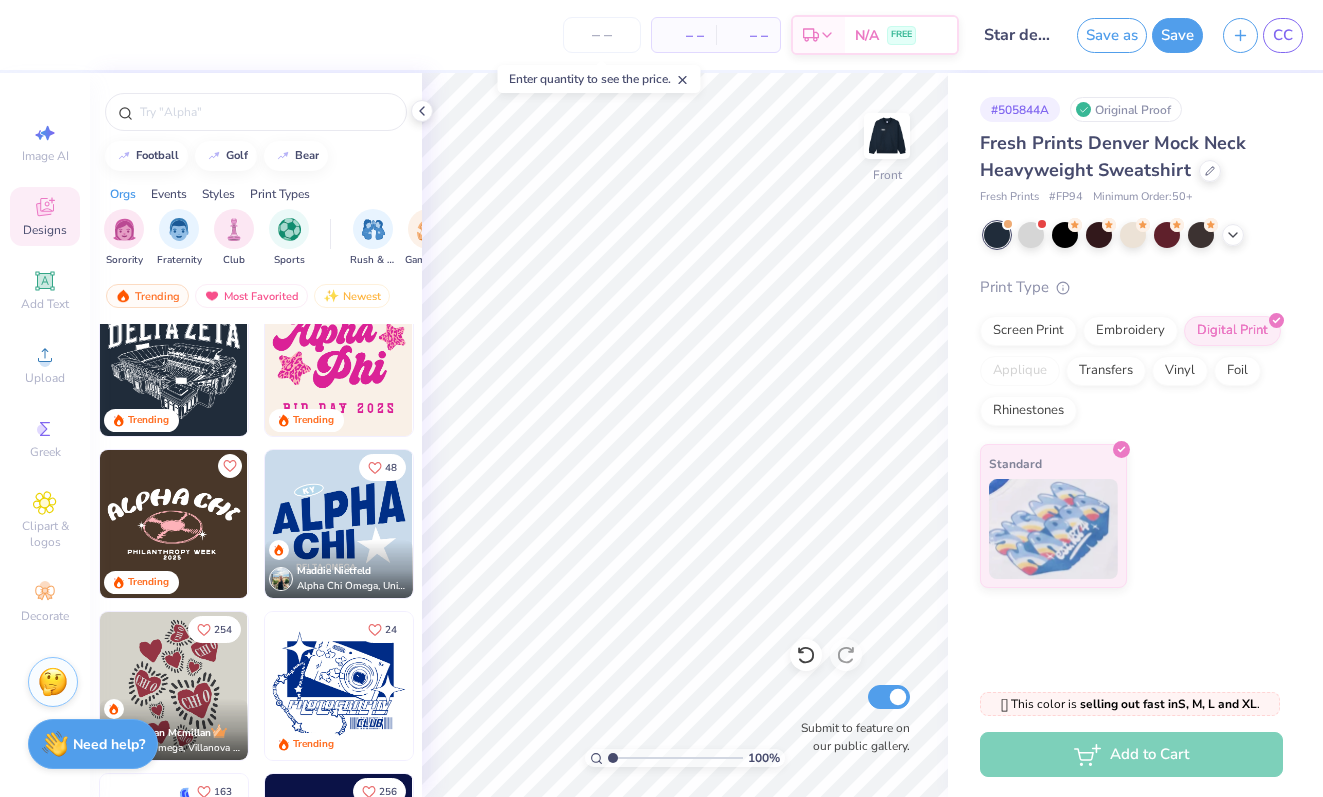 scroll, scrollTop: 4577, scrollLeft: 0, axis: vertical 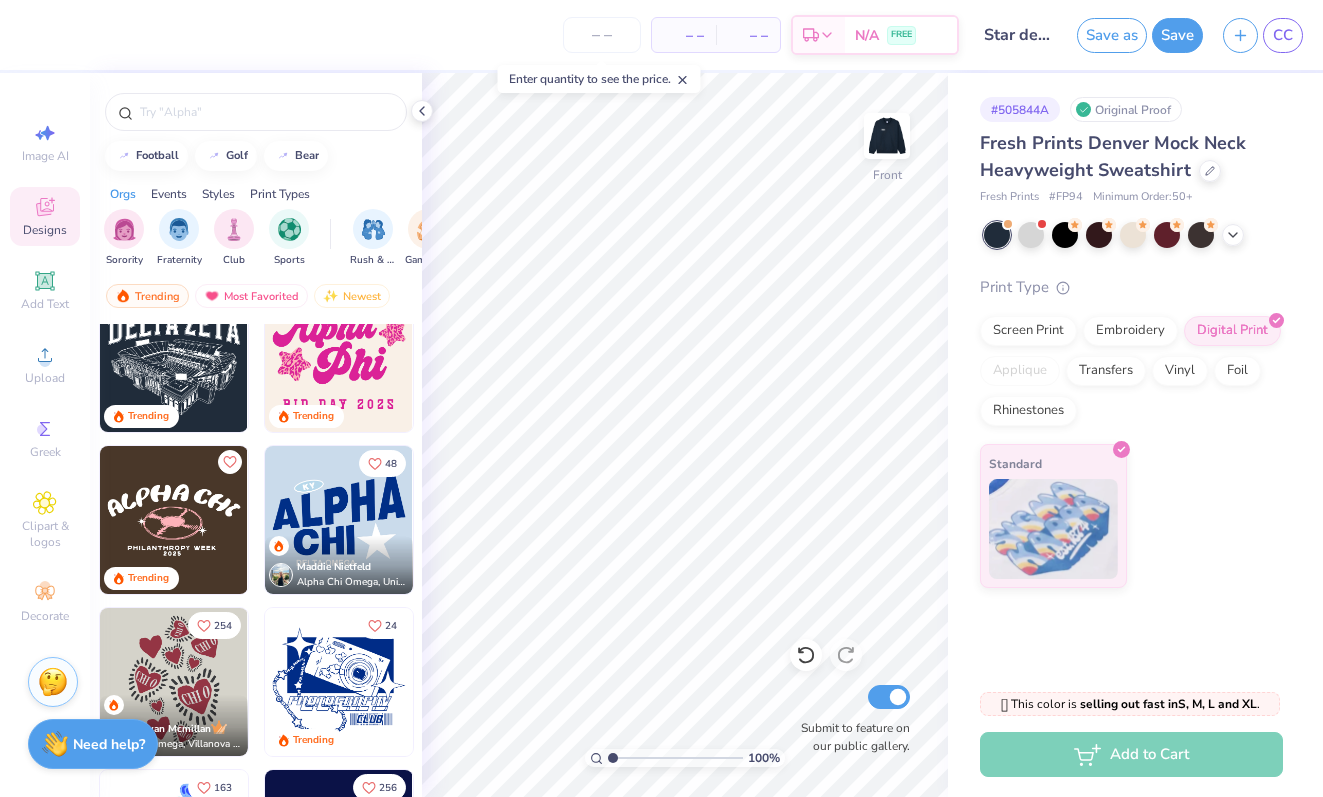 click at bounding box center (339, 520) 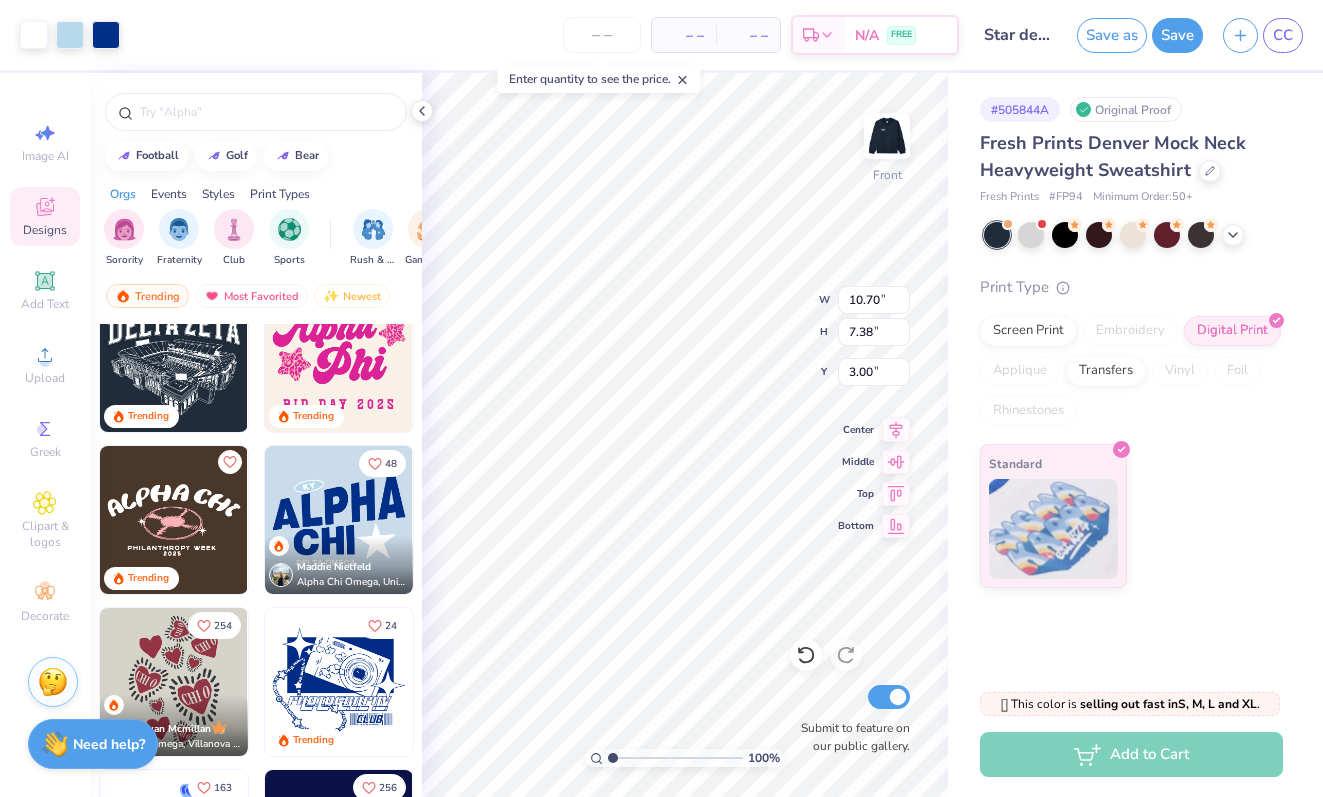 type on "5.79" 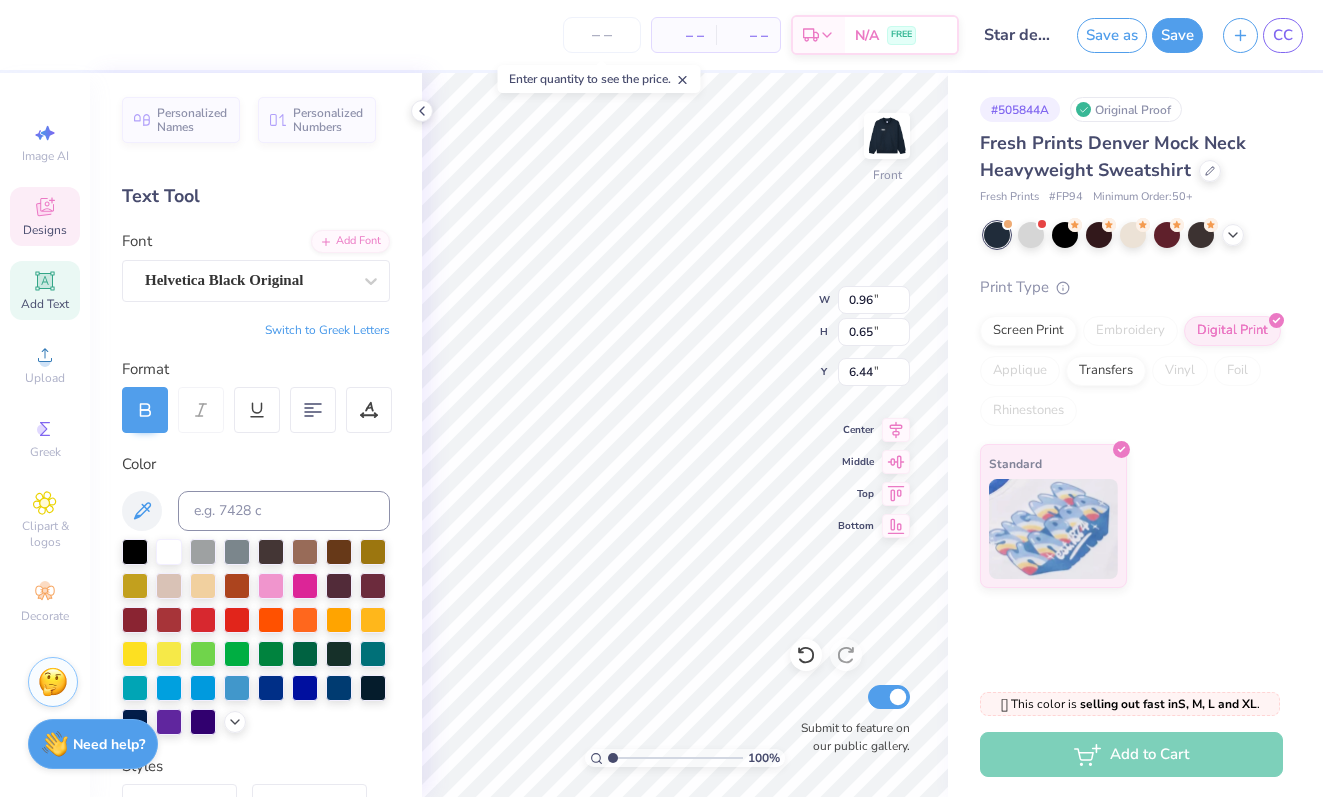 type on "USC" 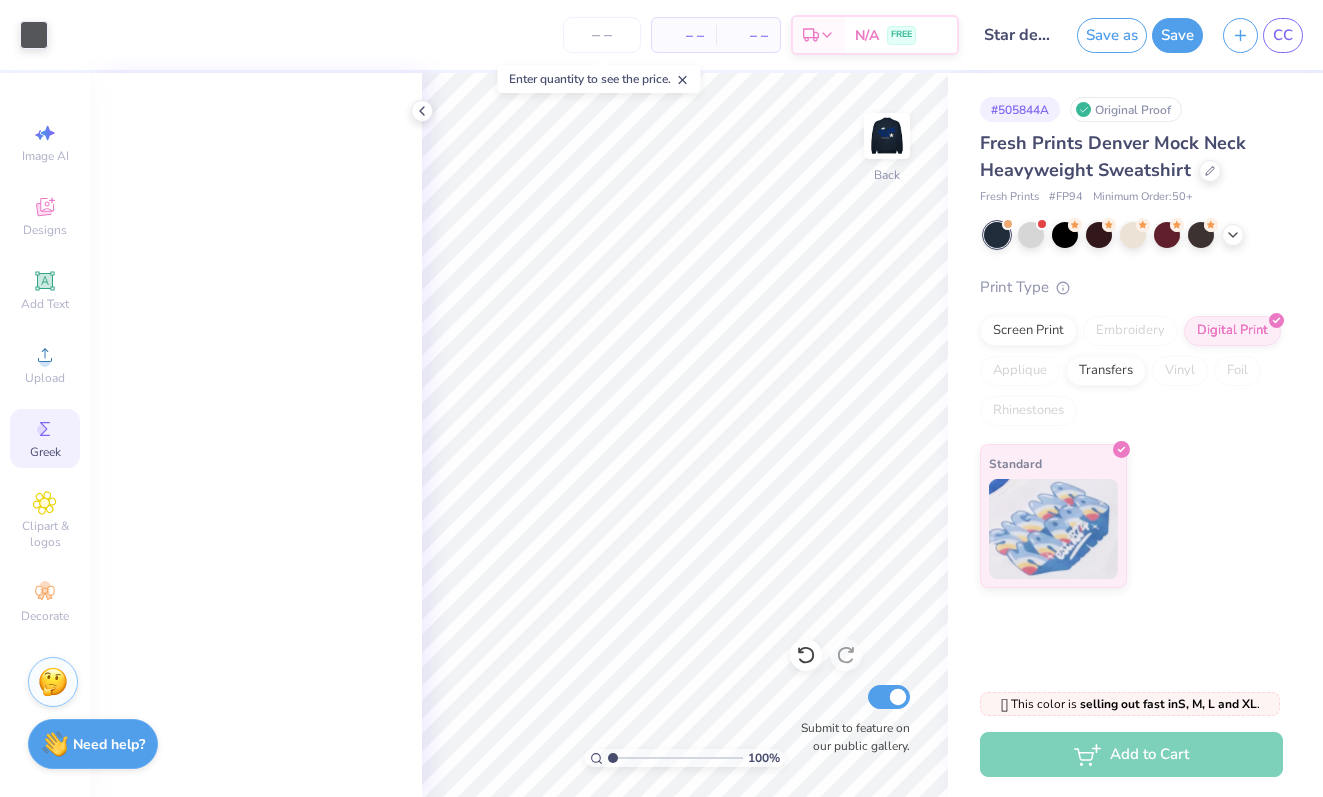 scroll, scrollTop: 0, scrollLeft: 0, axis: both 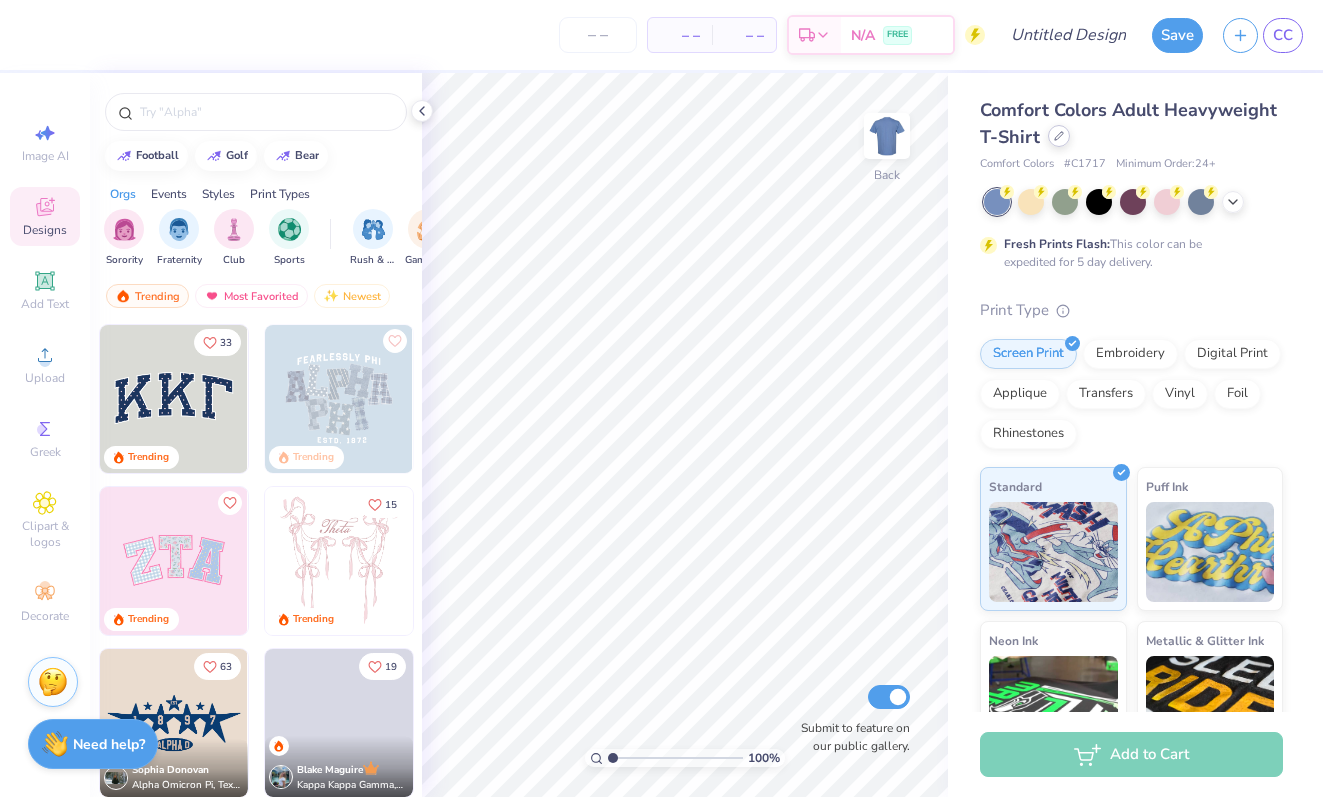 click at bounding box center (1059, 136) 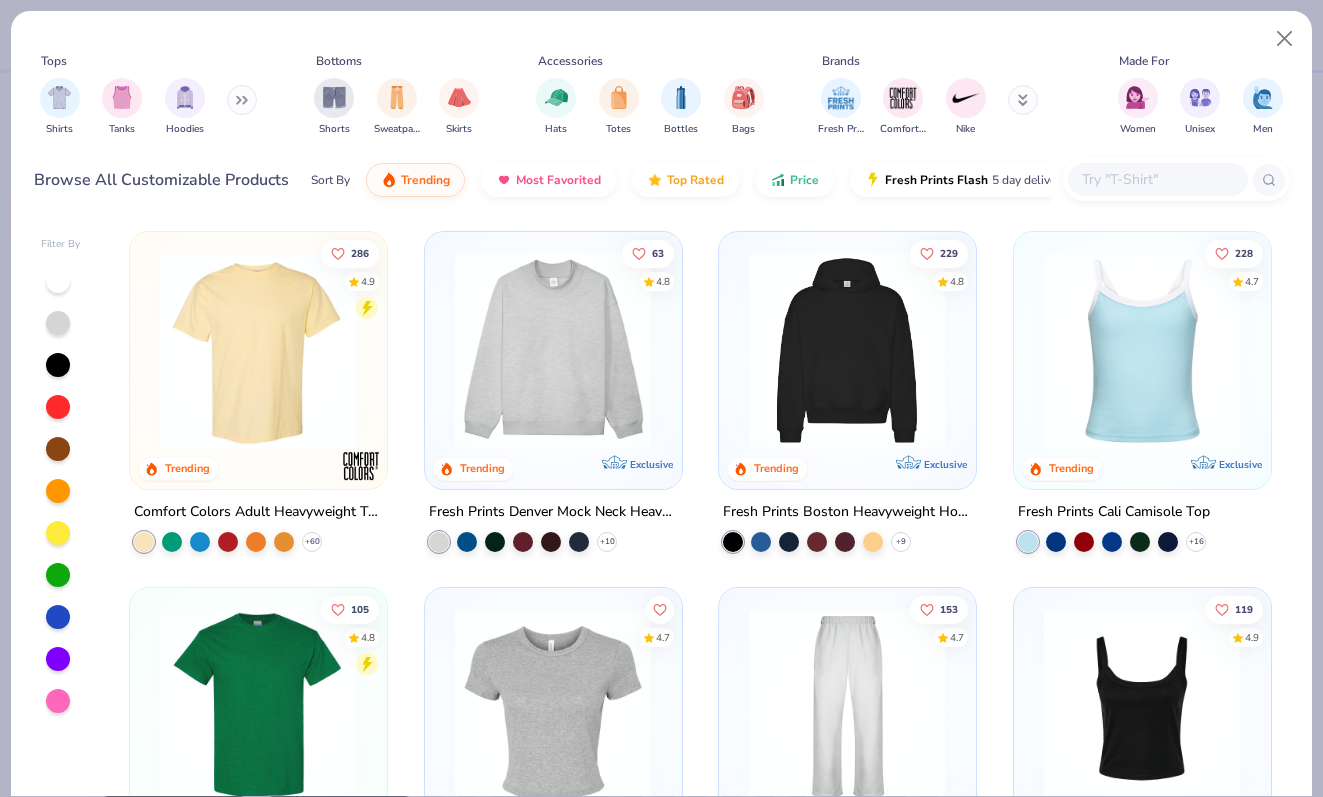 click at bounding box center (553, 350) 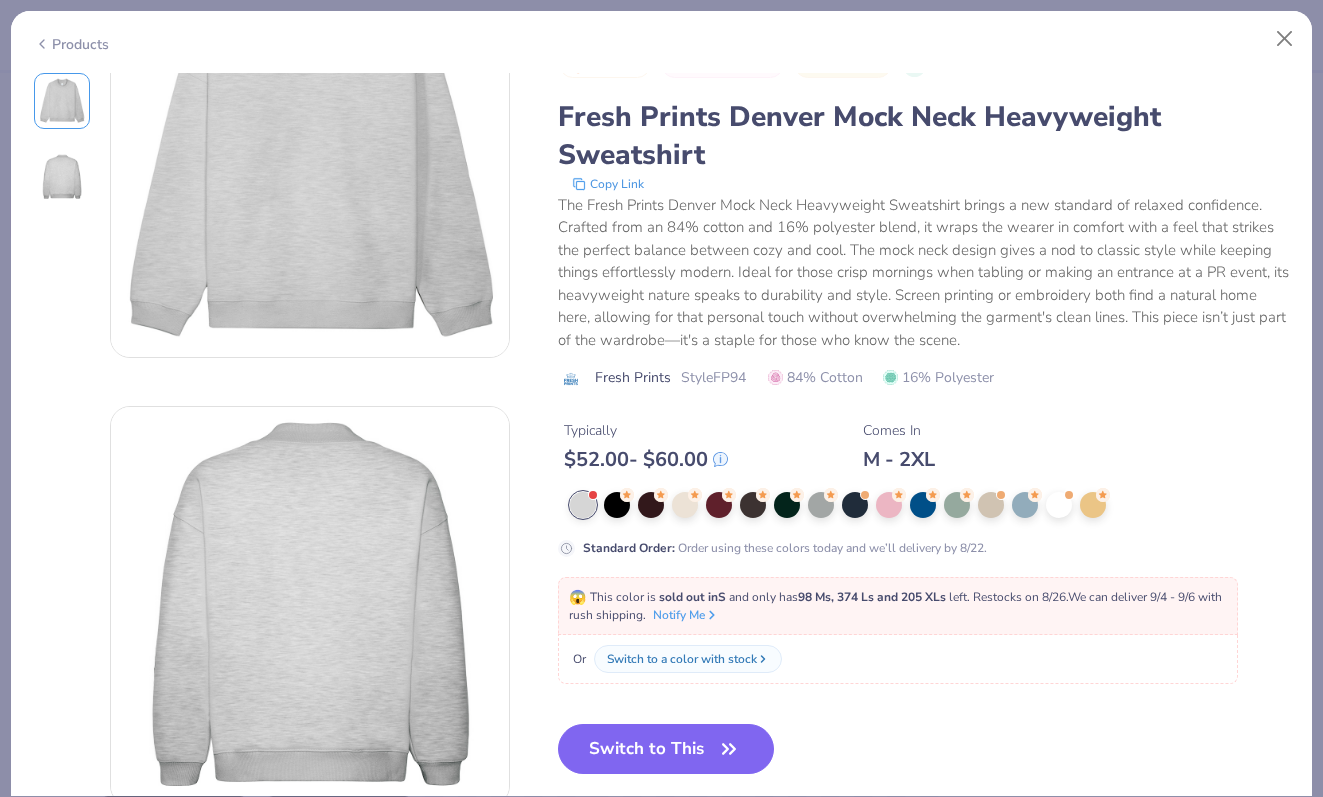 scroll, scrollTop: 126, scrollLeft: 0, axis: vertical 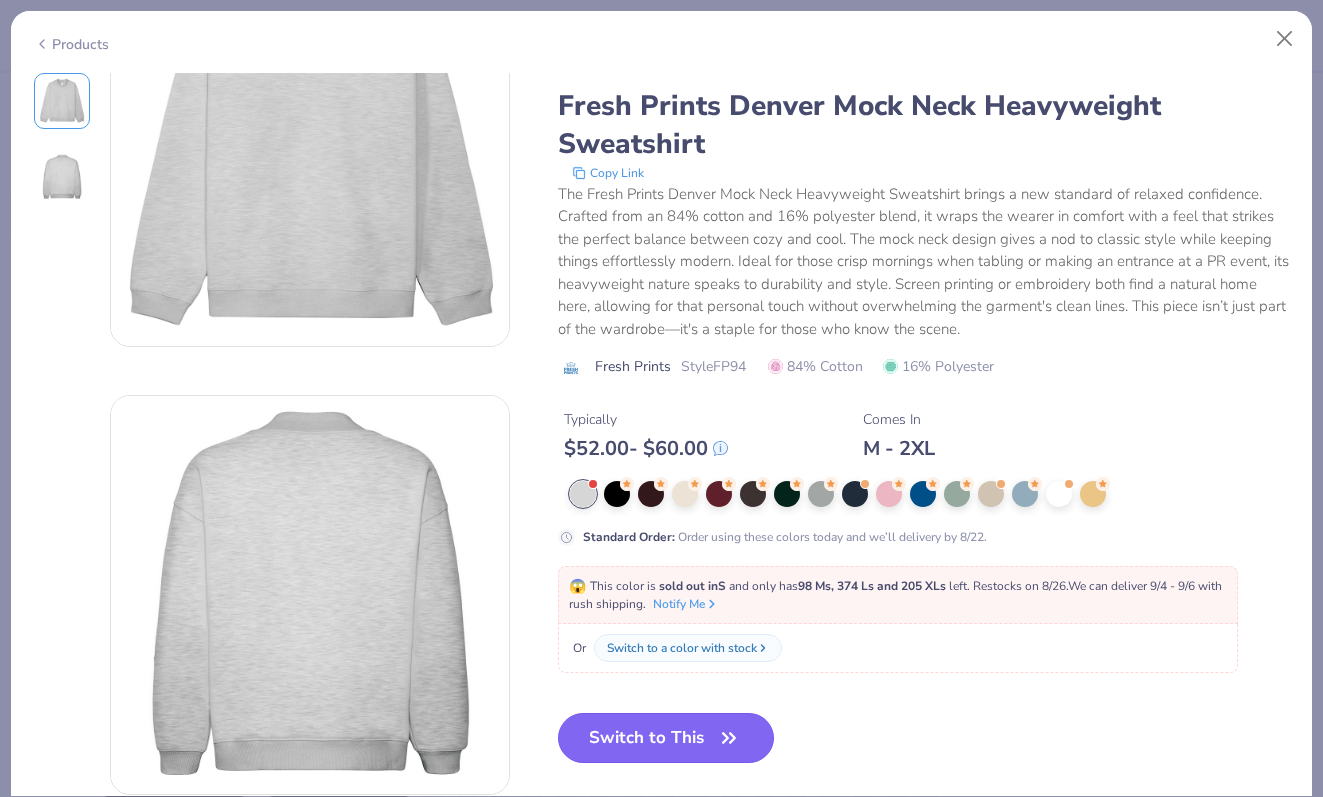 click on "Switch to This" at bounding box center (666, 738) 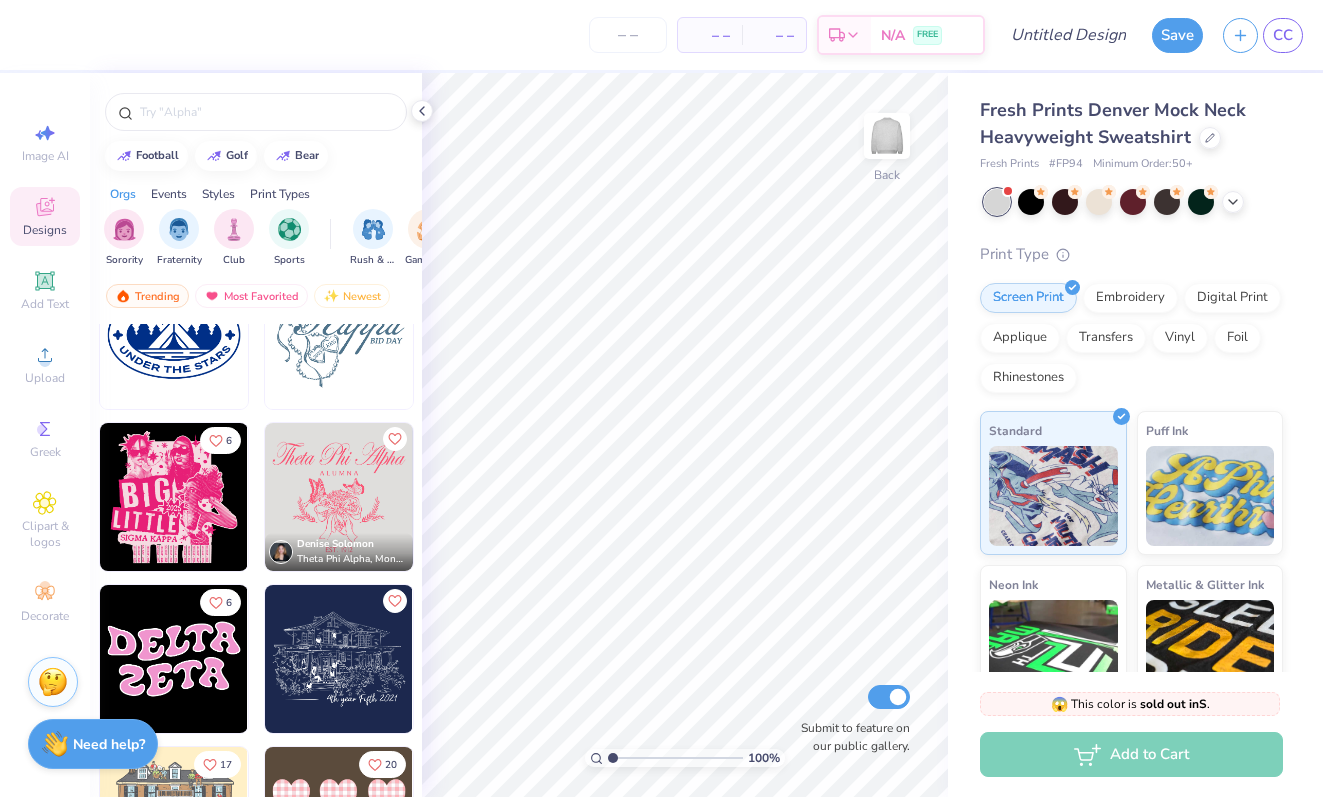 scroll, scrollTop: 15876, scrollLeft: 0, axis: vertical 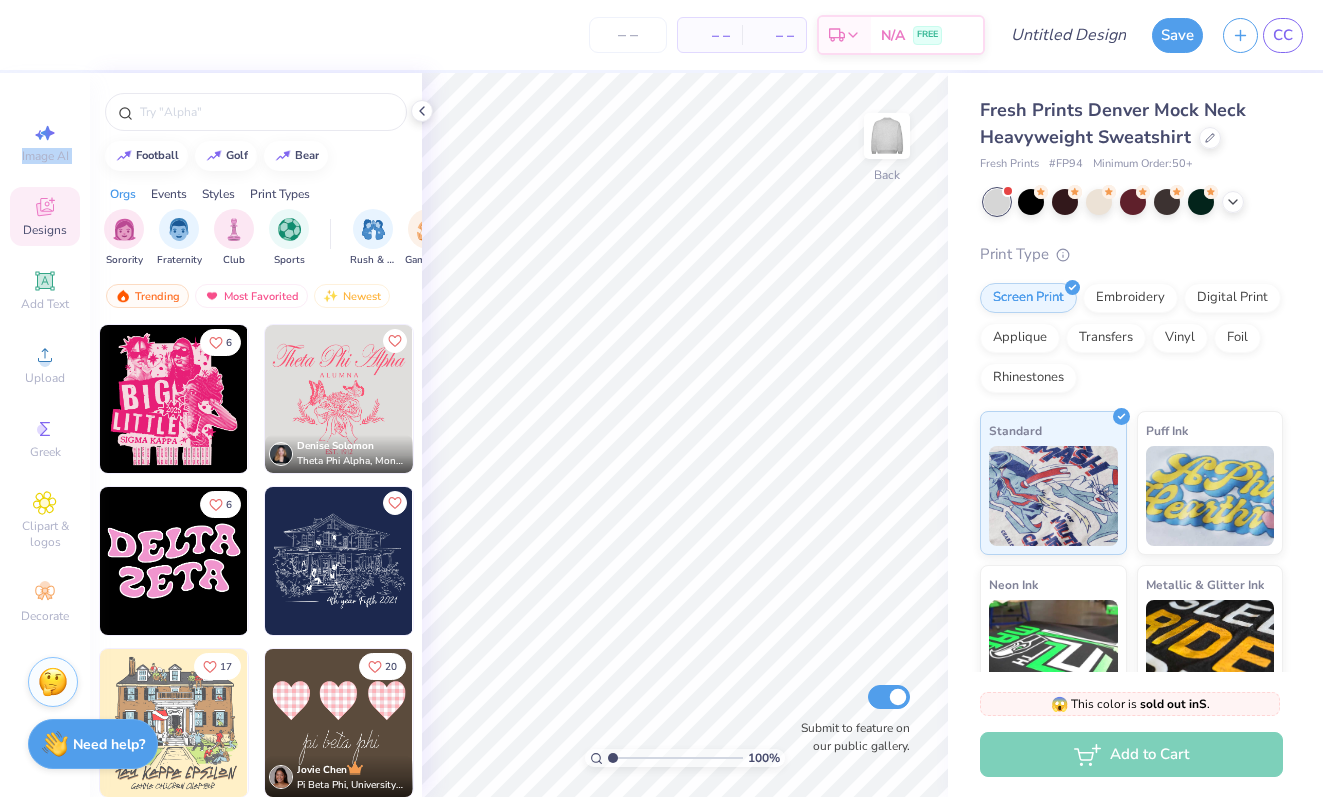drag, startPoint x: 42, startPoint y: 140, endPoint x: 50, endPoint y: 194, distance: 54.589375 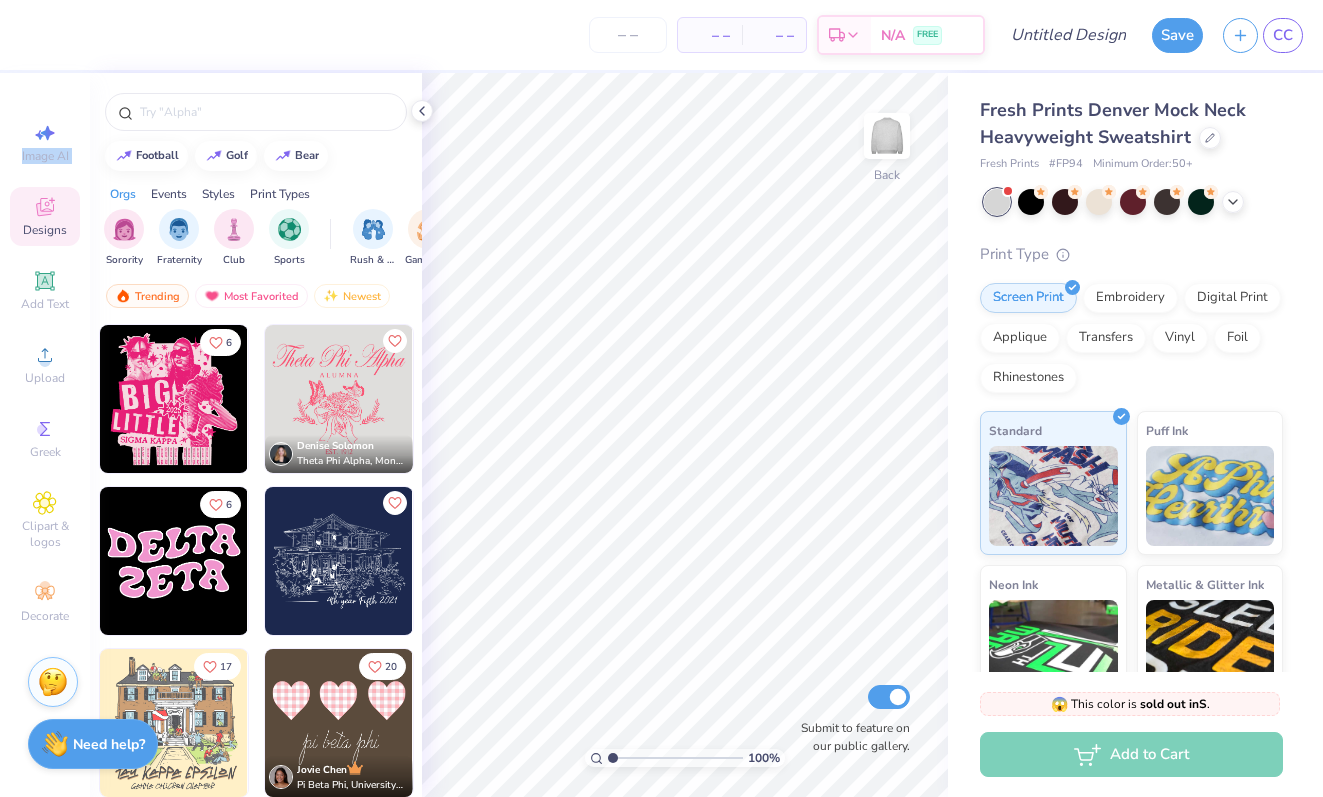 click on "Image AI Designs Add Text Upload Greek Clipart & logos Decorate" at bounding box center (45, 372) 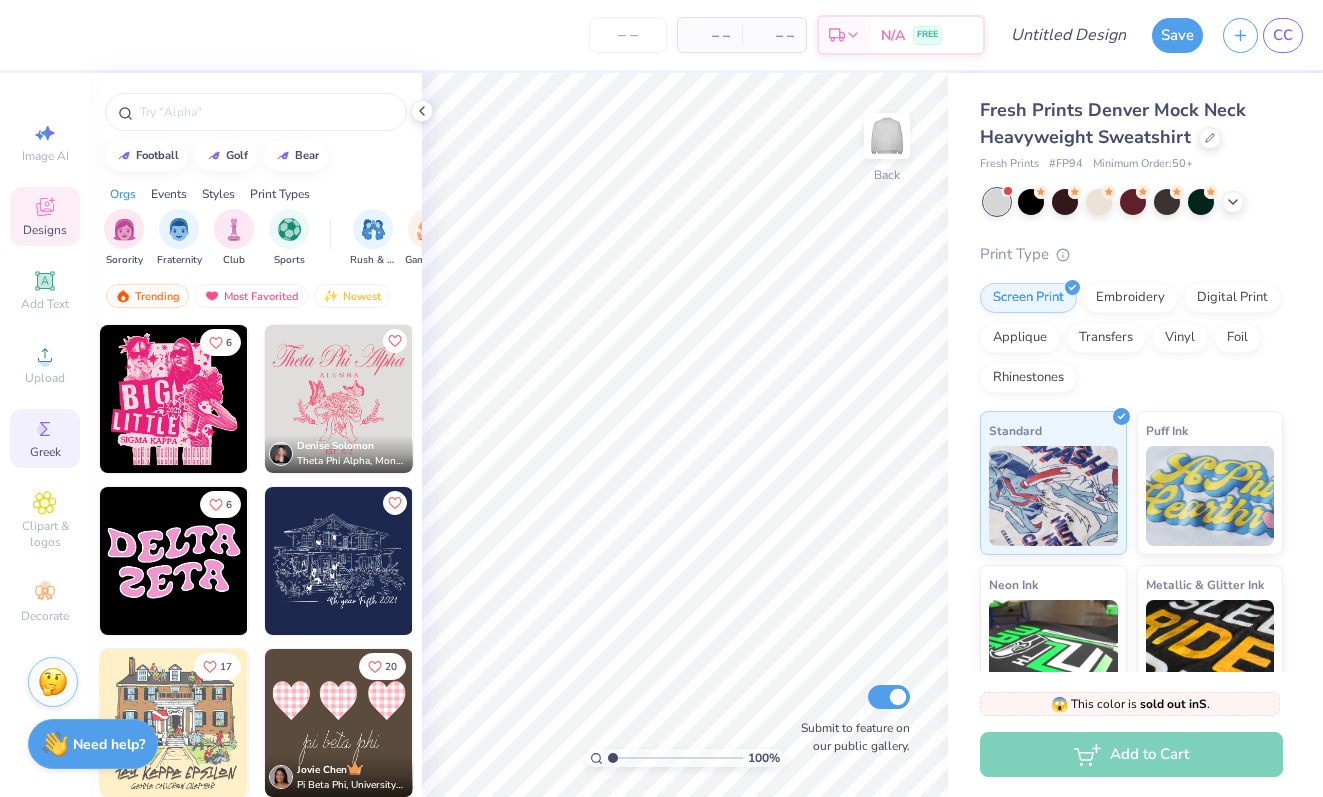 click 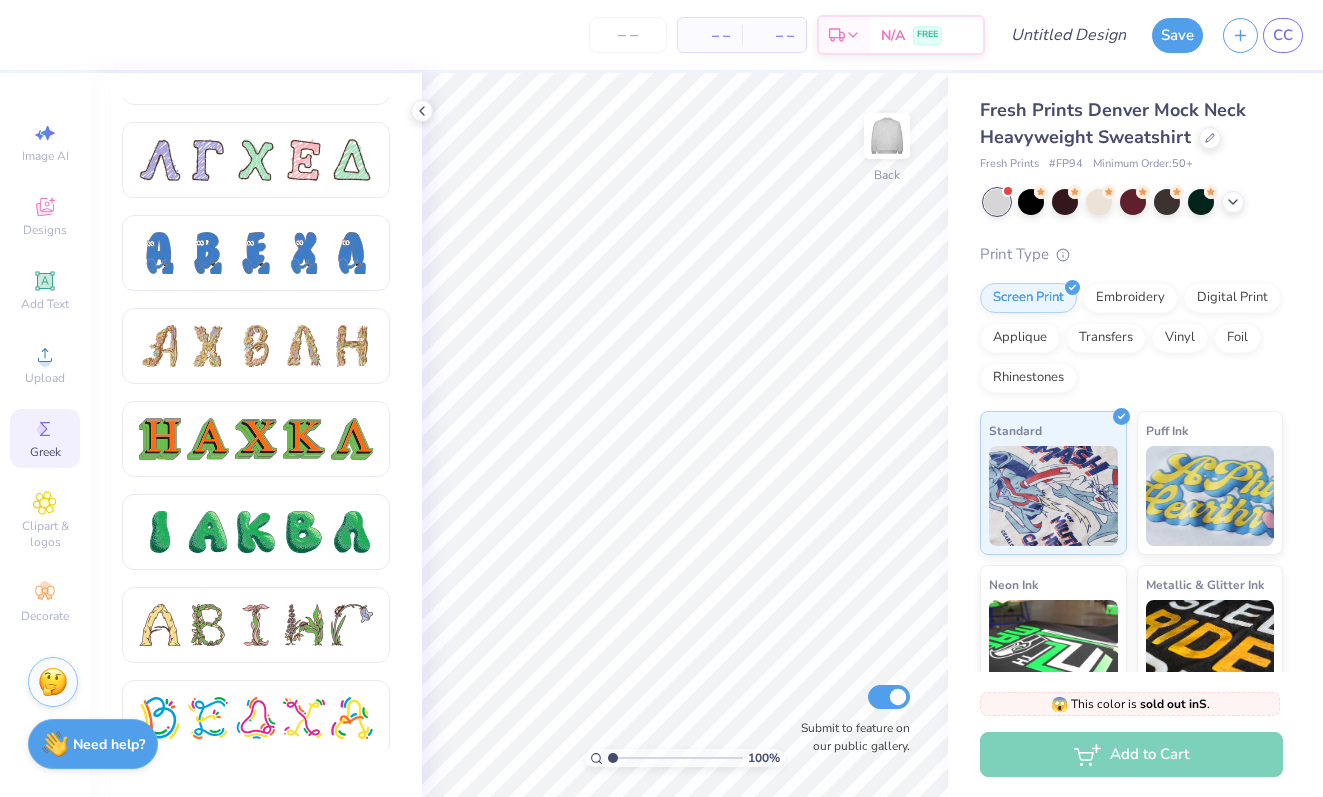 scroll, scrollTop: 0, scrollLeft: 0, axis: both 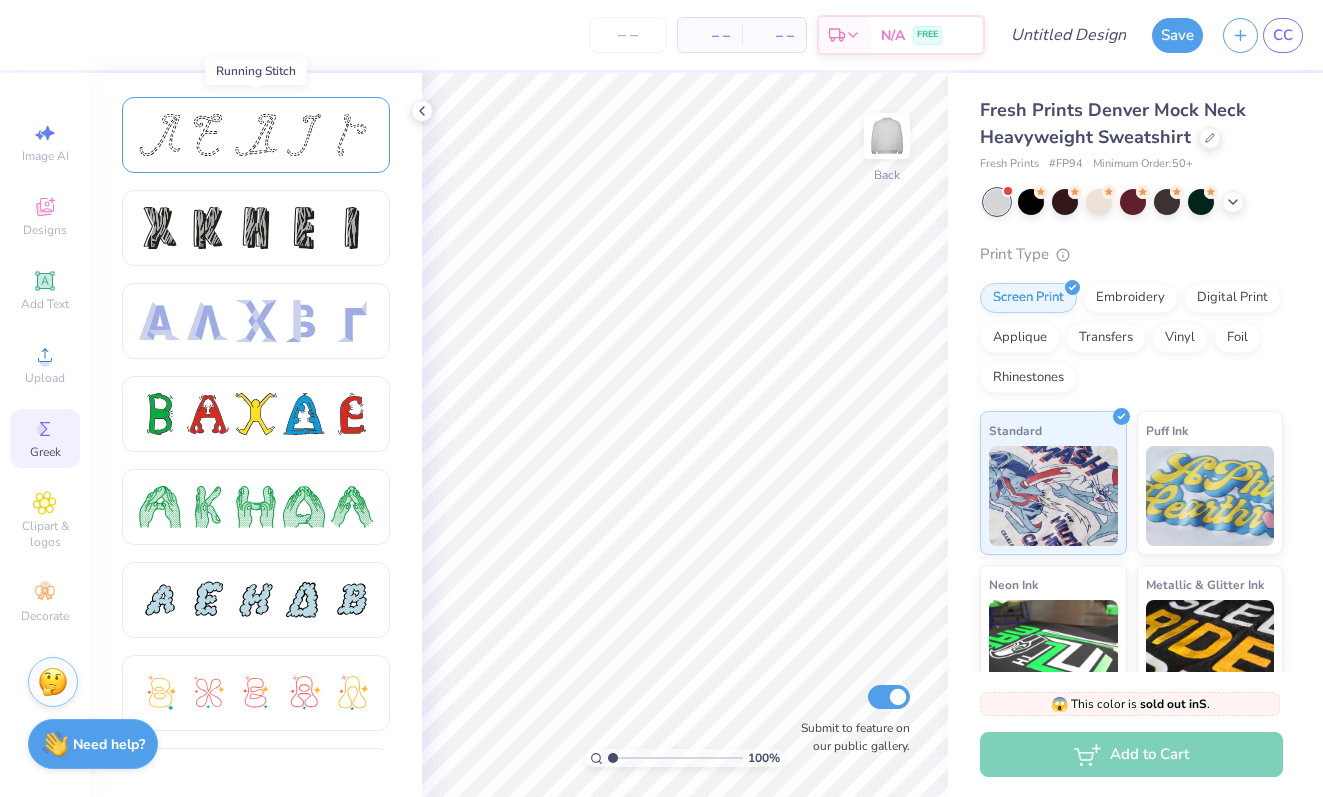 click at bounding box center (256, 135) 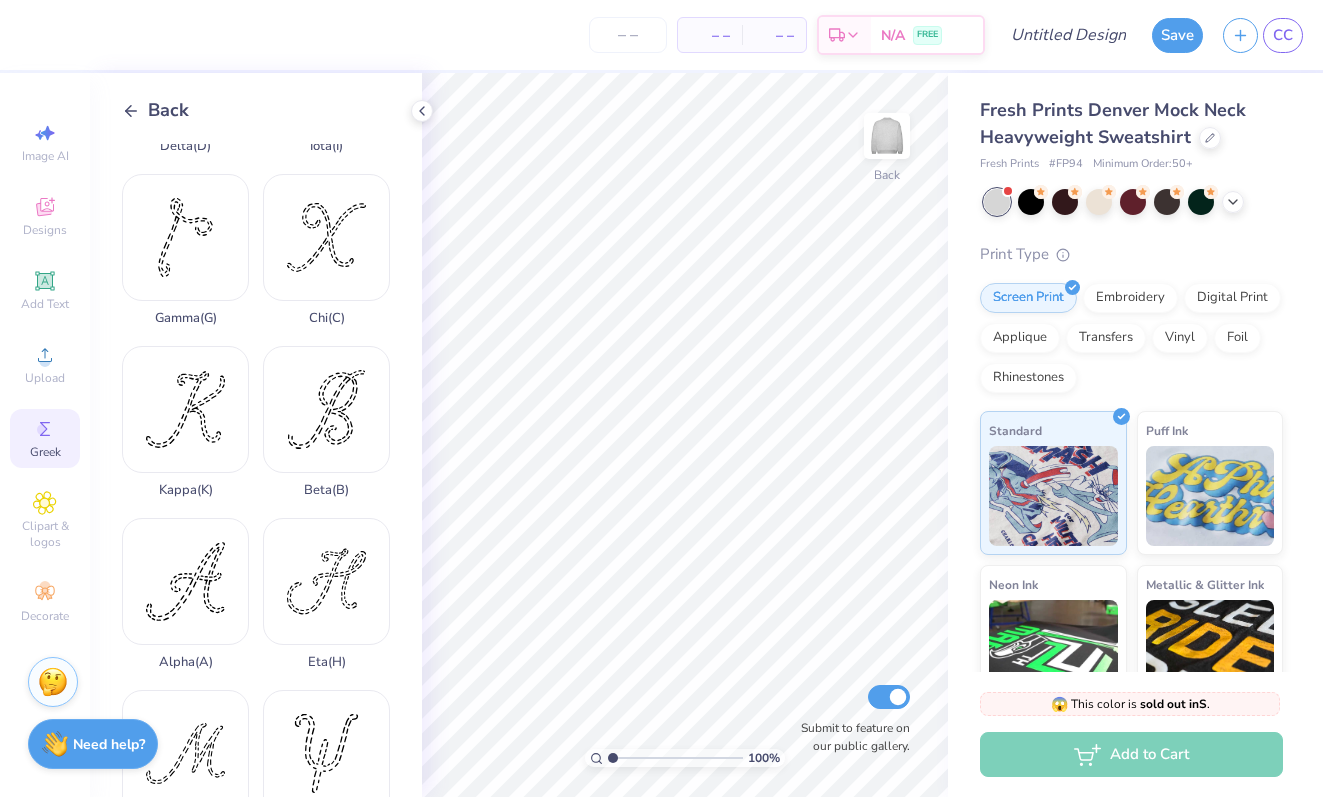 scroll, scrollTop: 336, scrollLeft: 0, axis: vertical 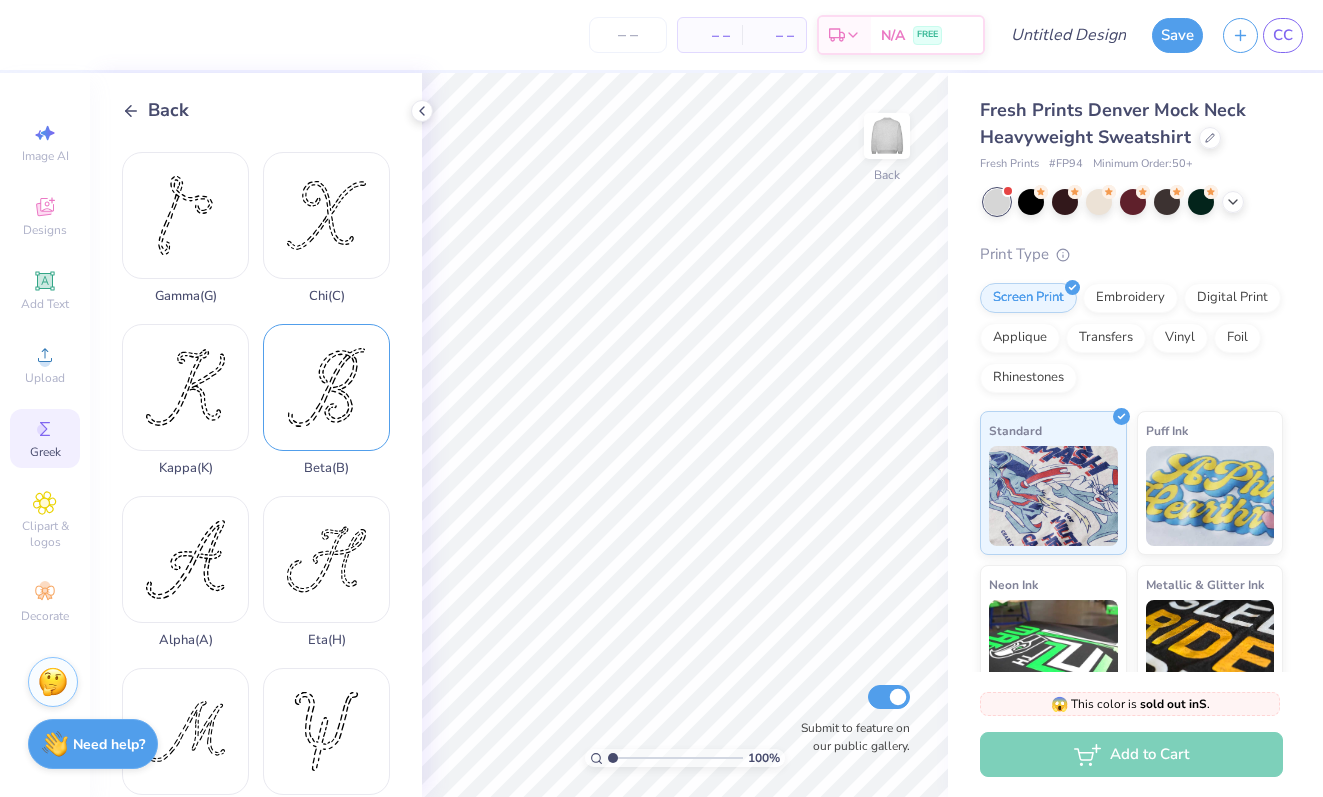 click on "Beta  ( B )" at bounding box center (326, 400) 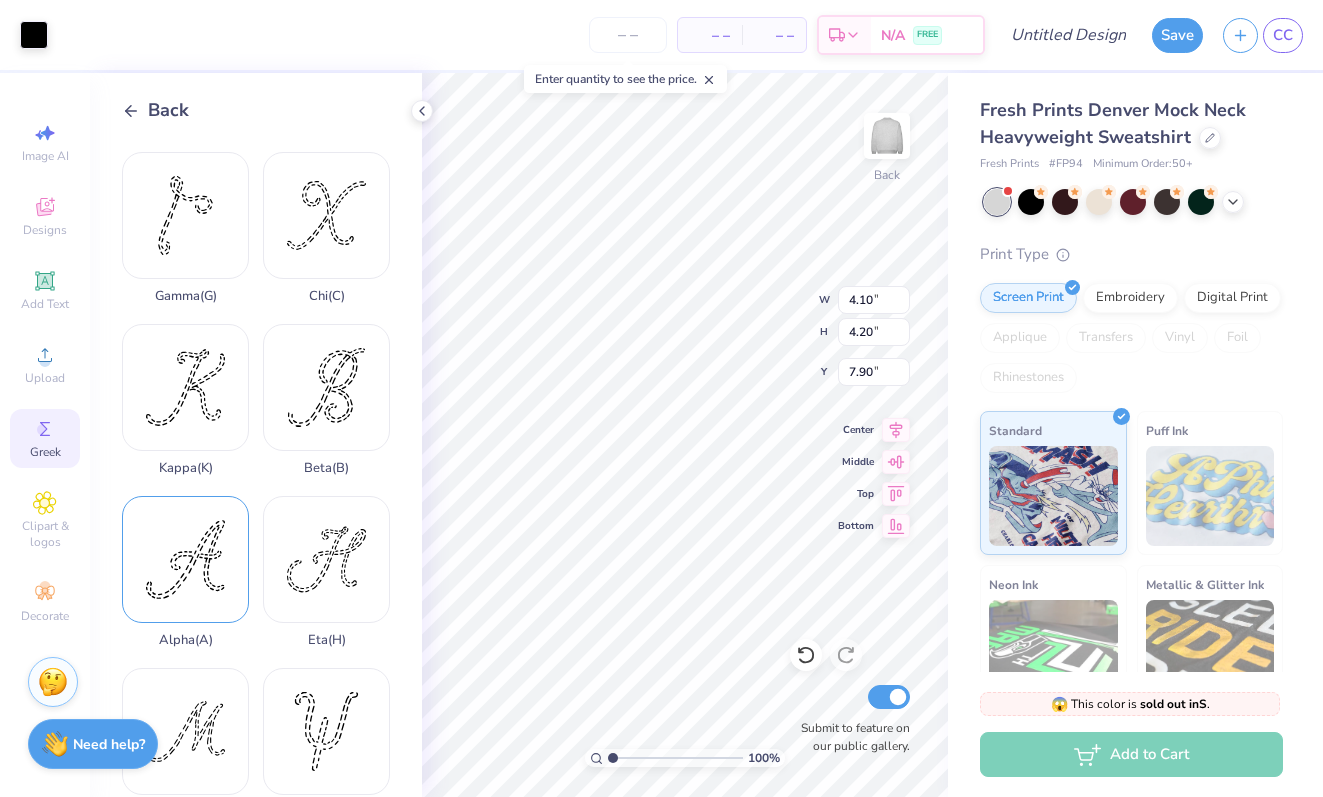 click on "Alpha  ( A )" at bounding box center [185, 572] 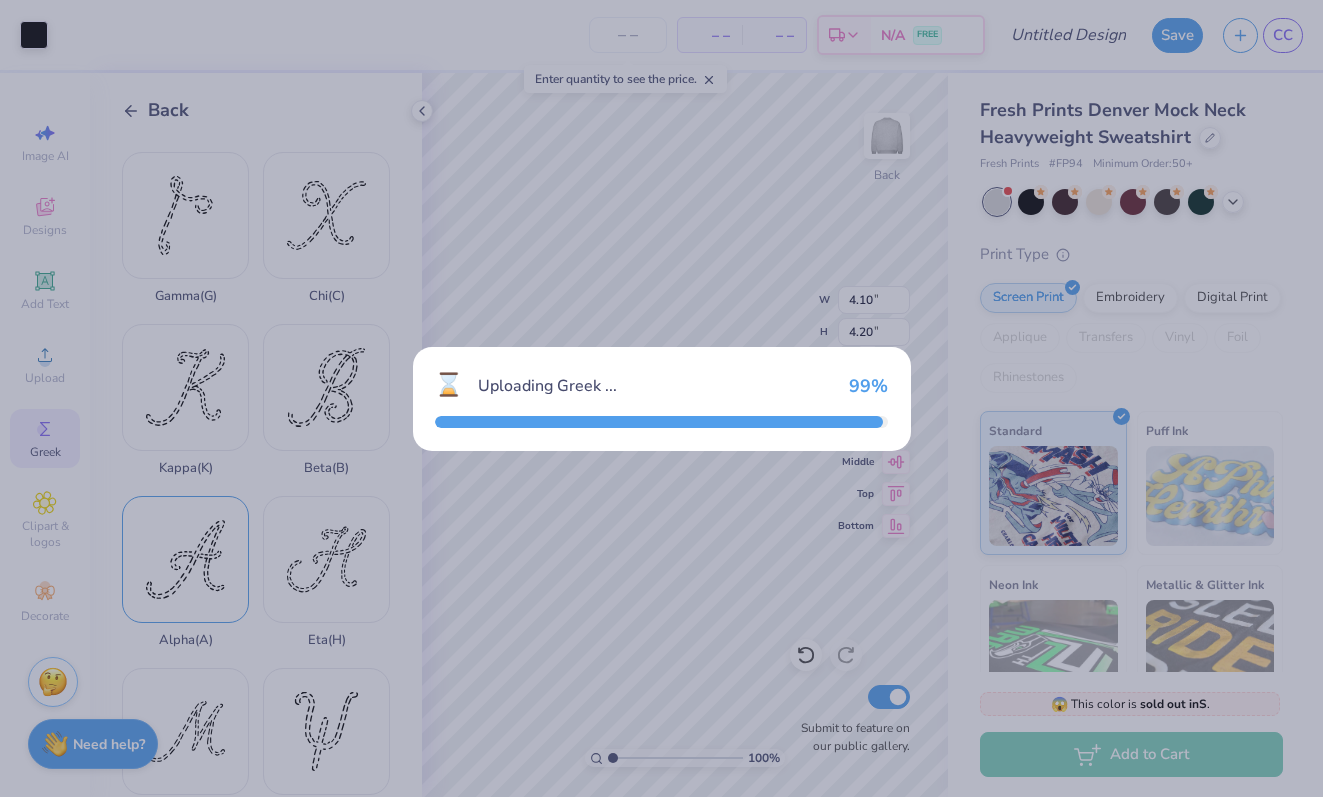 type on "4.13" 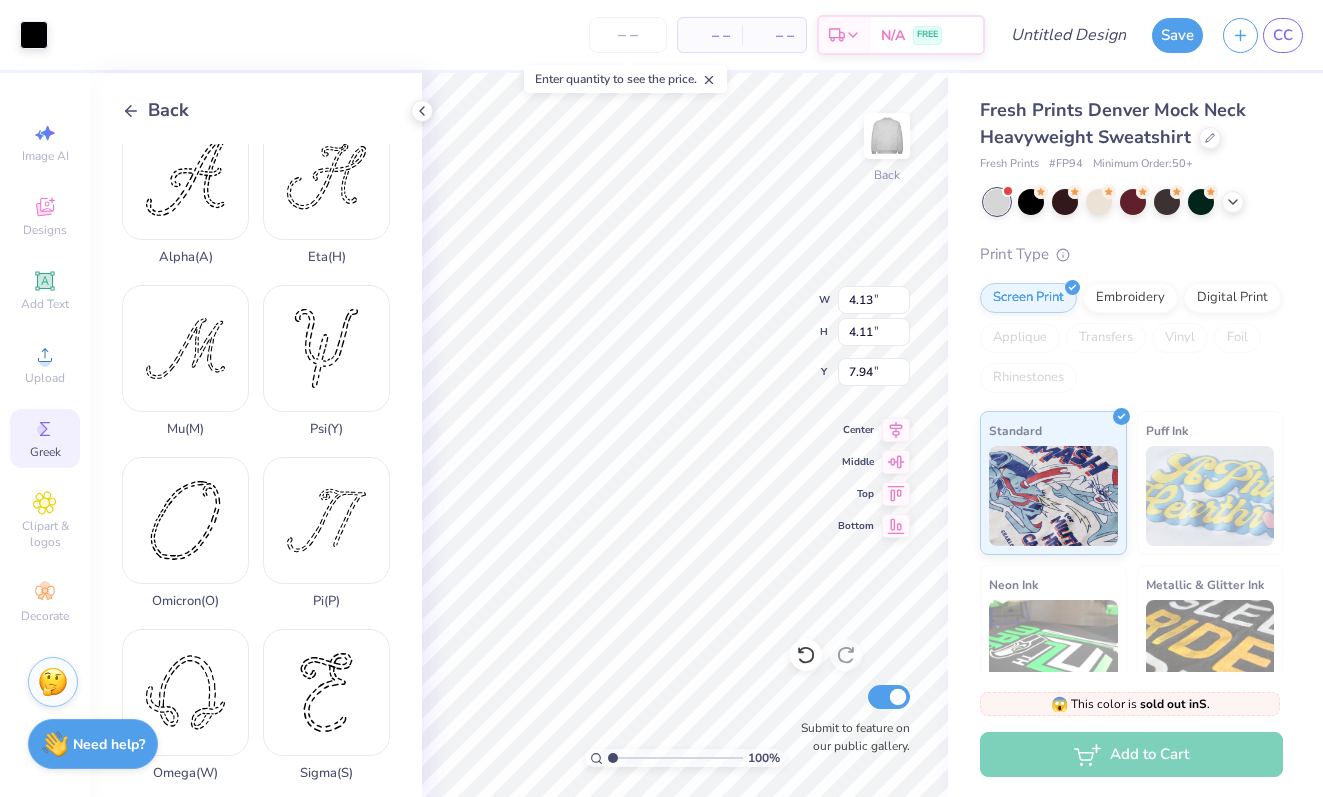 scroll, scrollTop: 701, scrollLeft: 0, axis: vertical 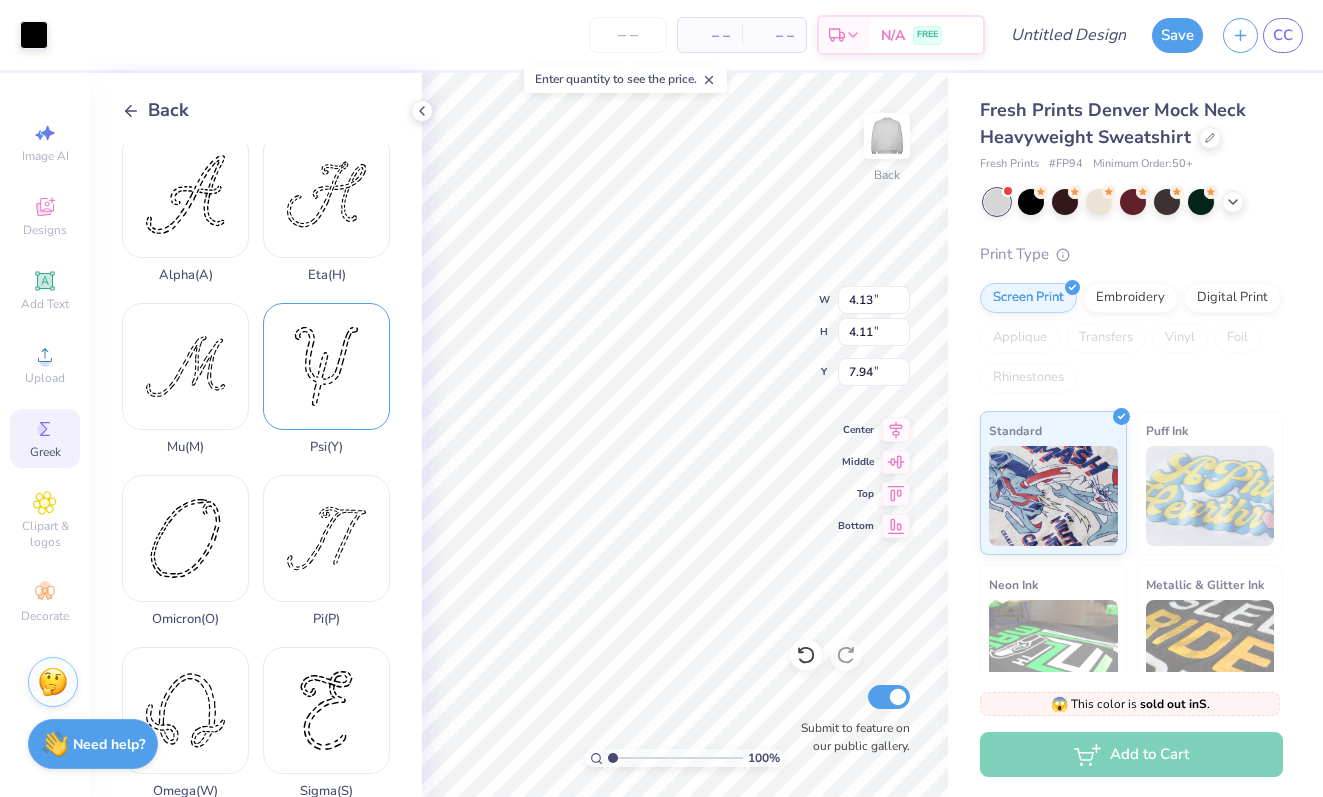 click on "Psi  ( Y )" at bounding box center [326, 379] 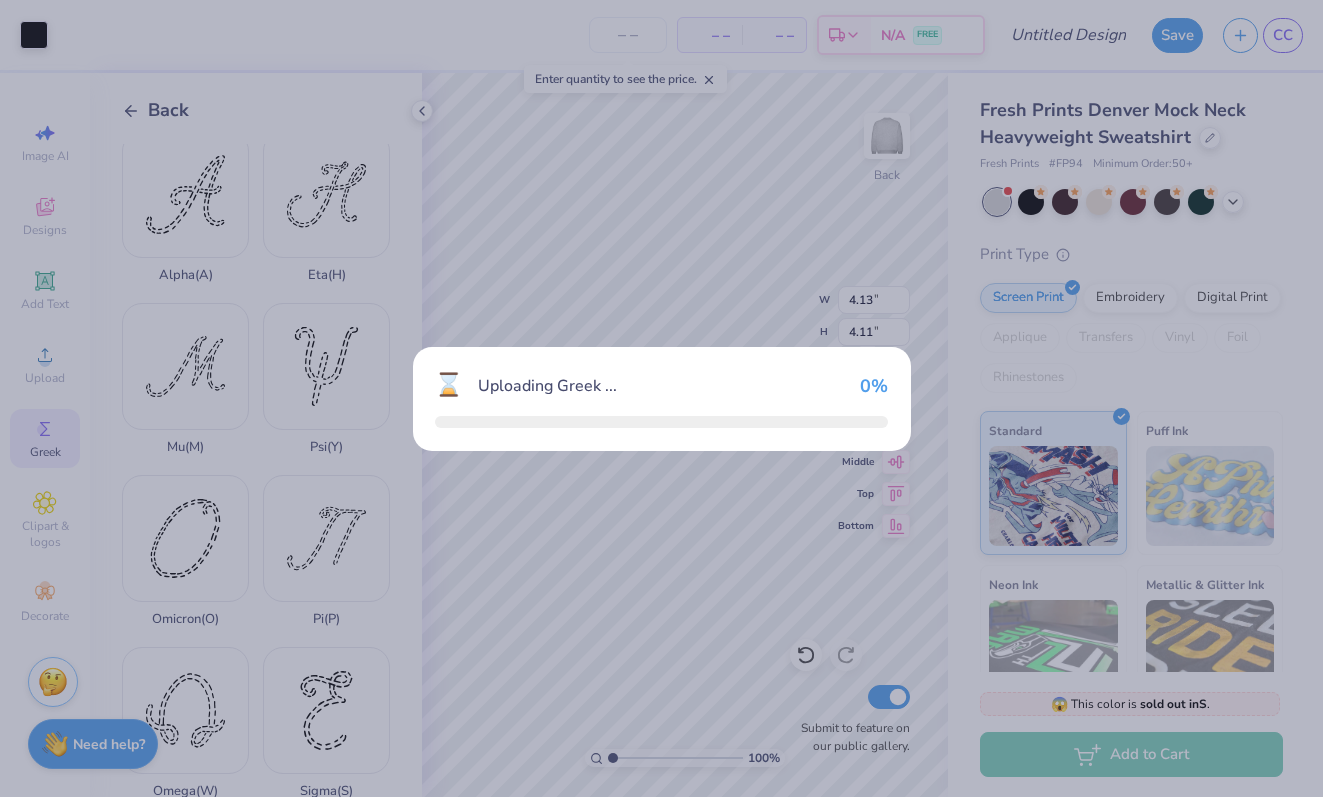 type on "3.35" 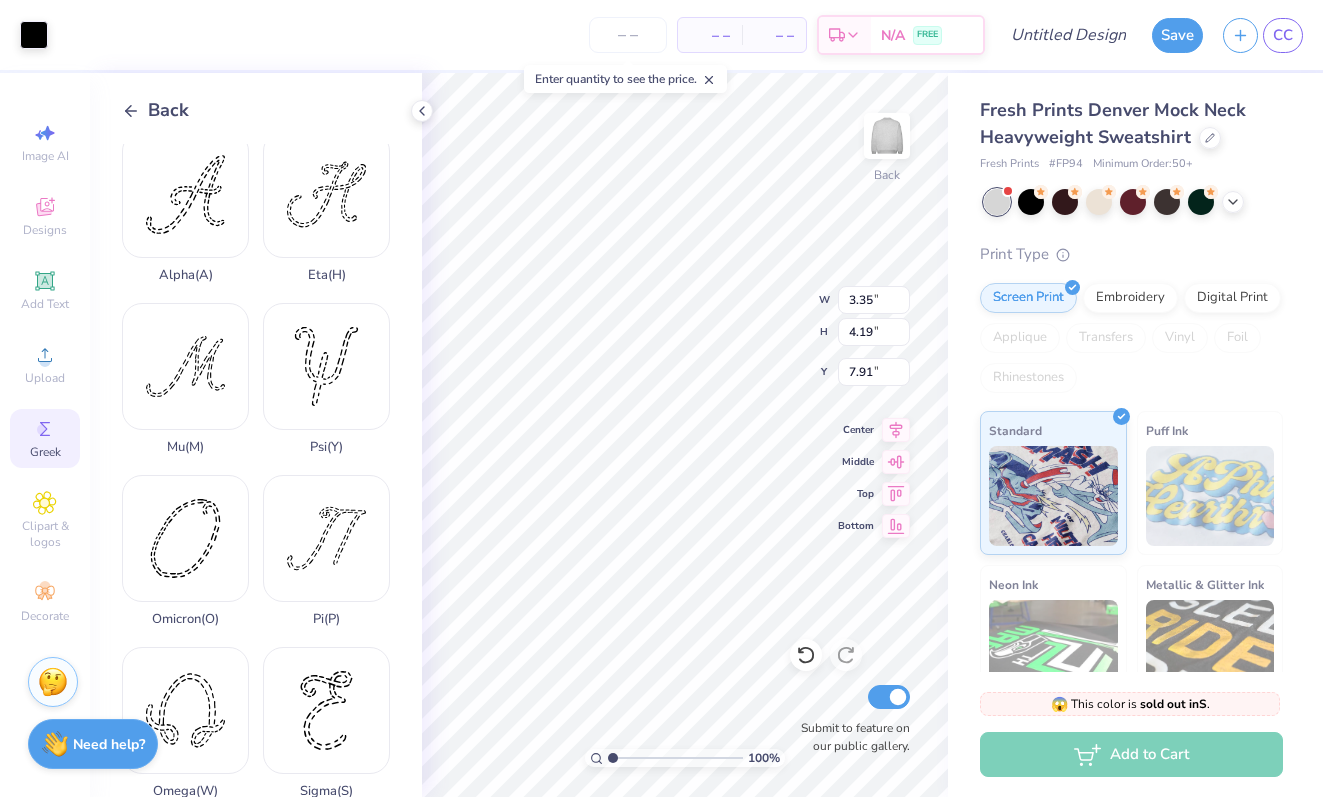 type on "2.48" 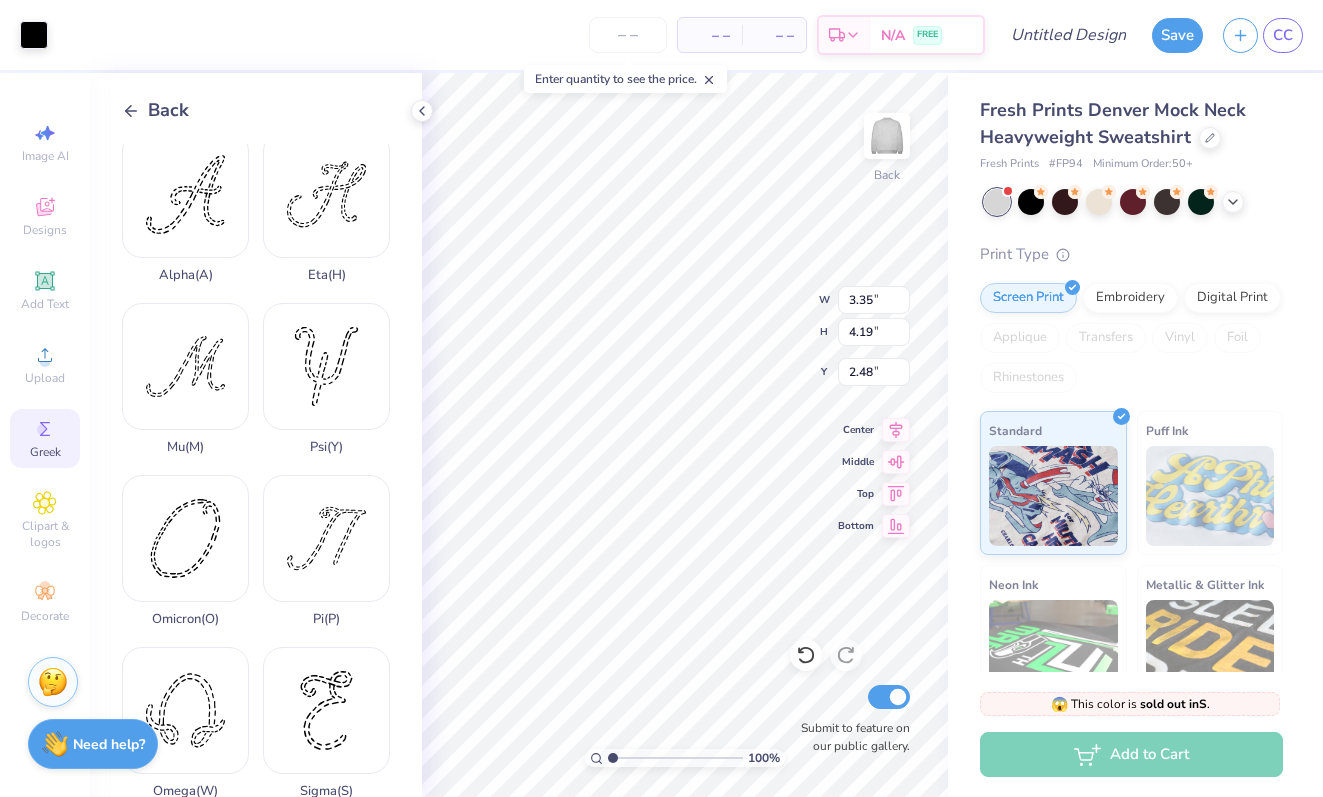 type on "4.13" 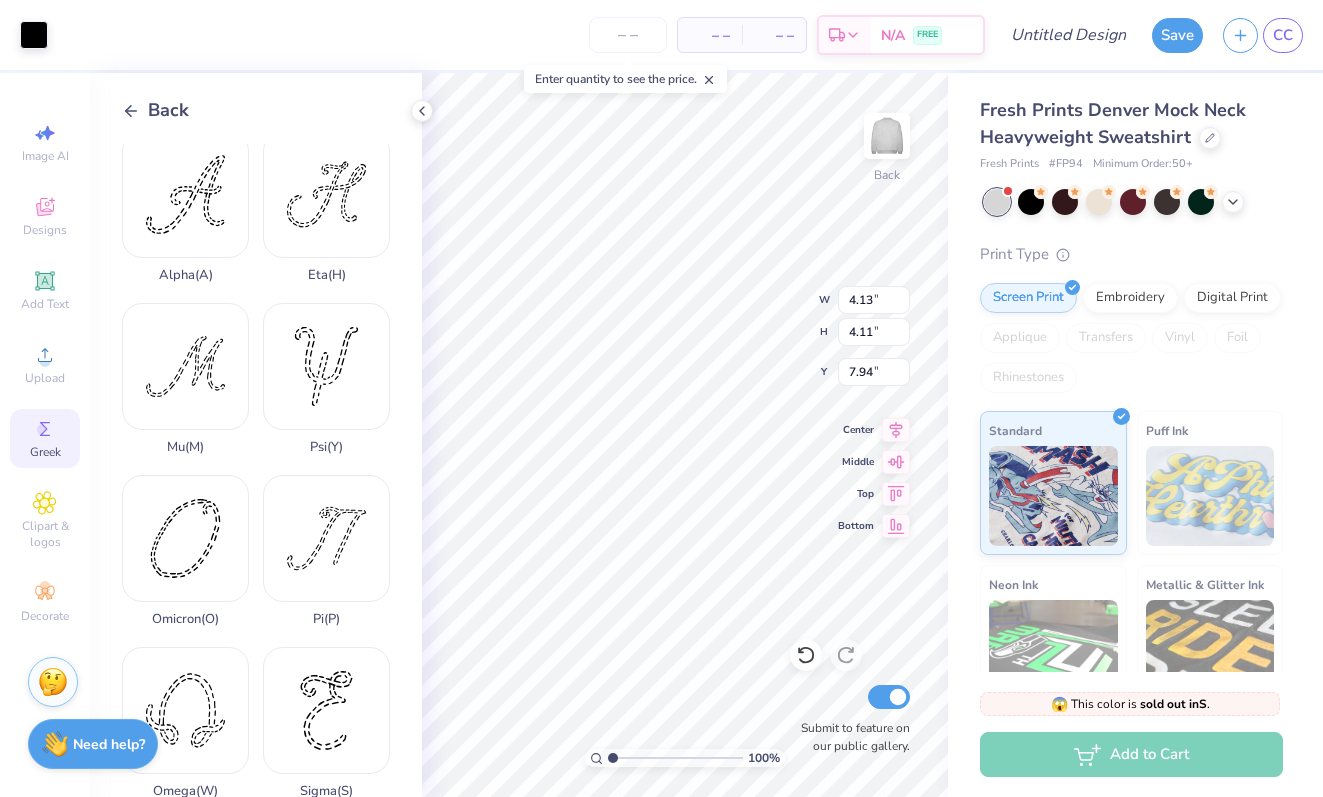type on "13.60" 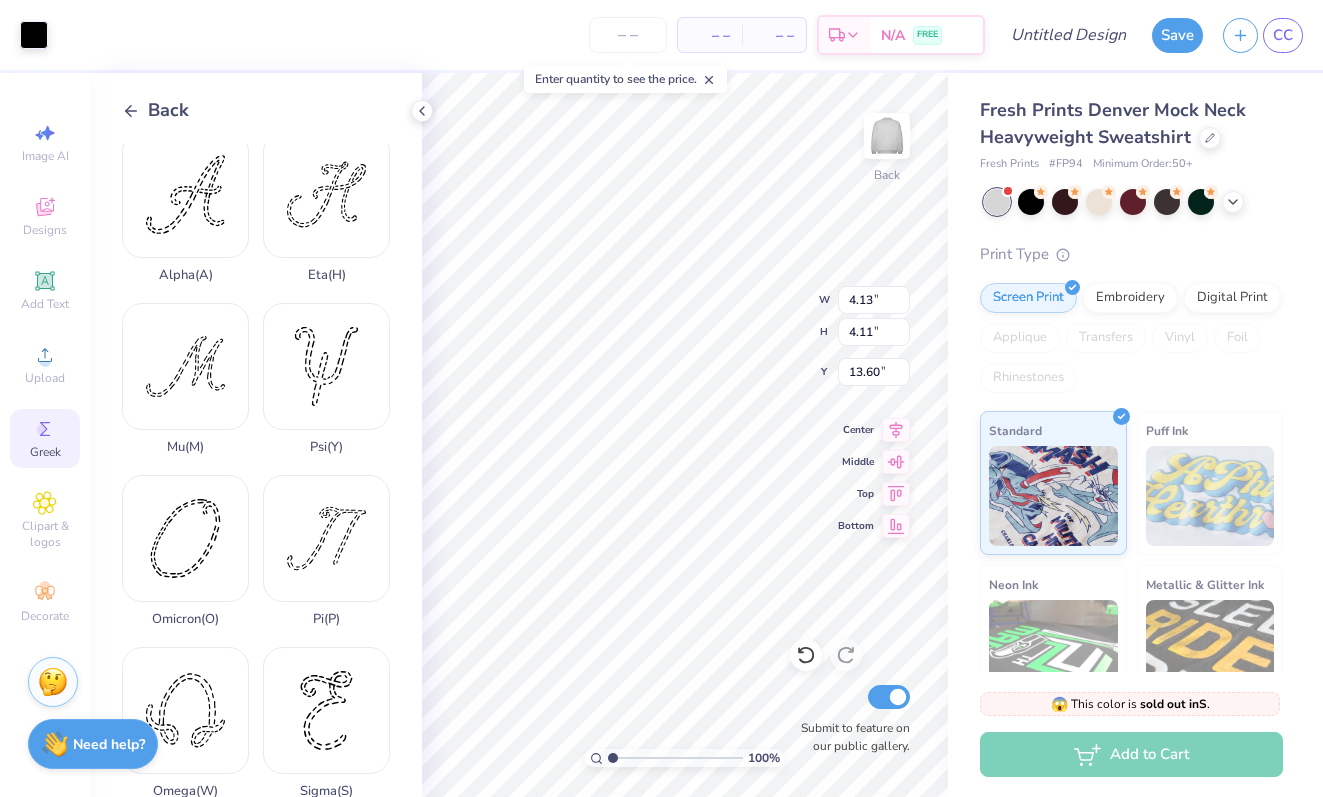 type on "4.10" 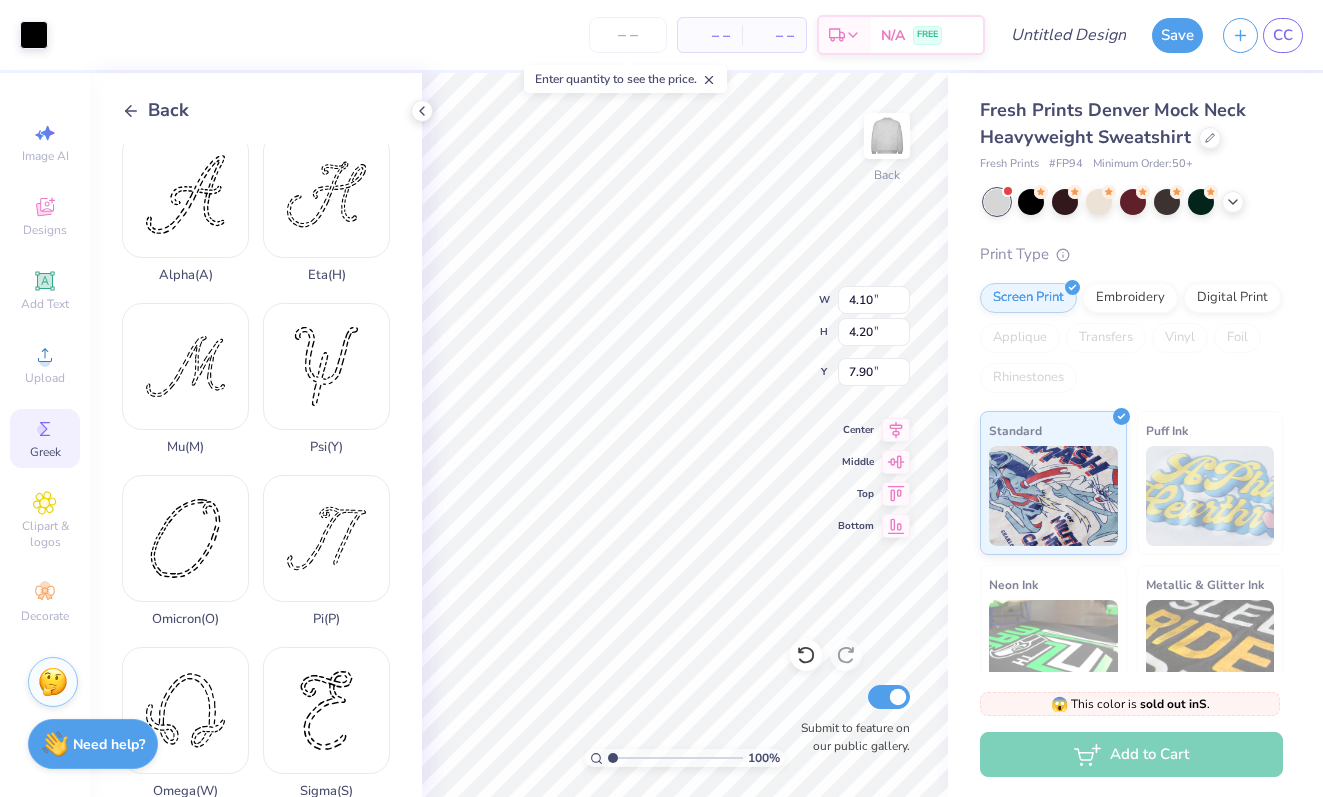 type on "3.00" 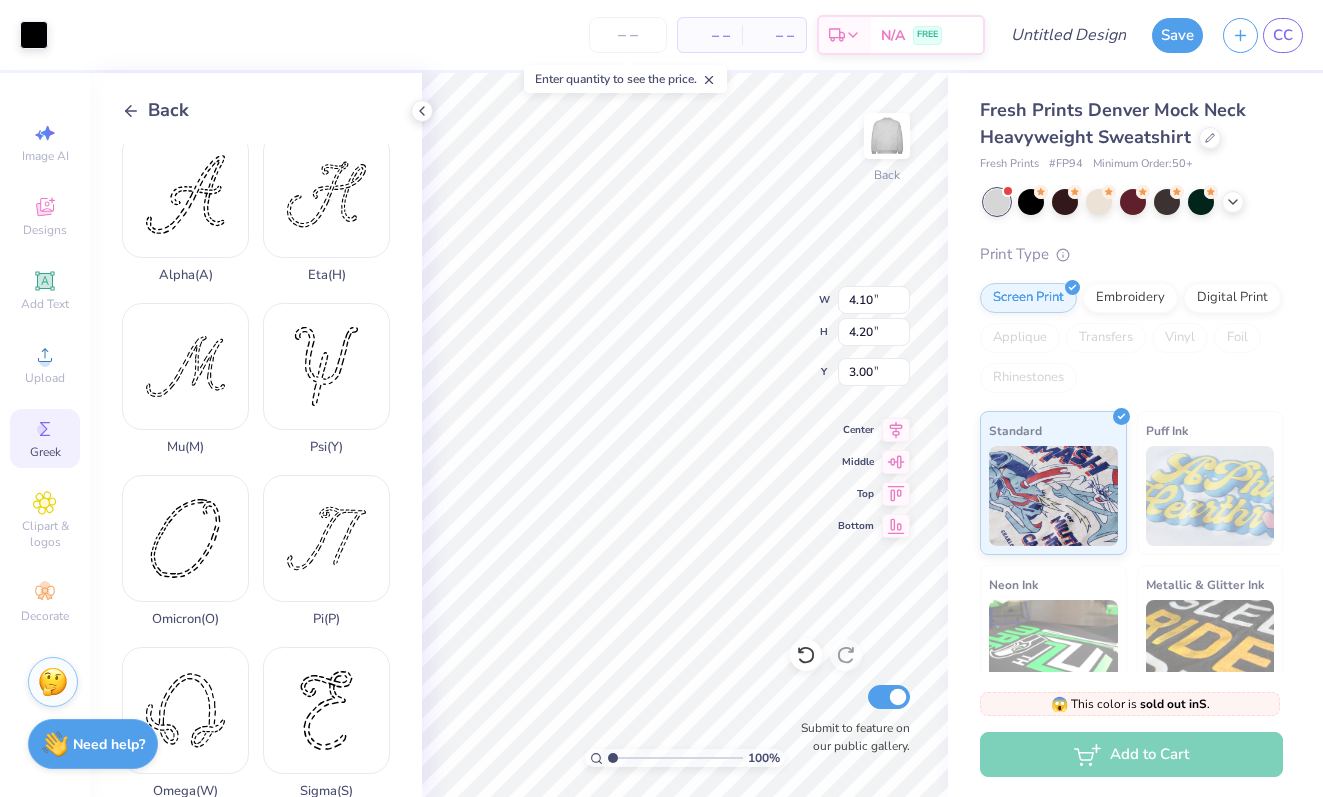 type on "3.35" 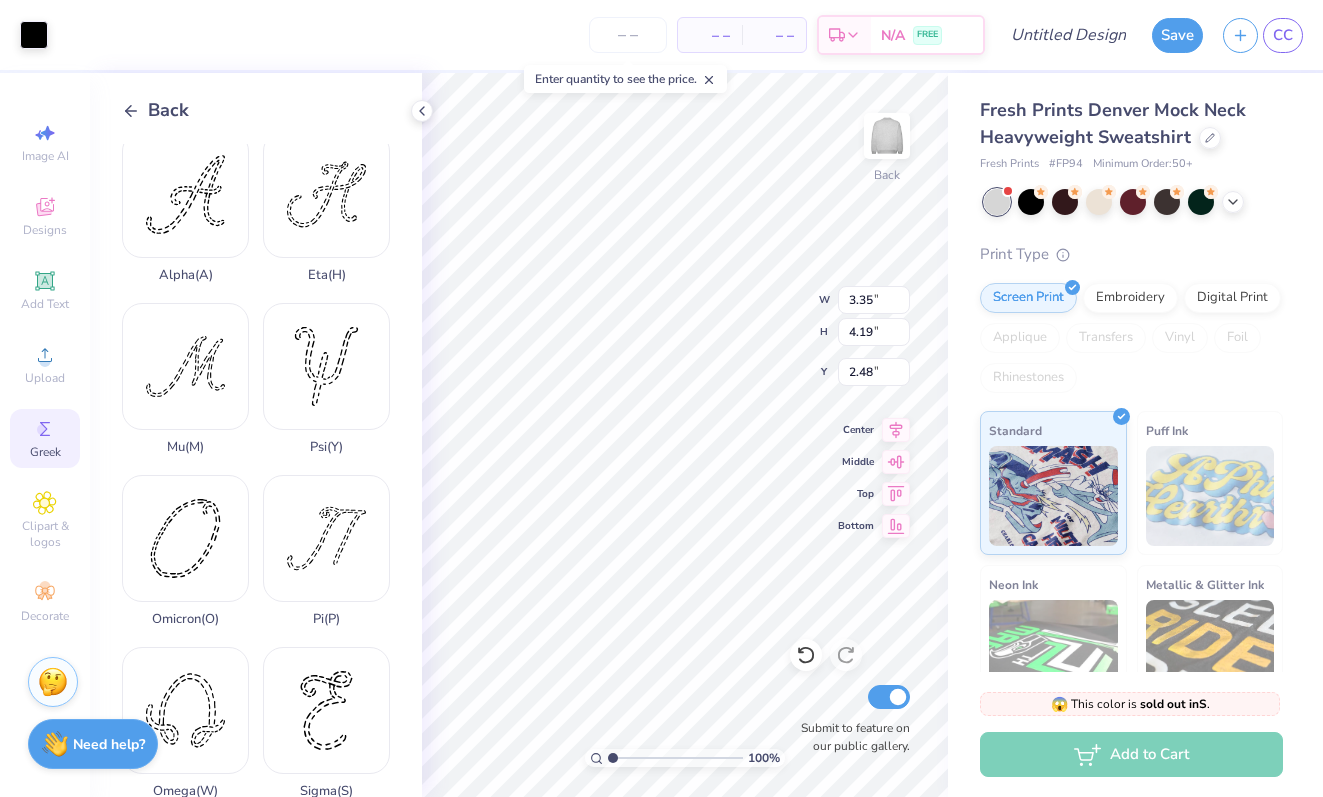 type on "3.00" 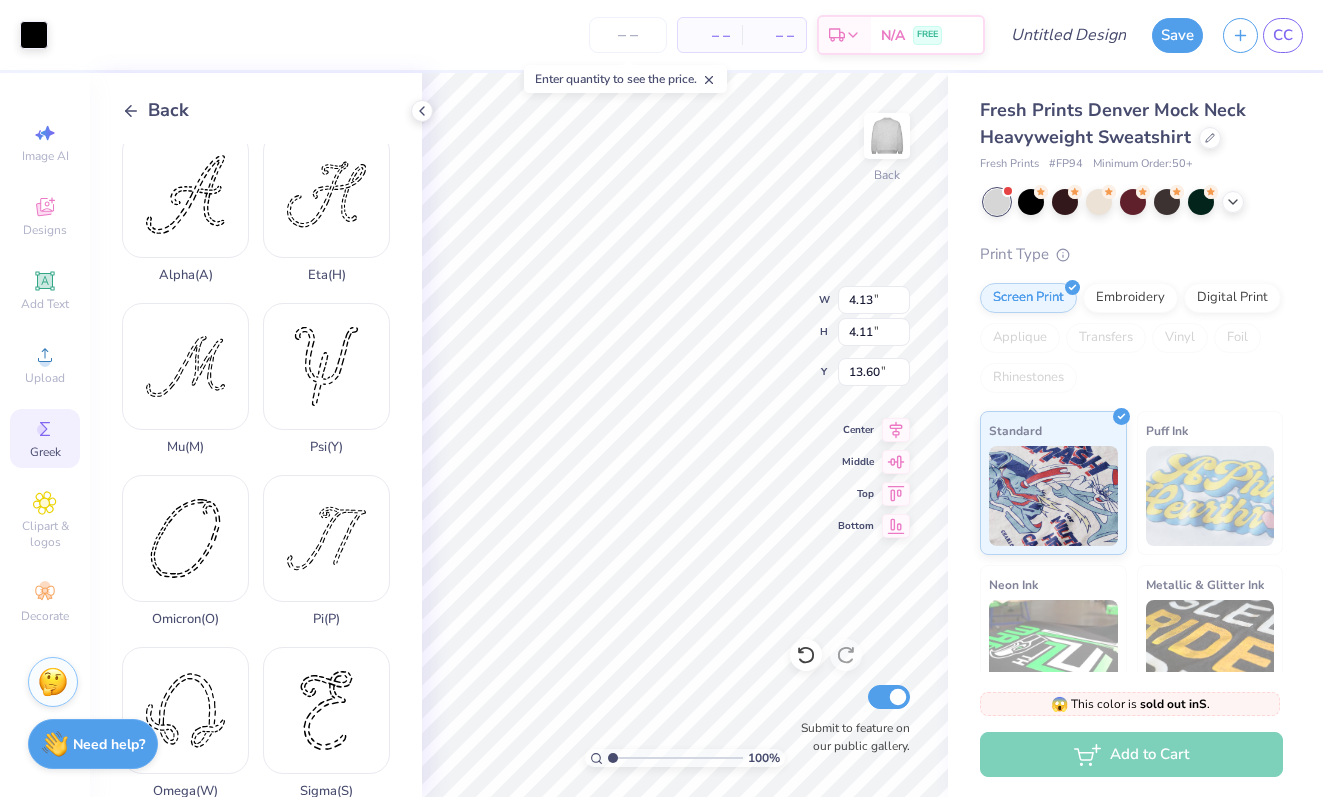 type on "3.00" 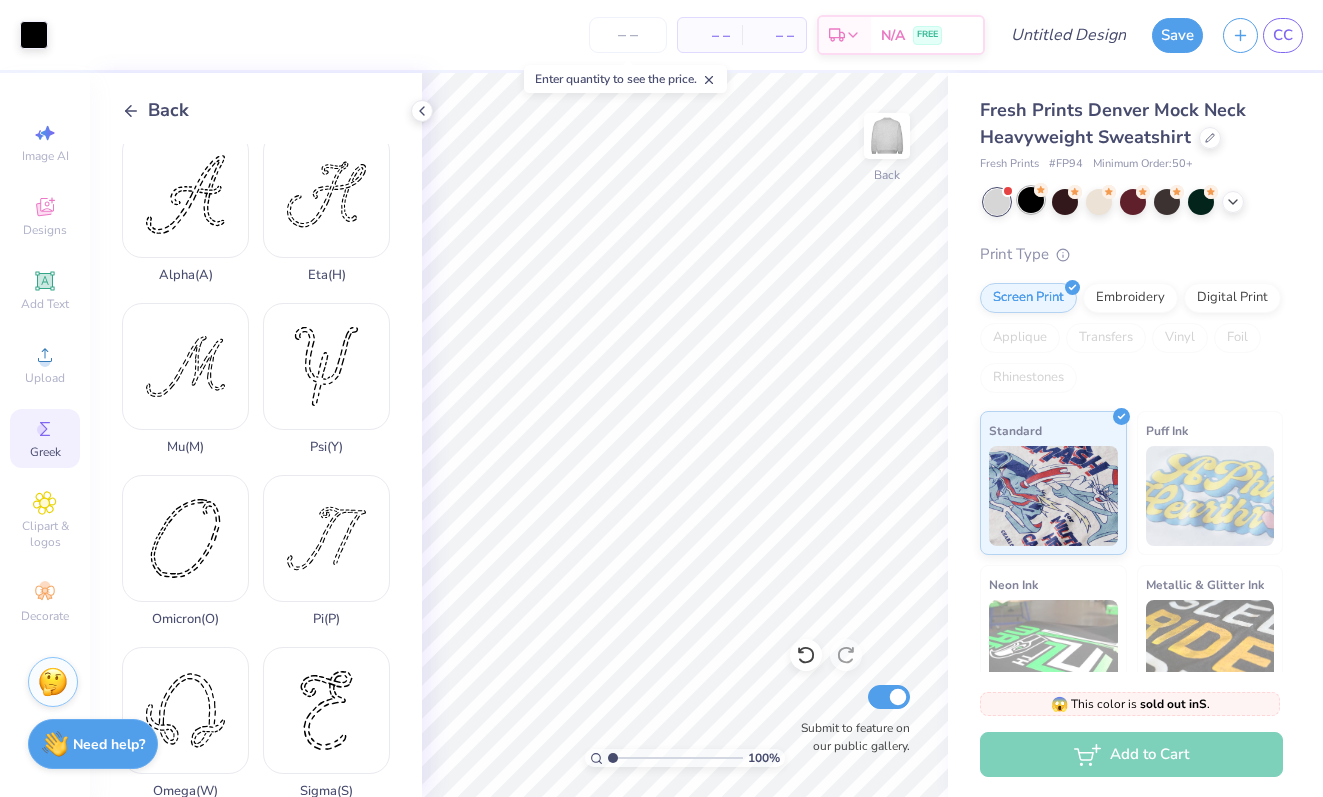 click at bounding box center (1031, 200) 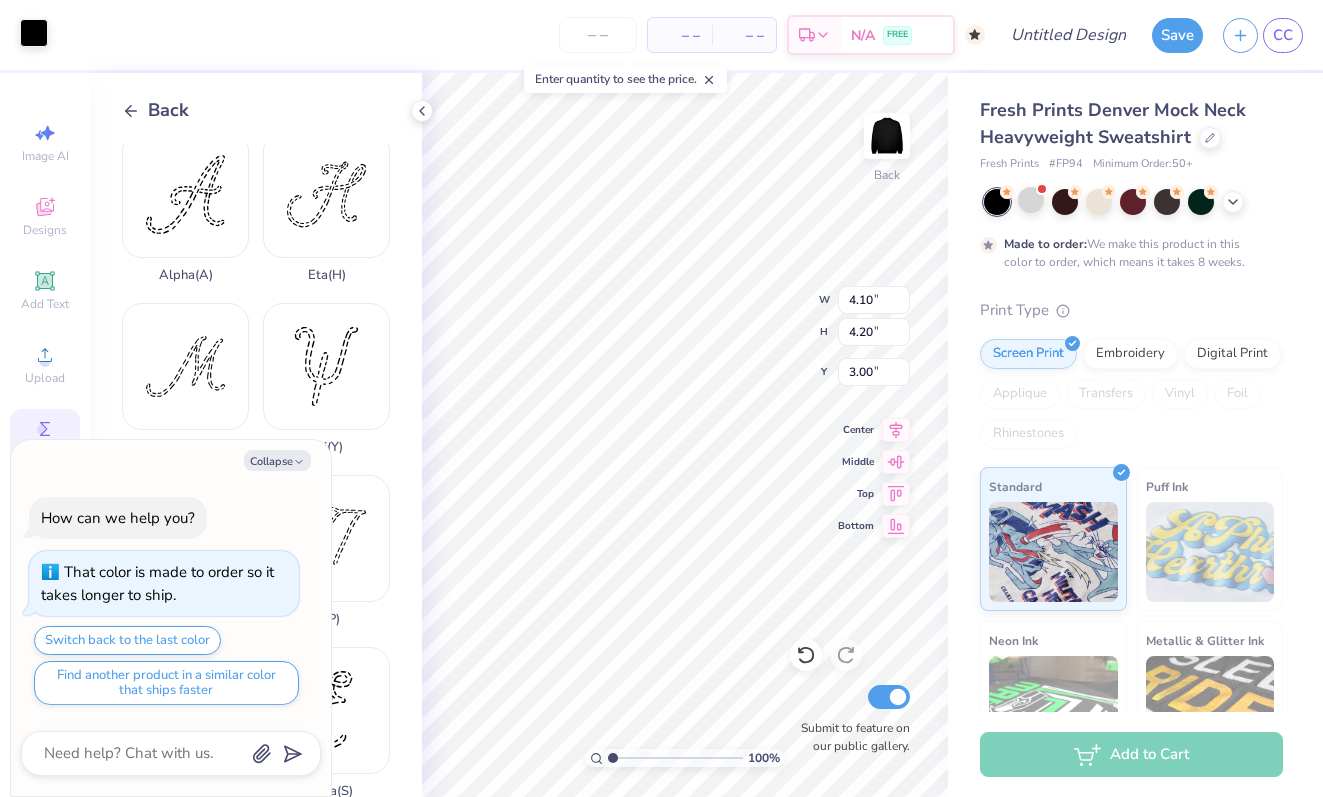 click at bounding box center (34, 33) 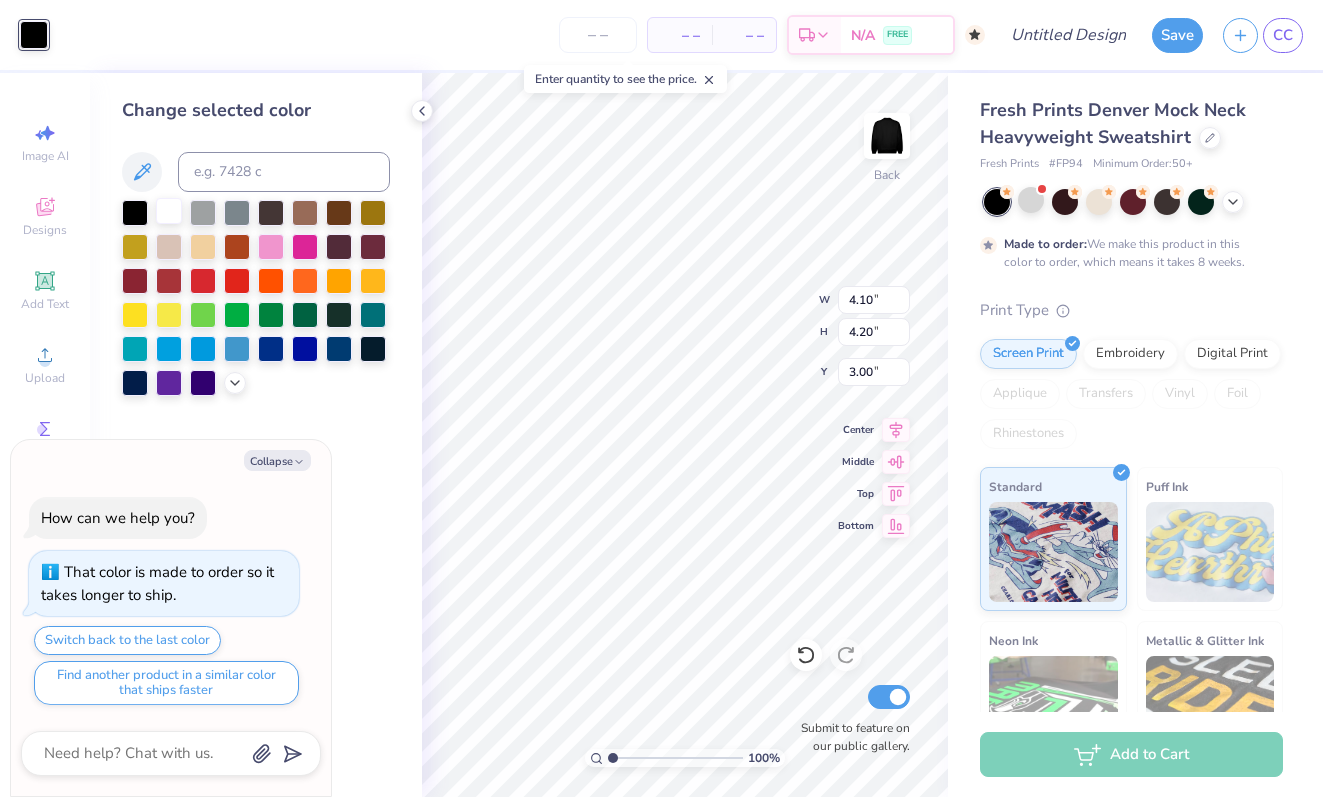 click at bounding box center [169, 211] 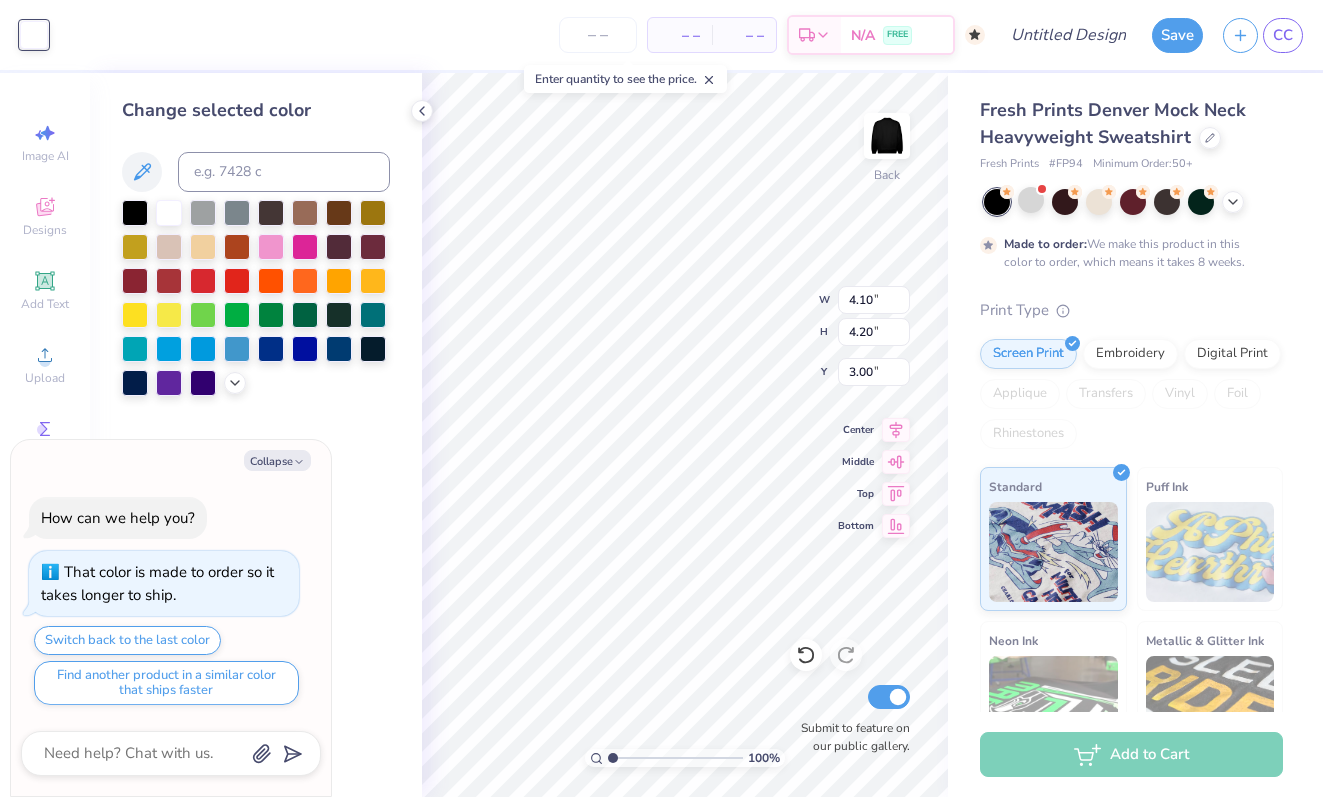 type on "x" 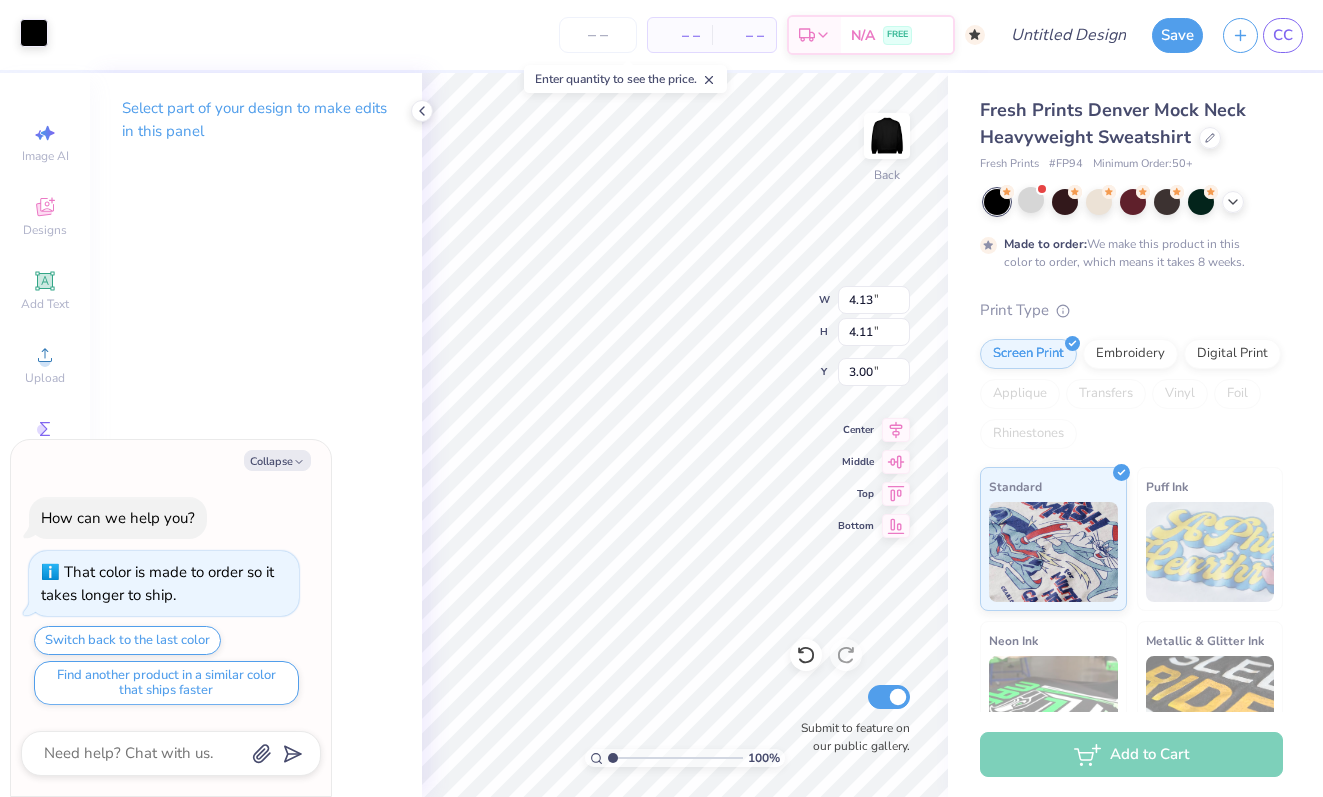 click at bounding box center (34, 33) 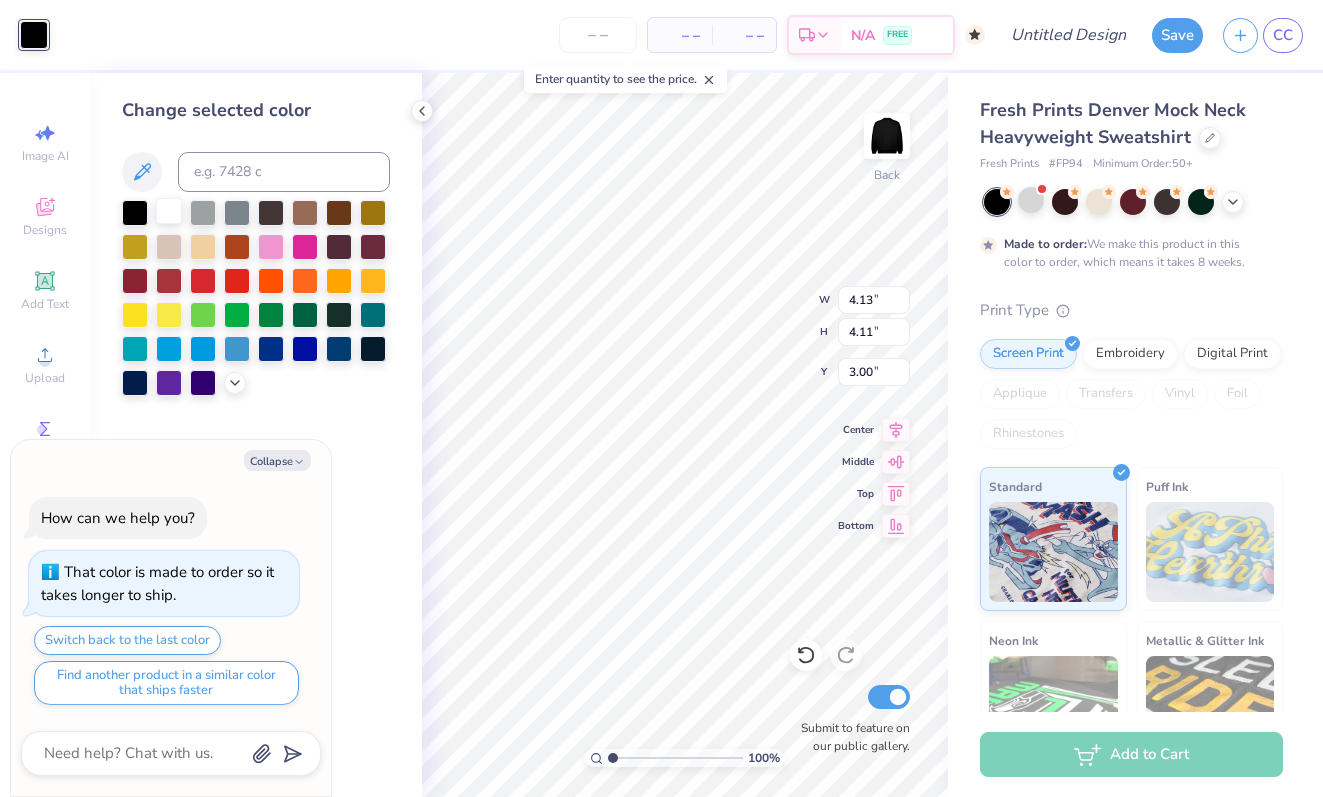 click at bounding box center [169, 211] 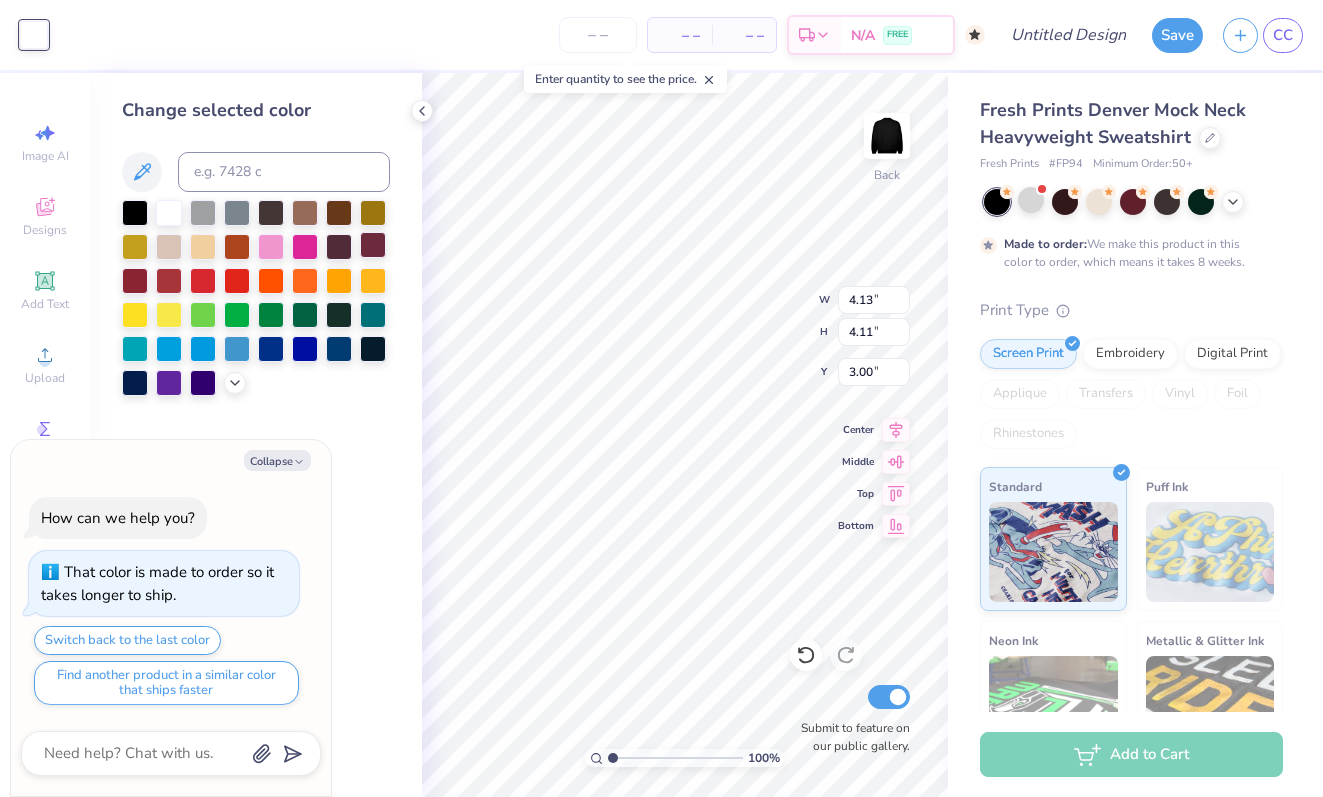 type on "x" 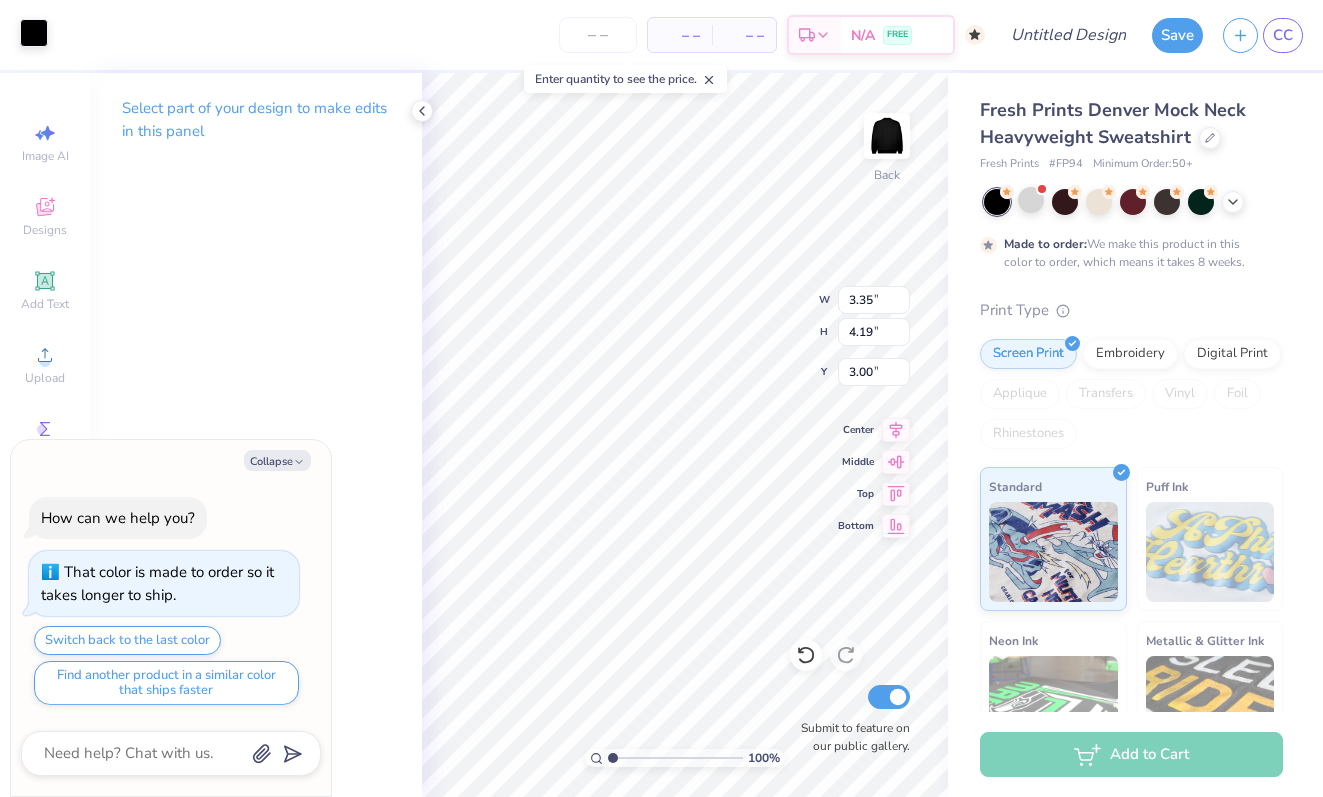 click at bounding box center (34, 33) 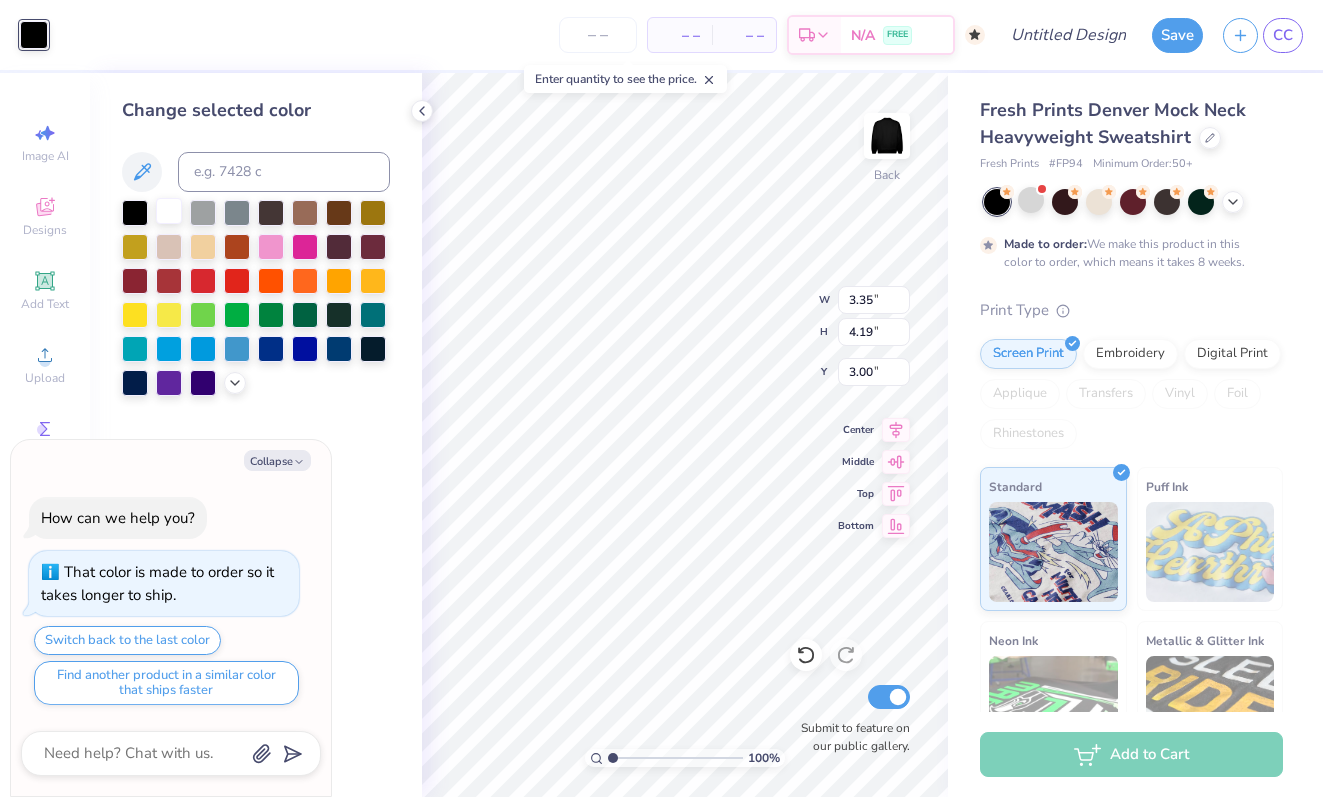 click at bounding box center [169, 211] 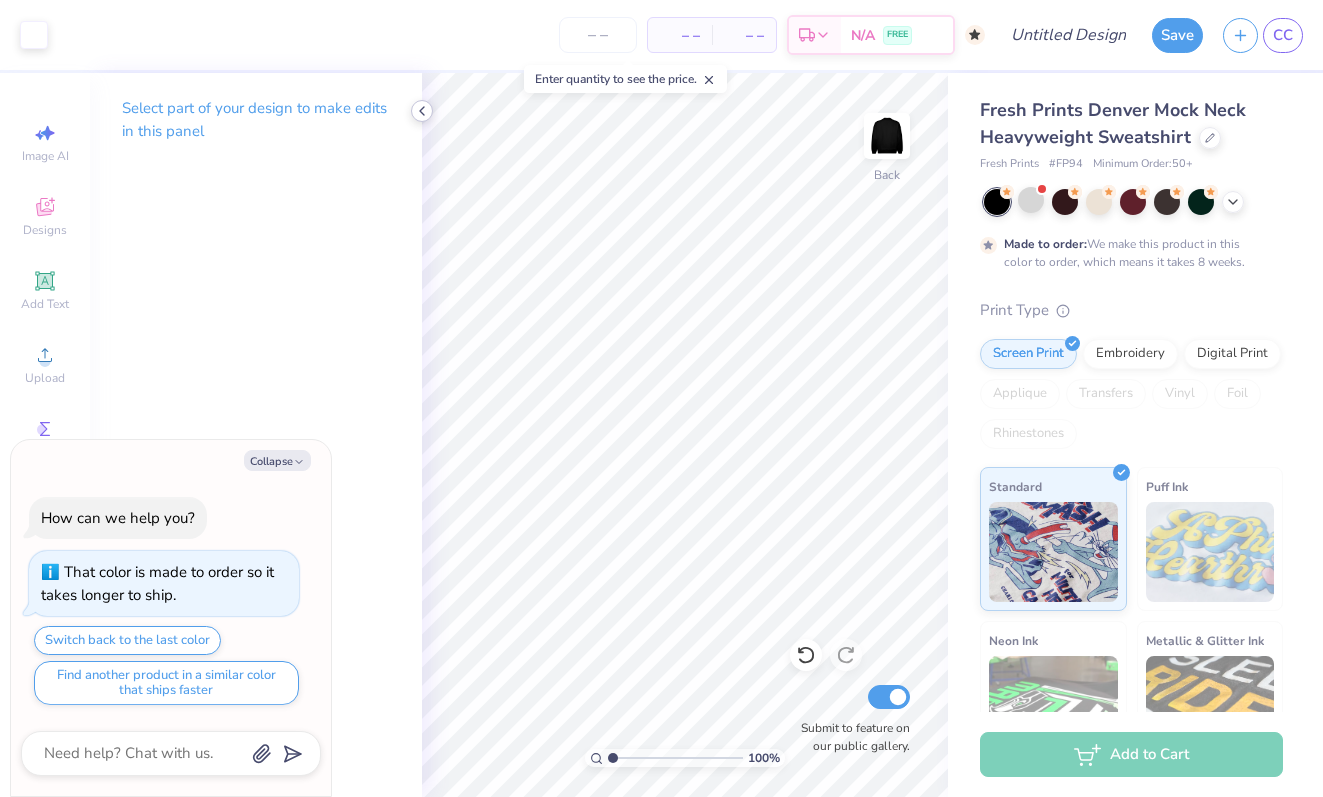 click 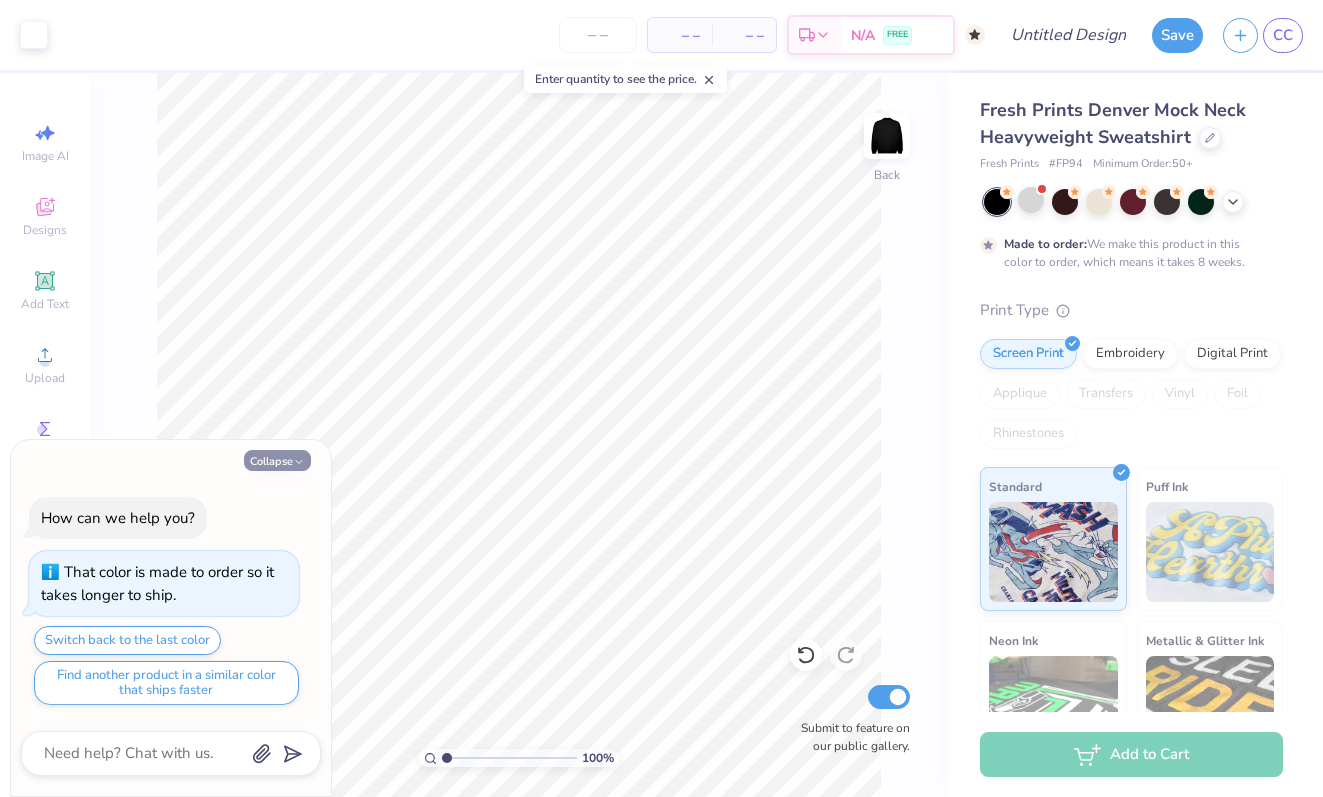click on "Collapse" at bounding box center (277, 460) 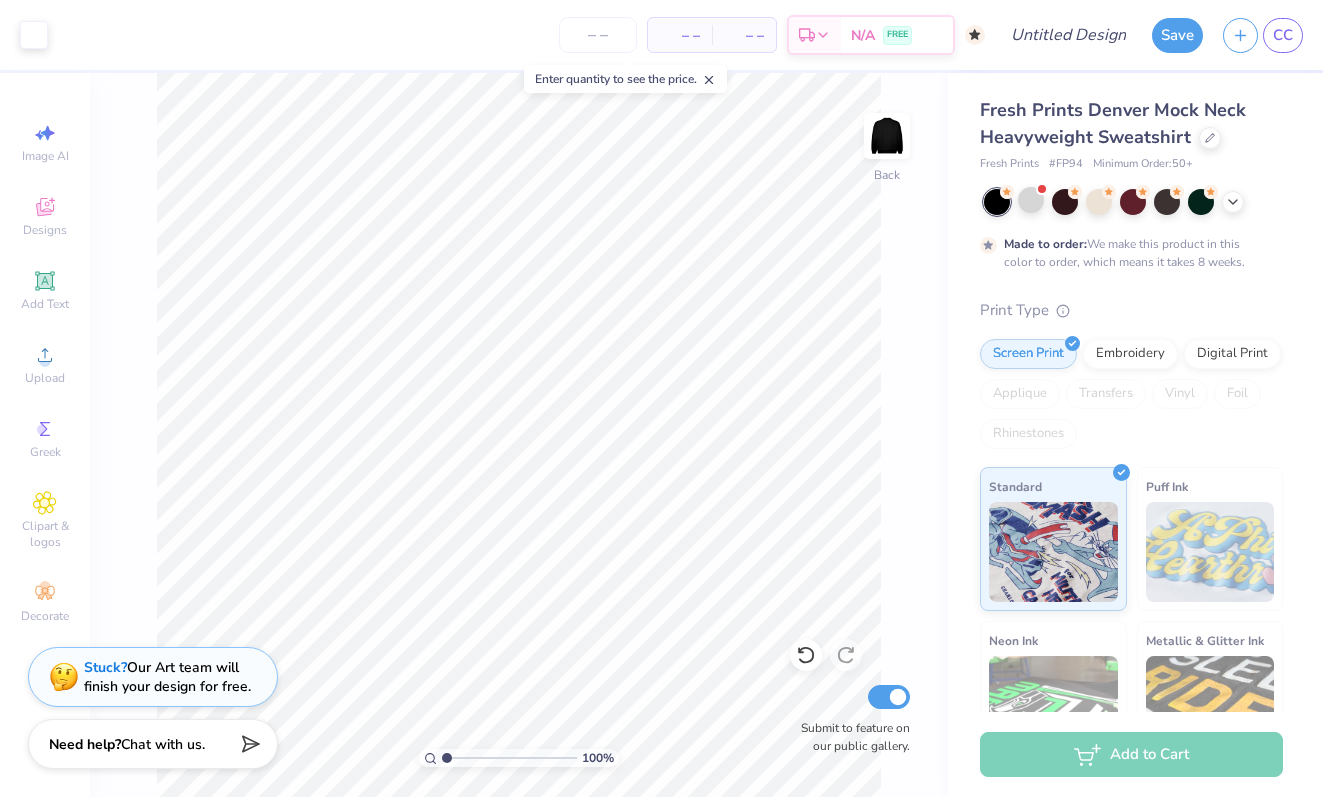 click on "100  % Back Submit to feature on our public gallery." at bounding box center [519, 435] 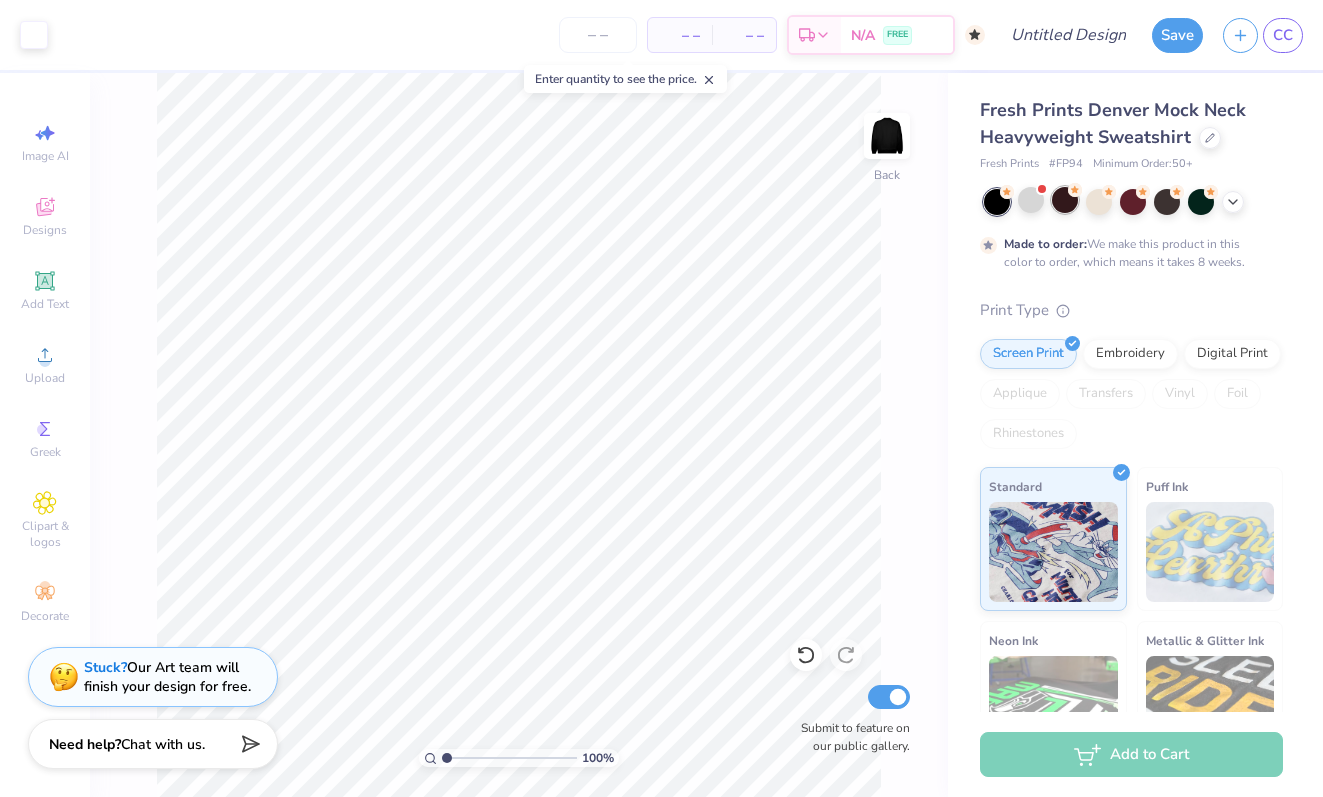 click at bounding box center (1065, 200) 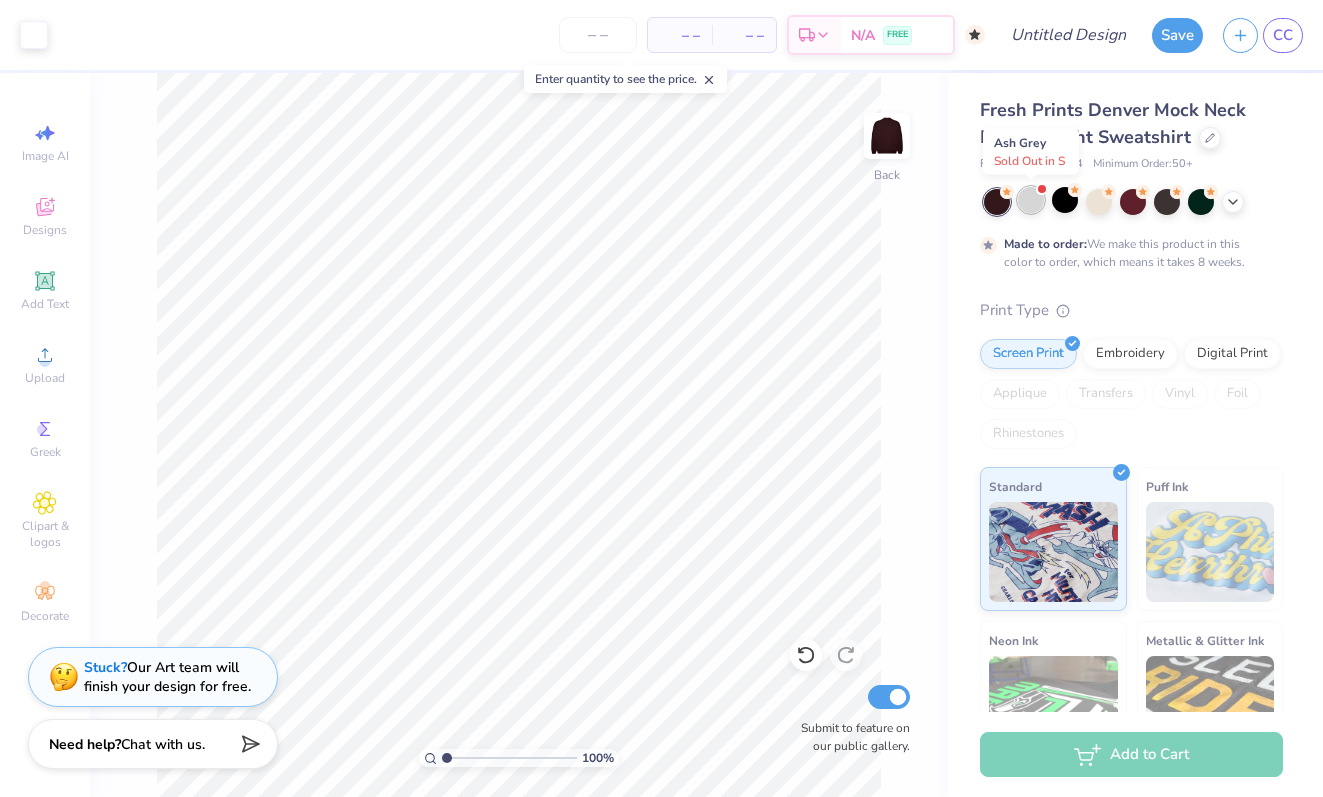 click at bounding box center (1031, 200) 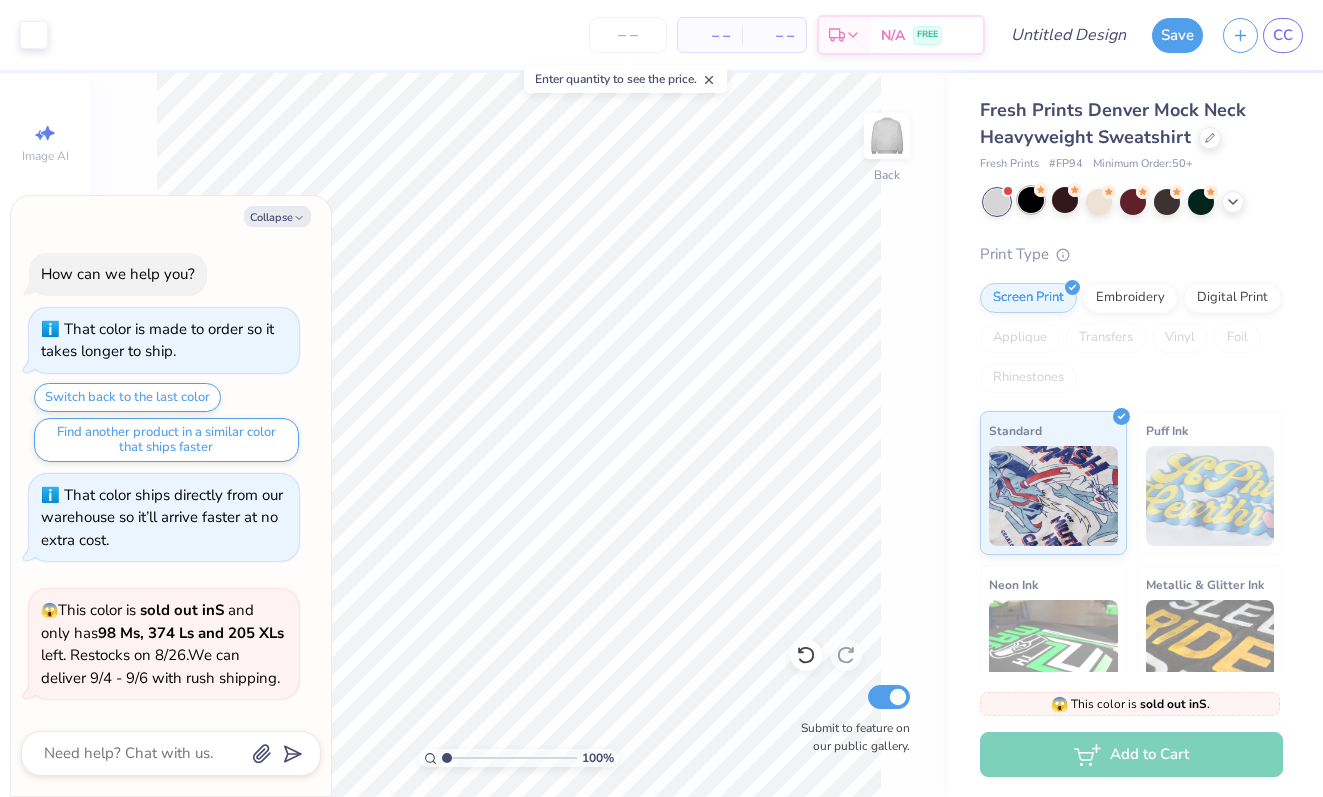 scroll, scrollTop: 138, scrollLeft: 0, axis: vertical 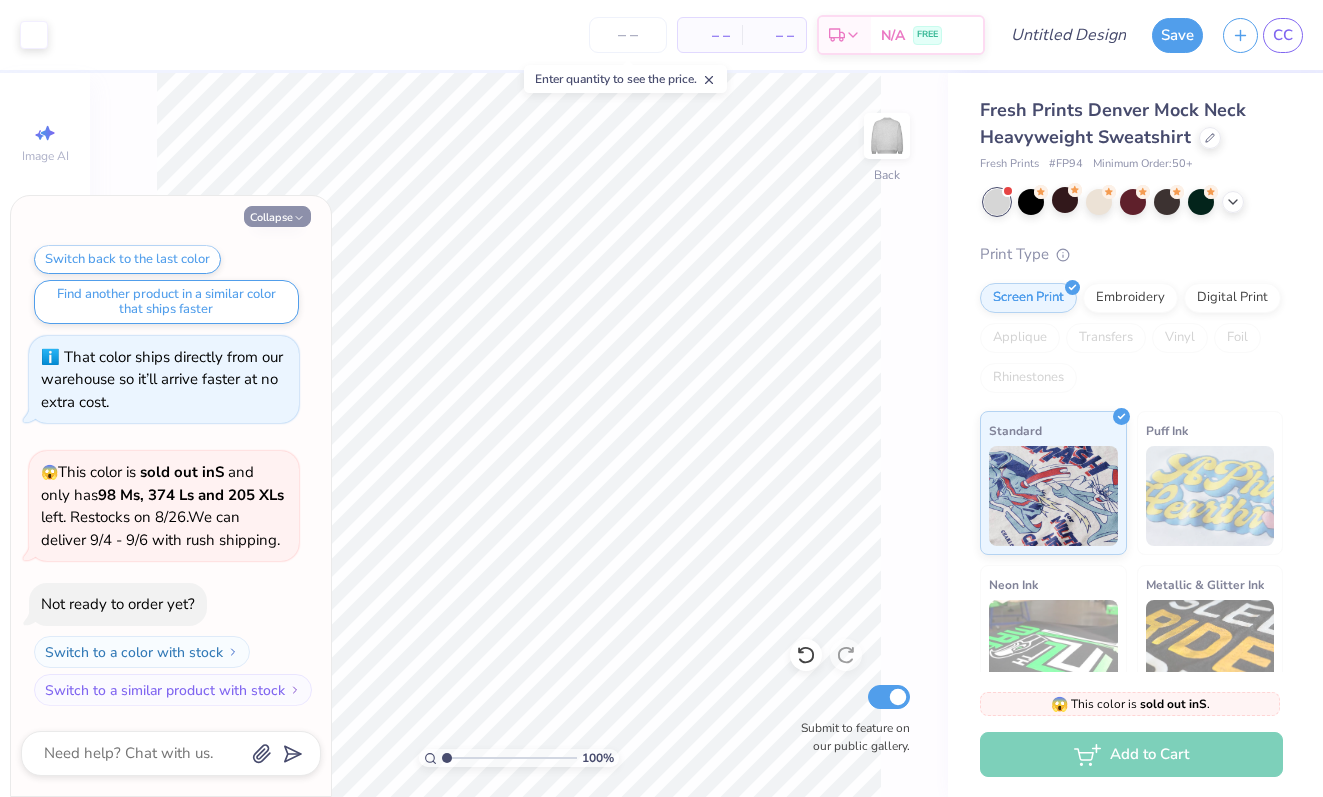 click on "Collapse" at bounding box center (277, 216) 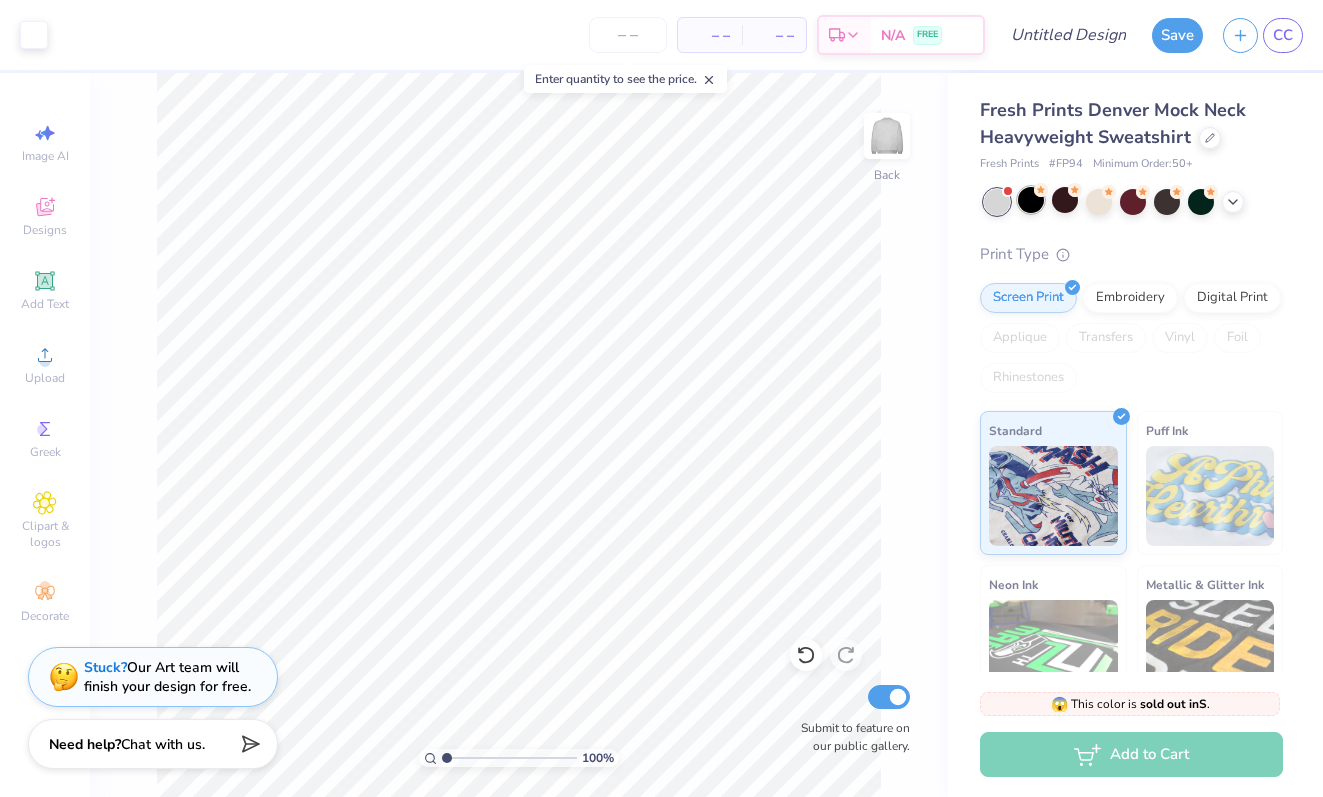 click at bounding box center (1031, 200) 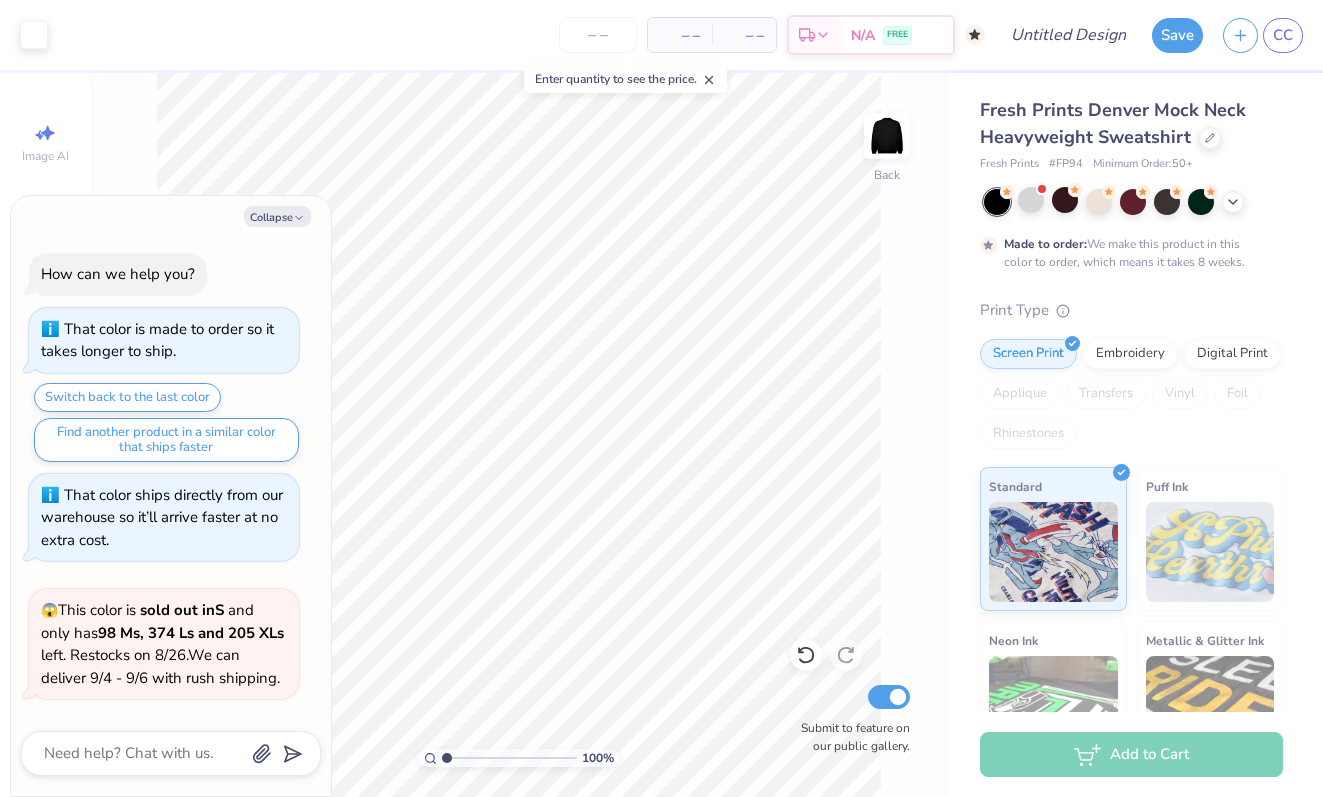 scroll, scrollTop: 304, scrollLeft: 0, axis: vertical 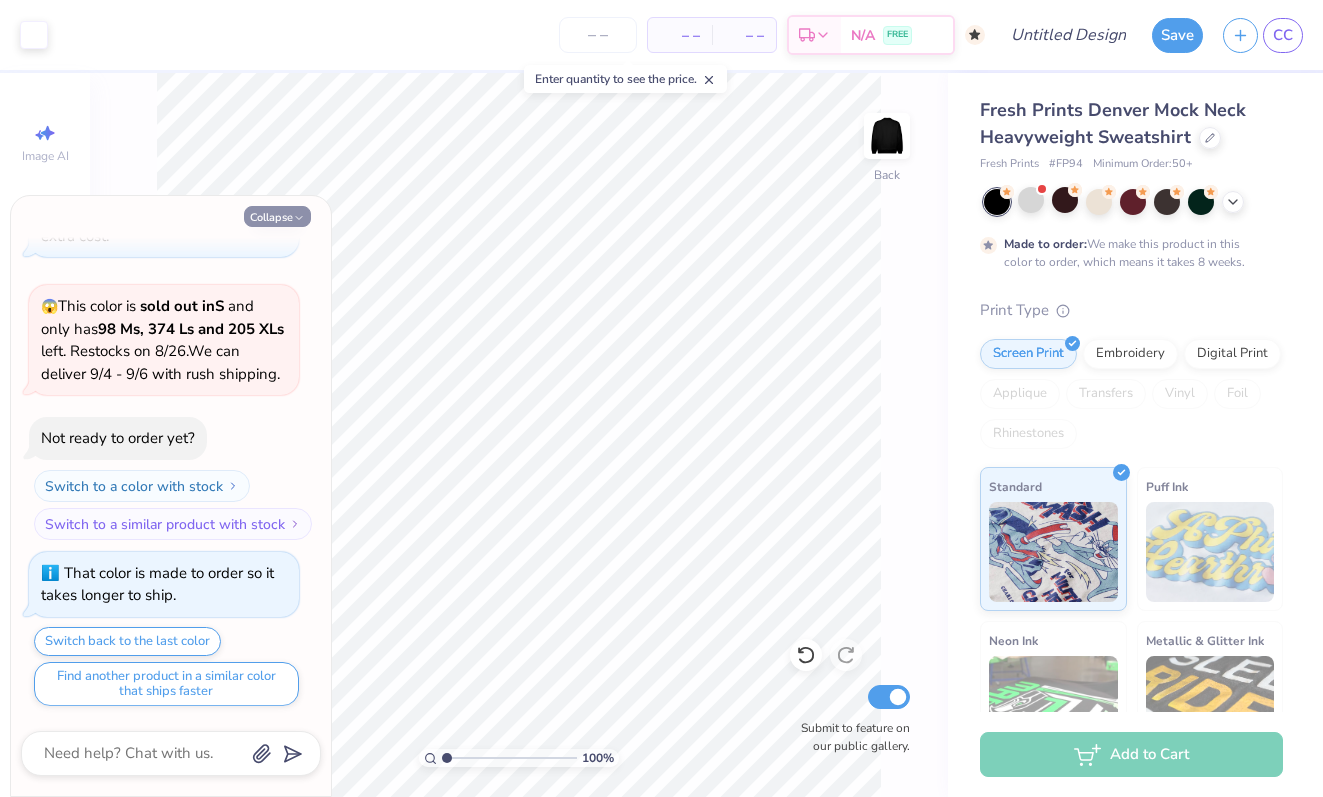 click on "Collapse" at bounding box center [277, 216] 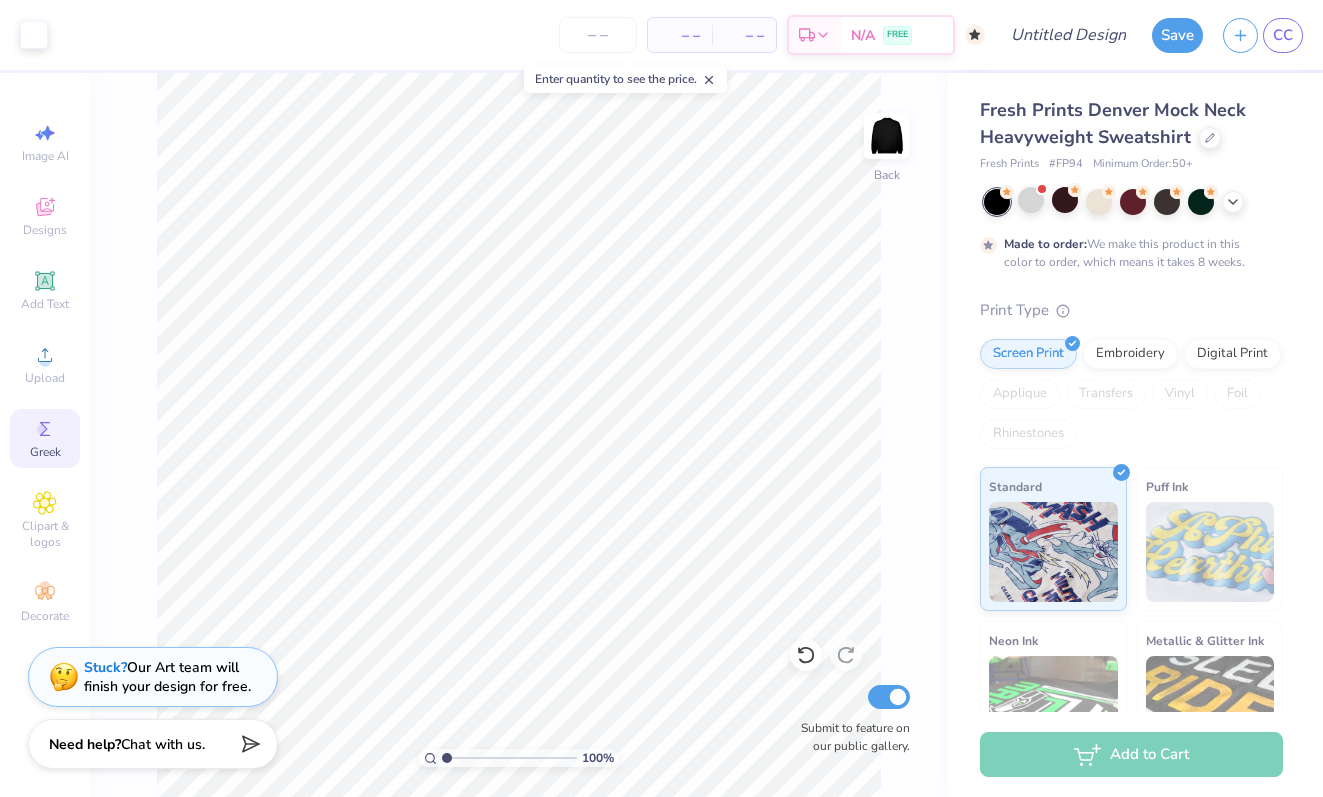 click 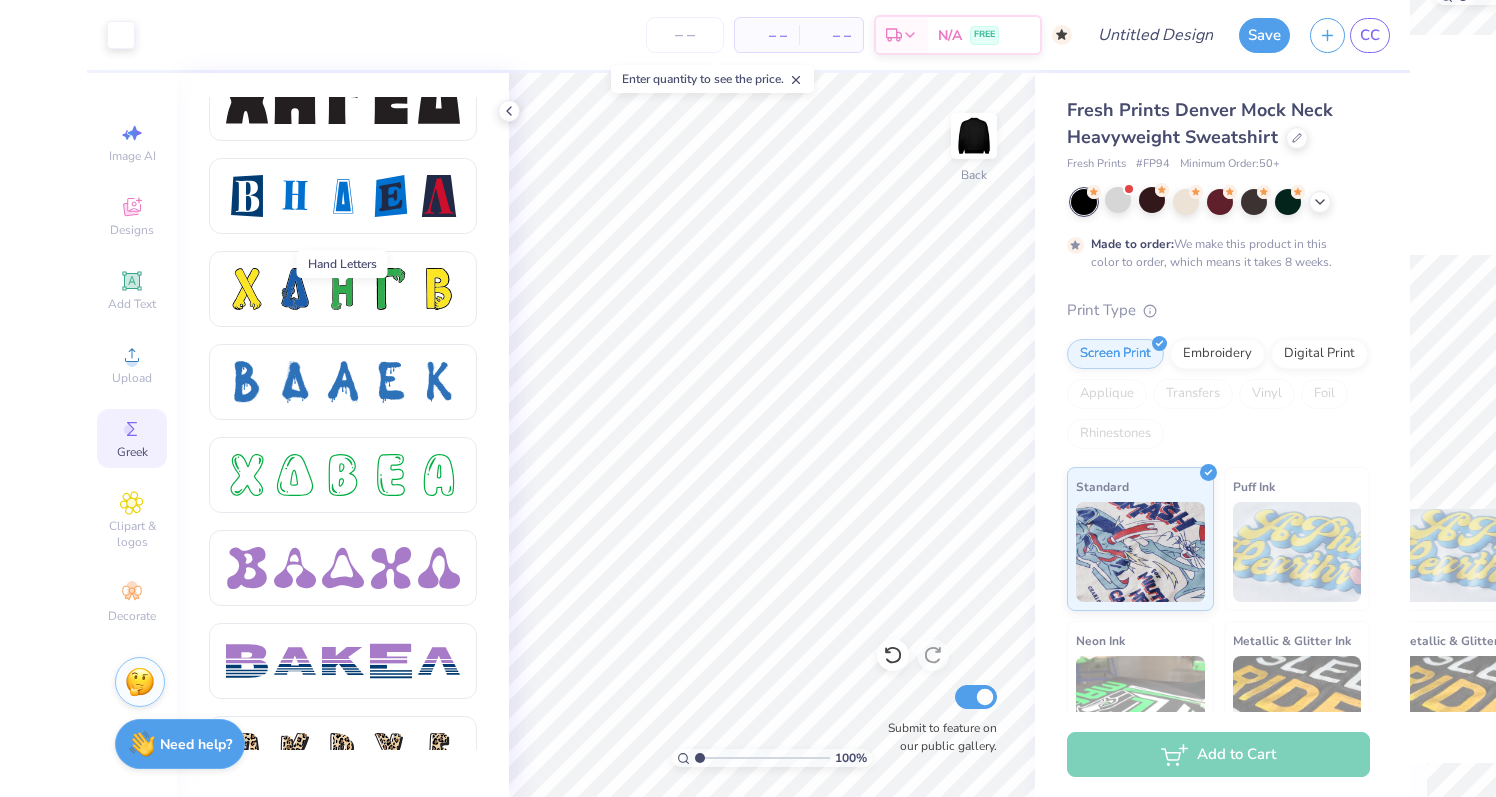 scroll, scrollTop: 2730, scrollLeft: 0, axis: vertical 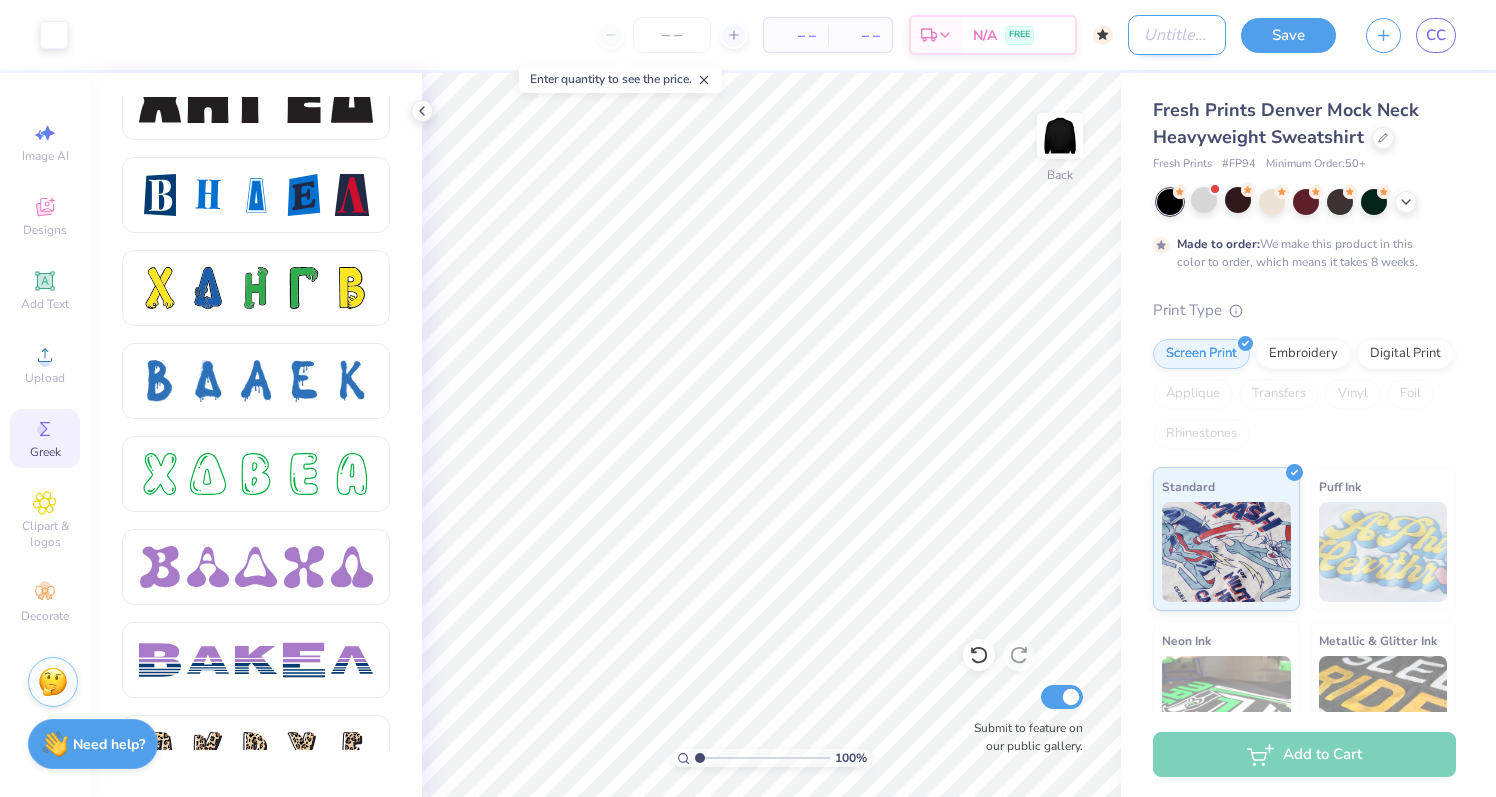 click on "Design Title" at bounding box center (1177, 35) 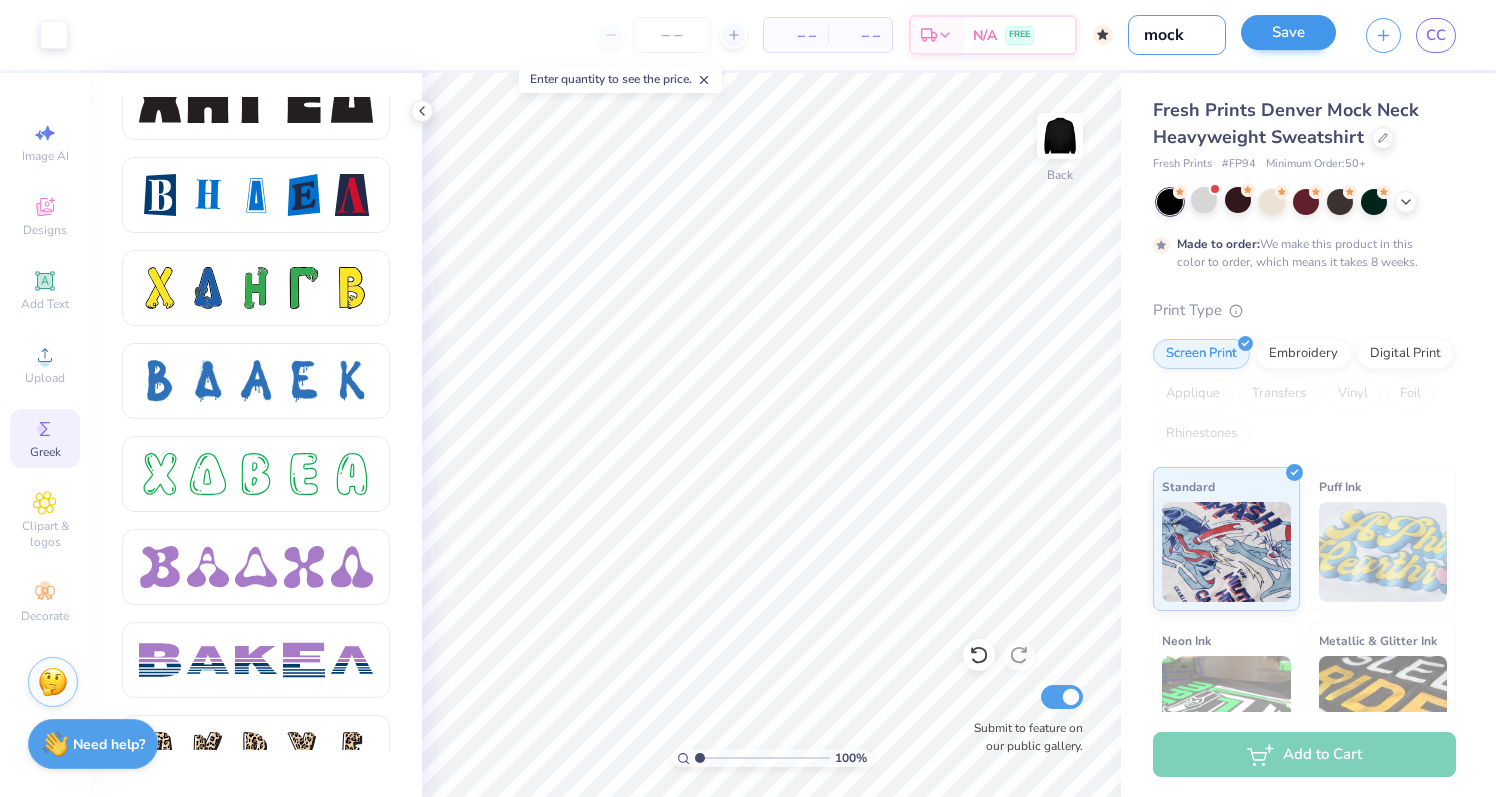 type on "mock" 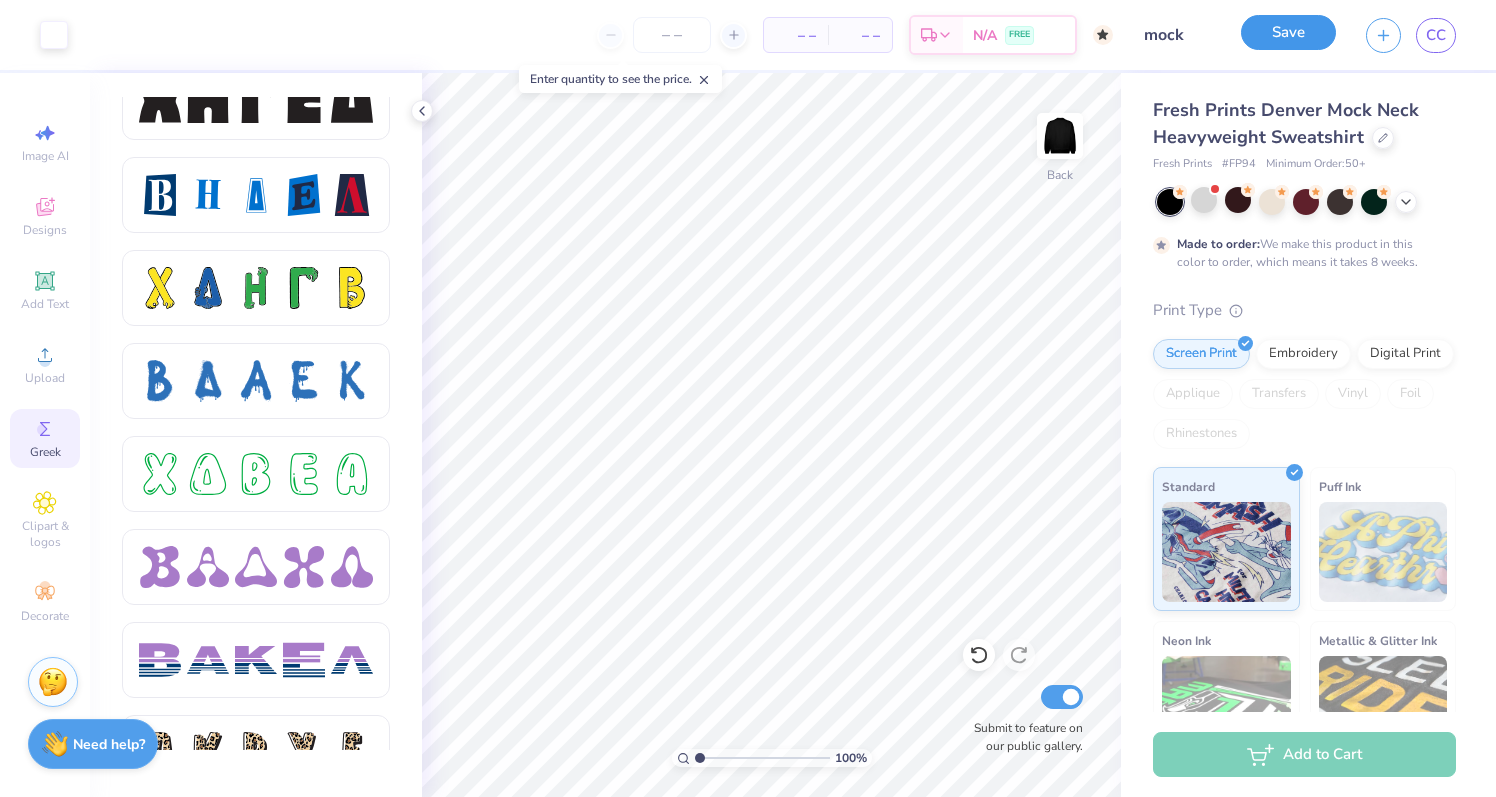 click on "Save" at bounding box center (1288, 32) 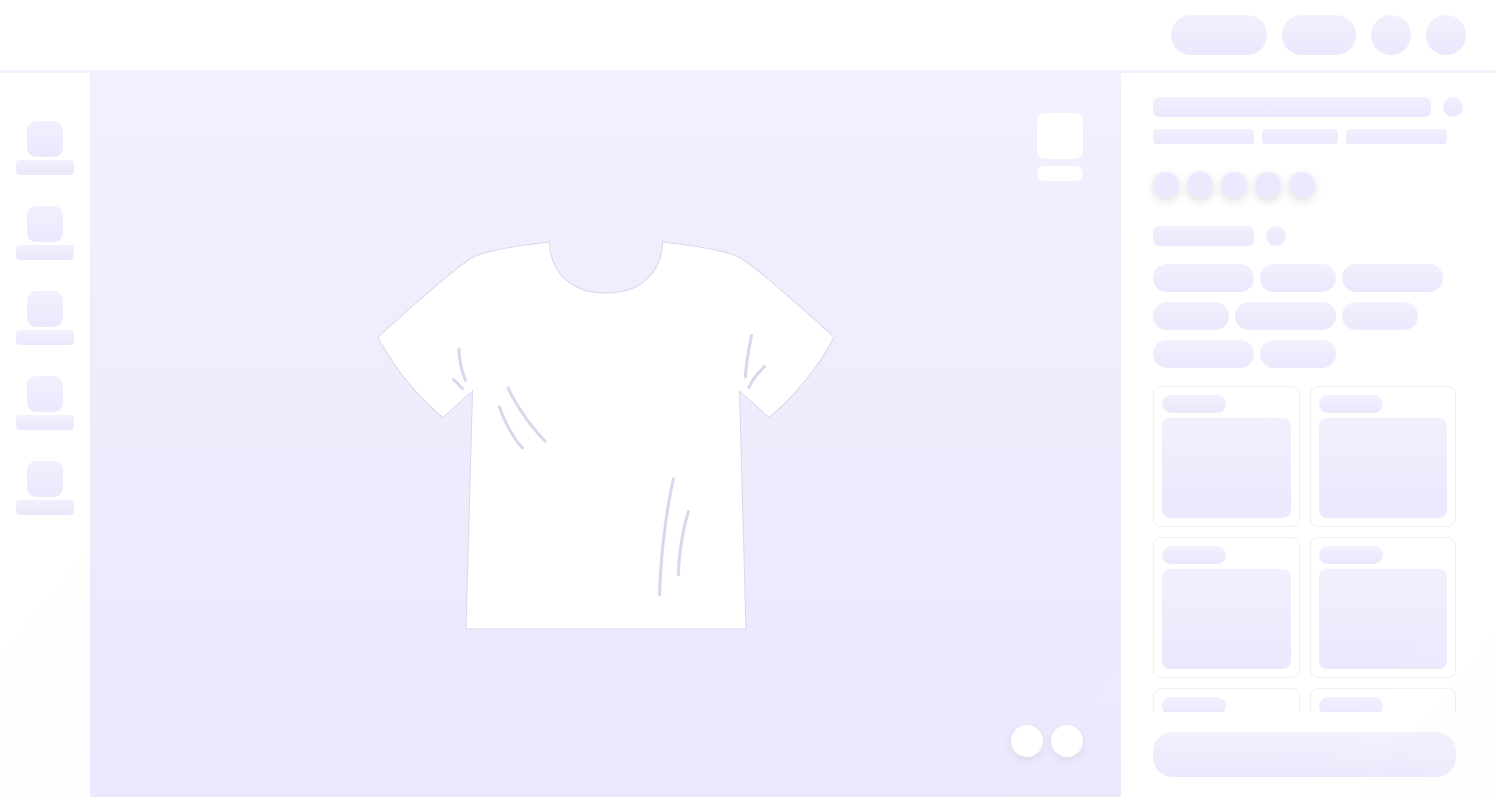 scroll, scrollTop: 0, scrollLeft: 0, axis: both 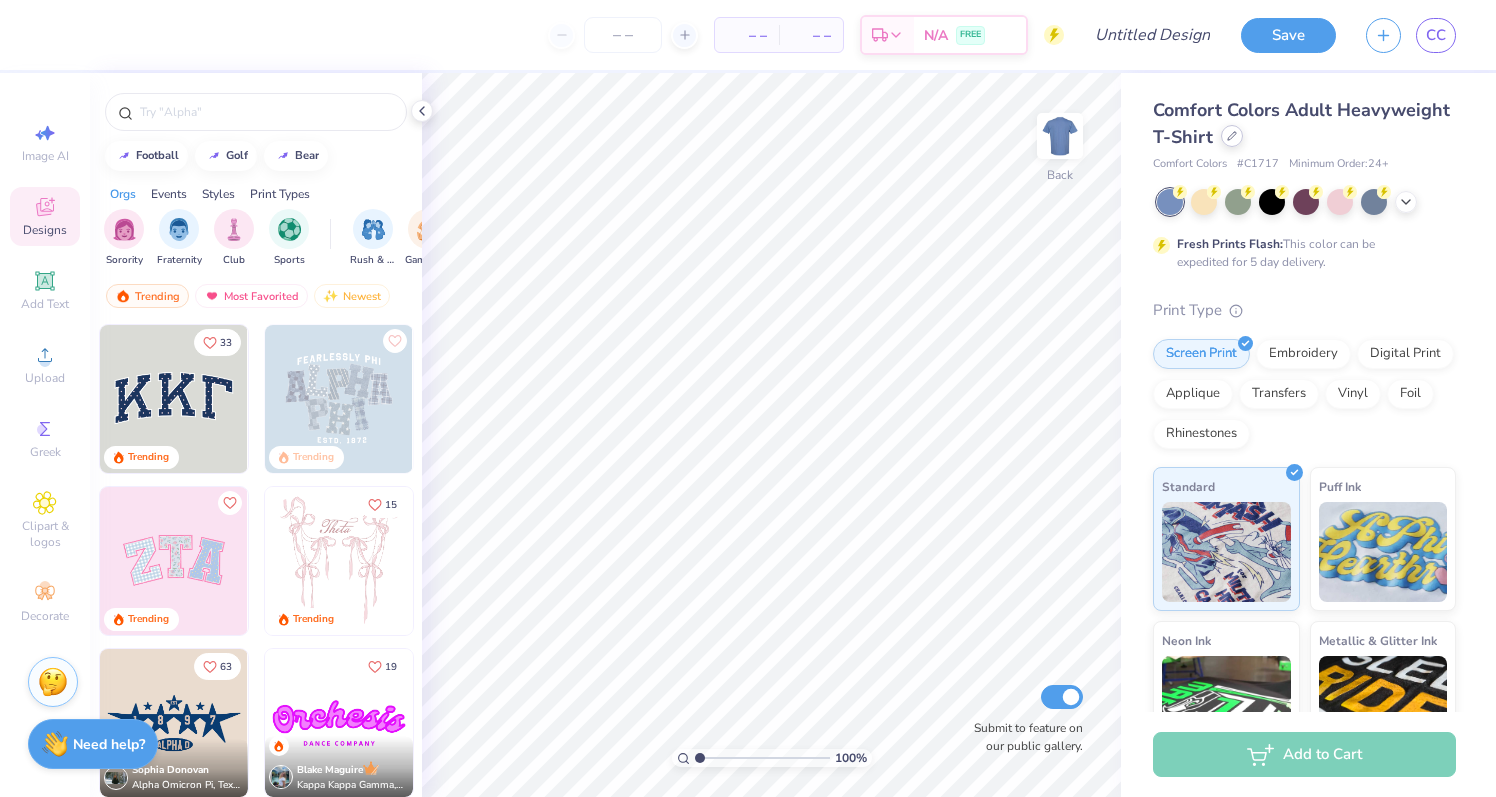 click at bounding box center (1232, 136) 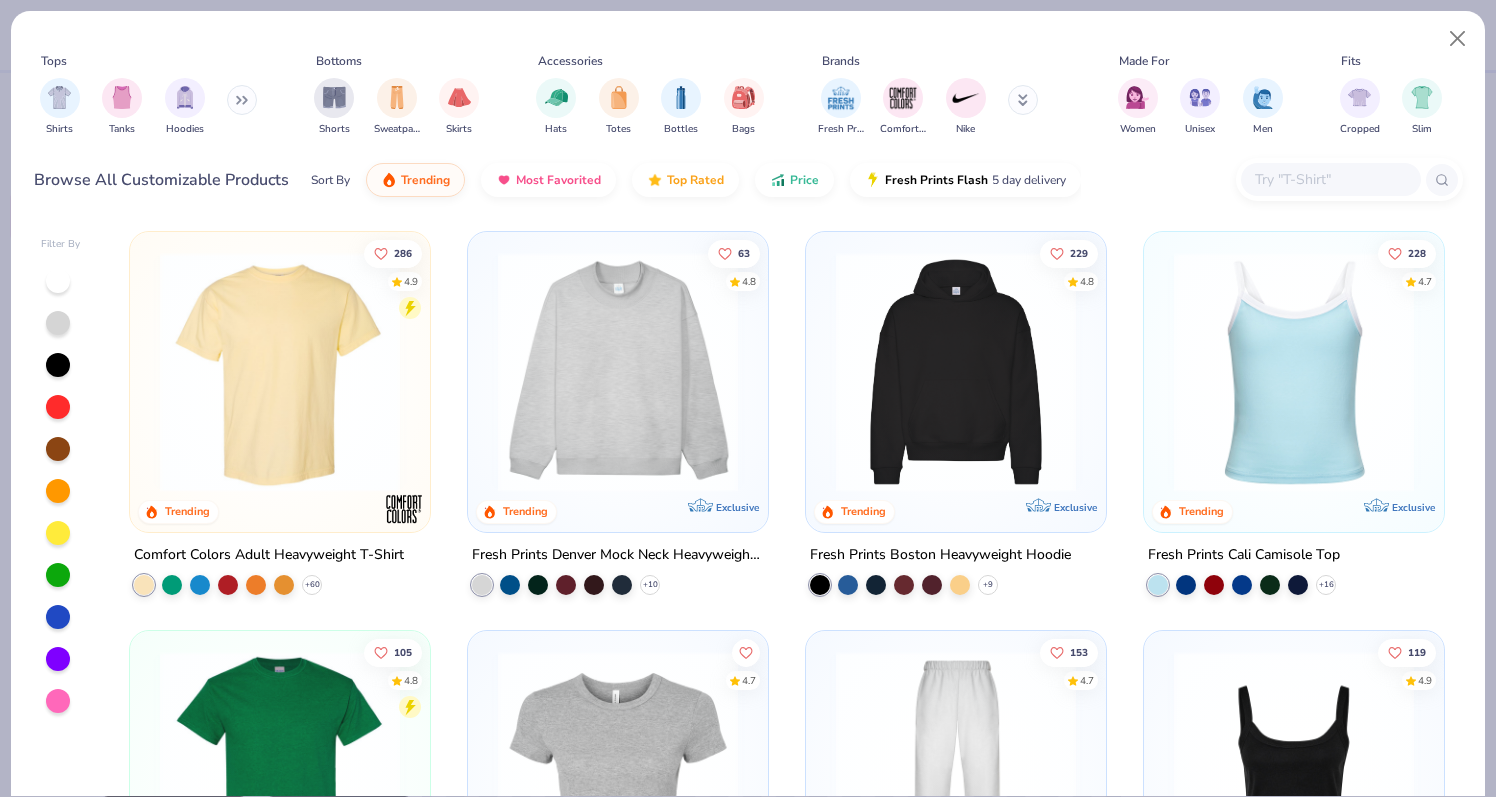 click at bounding box center (618, 372) 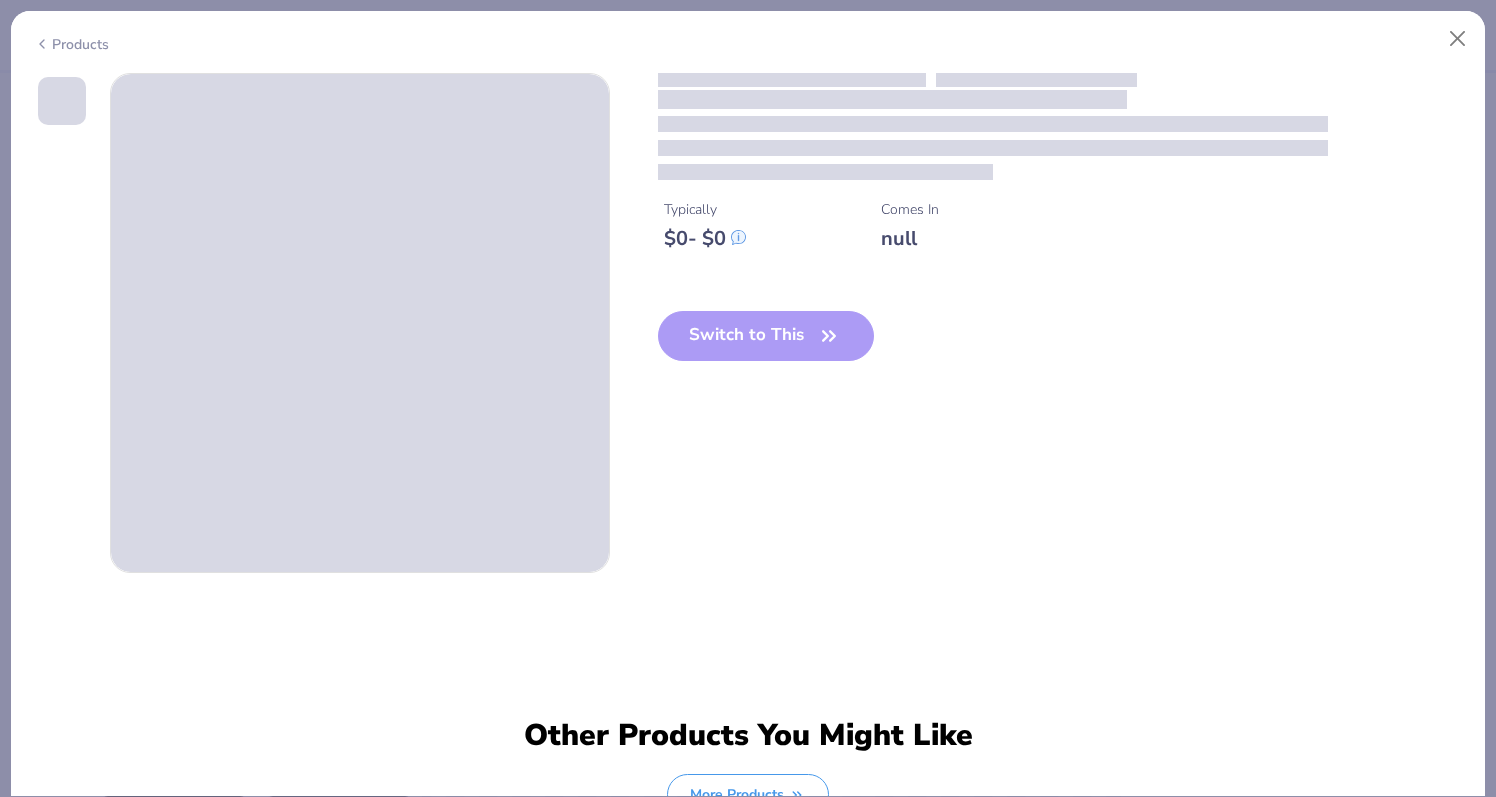 click at bounding box center [360, 323] 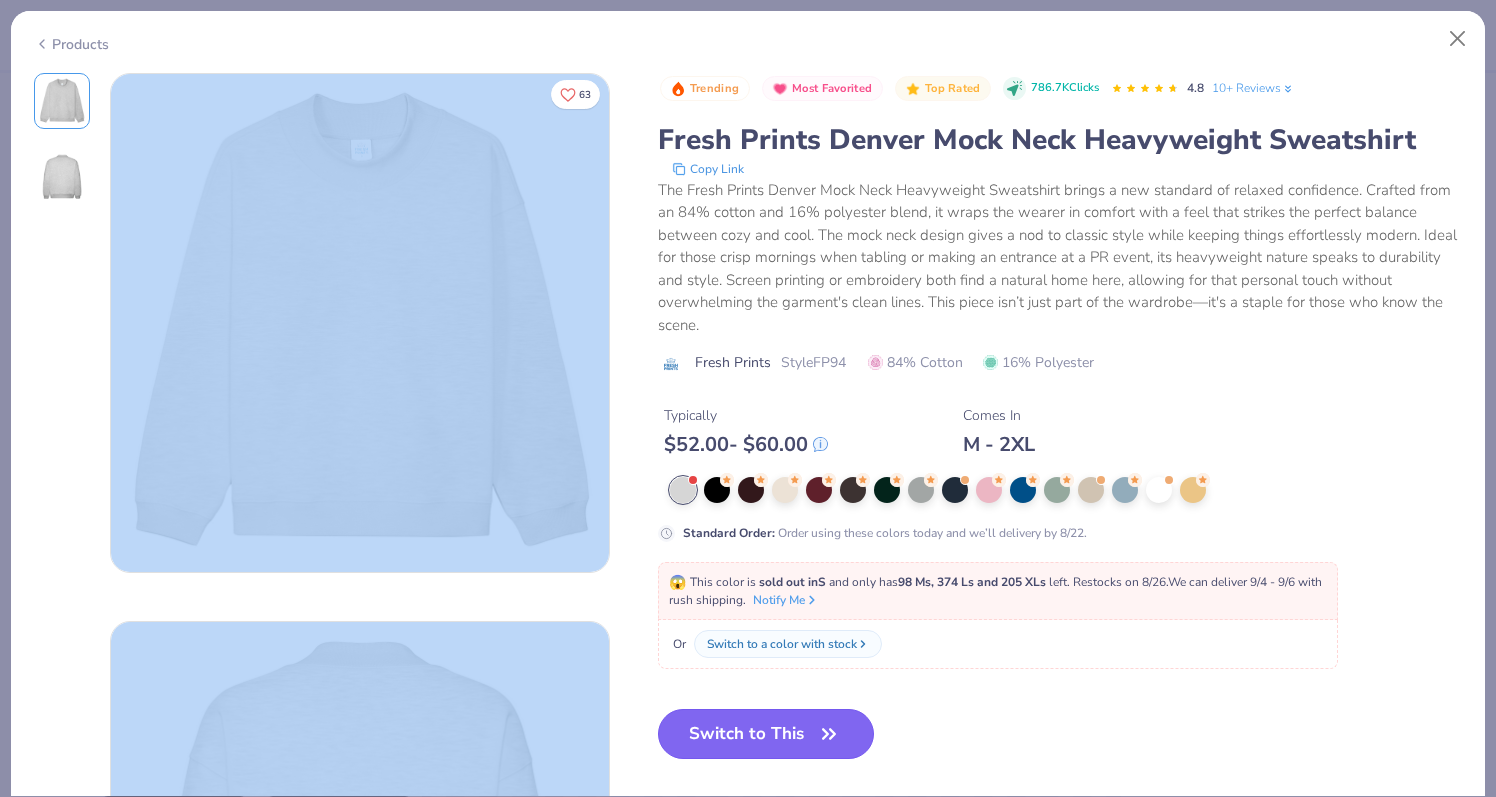 click on "Switch to This" at bounding box center [766, 734] 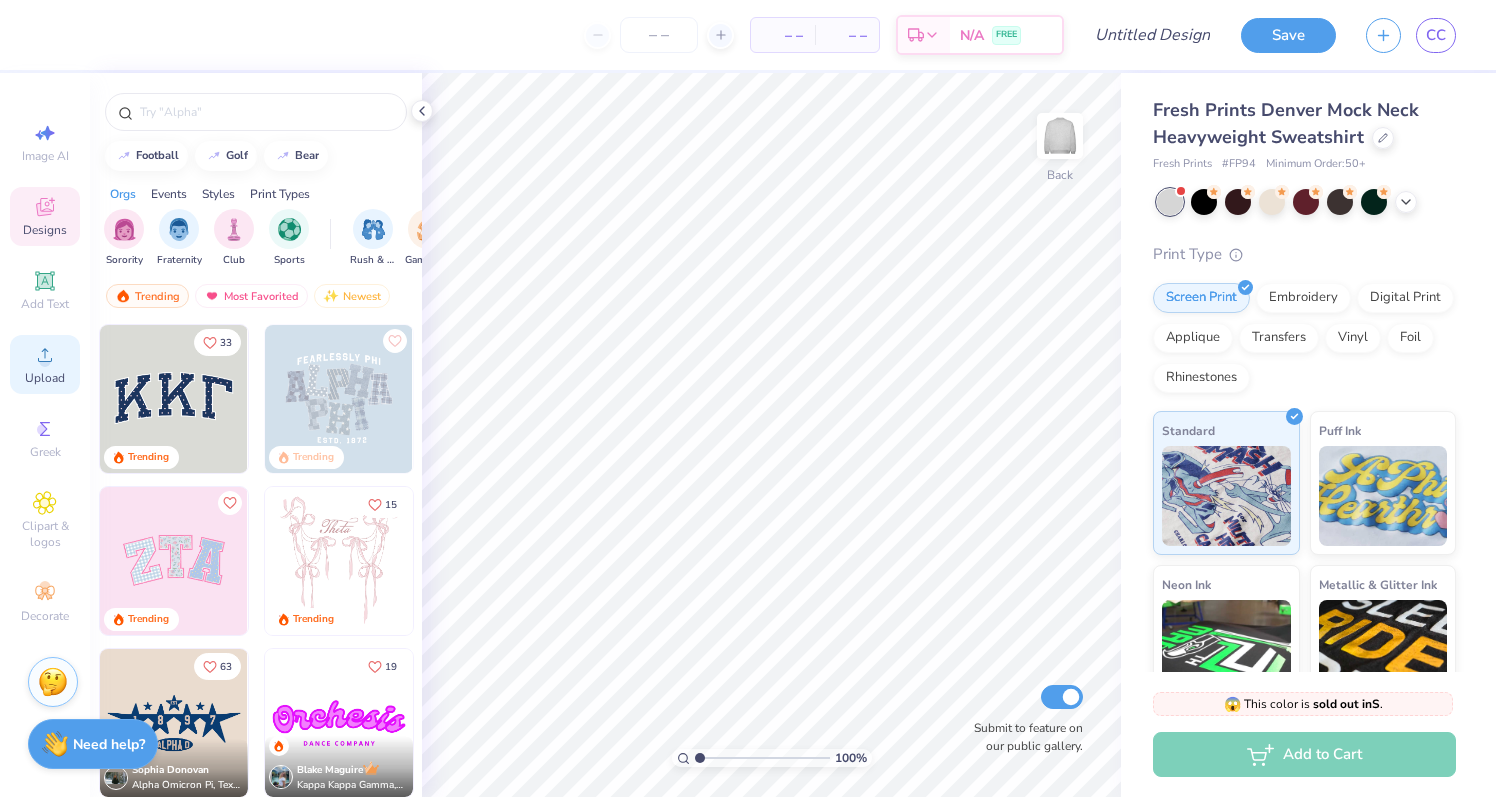 click 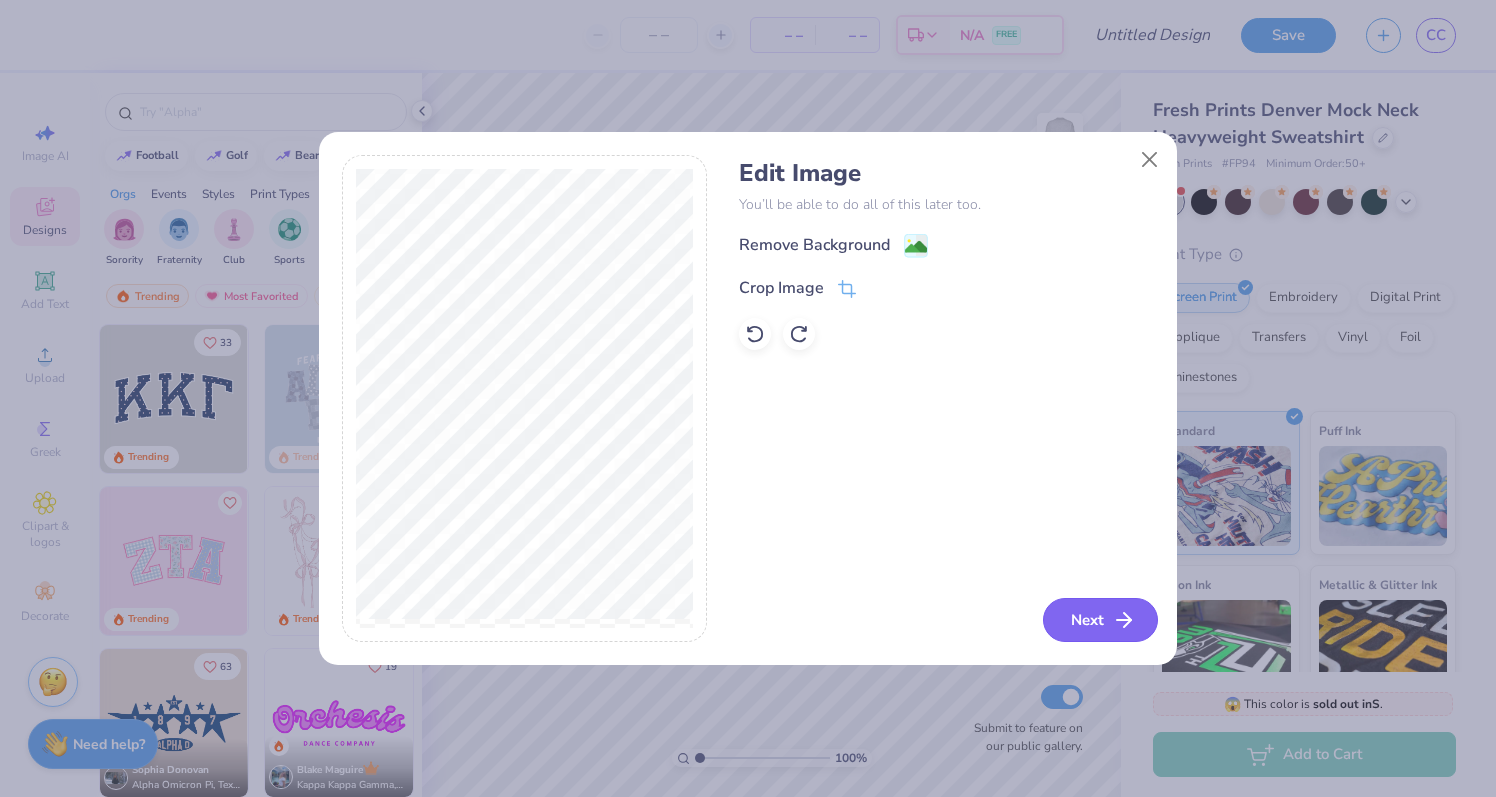 click on "Next" at bounding box center [1100, 620] 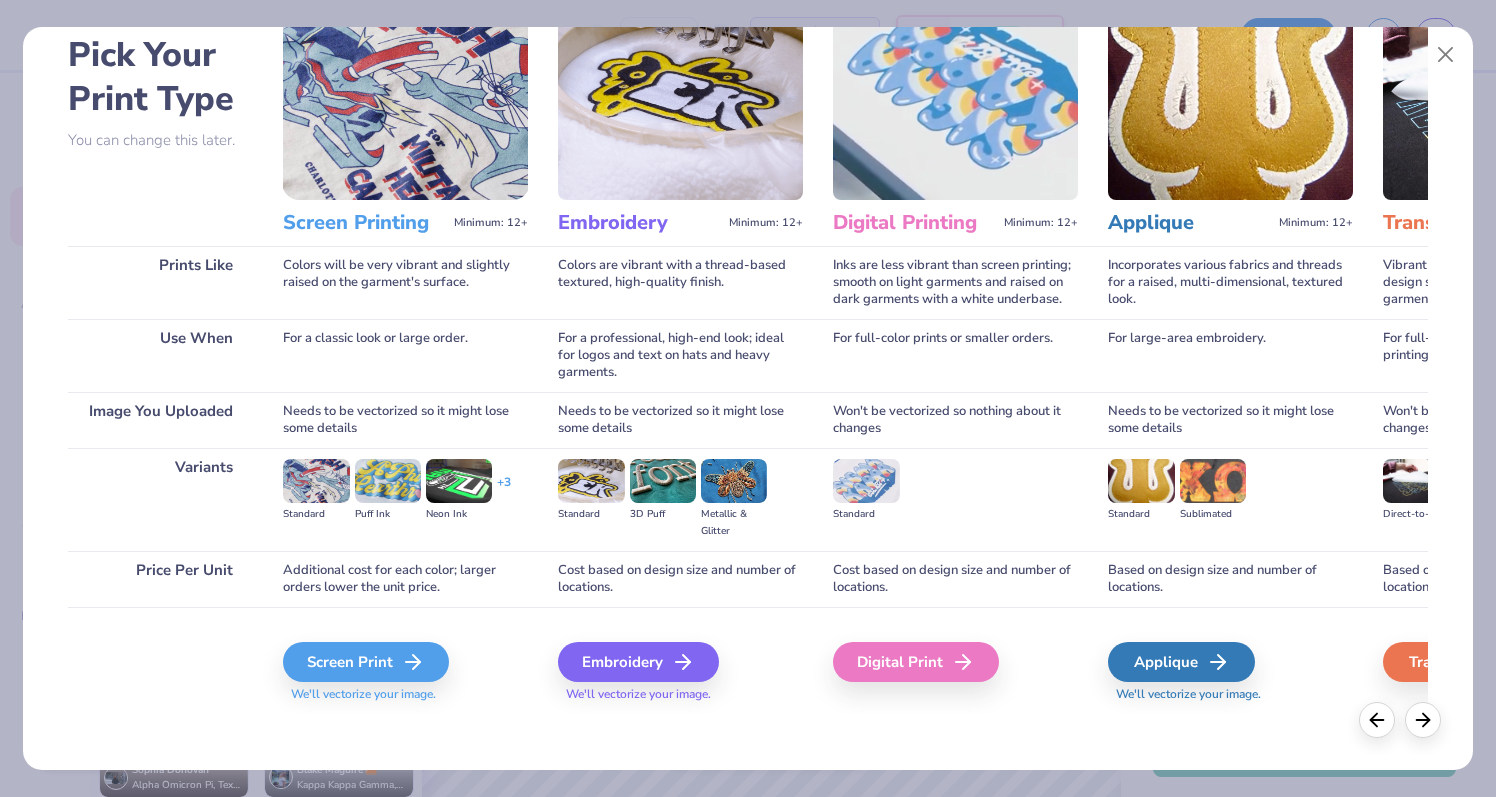 scroll, scrollTop: 100, scrollLeft: 0, axis: vertical 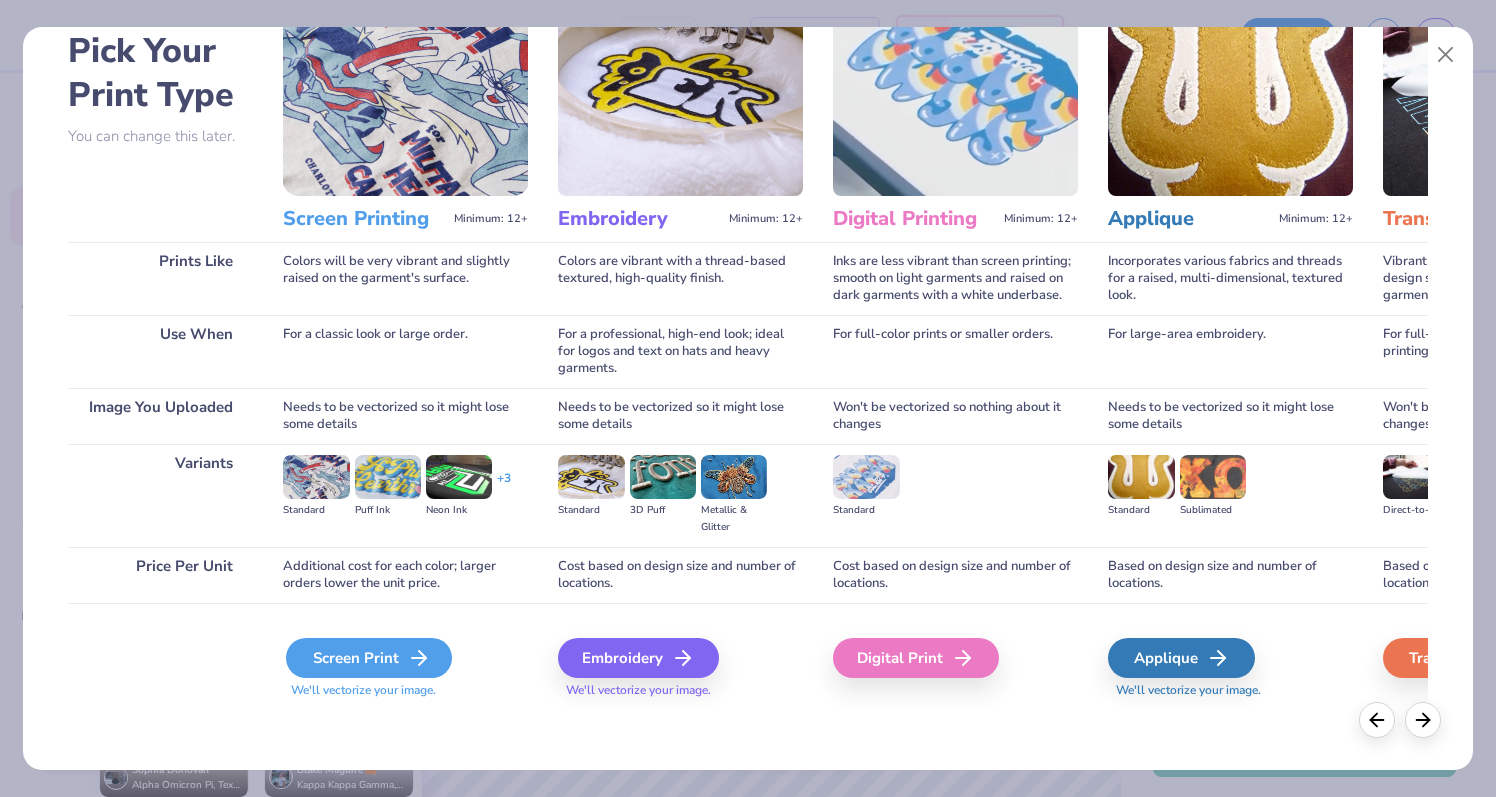 click 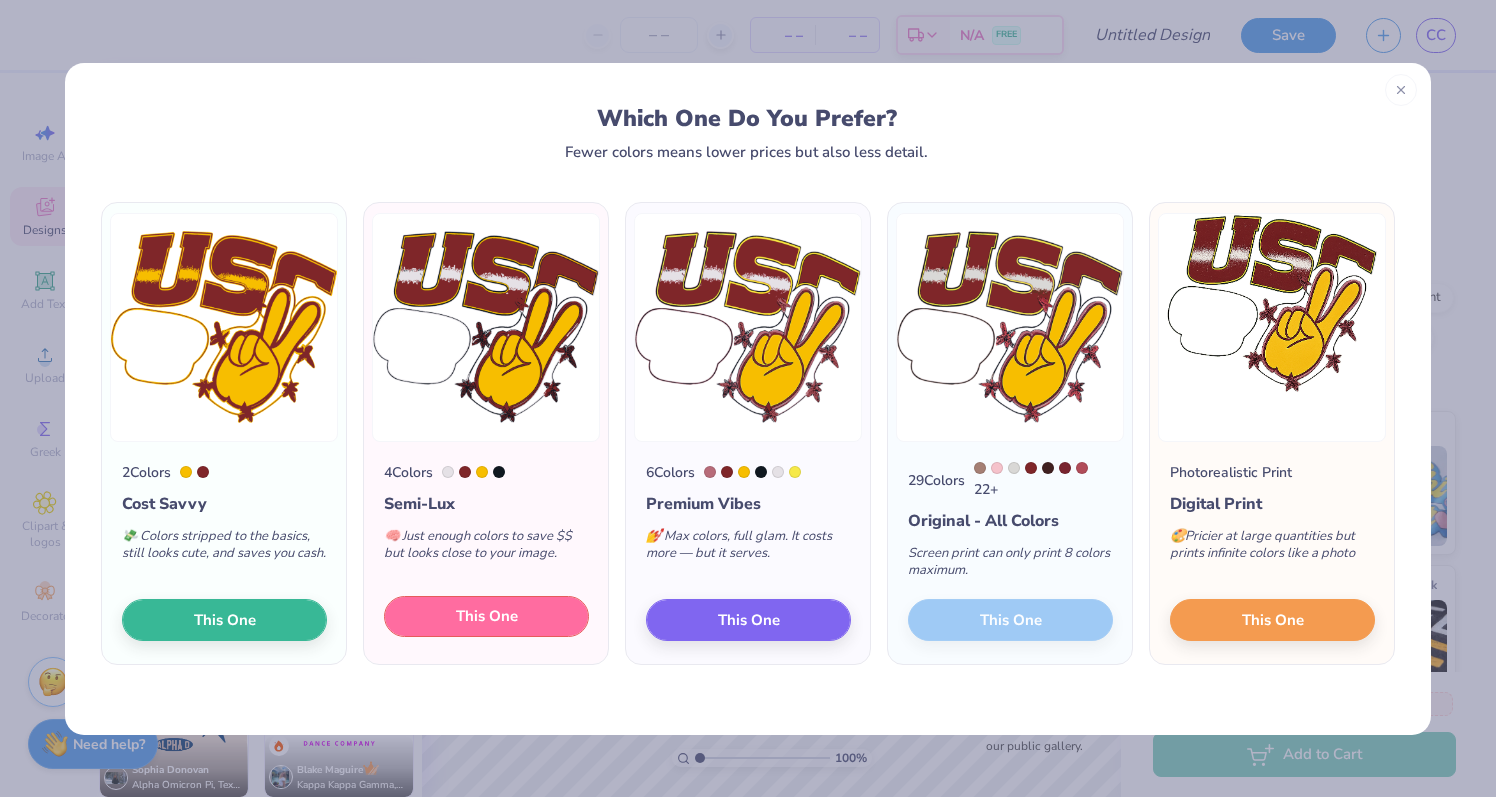 click on "This One" at bounding box center [487, 616] 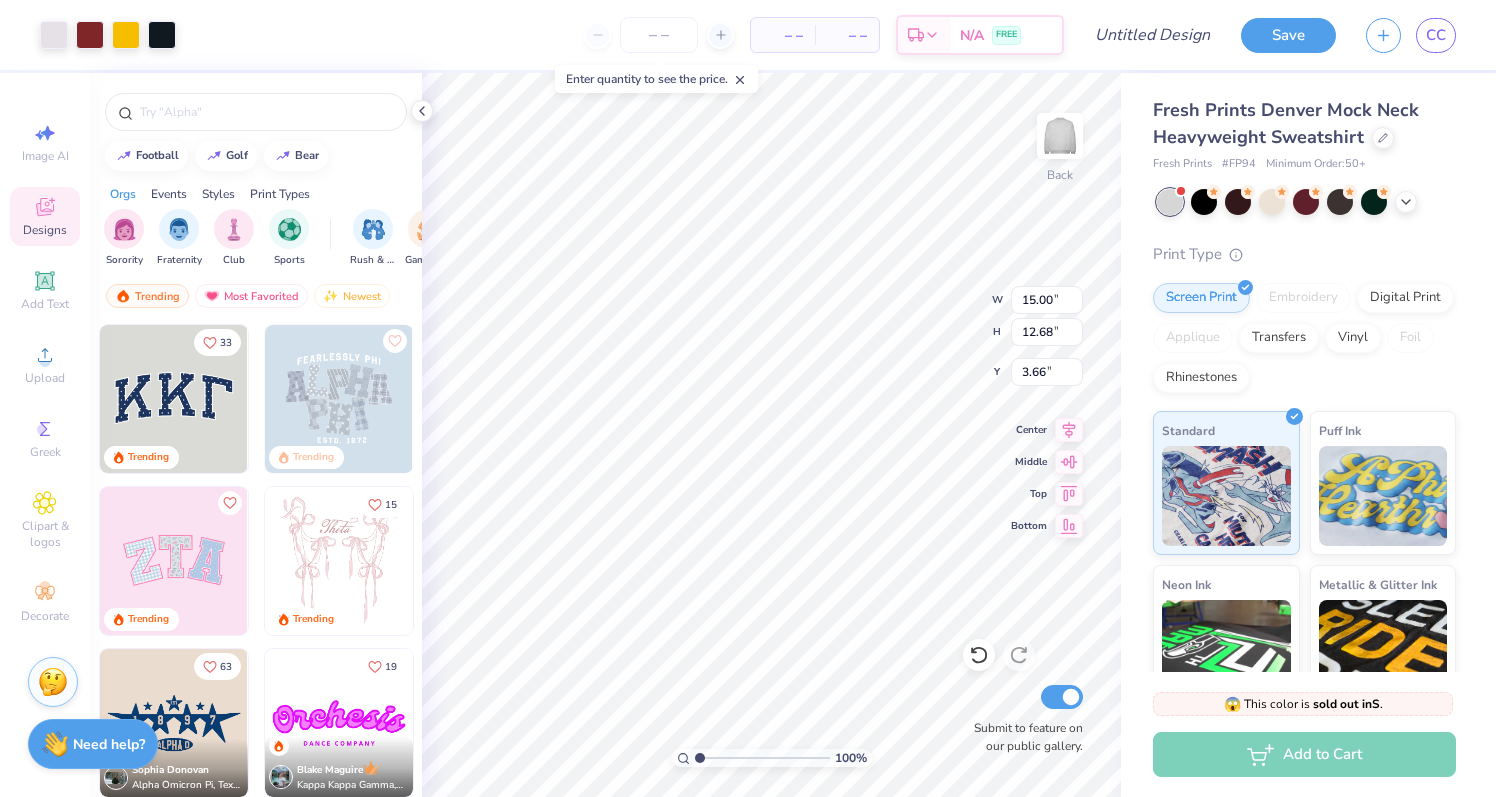 type on "2.11" 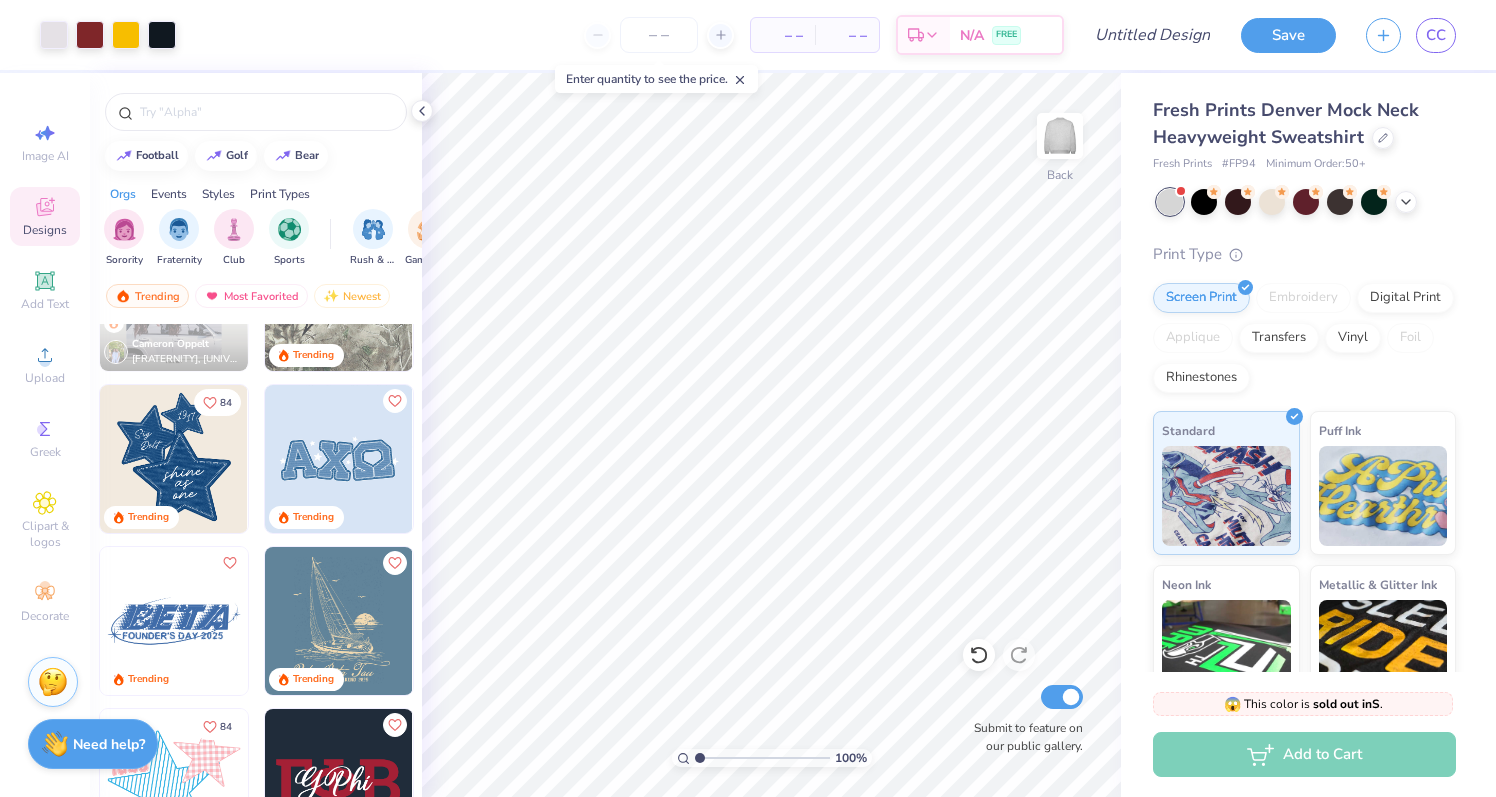 scroll, scrollTop: 1542, scrollLeft: 0, axis: vertical 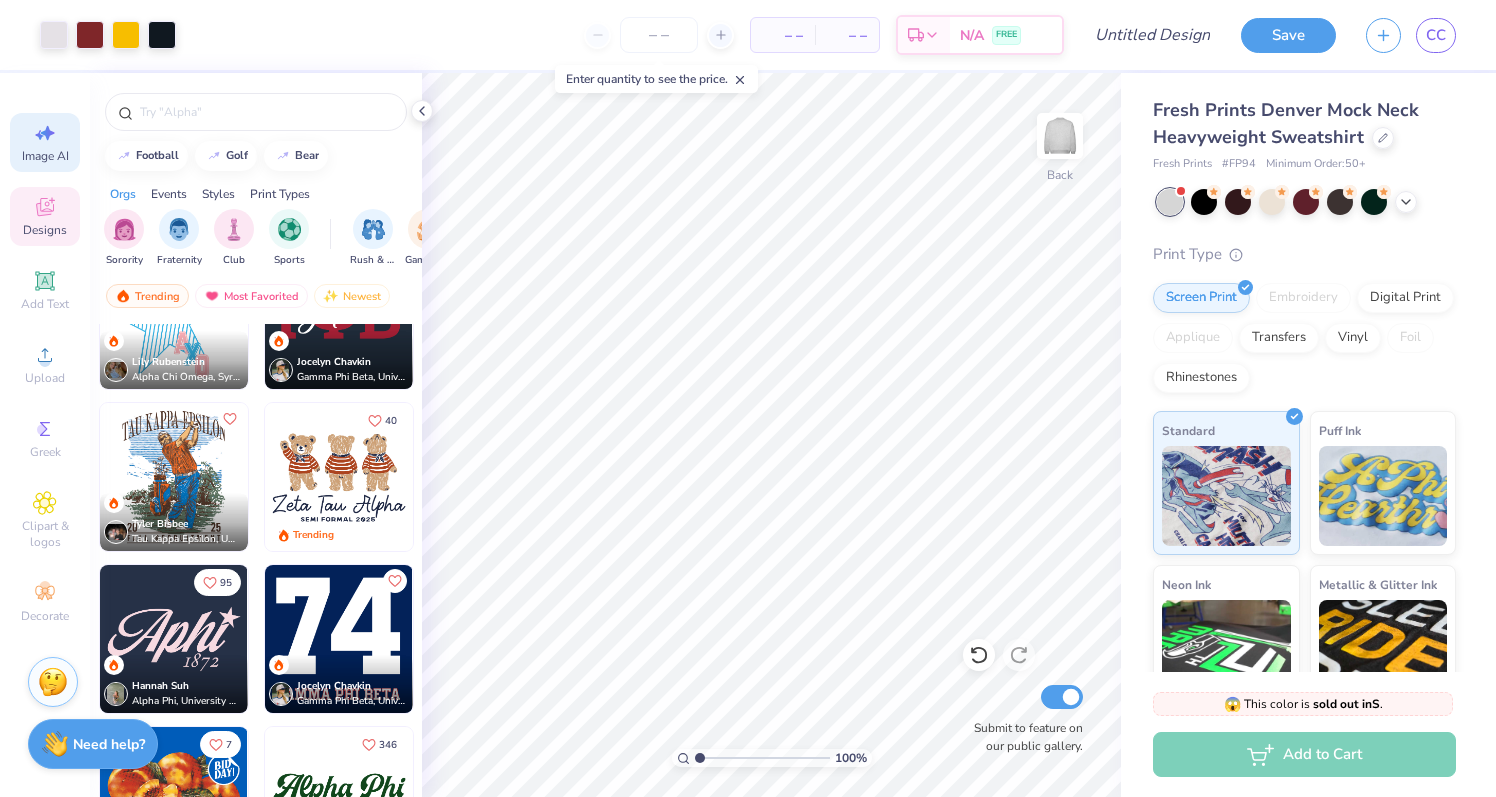 click on "Image AI" at bounding box center [45, 156] 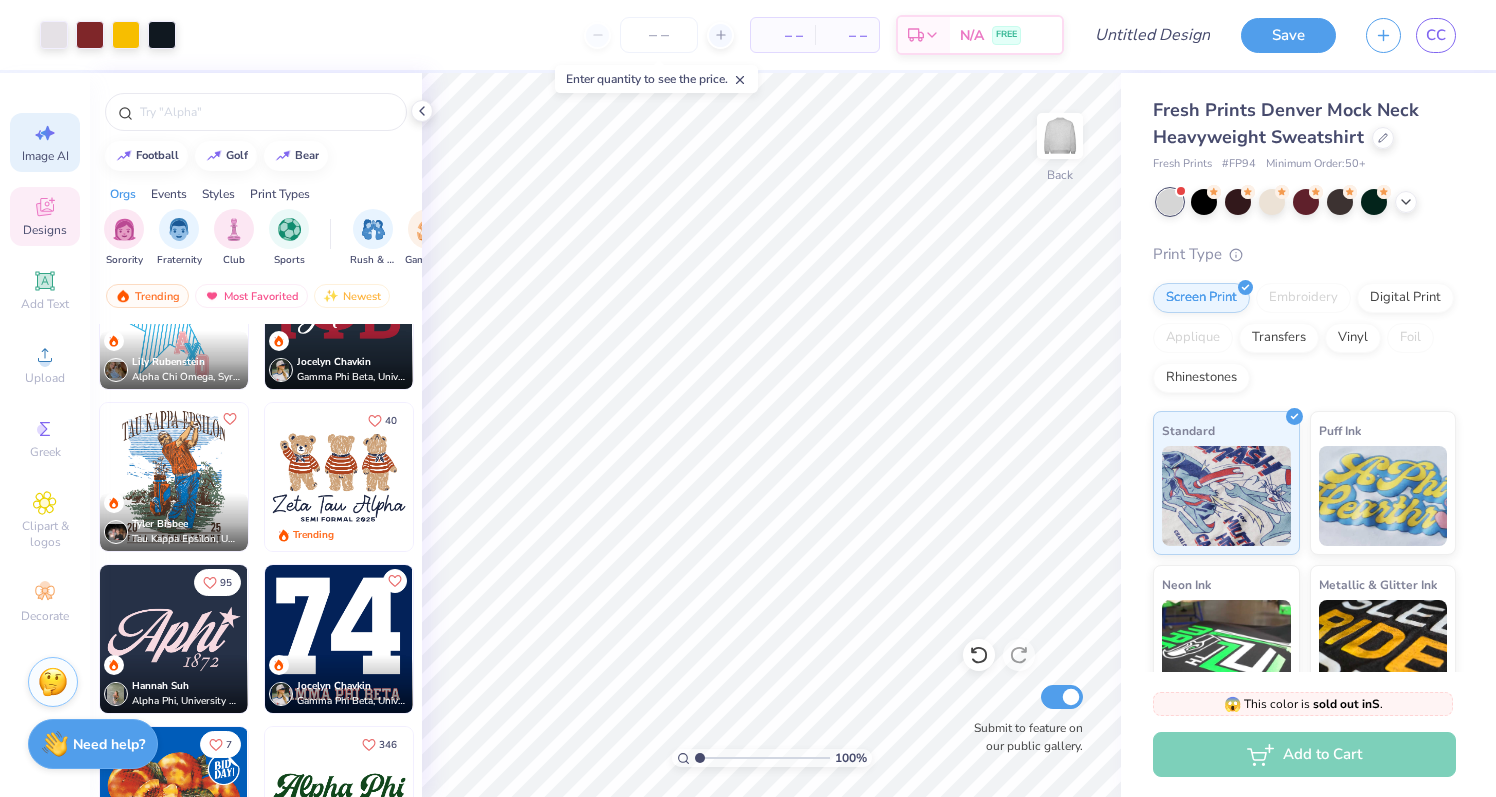 select on "4" 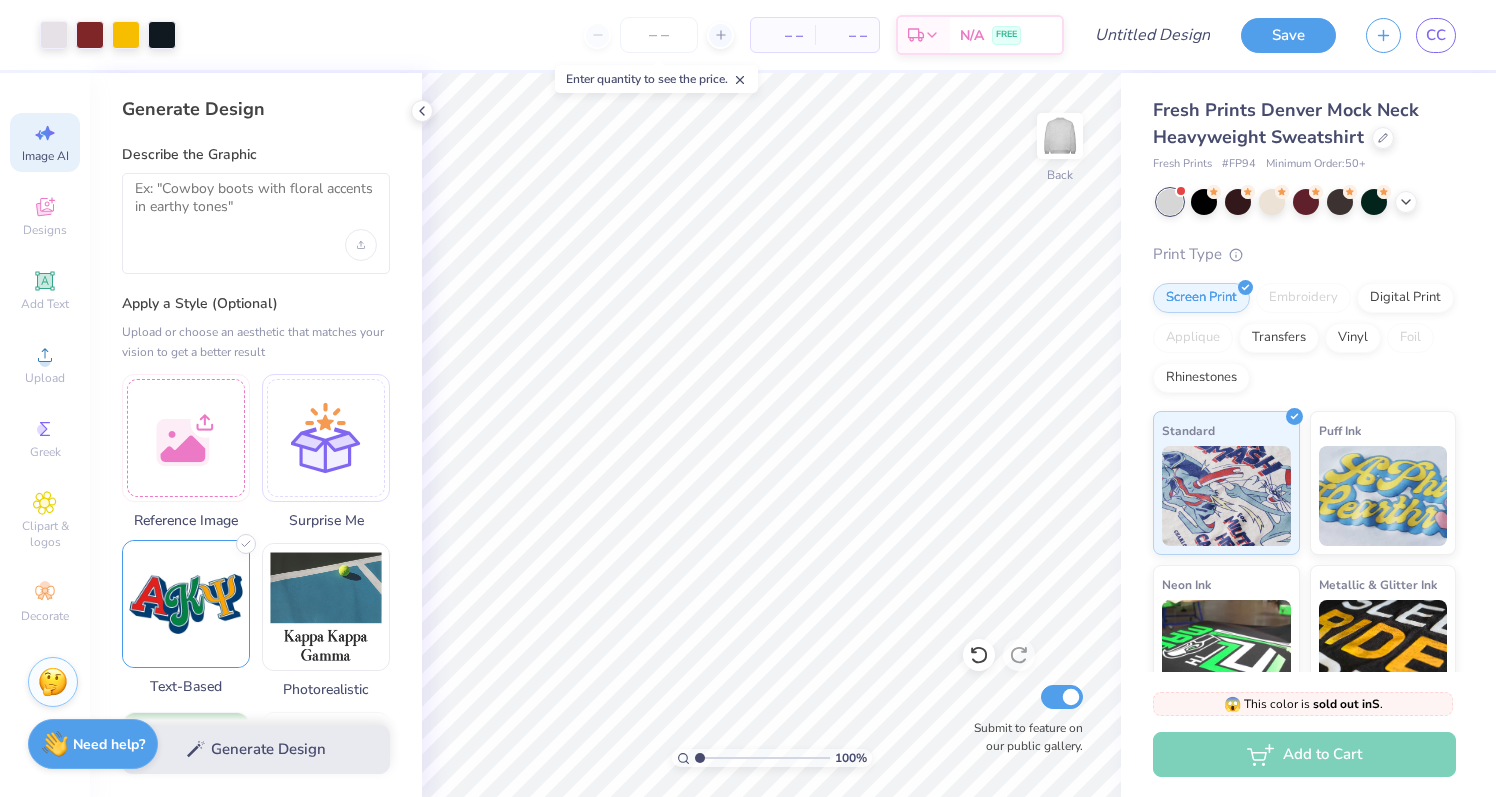 click at bounding box center [186, 604] 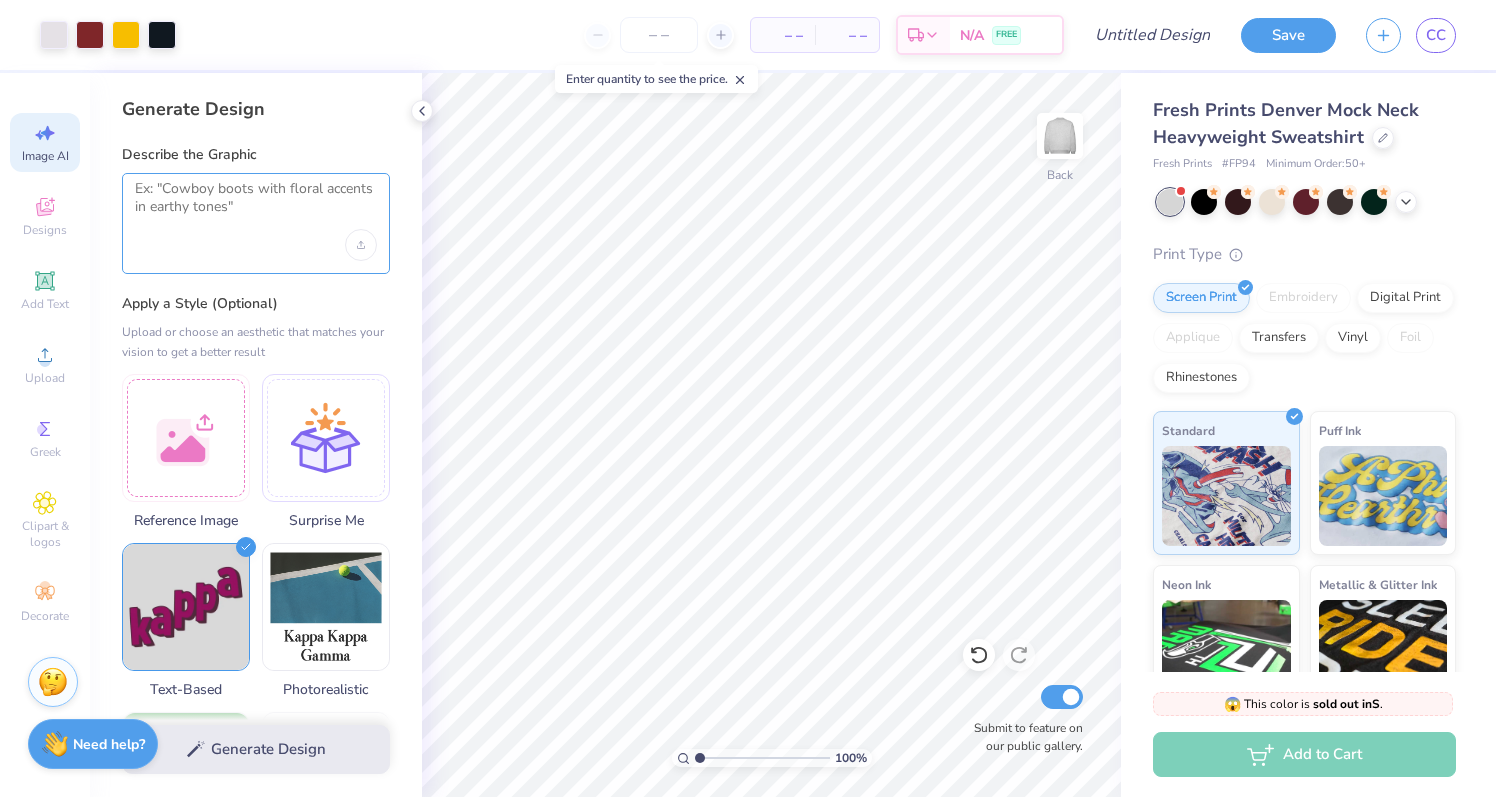 click at bounding box center (256, 205) 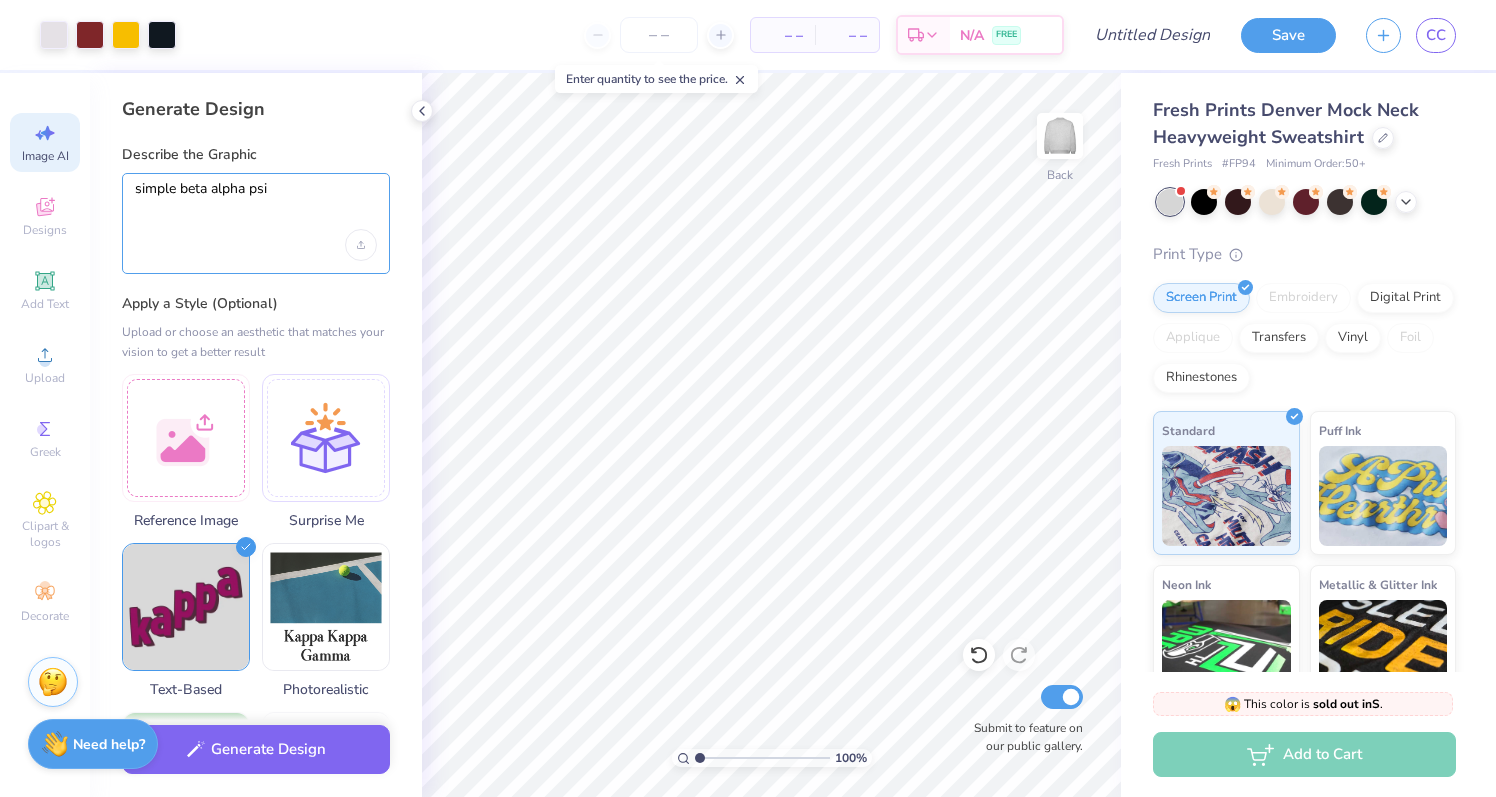 click on "simple beta alpha psi" at bounding box center [256, 205] 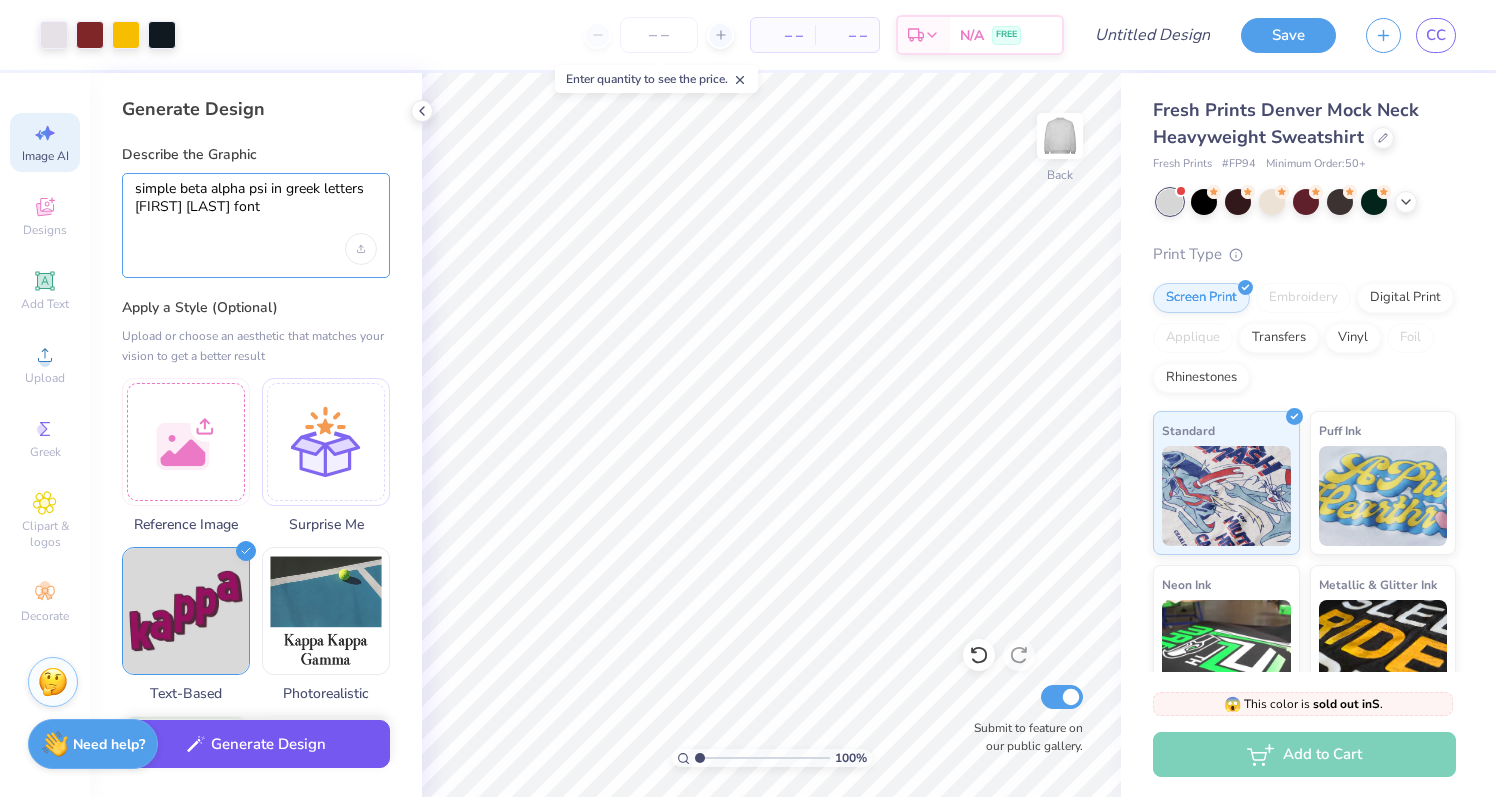 type on "simple beta alpha psi in greek letters [FIRST] [LAST] font" 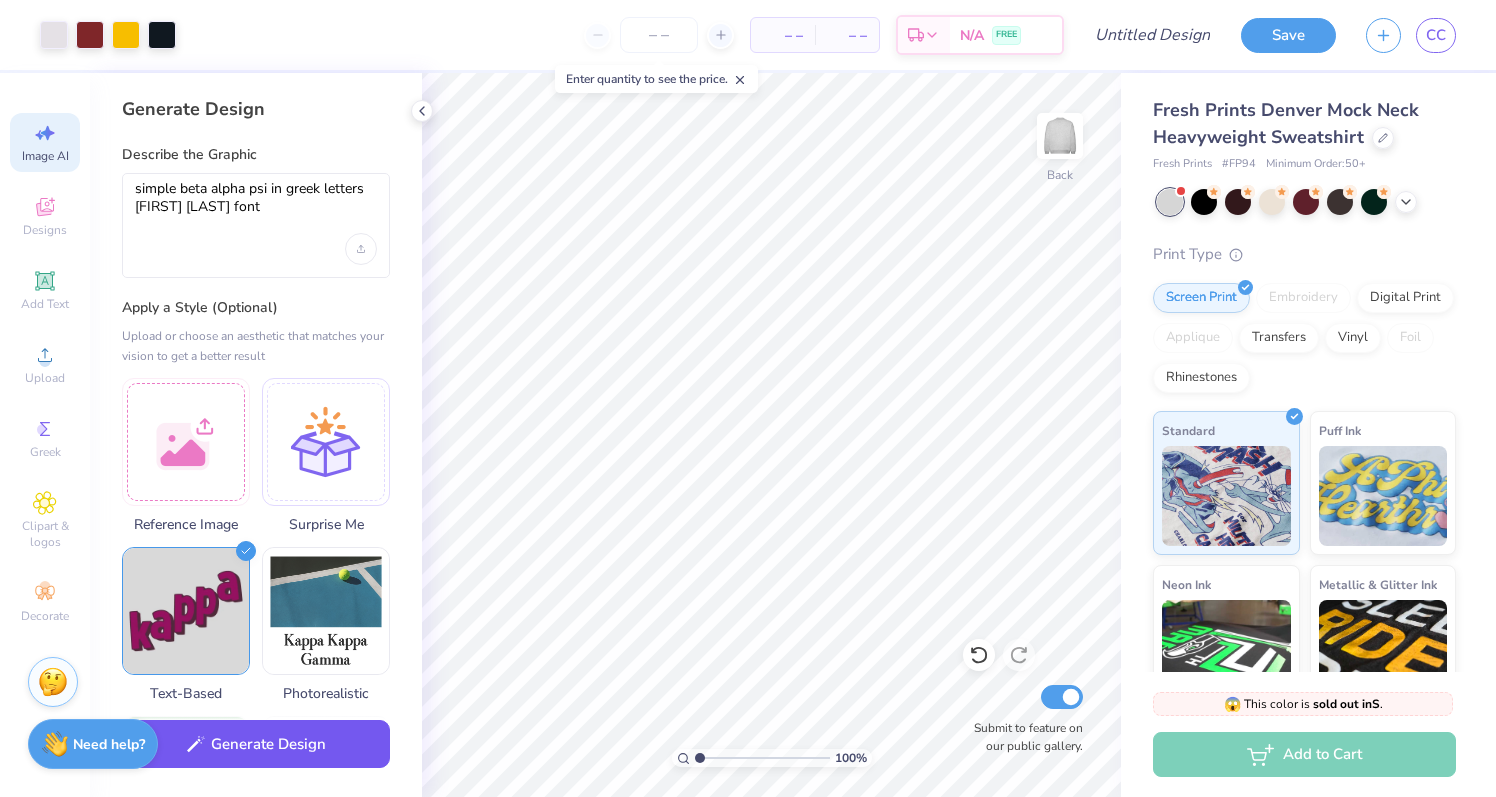 click on "Generate Design" at bounding box center (256, 744) 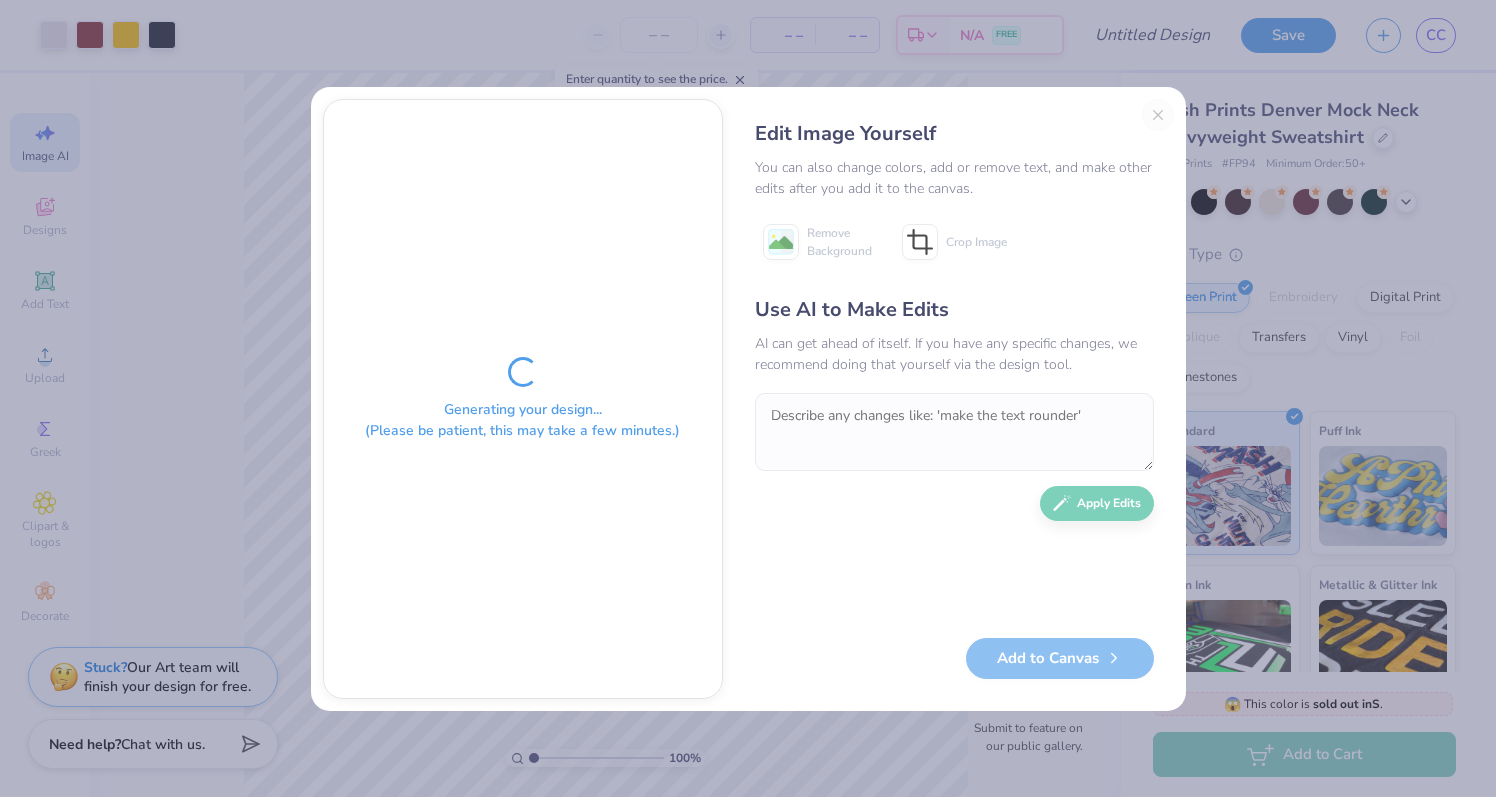 scroll, scrollTop: 0, scrollLeft: 45, axis: horizontal 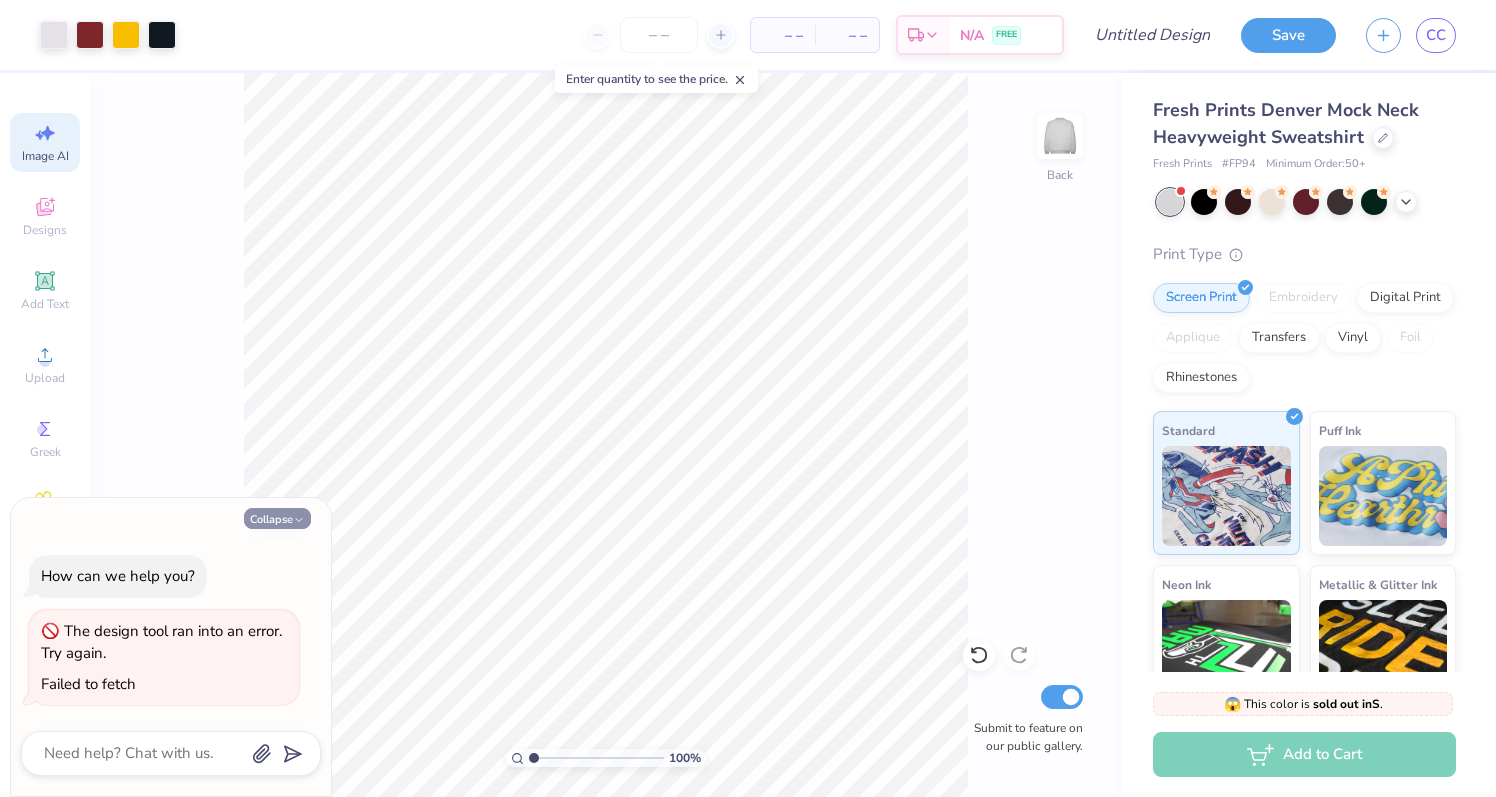 click on "Collapse" at bounding box center (277, 518) 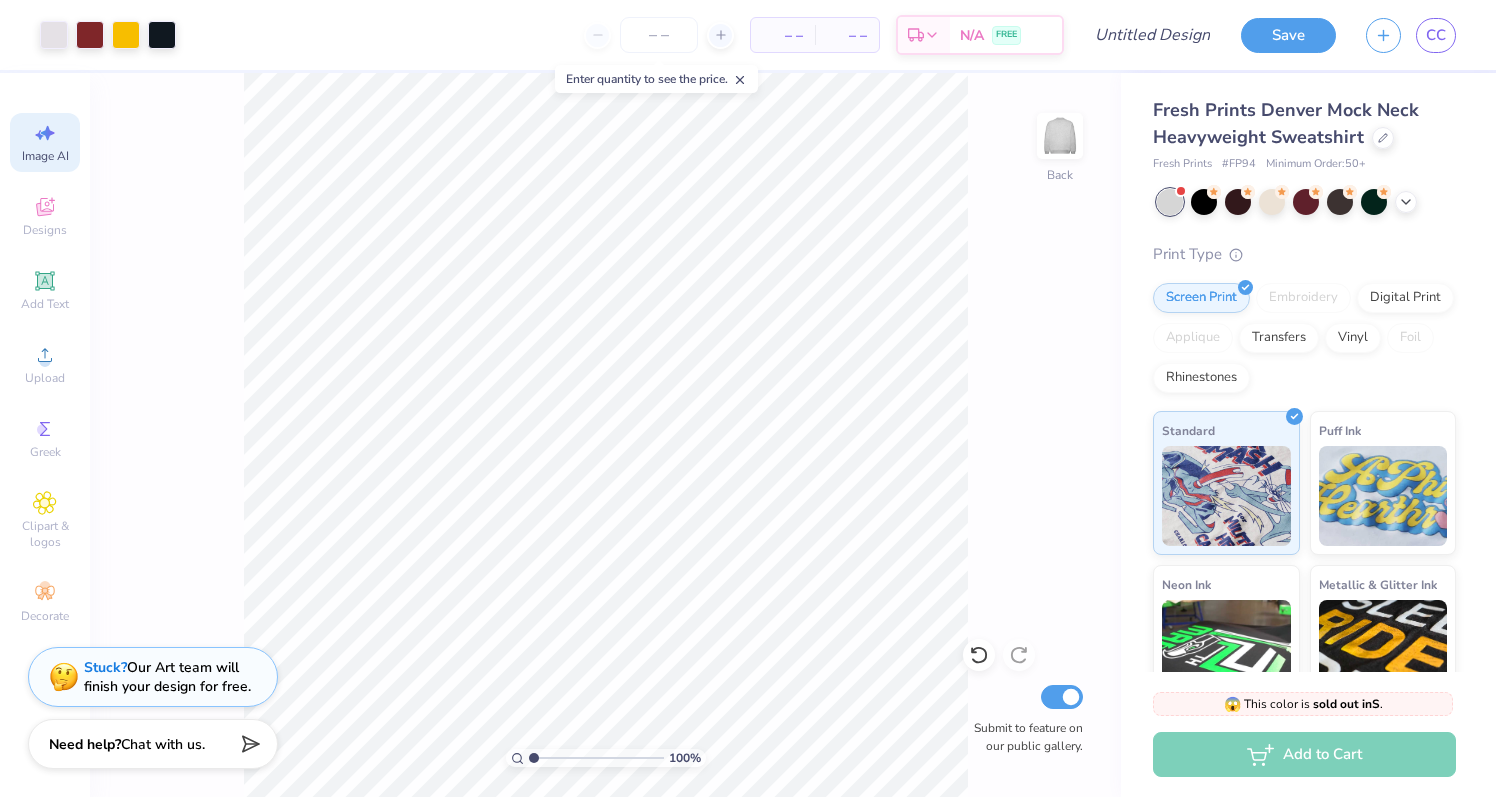 click 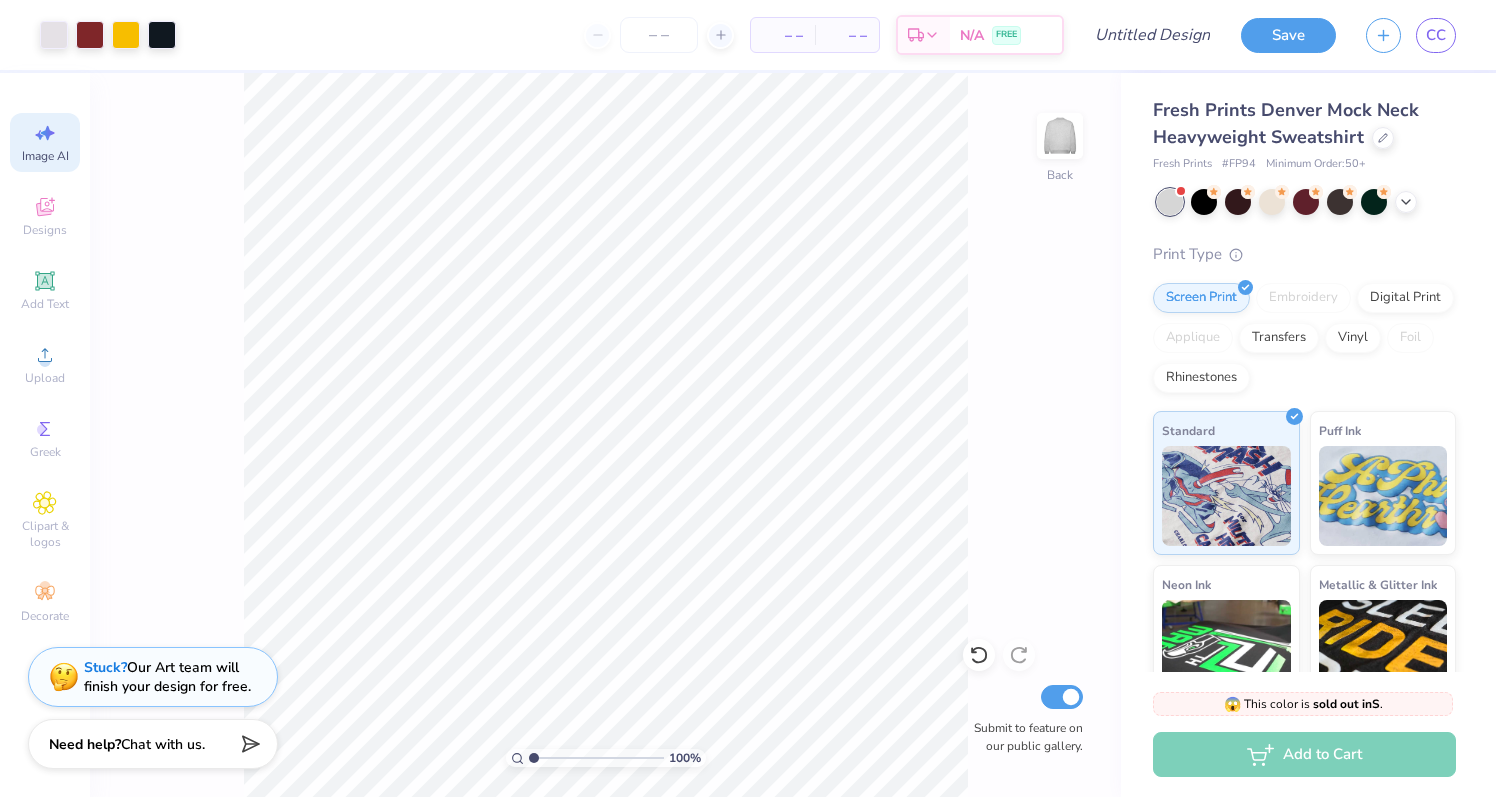 click on "Image AI" at bounding box center (45, 156) 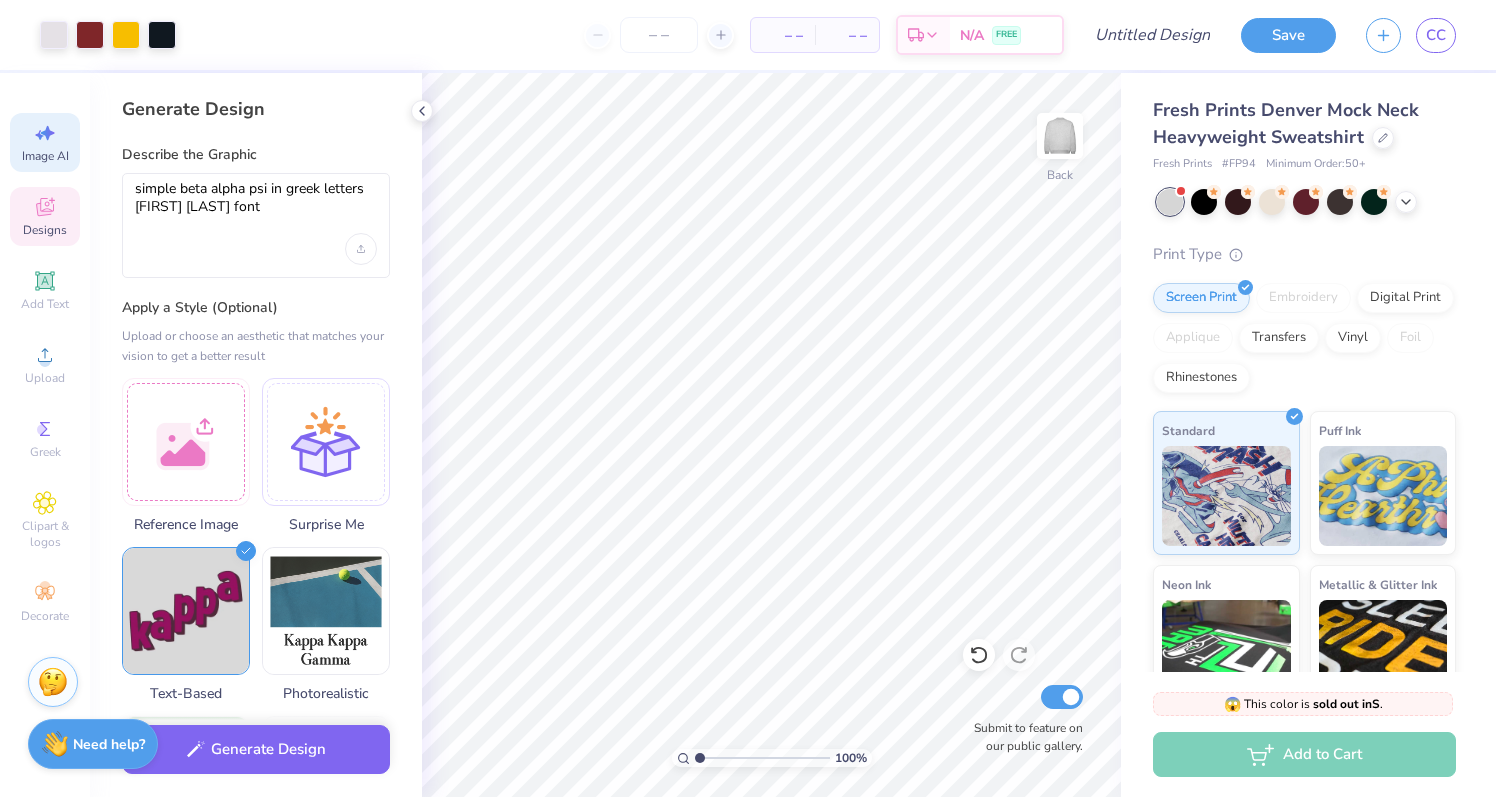 scroll, scrollTop: 0, scrollLeft: 0, axis: both 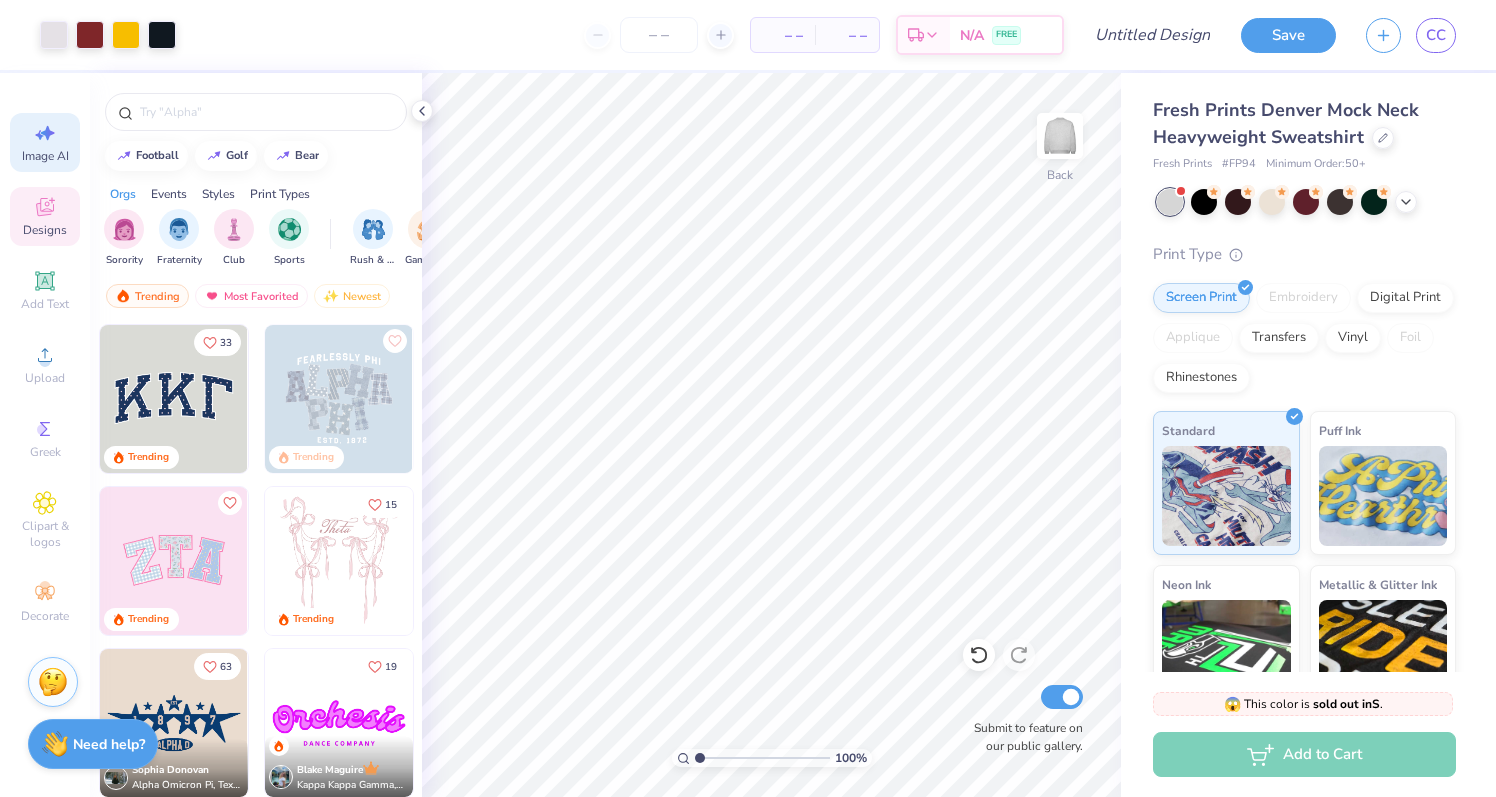click on "Image AI" at bounding box center [45, 156] 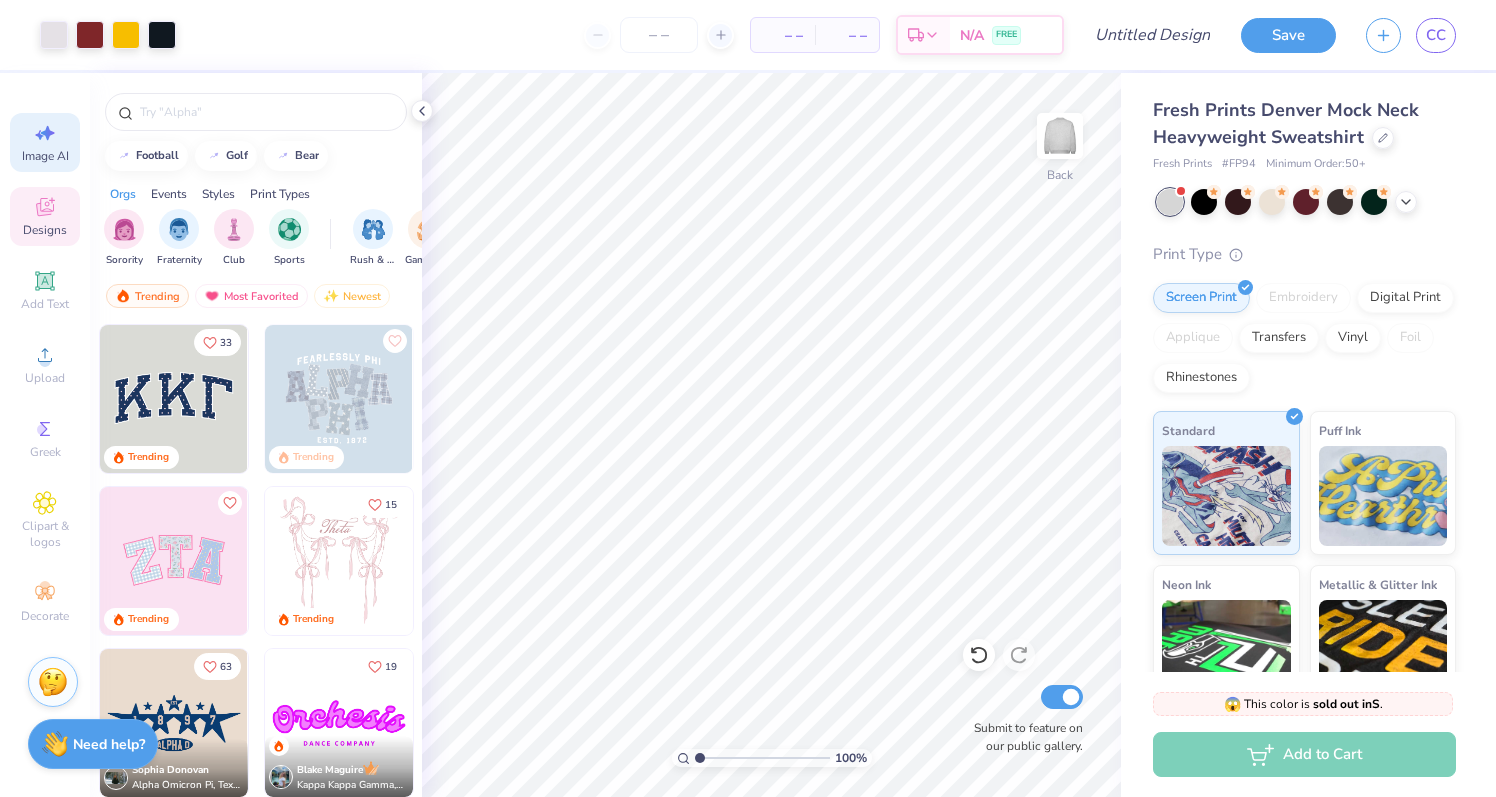 select on "4" 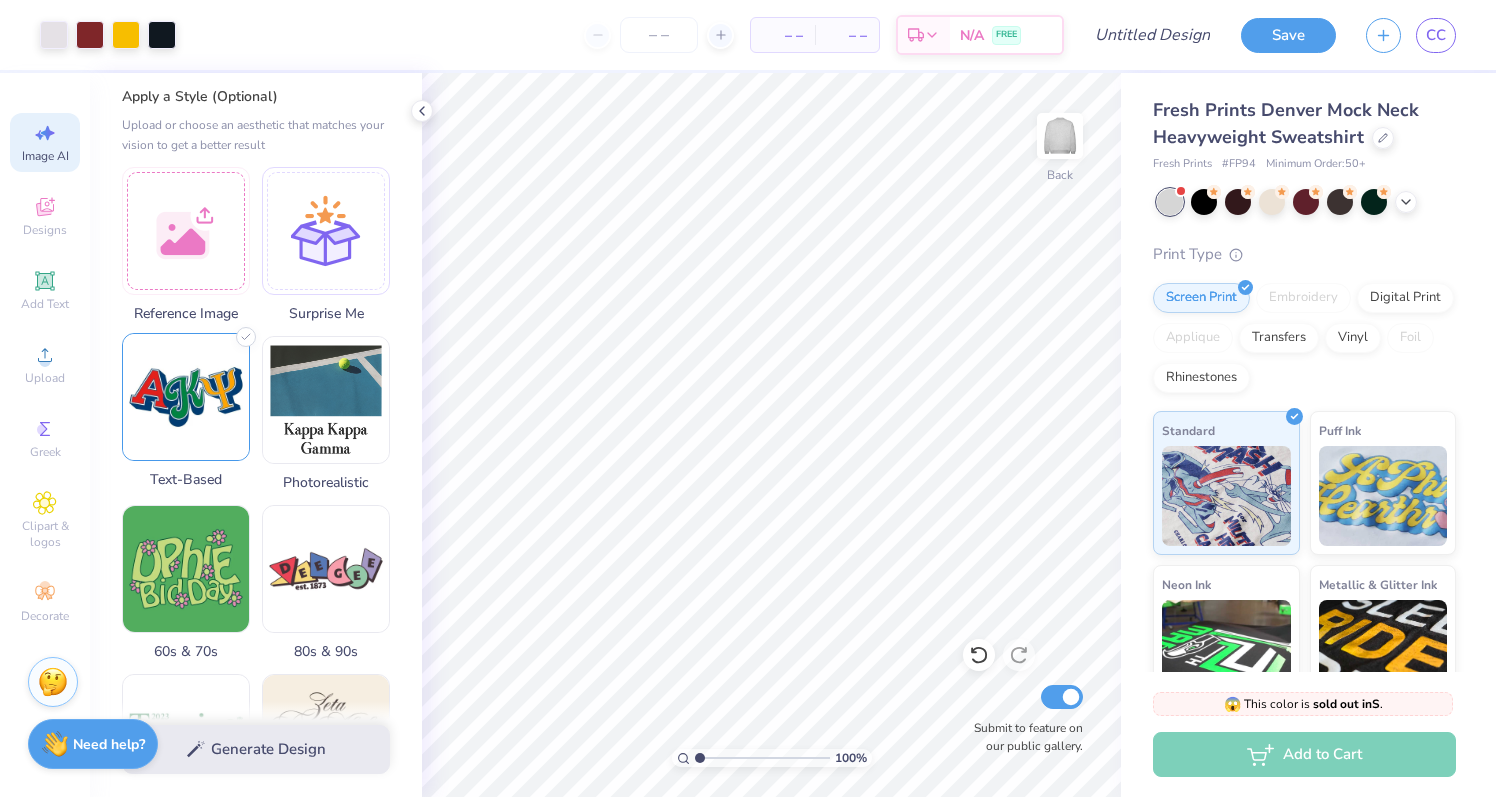 scroll, scrollTop: 225, scrollLeft: 0, axis: vertical 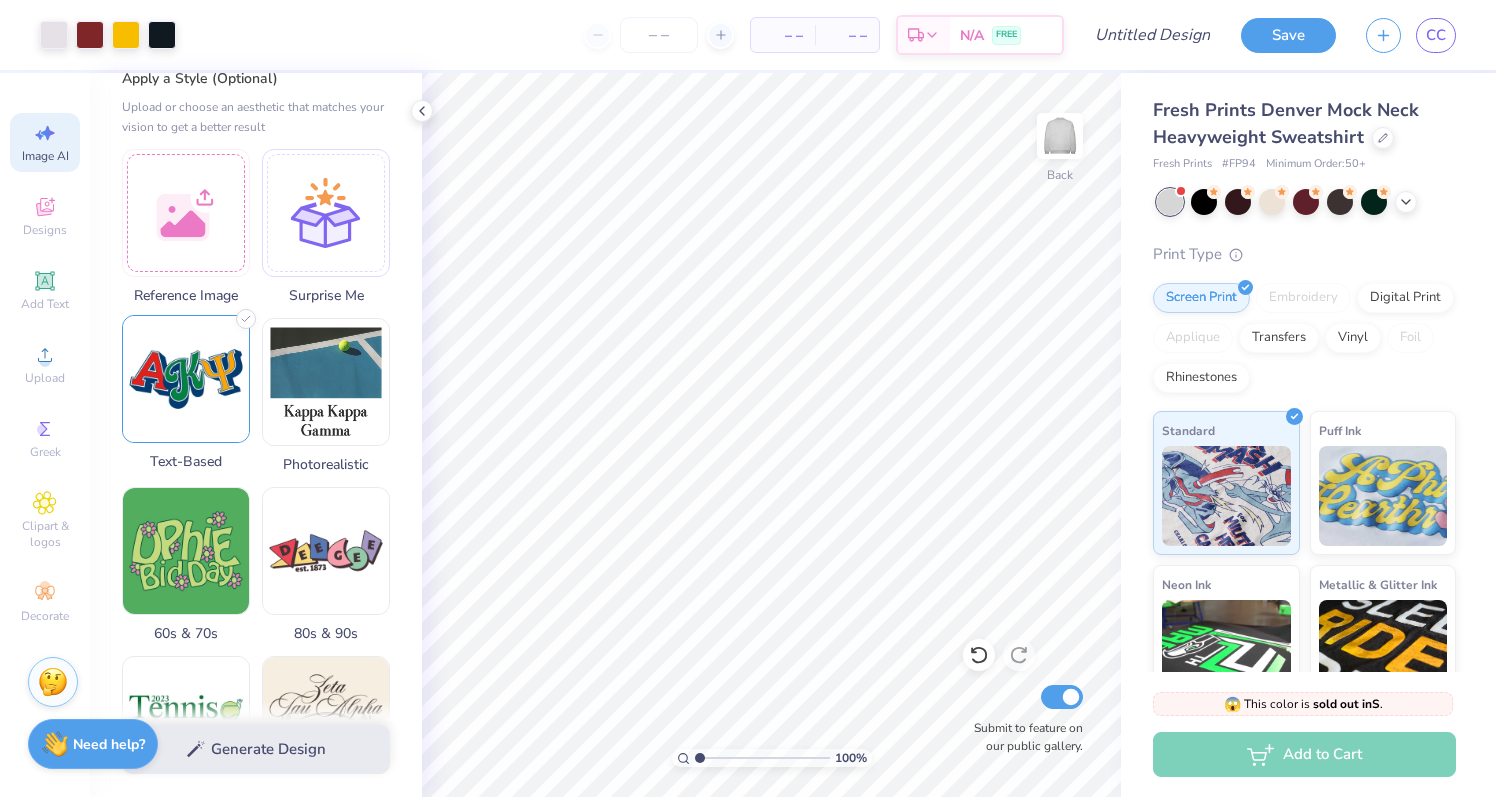 click at bounding box center (186, 379) 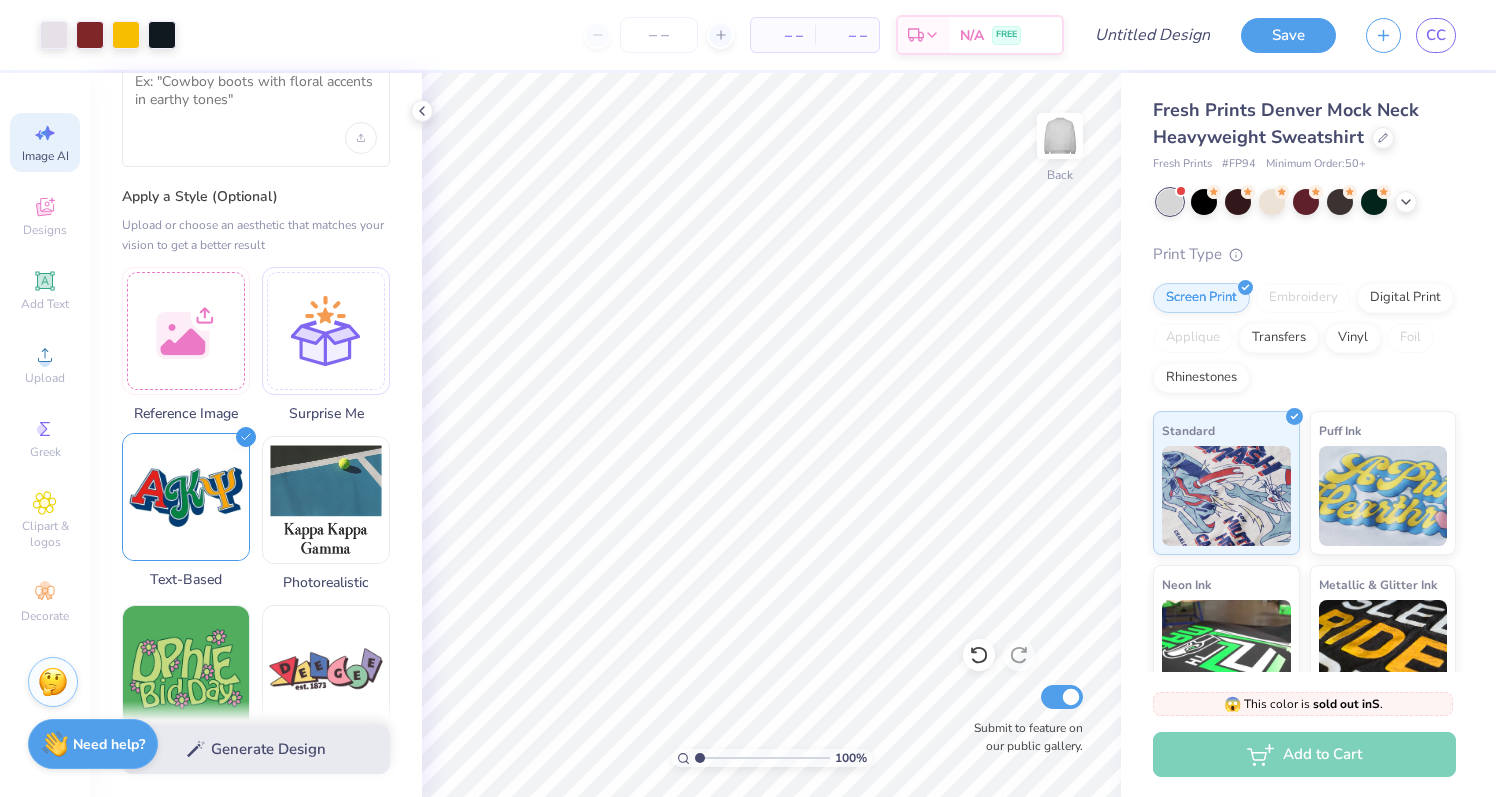 scroll, scrollTop: 45, scrollLeft: 0, axis: vertical 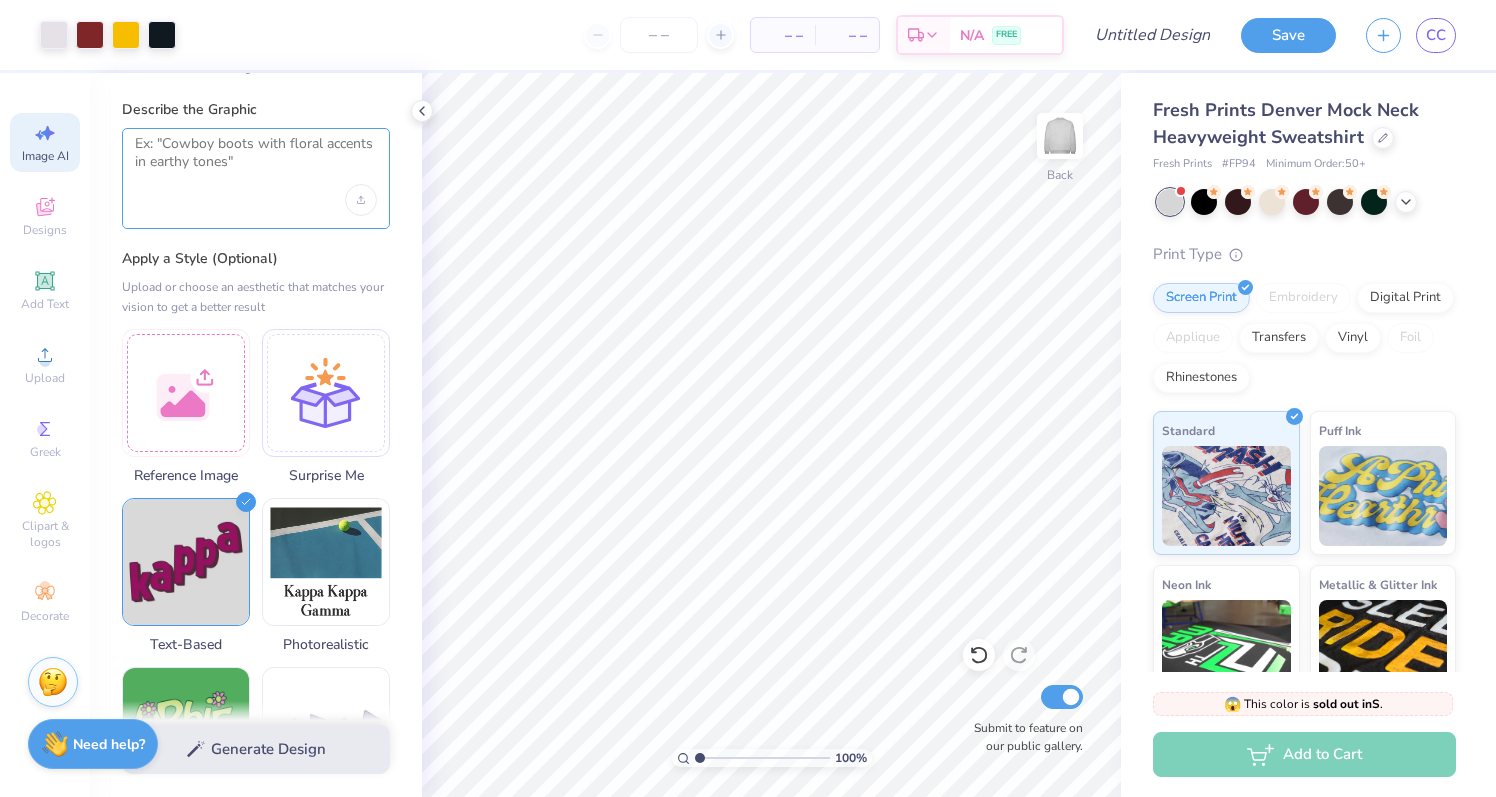 click at bounding box center (256, 160) 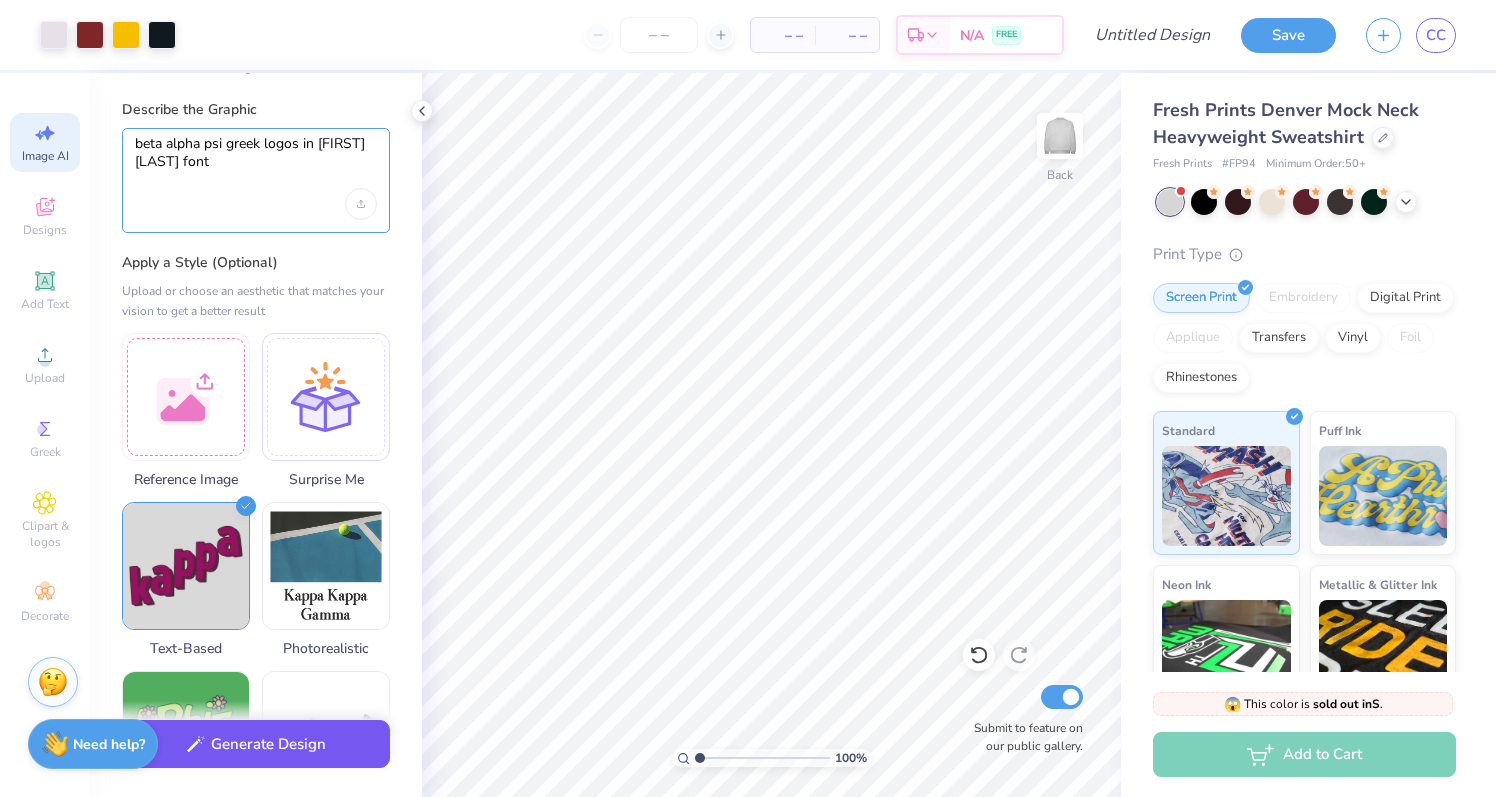 type on "beta alpha psi greek logos in [FIRST] [LAST] font" 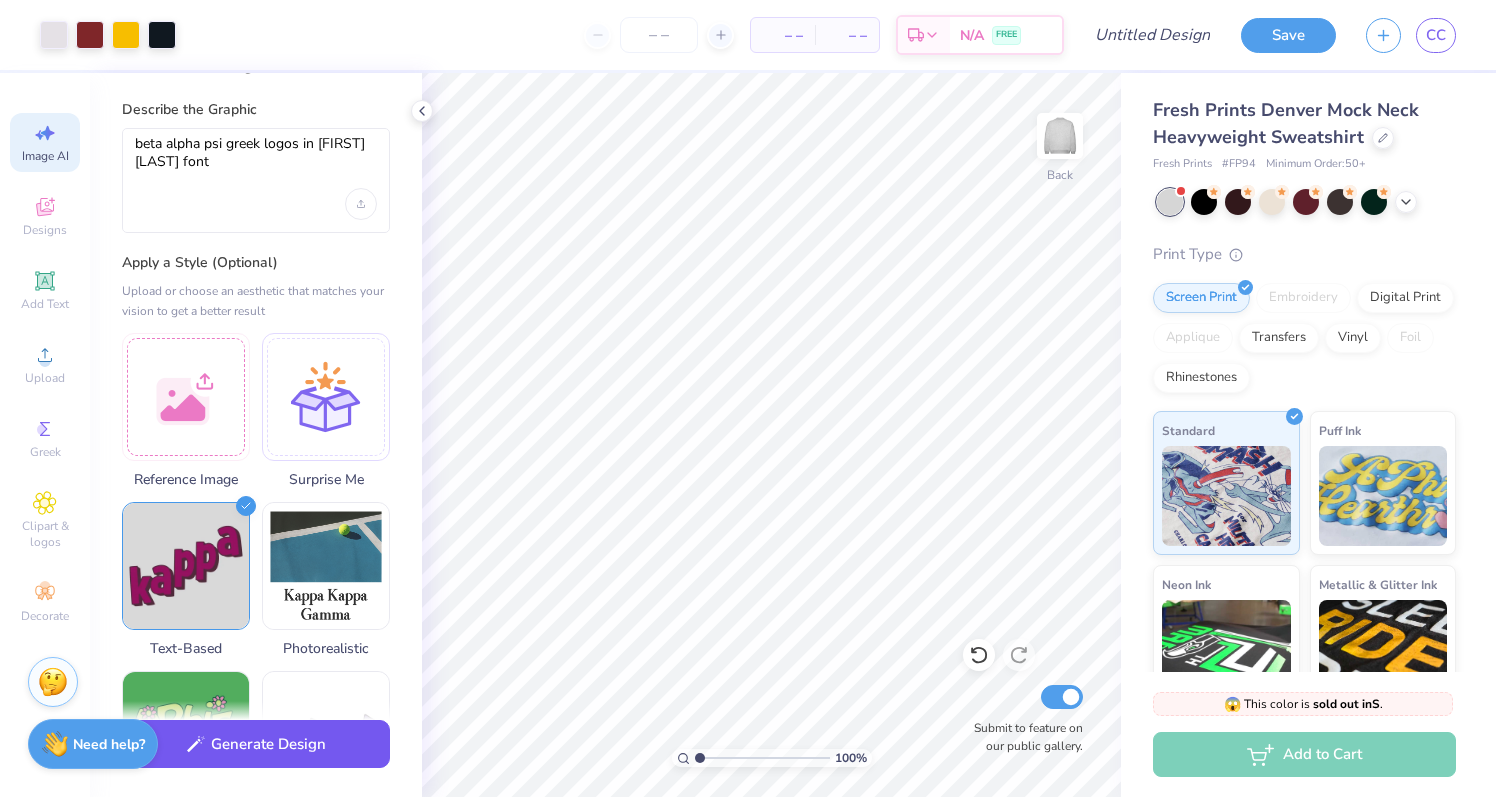 click on "Generate Design" at bounding box center (256, 744) 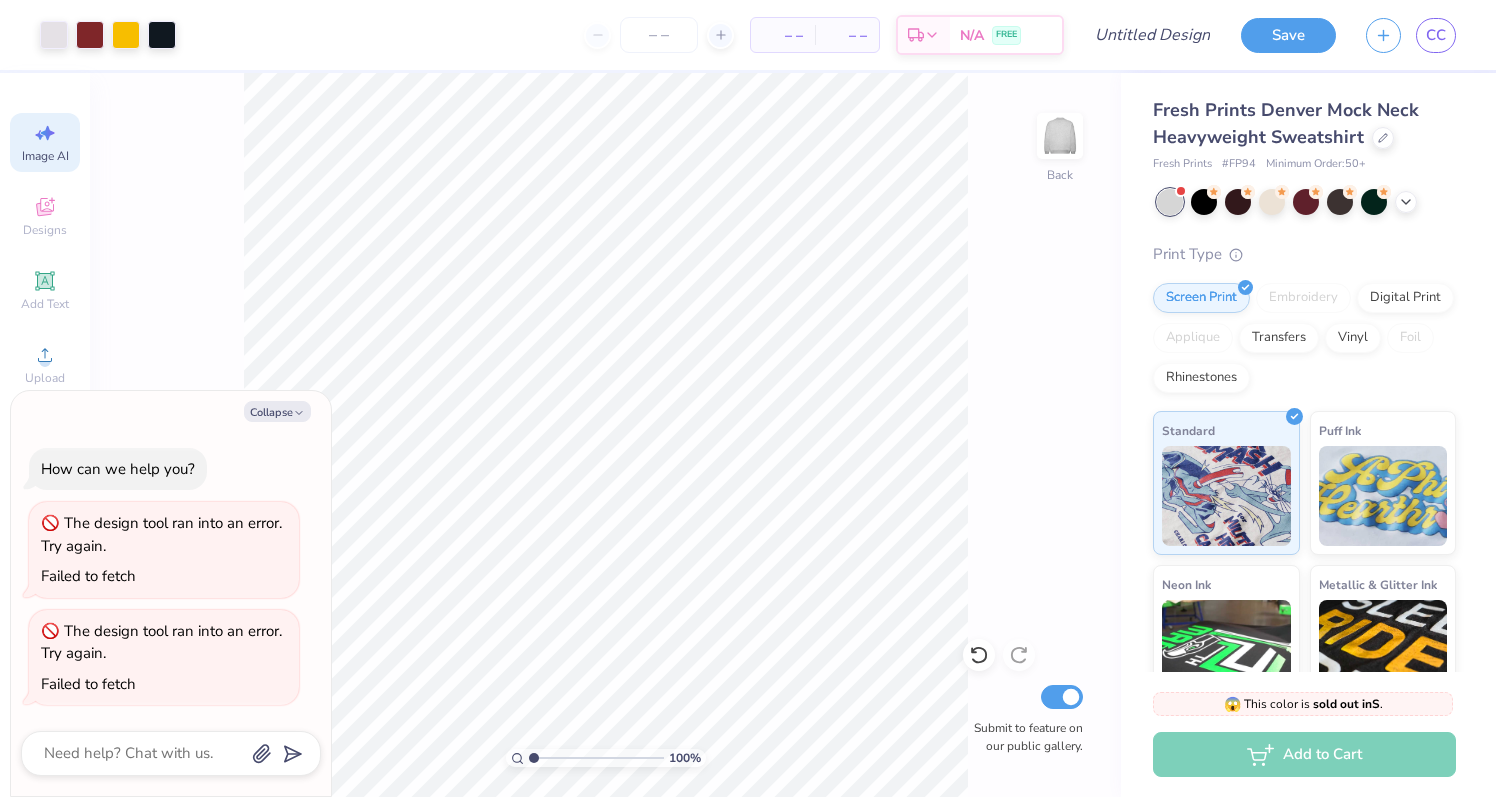 scroll, scrollTop: 0, scrollLeft: 45, axis: horizontal 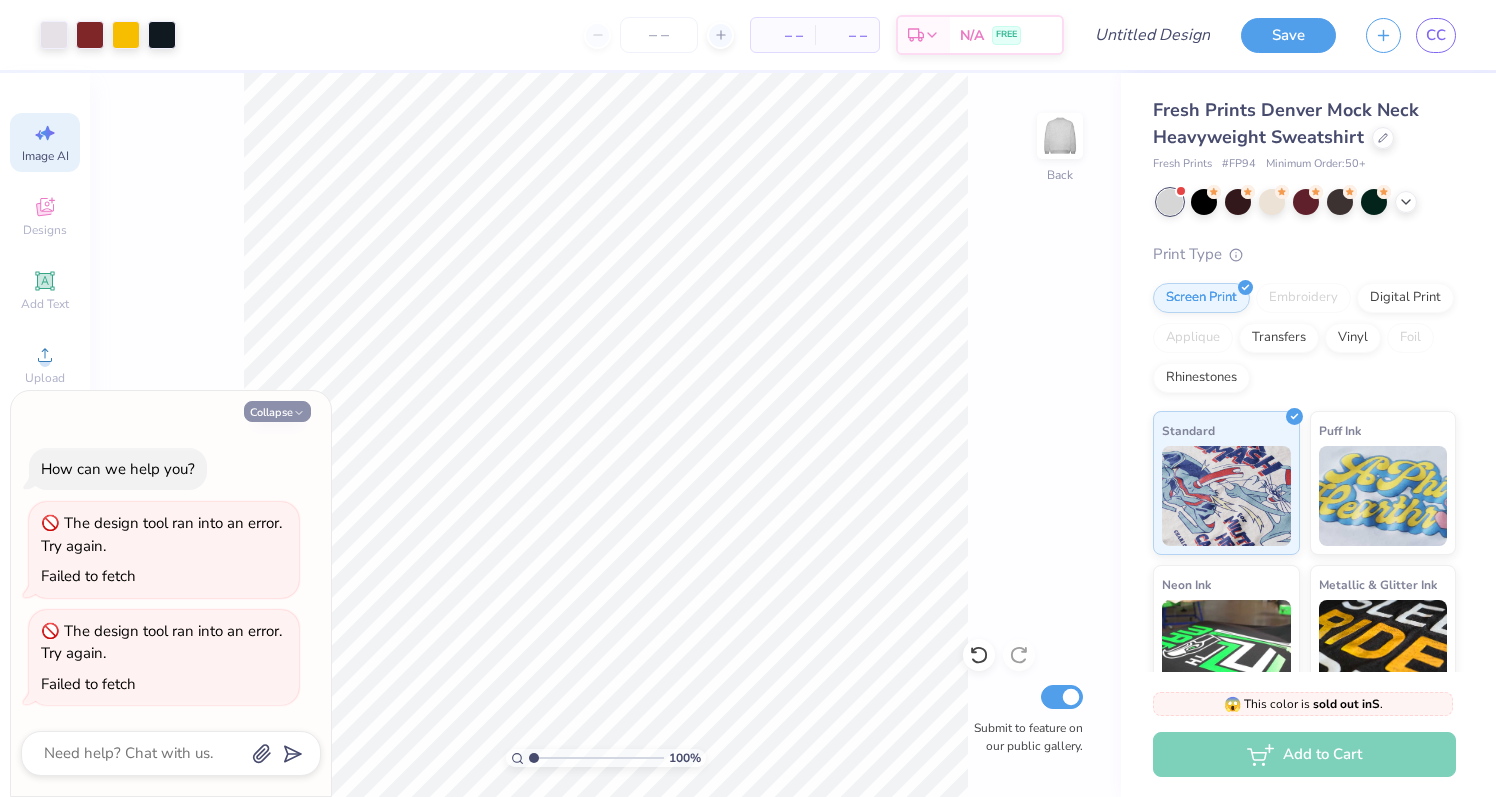 click on "Collapse" at bounding box center [277, 411] 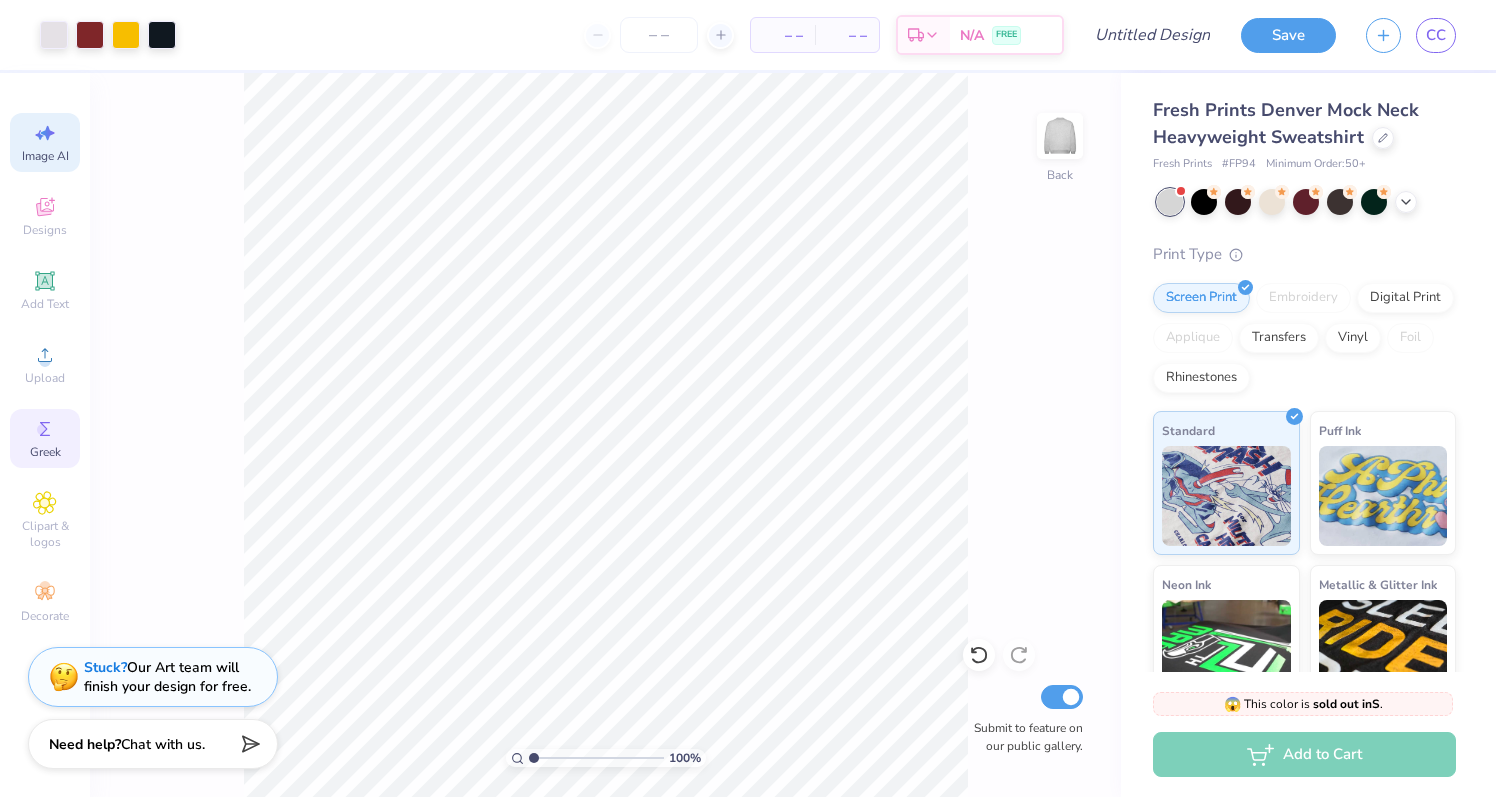 click 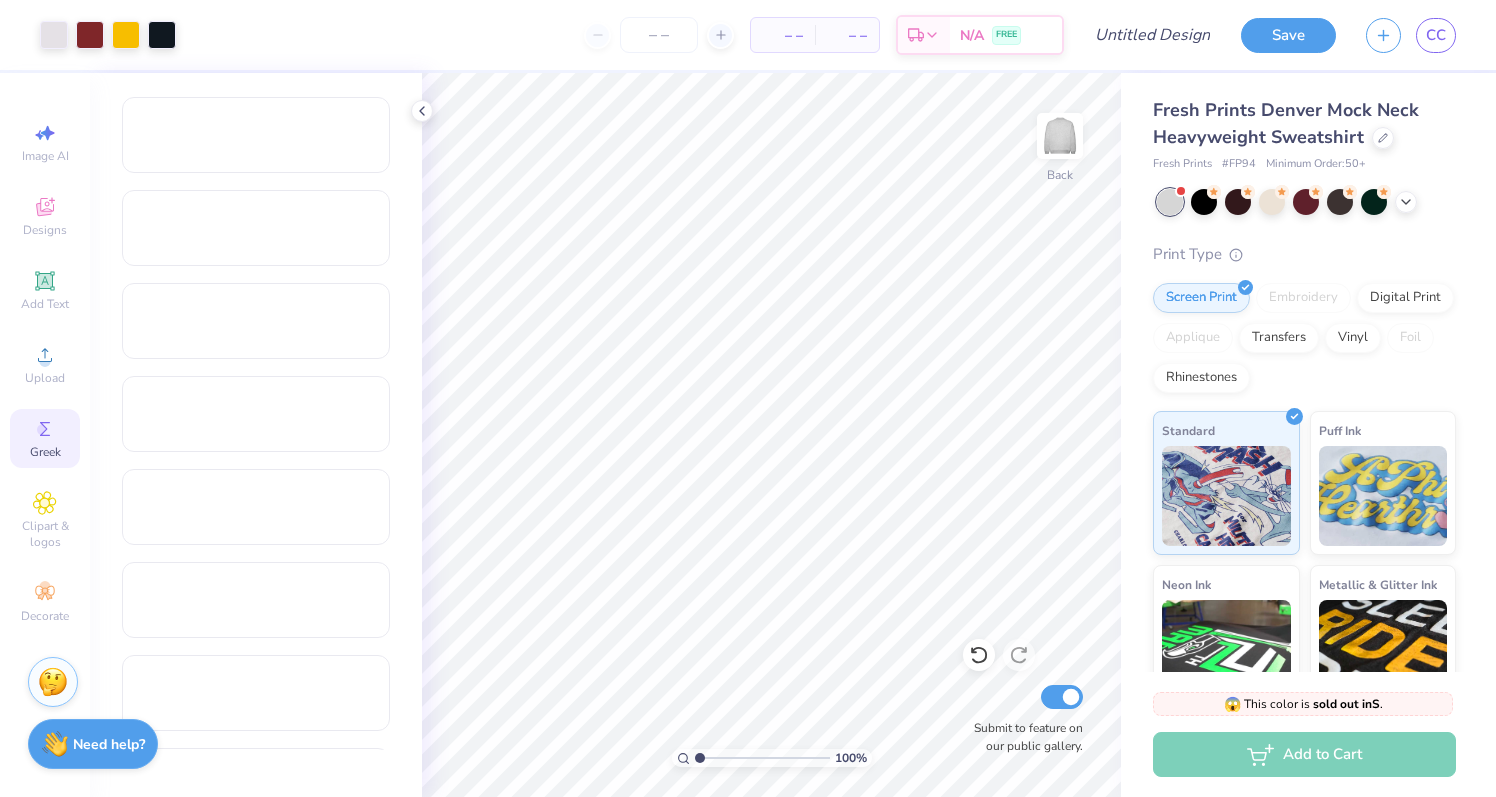 scroll, scrollTop: 0, scrollLeft: 0, axis: both 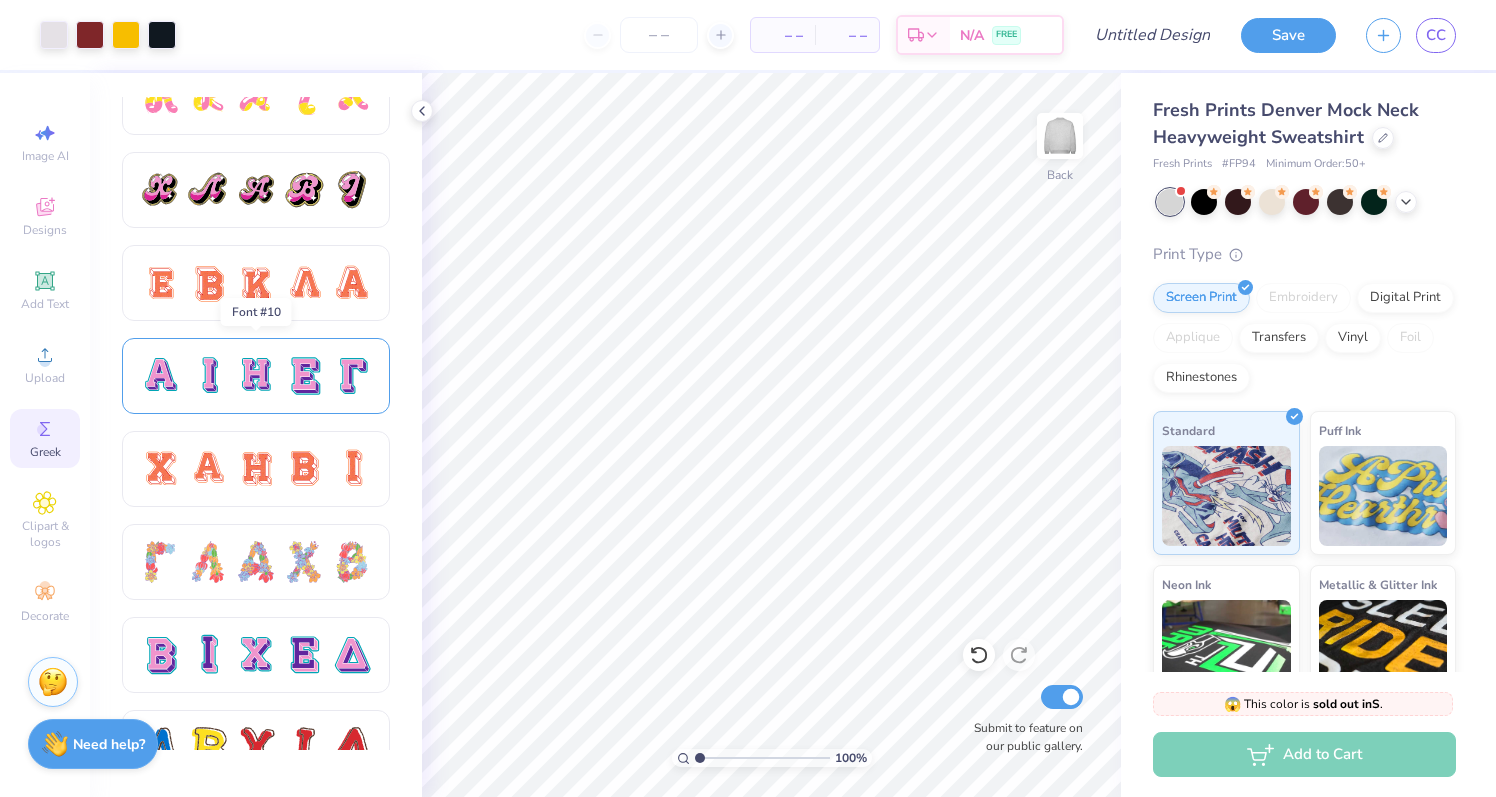 click at bounding box center [256, 376] 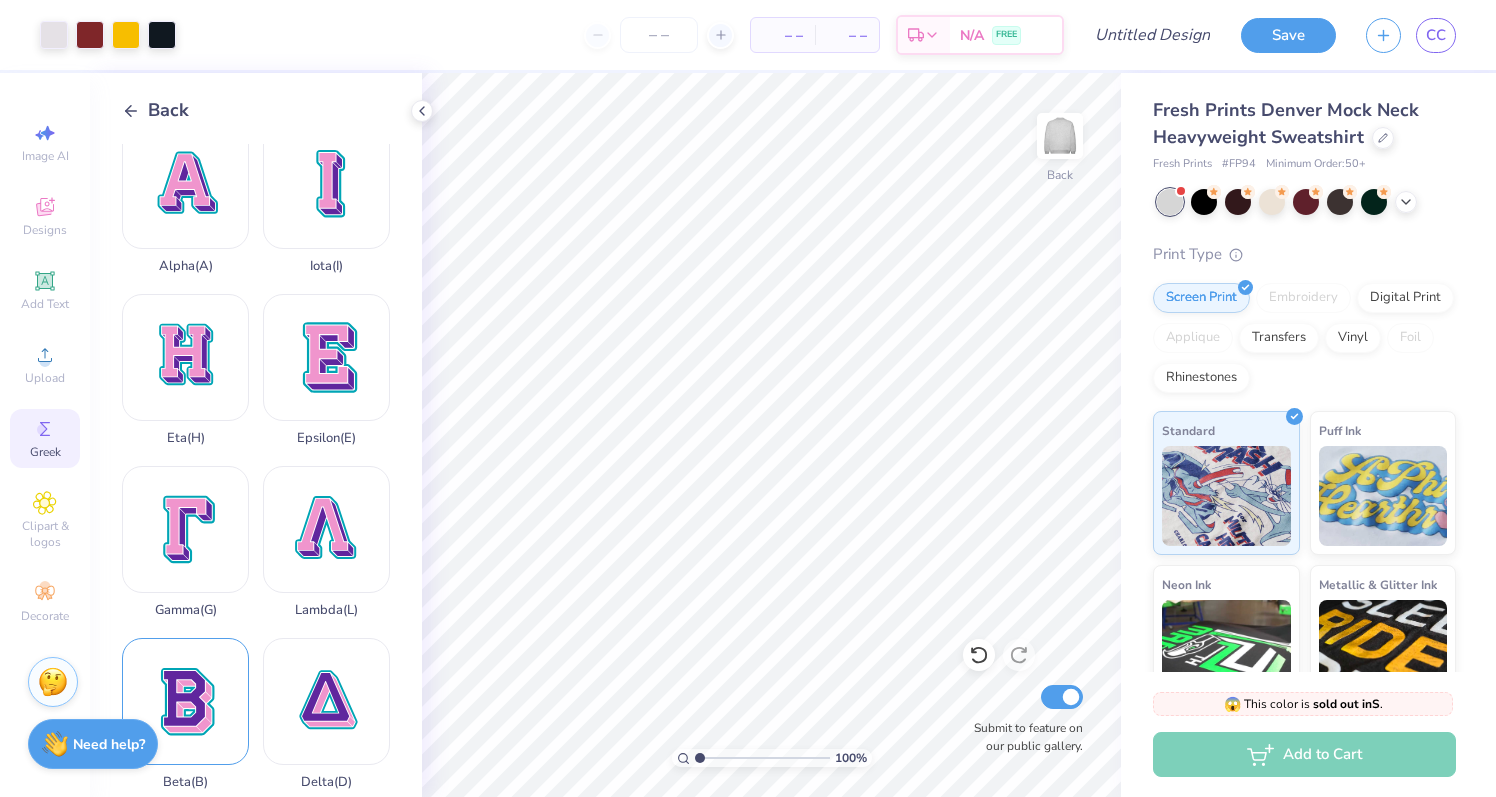 scroll, scrollTop: 0, scrollLeft: 0, axis: both 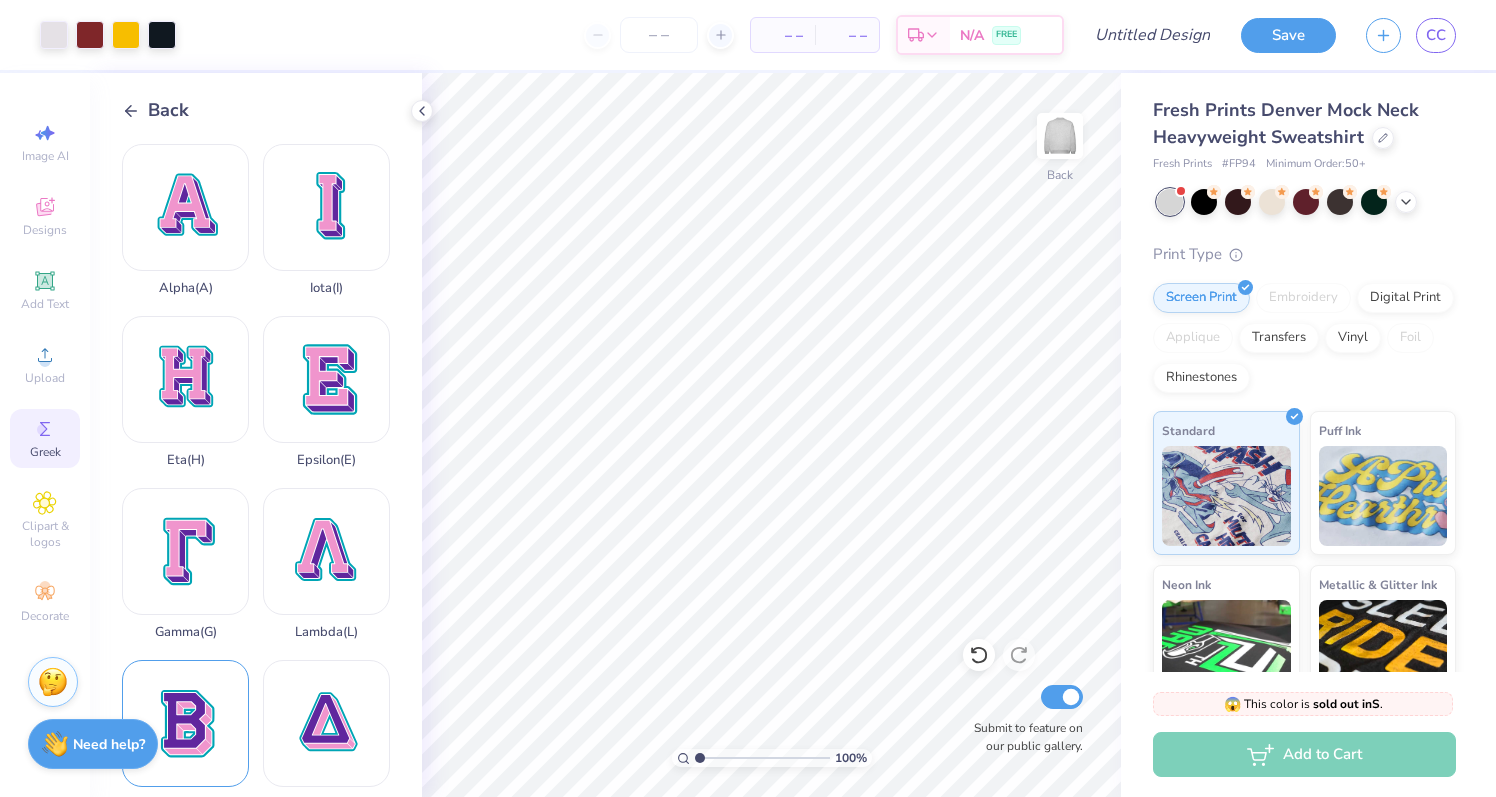 click on "Beta  ( B )" at bounding box center (185, 736) 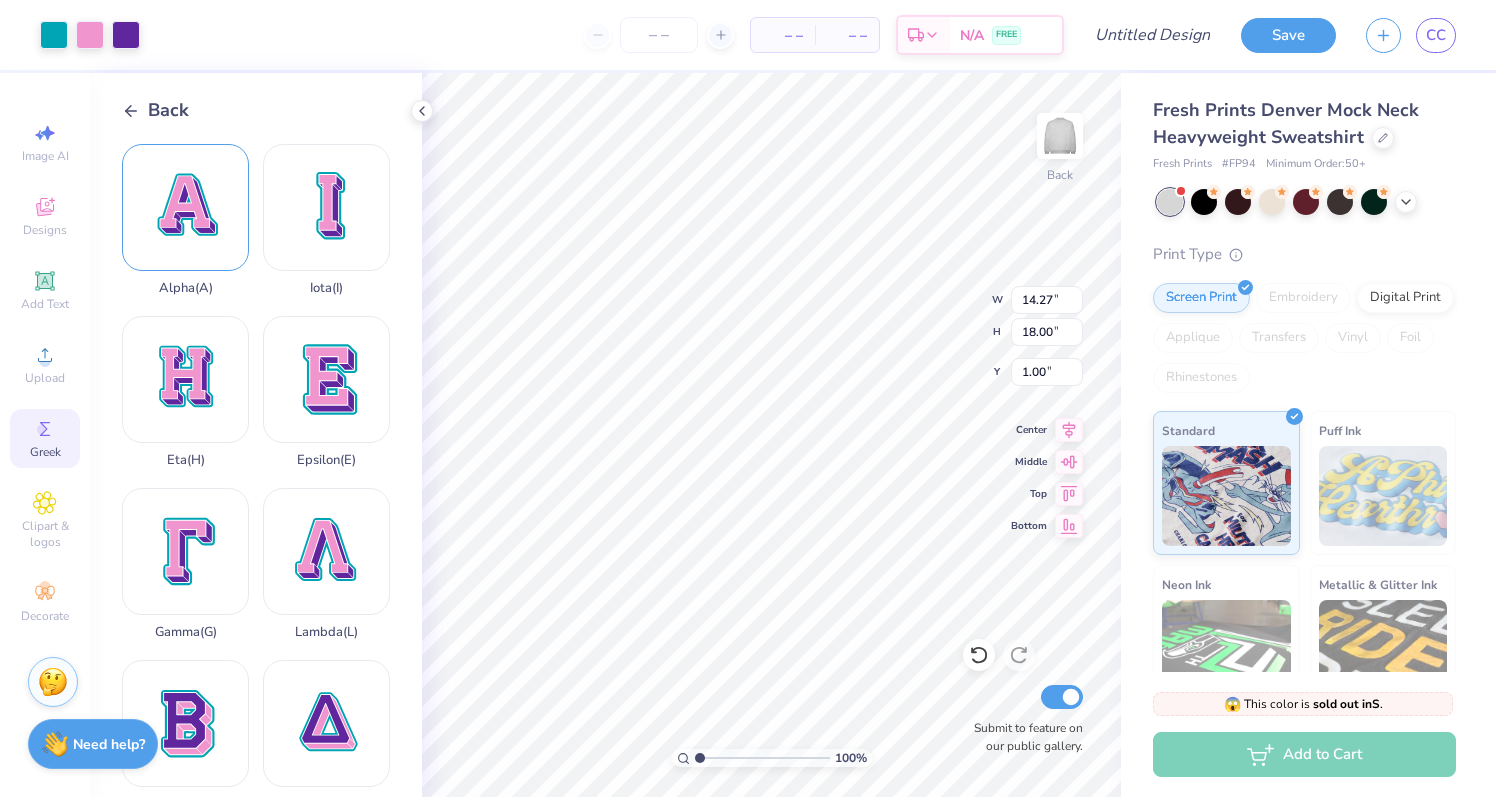 click on "Alpha  ( A )" at bounding box center [185, 220] 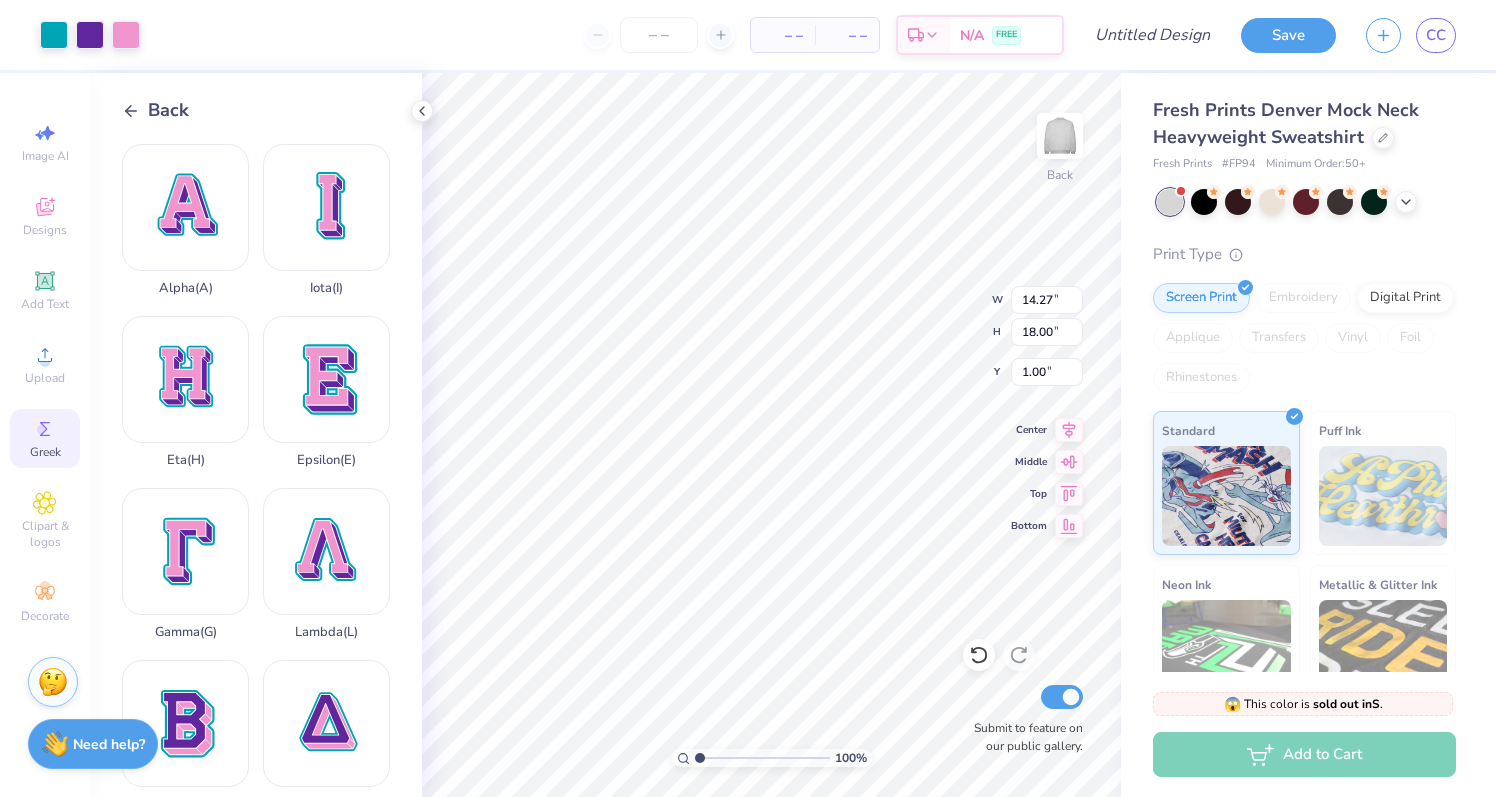 type on "15.00" 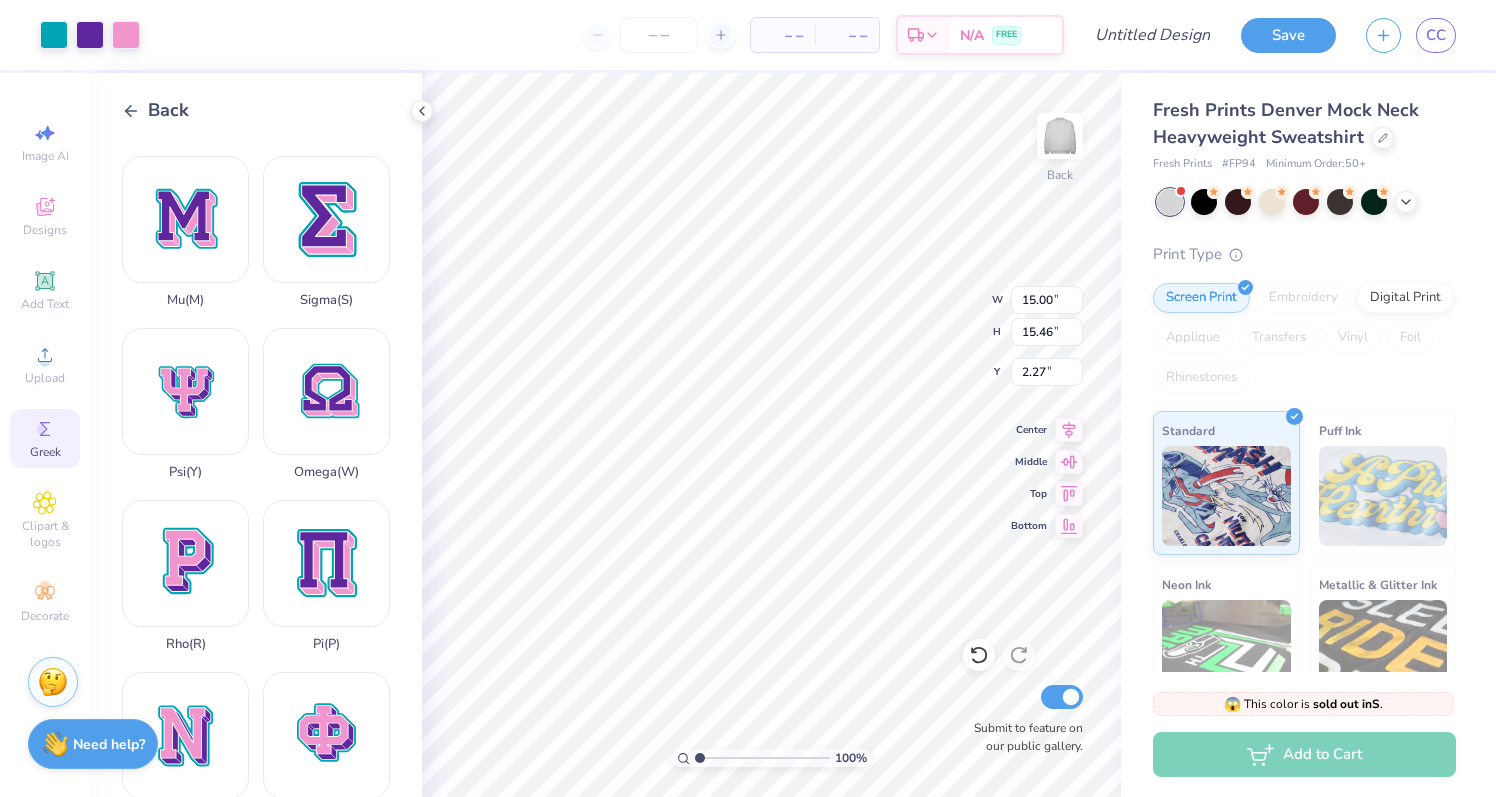 scroll, scrollTop: 808, scrollLeft: 0, axis: vertical 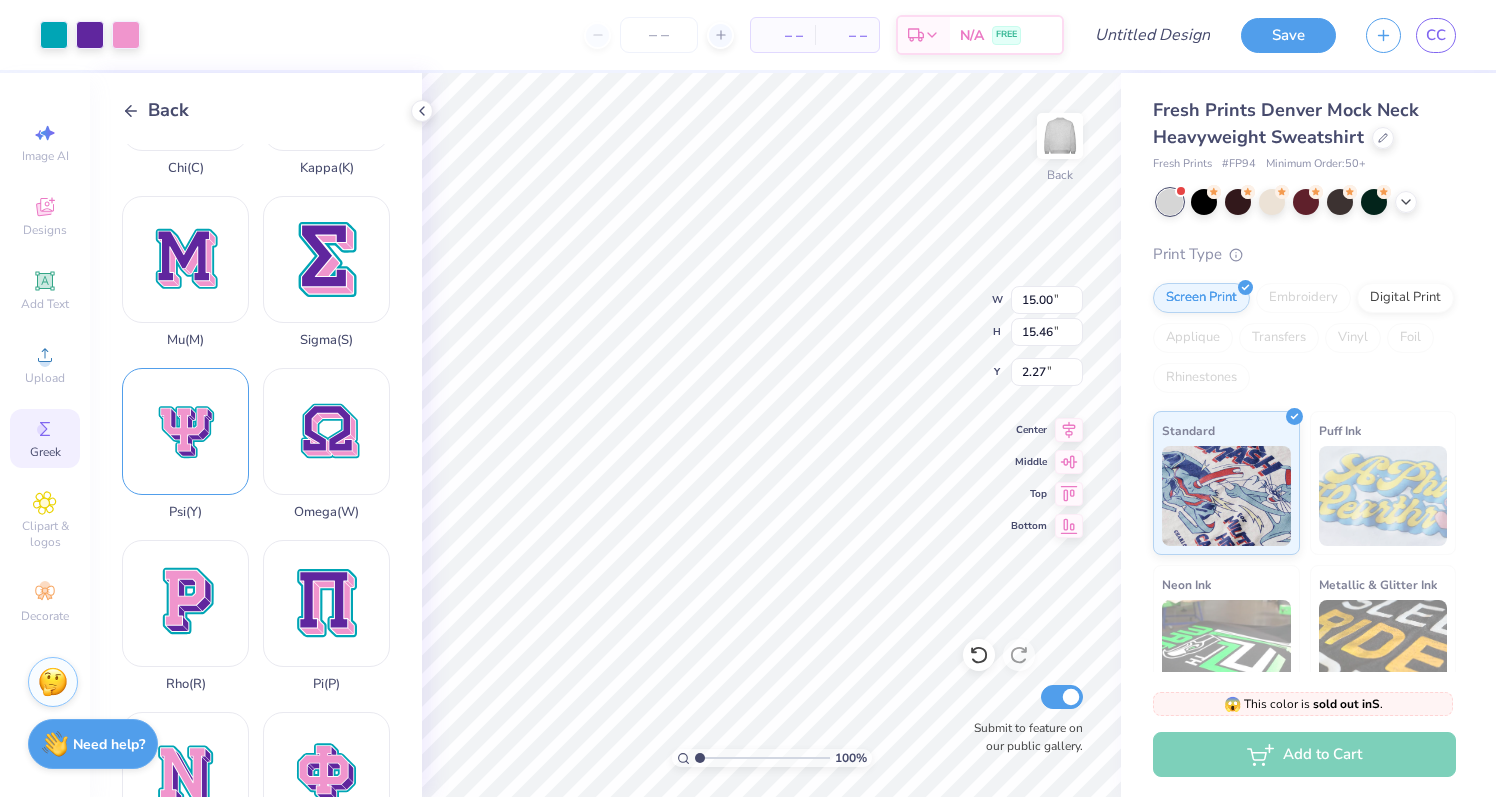click on "Psi  ( Y )" at bounding box center (185, 444) 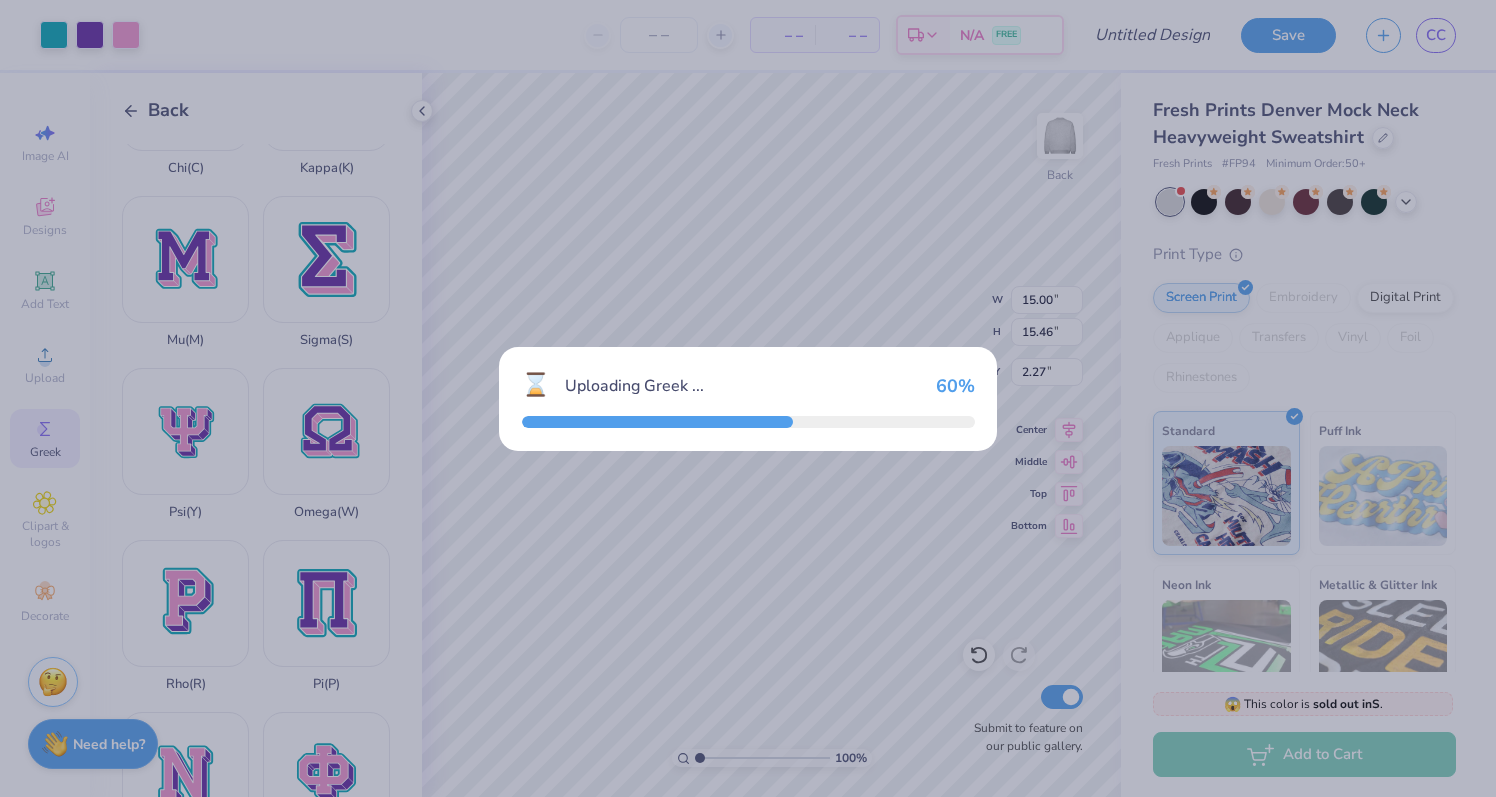 type on "14.05" 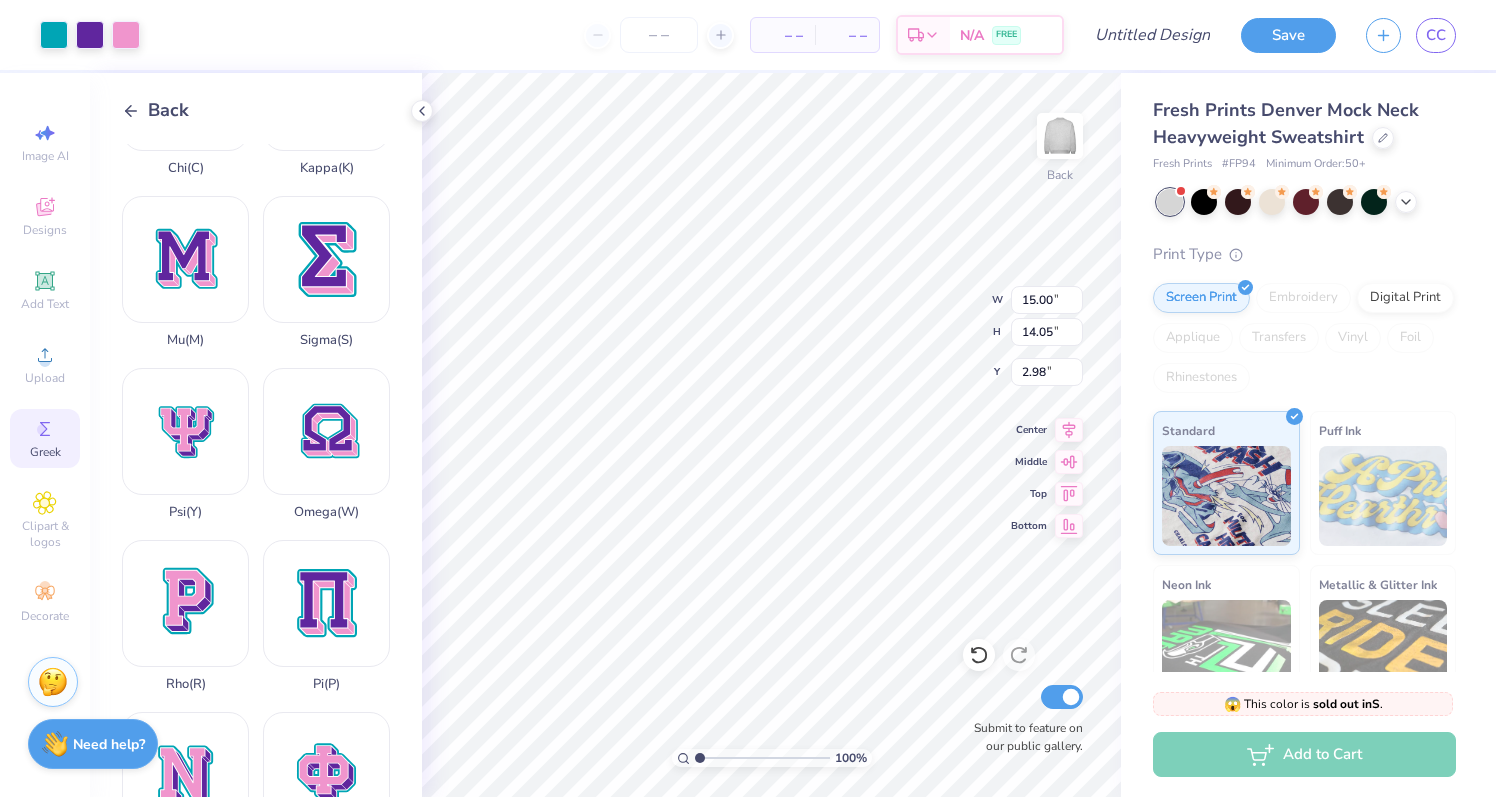type on "3.57" 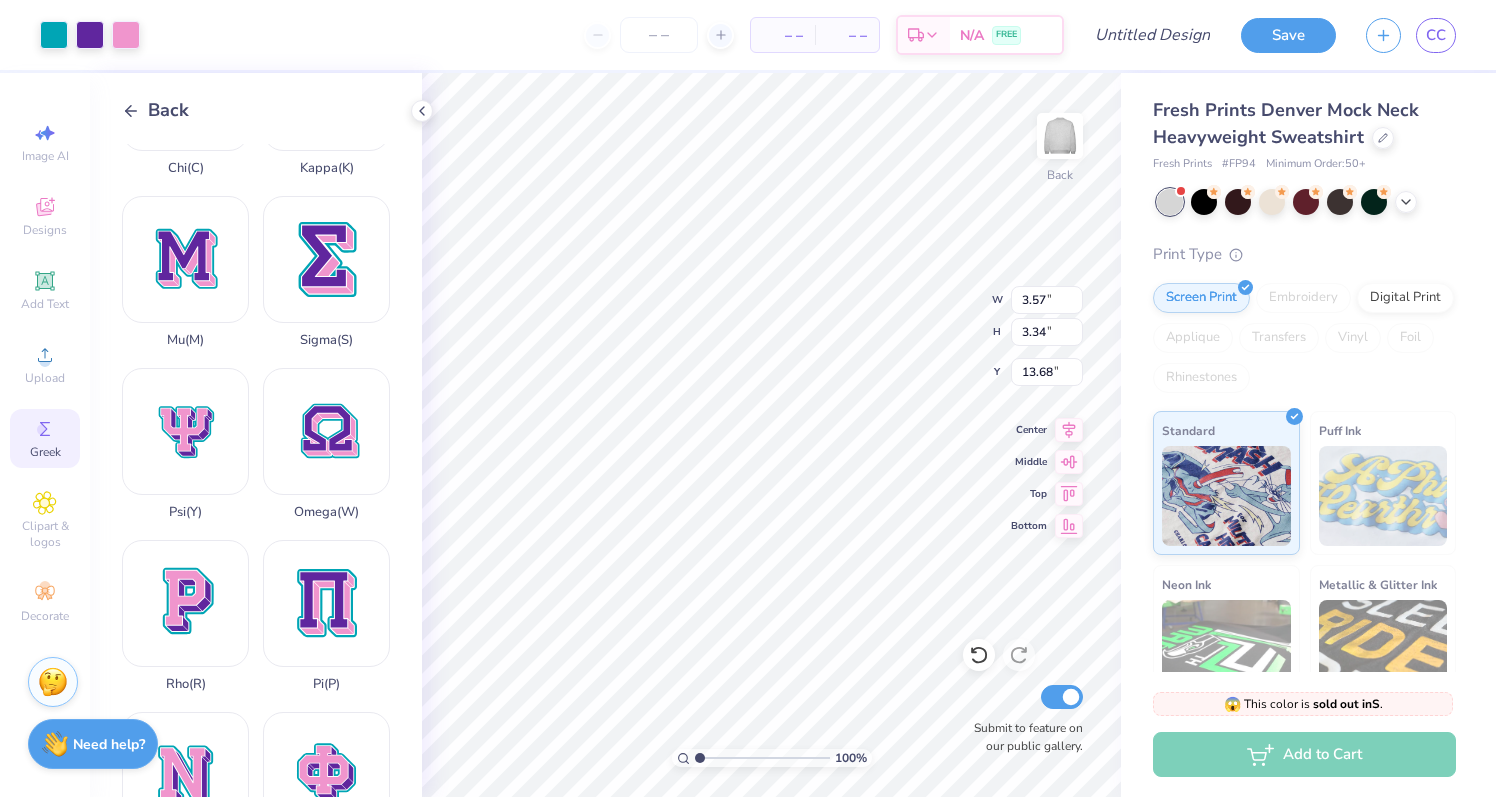 type on "15.00" 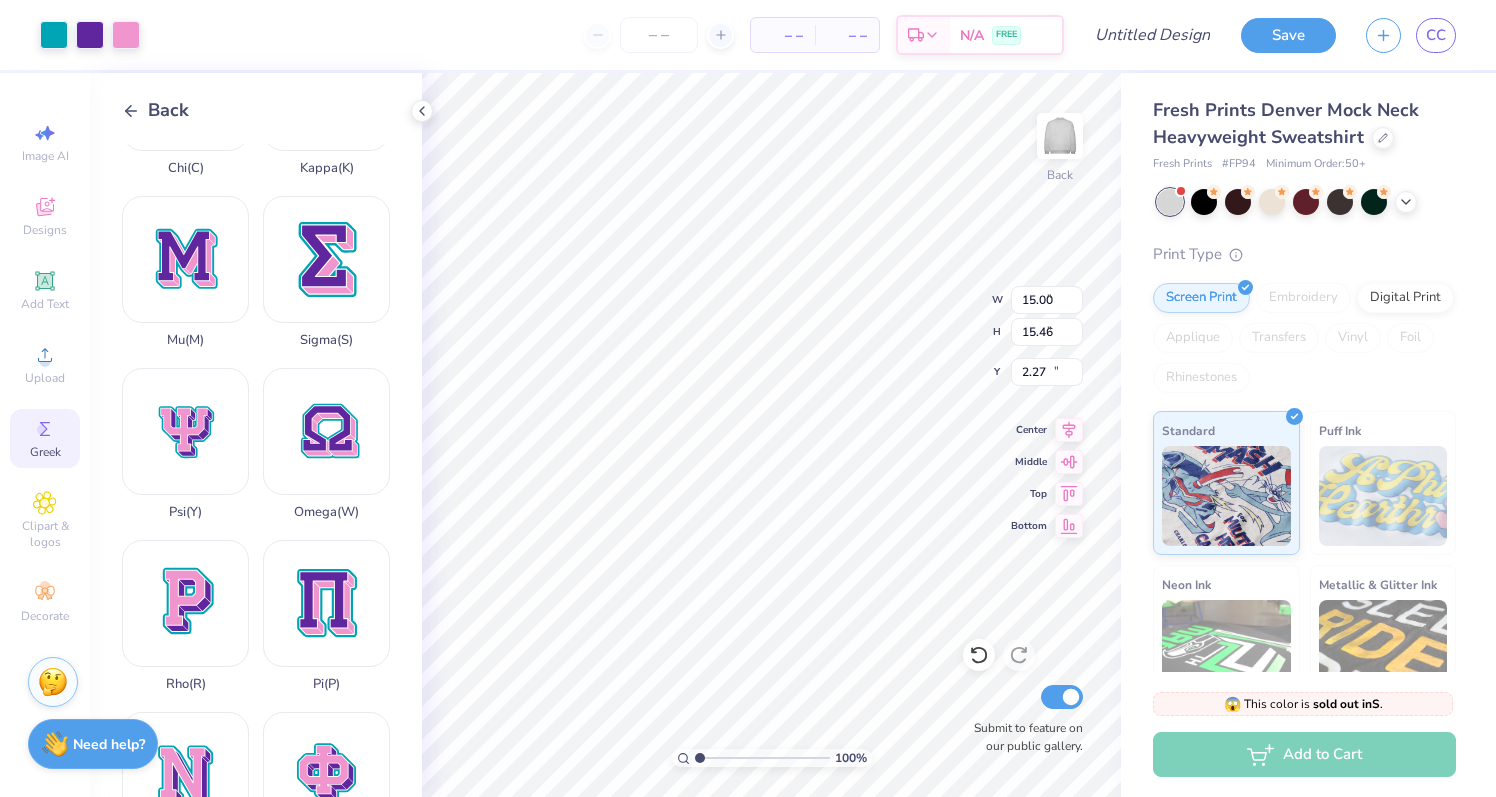 type on "4.30" 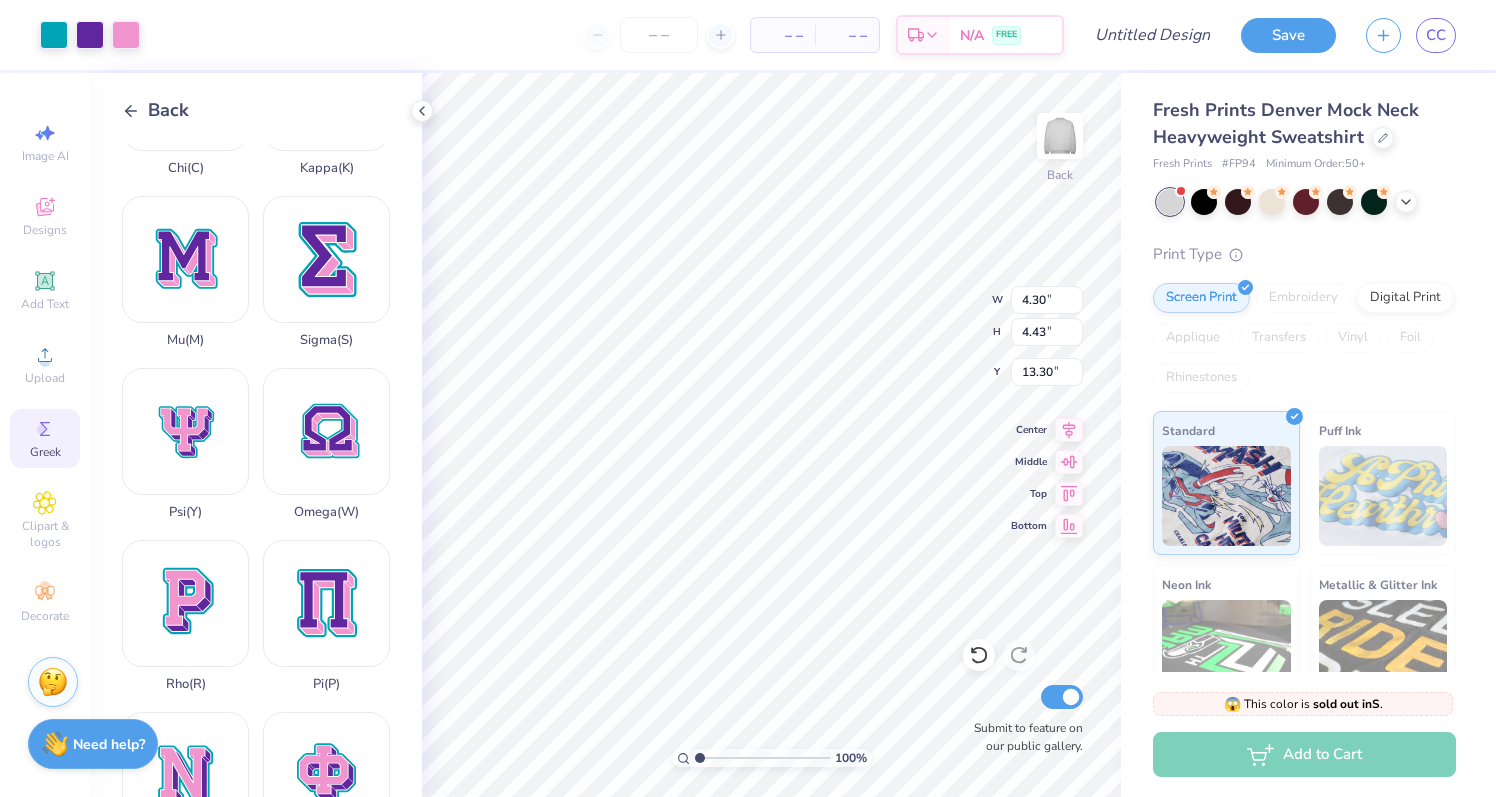 type on "3.57" 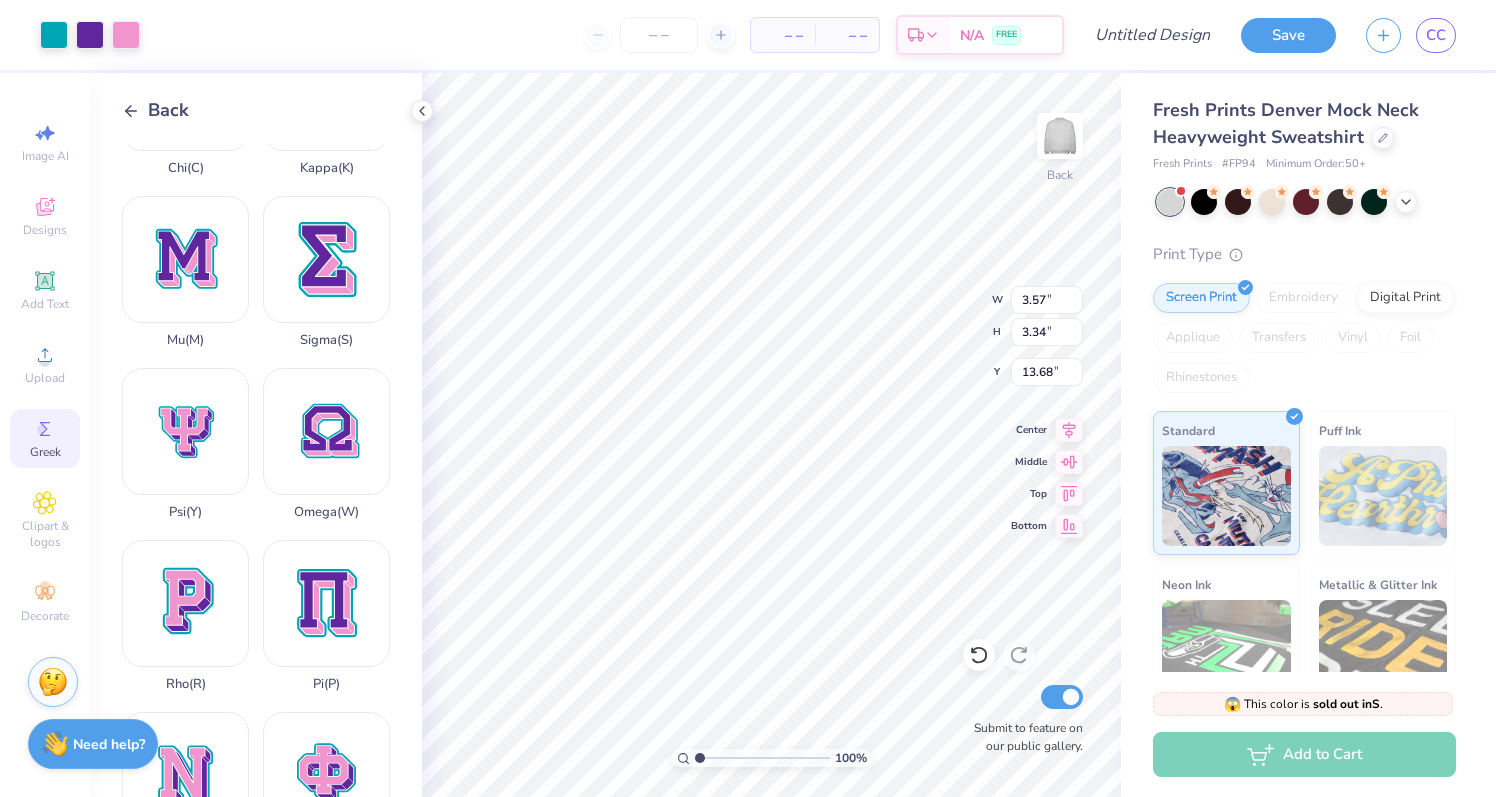 type on "0.51" 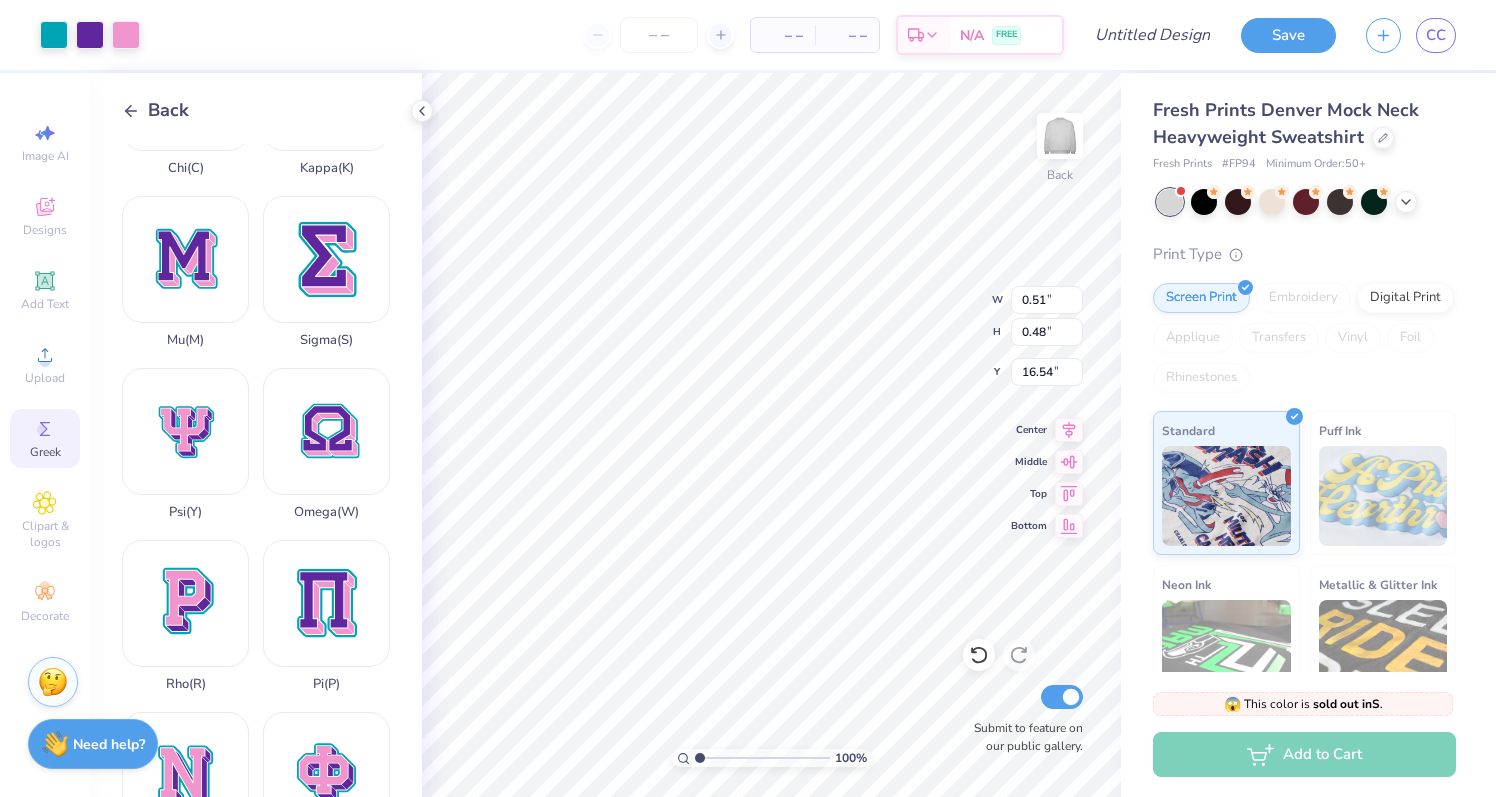 type on "15.00" 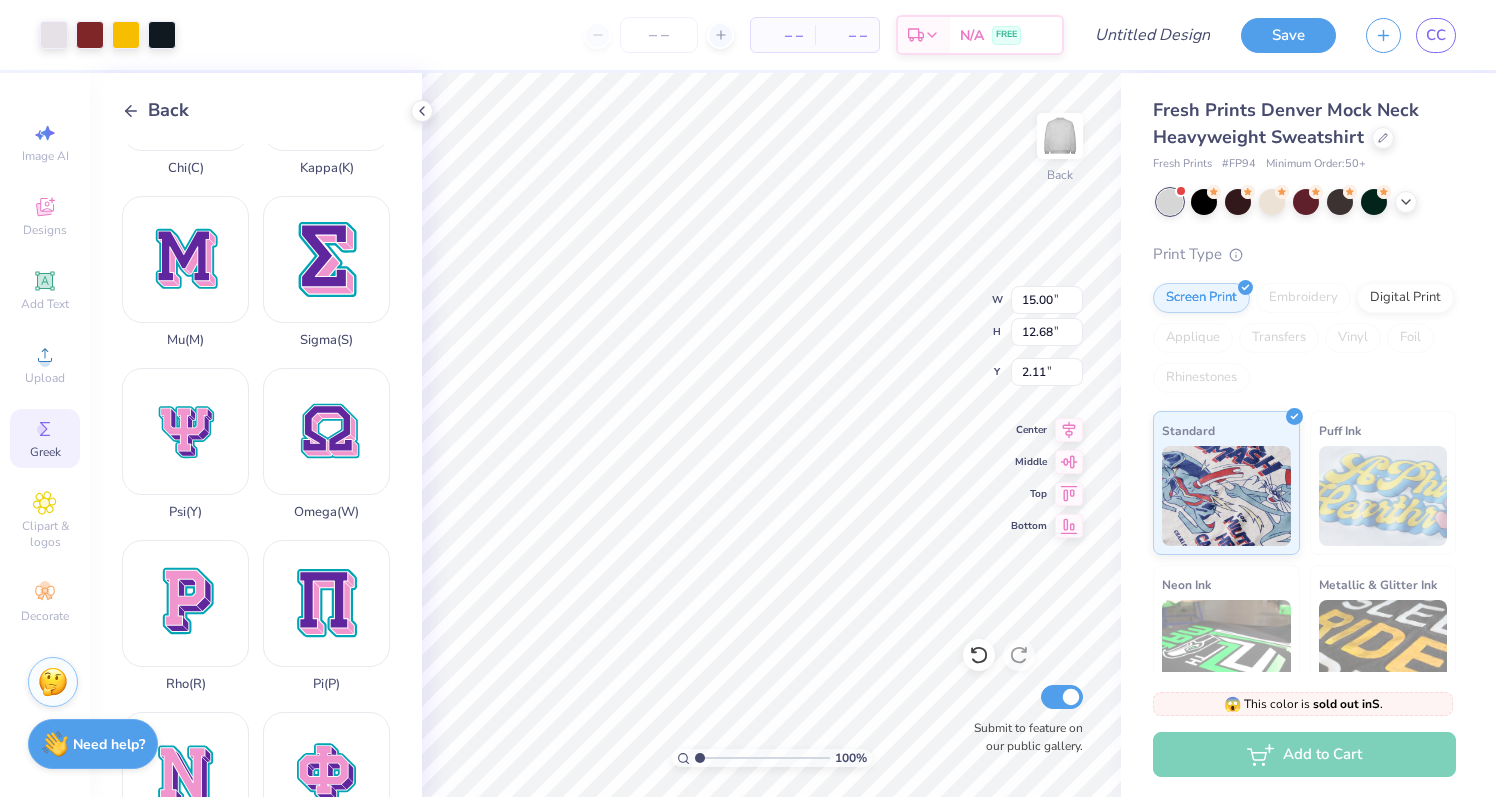 type on "14.27" 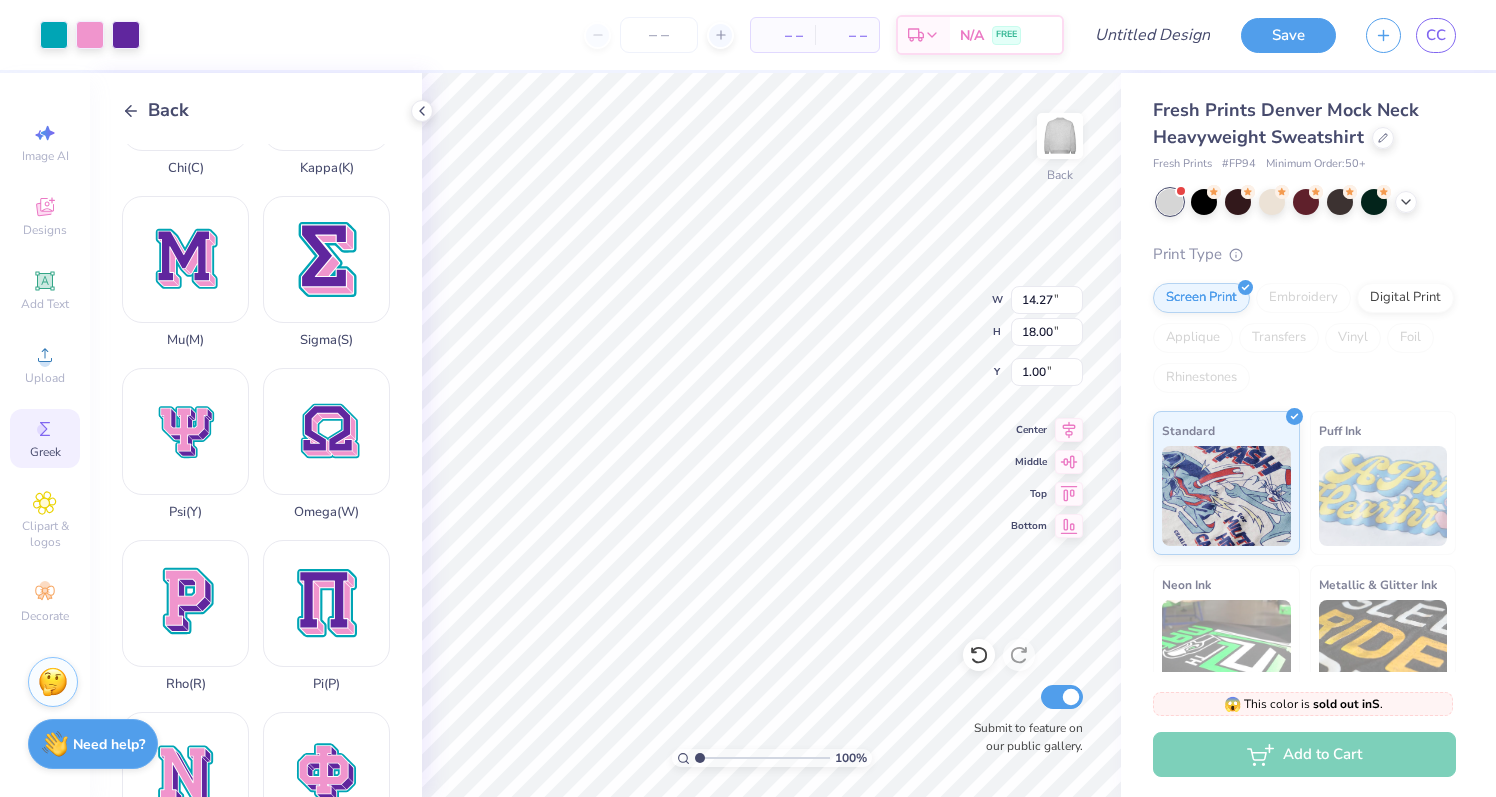 type on "5.04" 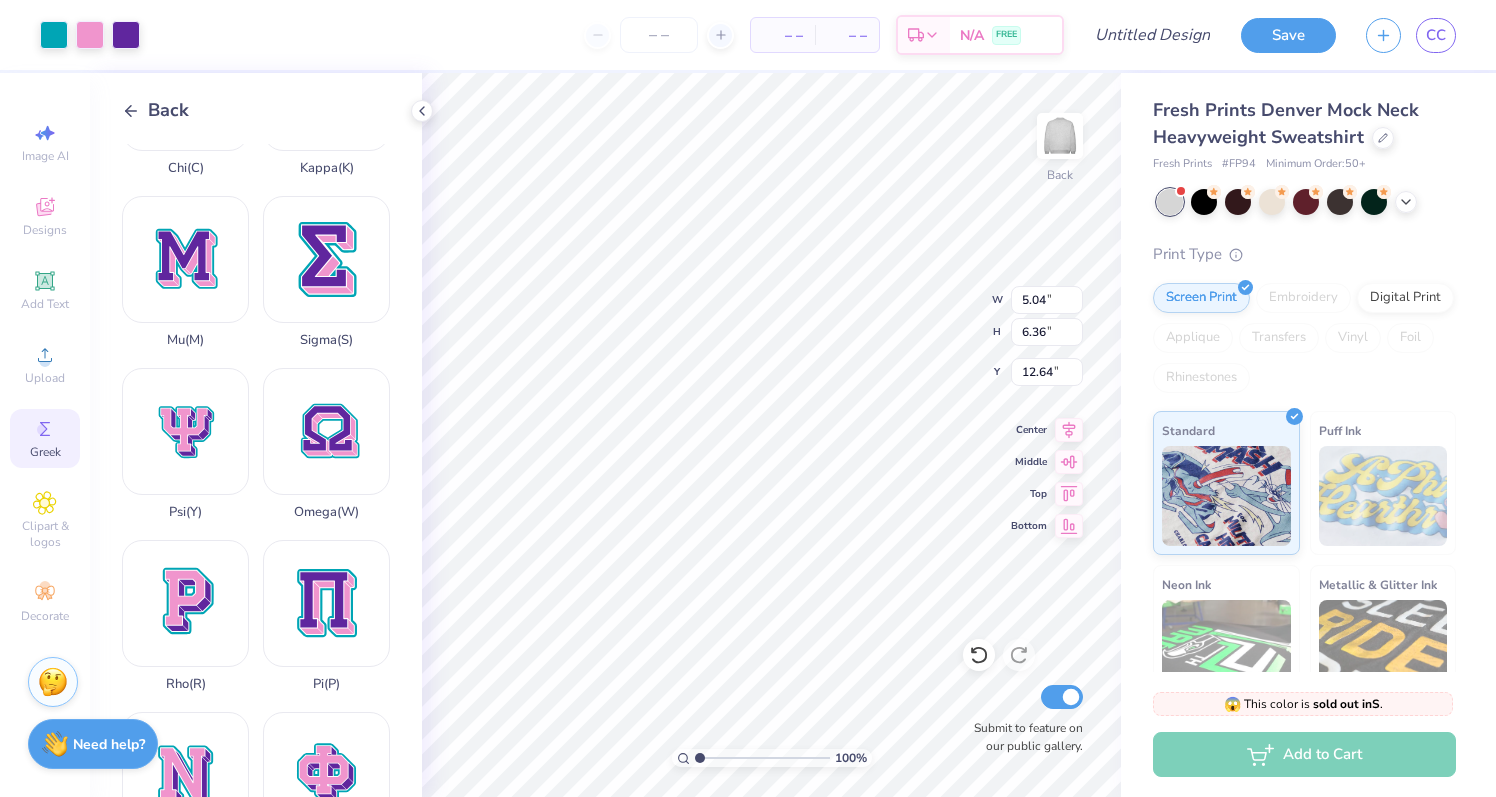 type on "13.14" 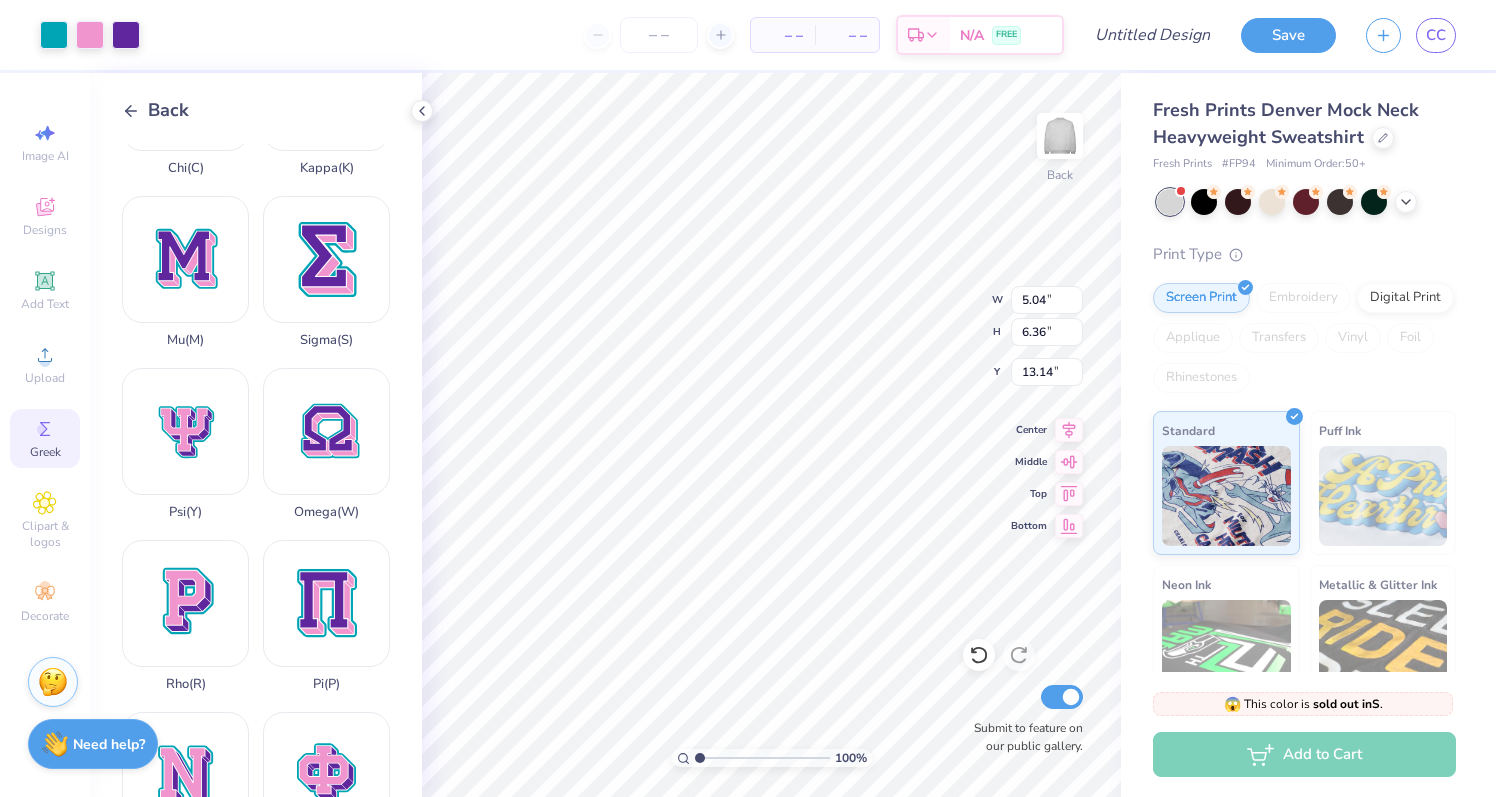 type on "2.81" 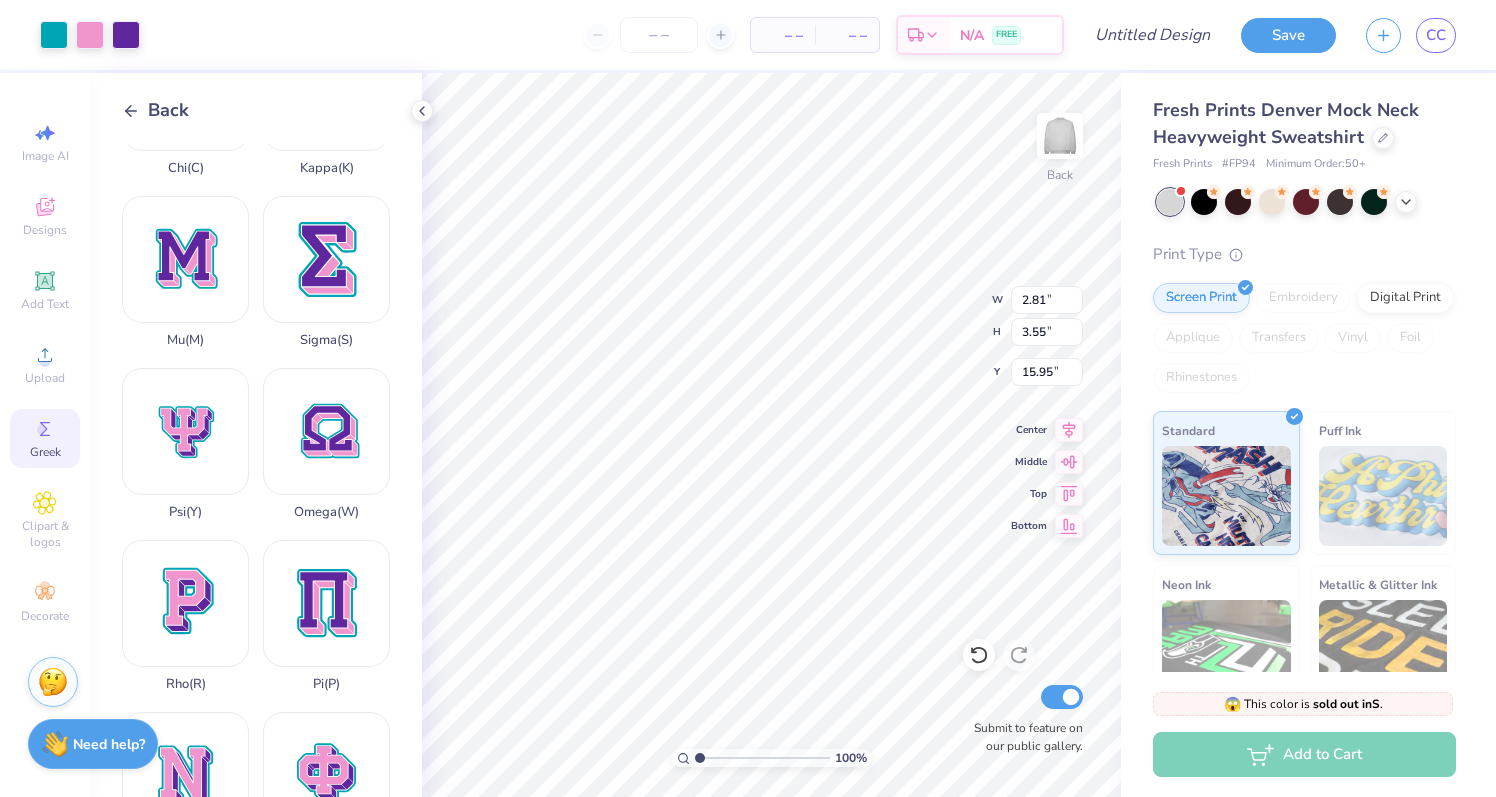 type on "15.25" 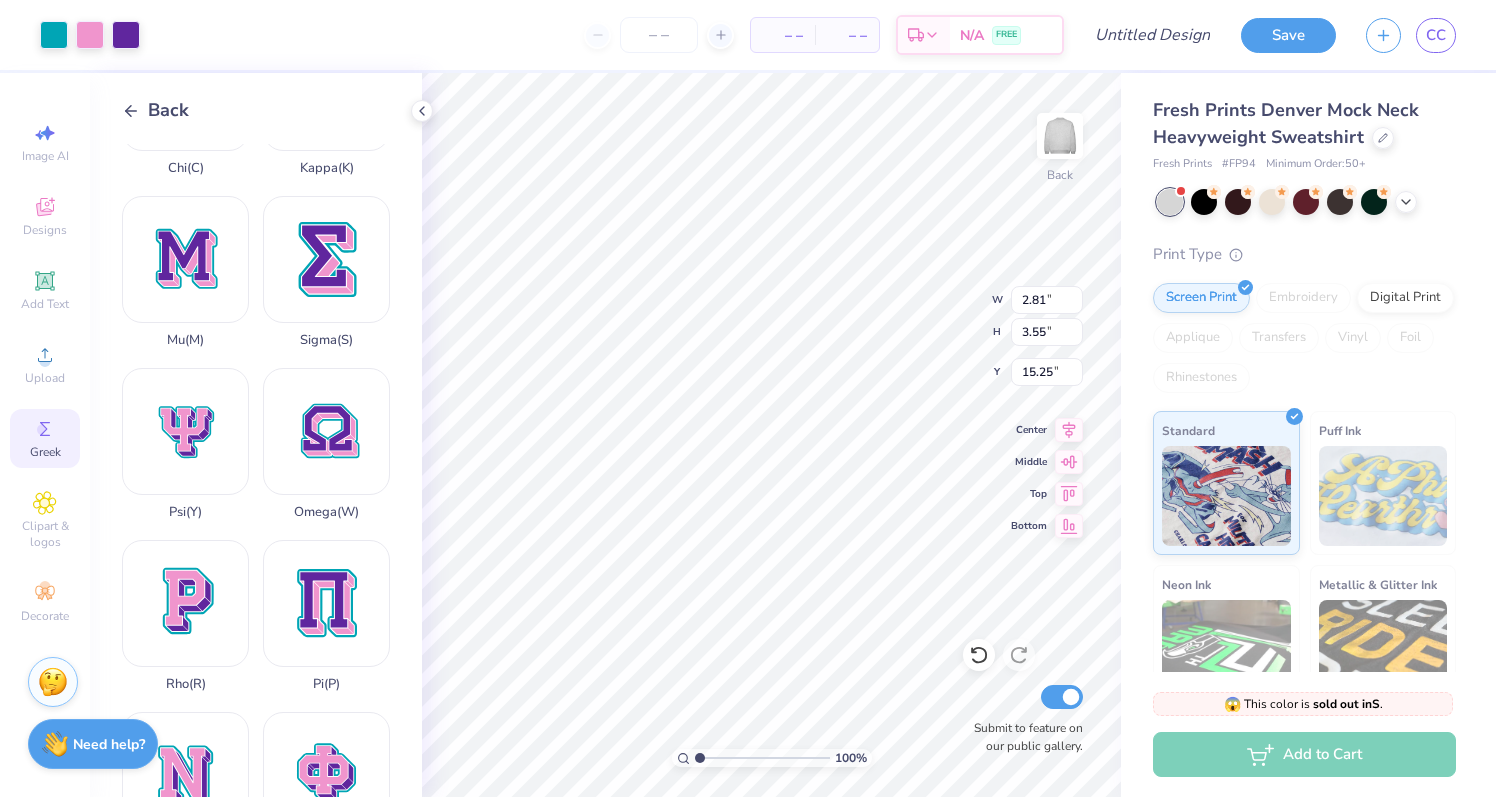 type on "4.30" 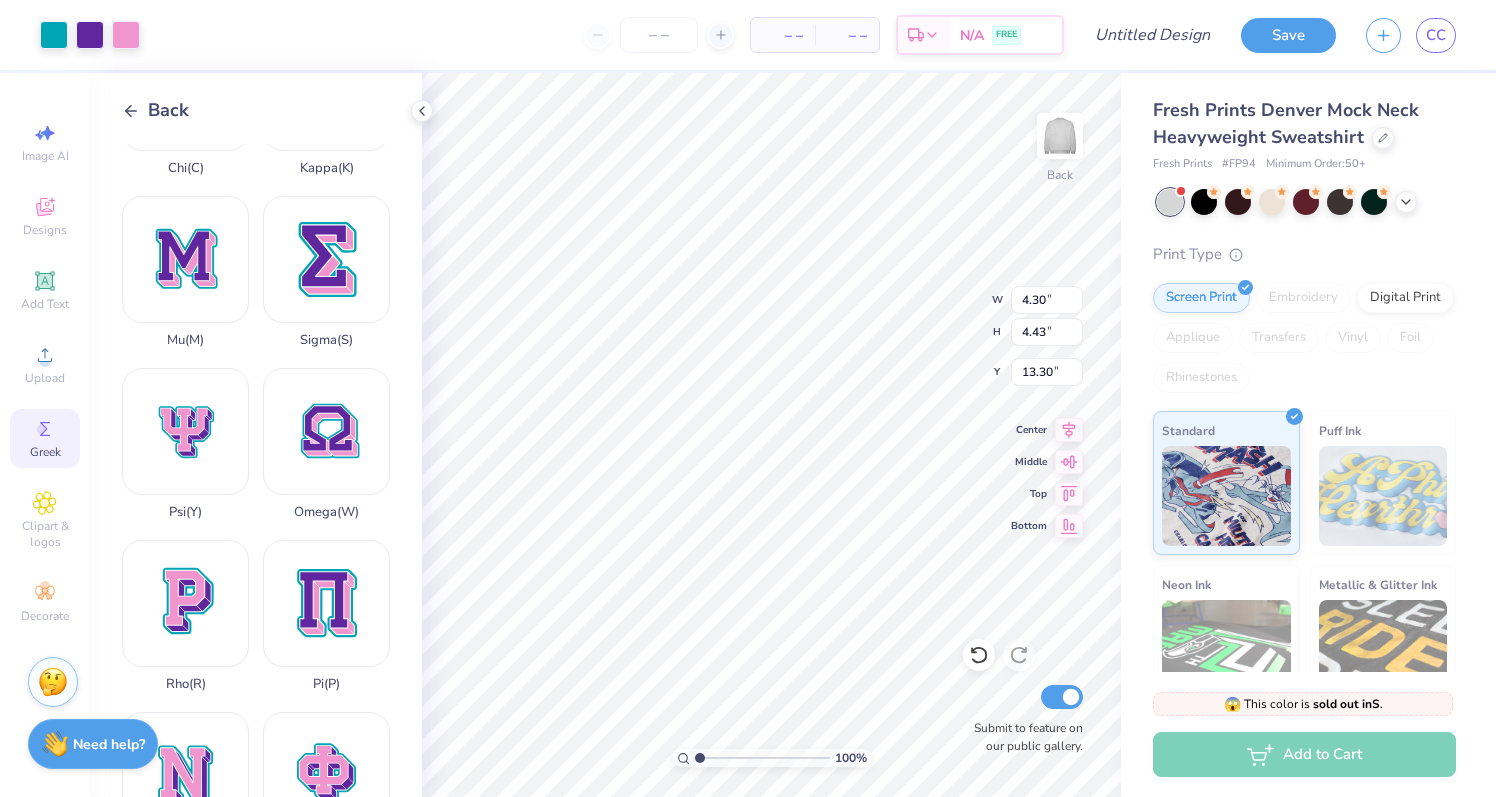 type on "14.81" 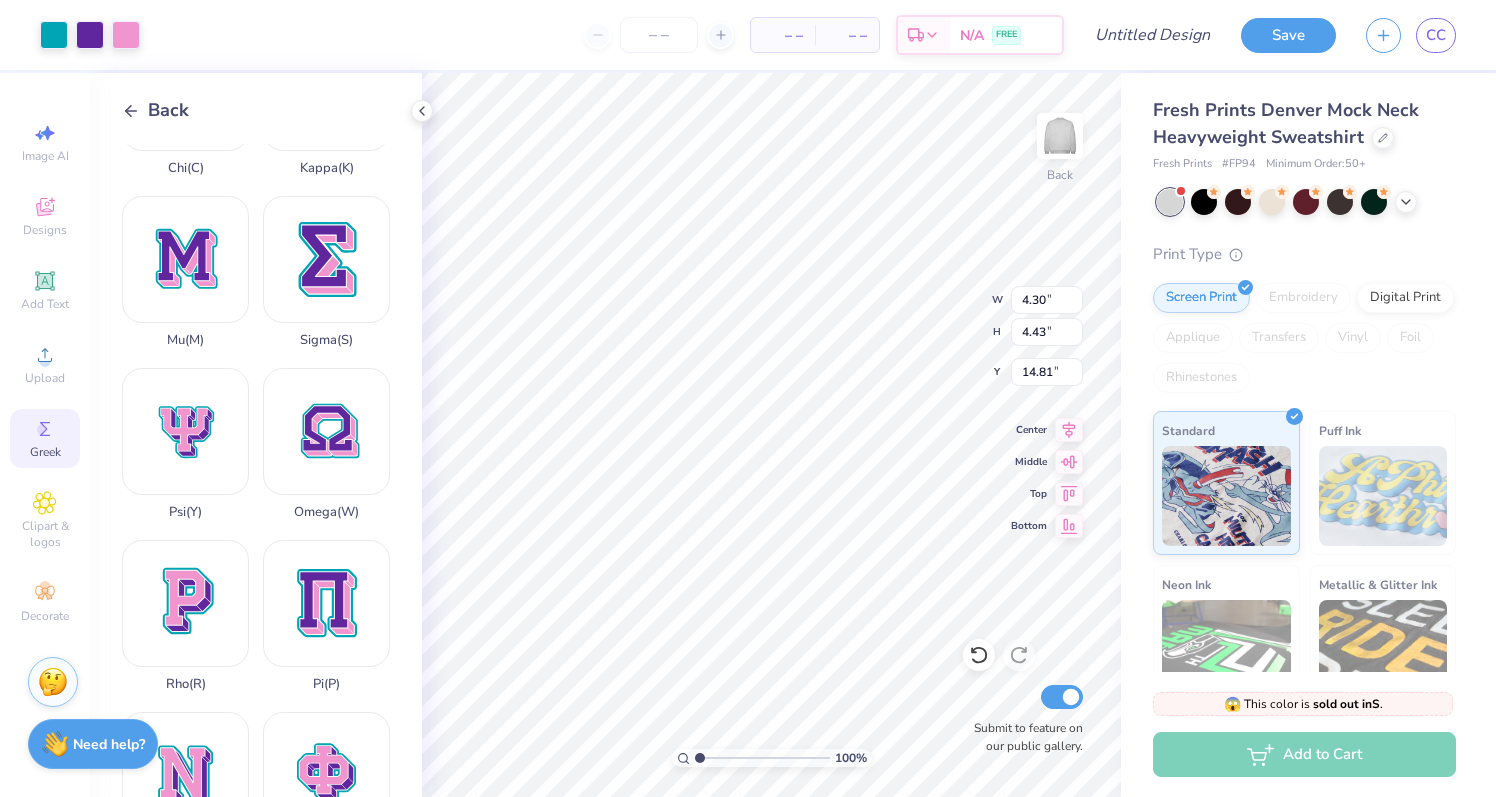 type on "0.51" 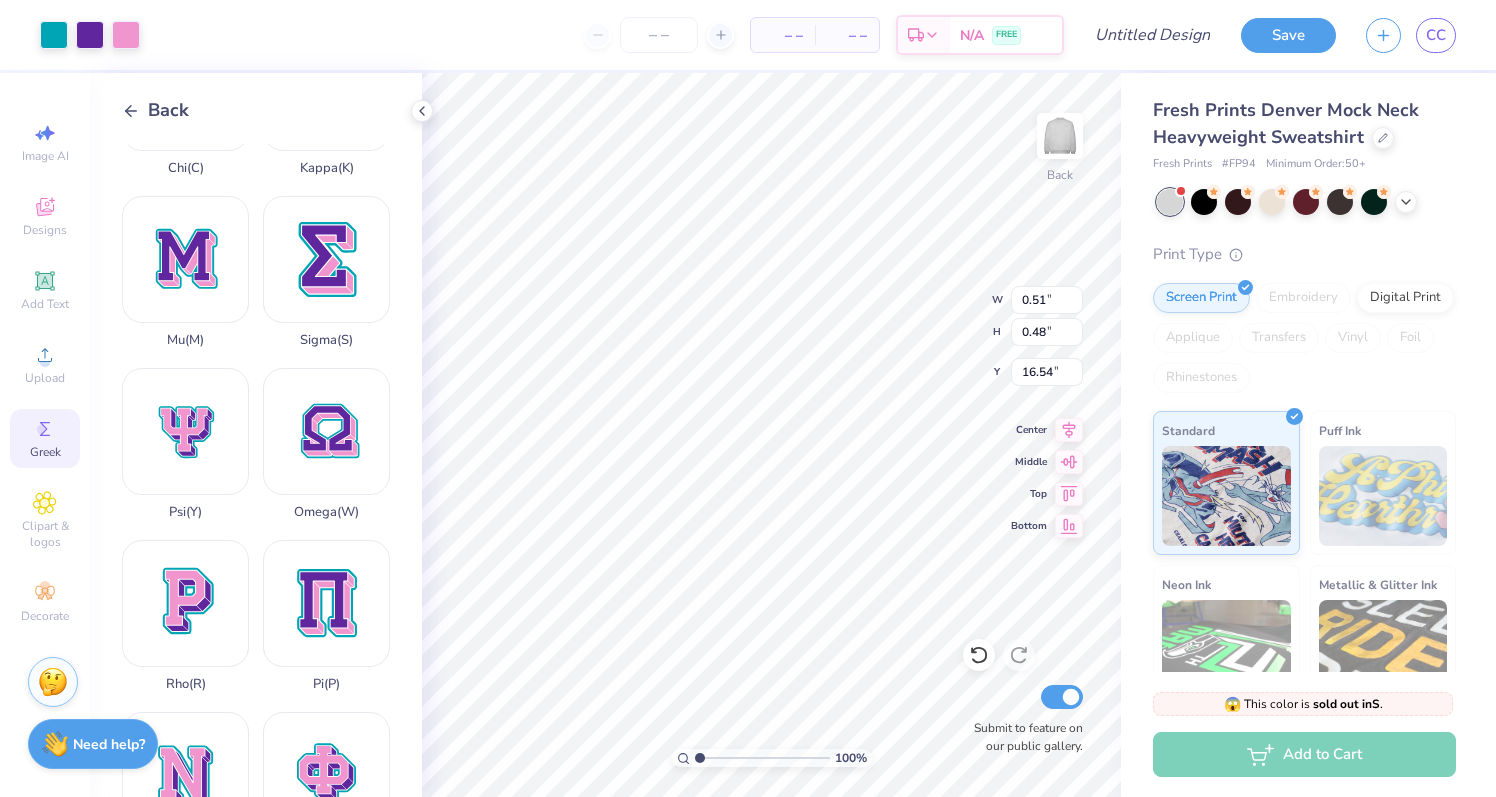 type on "16.31" 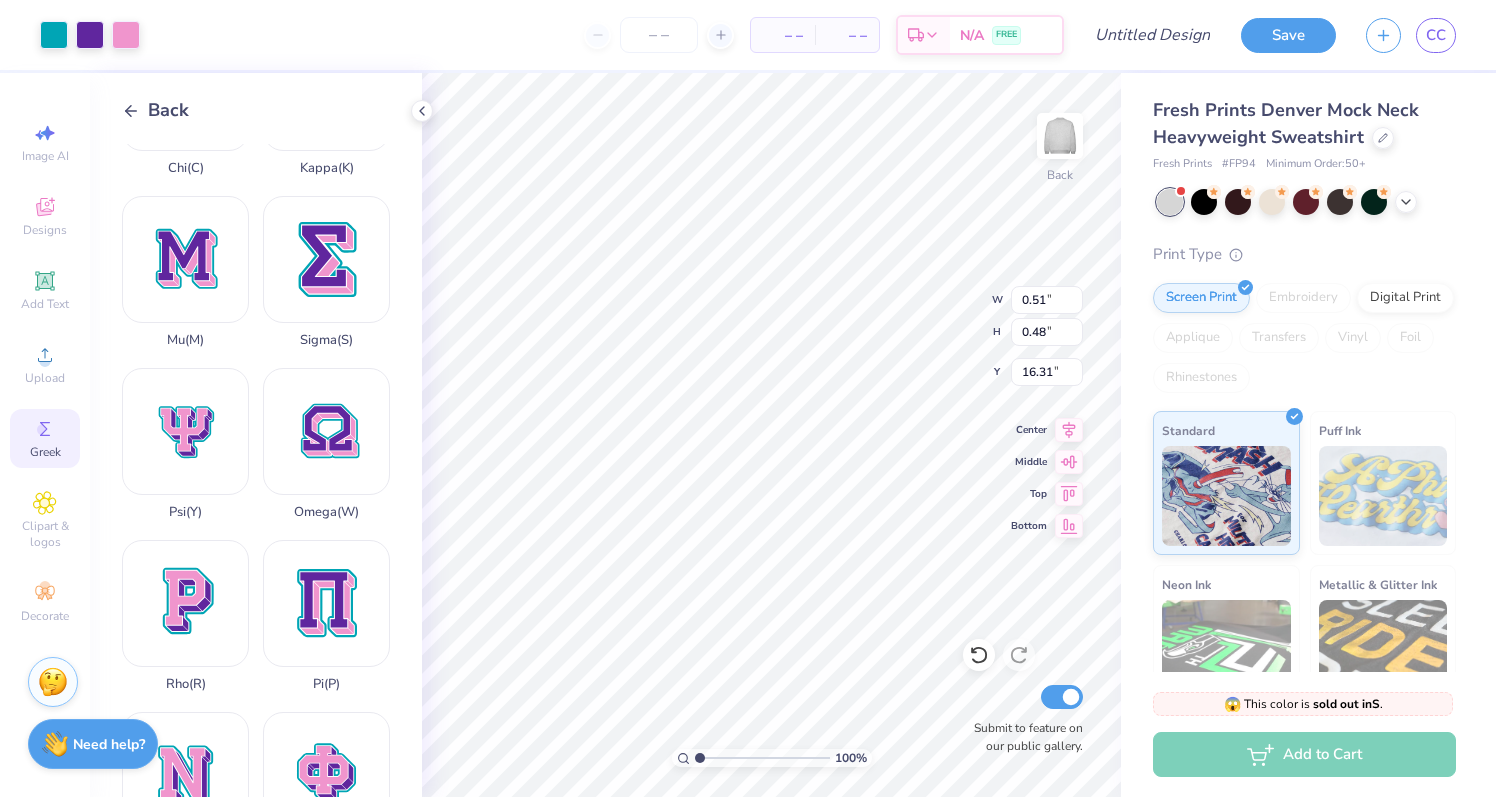 type on "3.04" 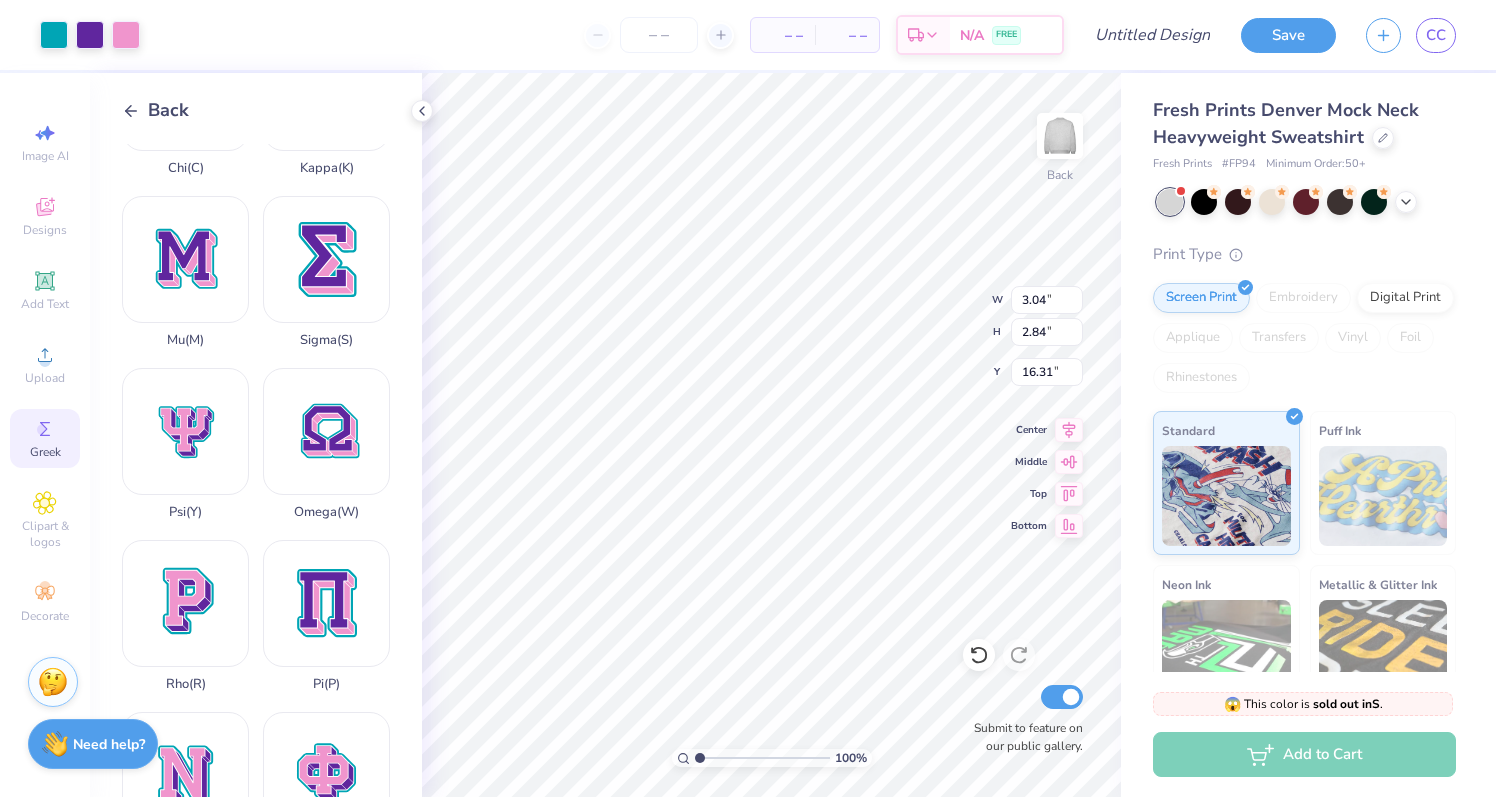 type on "15.95" 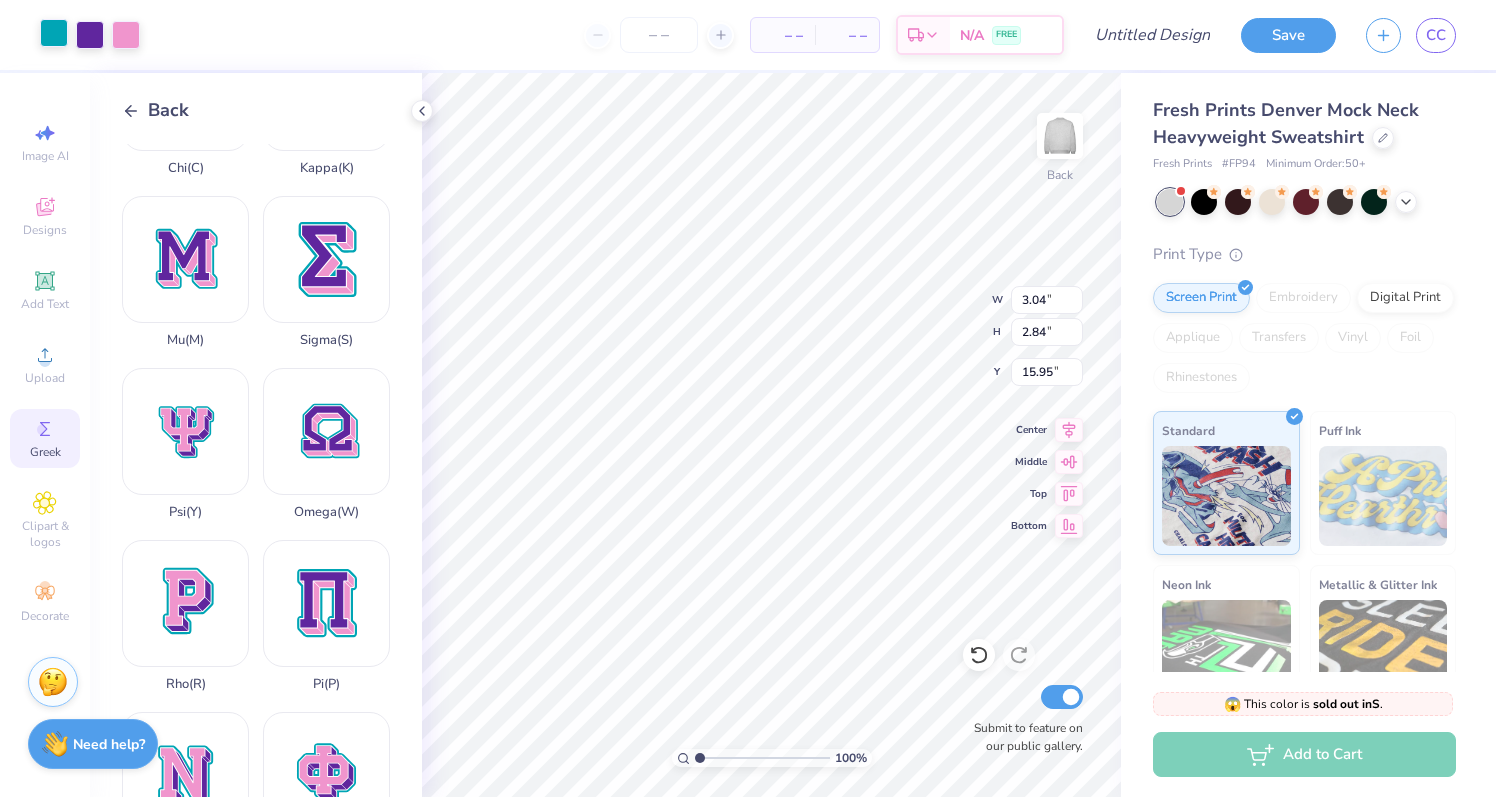 click at bounding box center [54, 33] 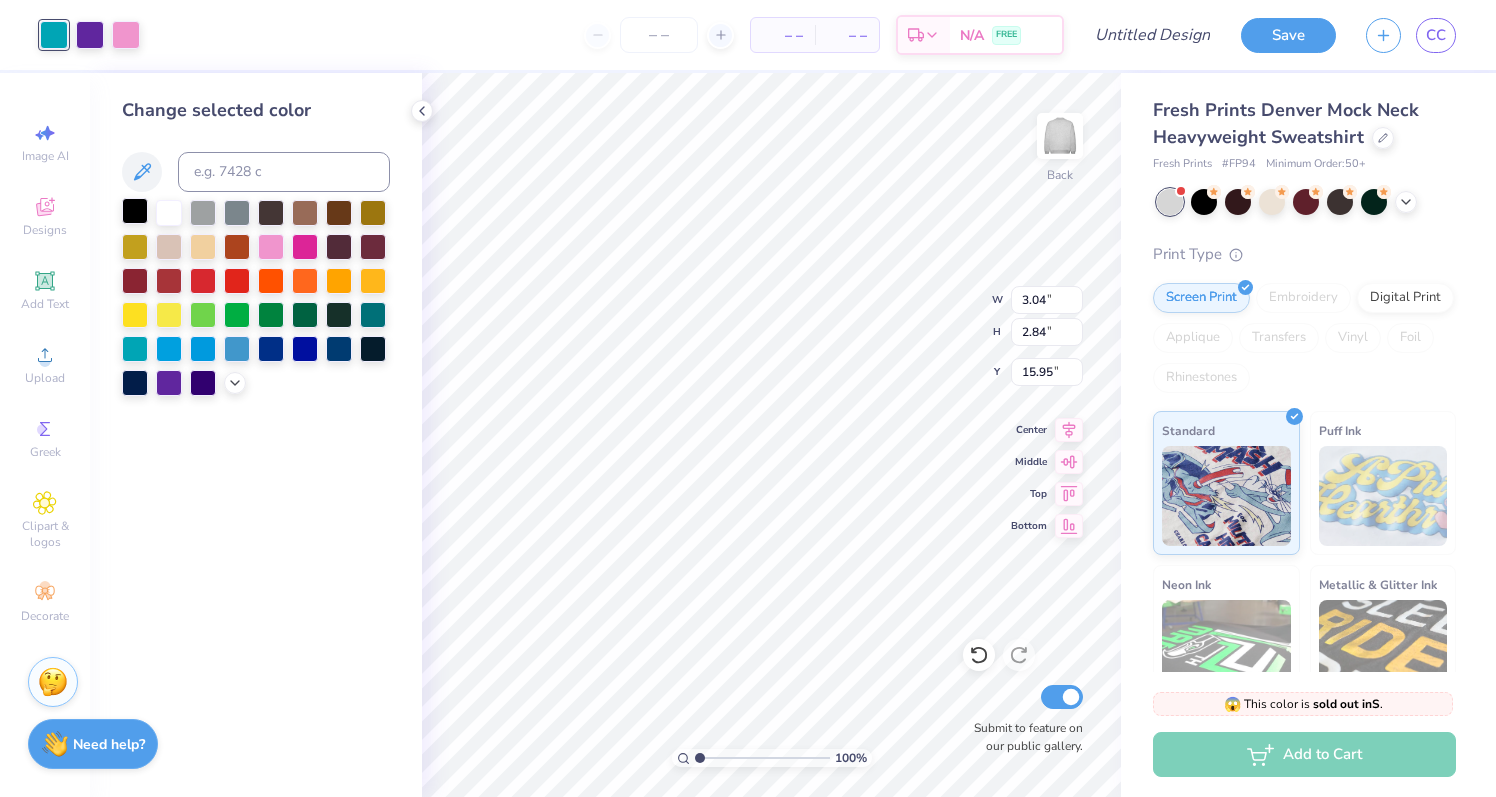 click at bounding box center (135, 211) 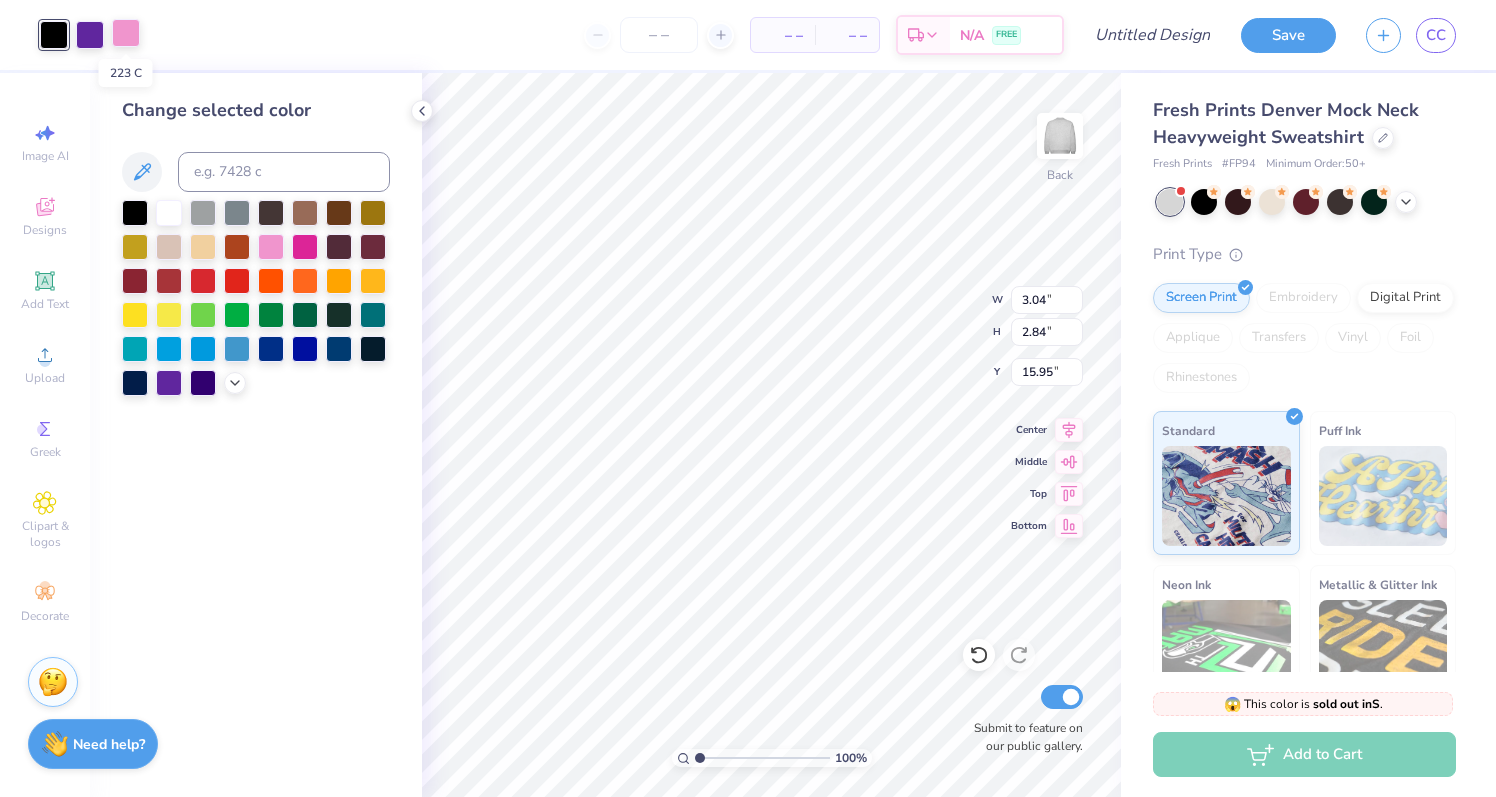 click at bounding box center (126, 33) 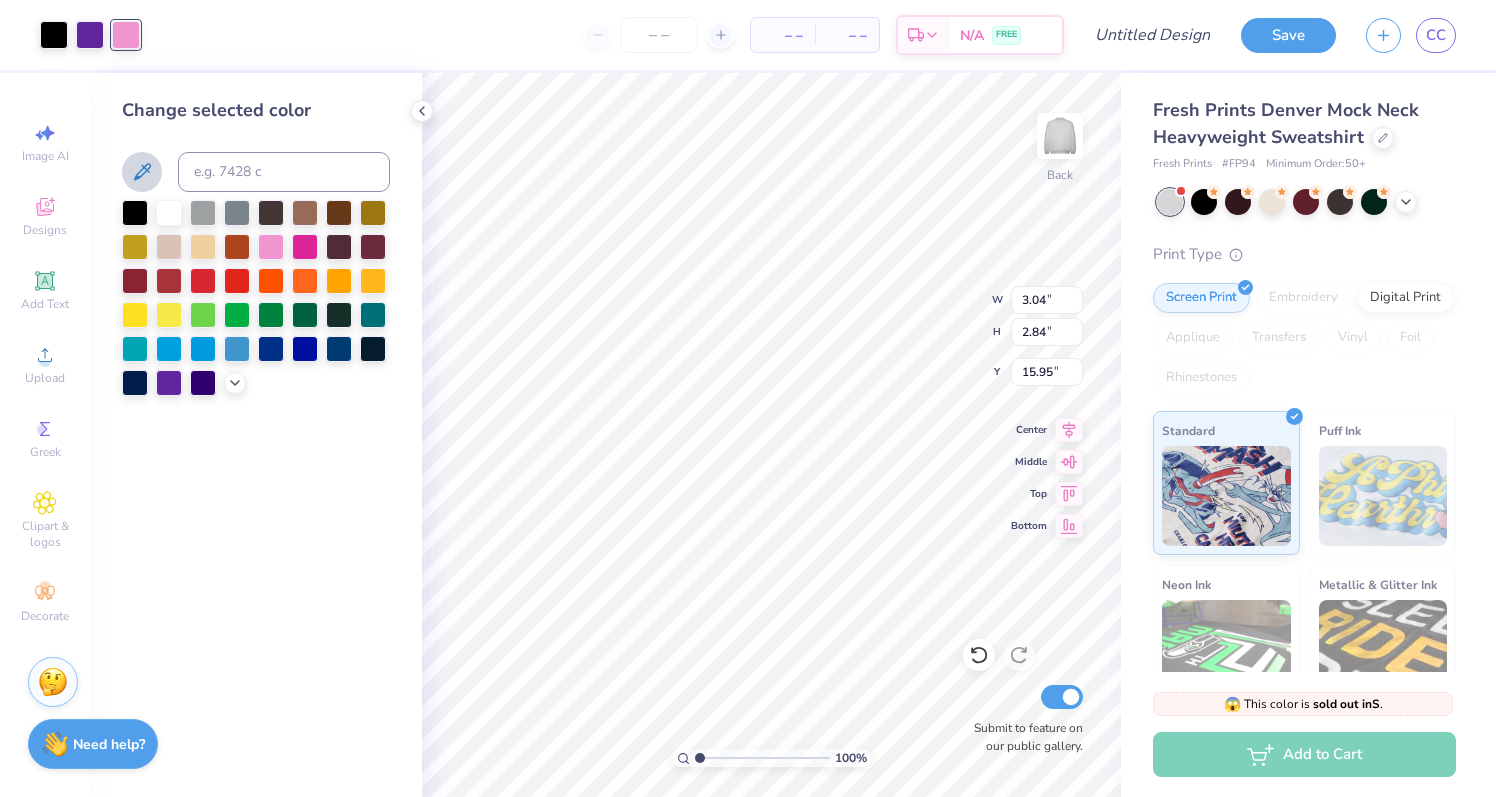 click 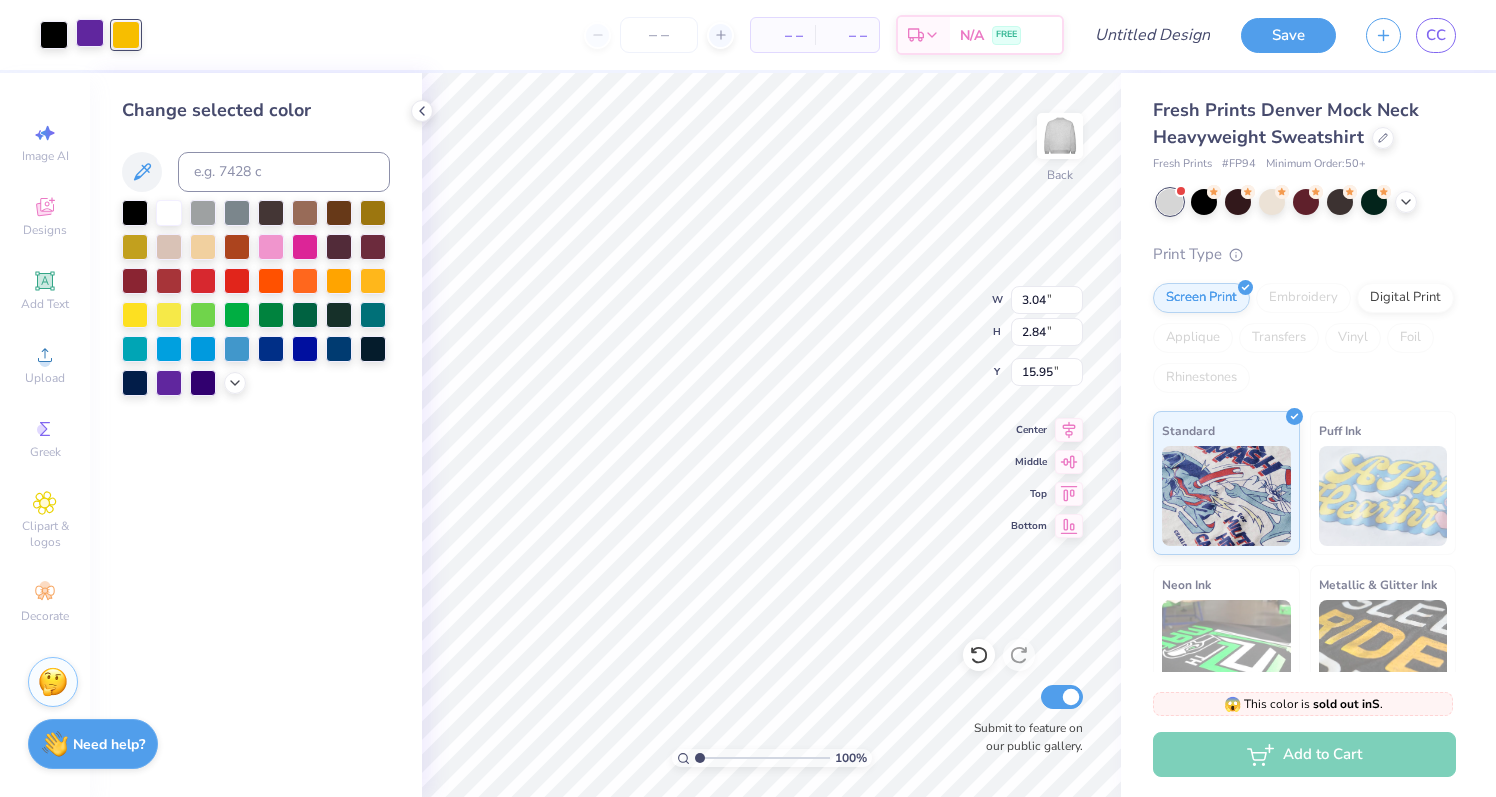 click at bounding box center [90, 33] 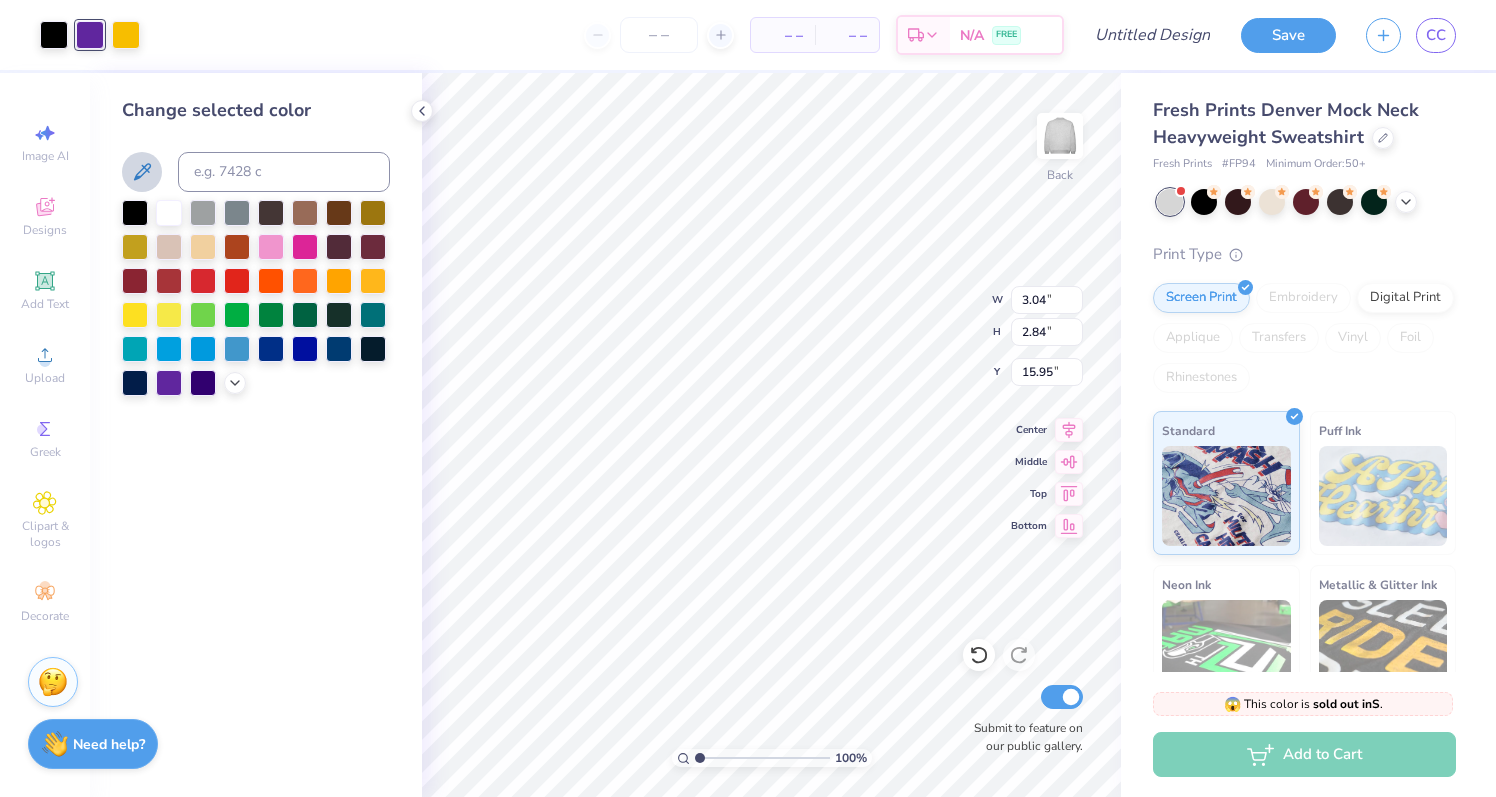 click 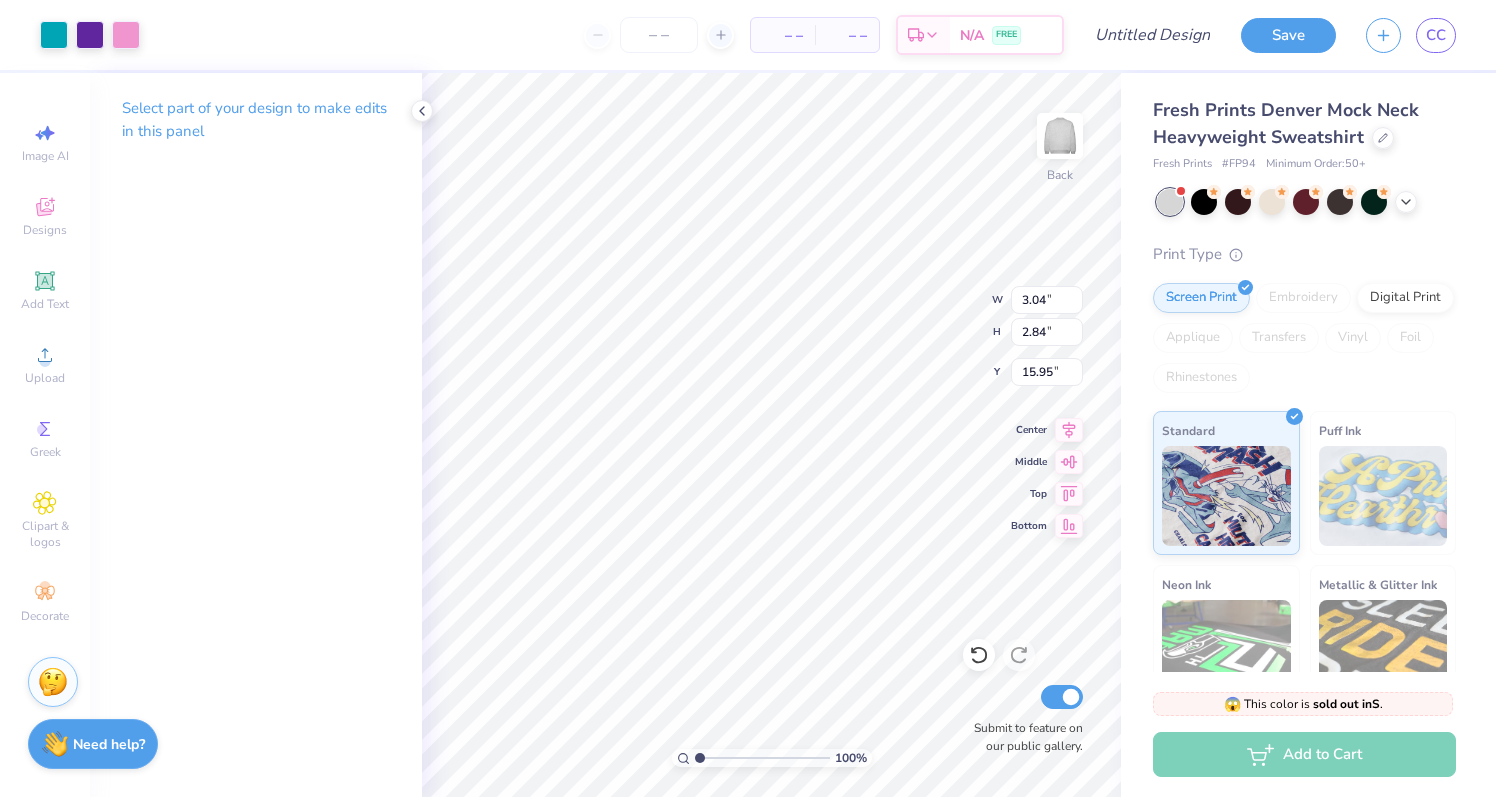 type on "4.30" 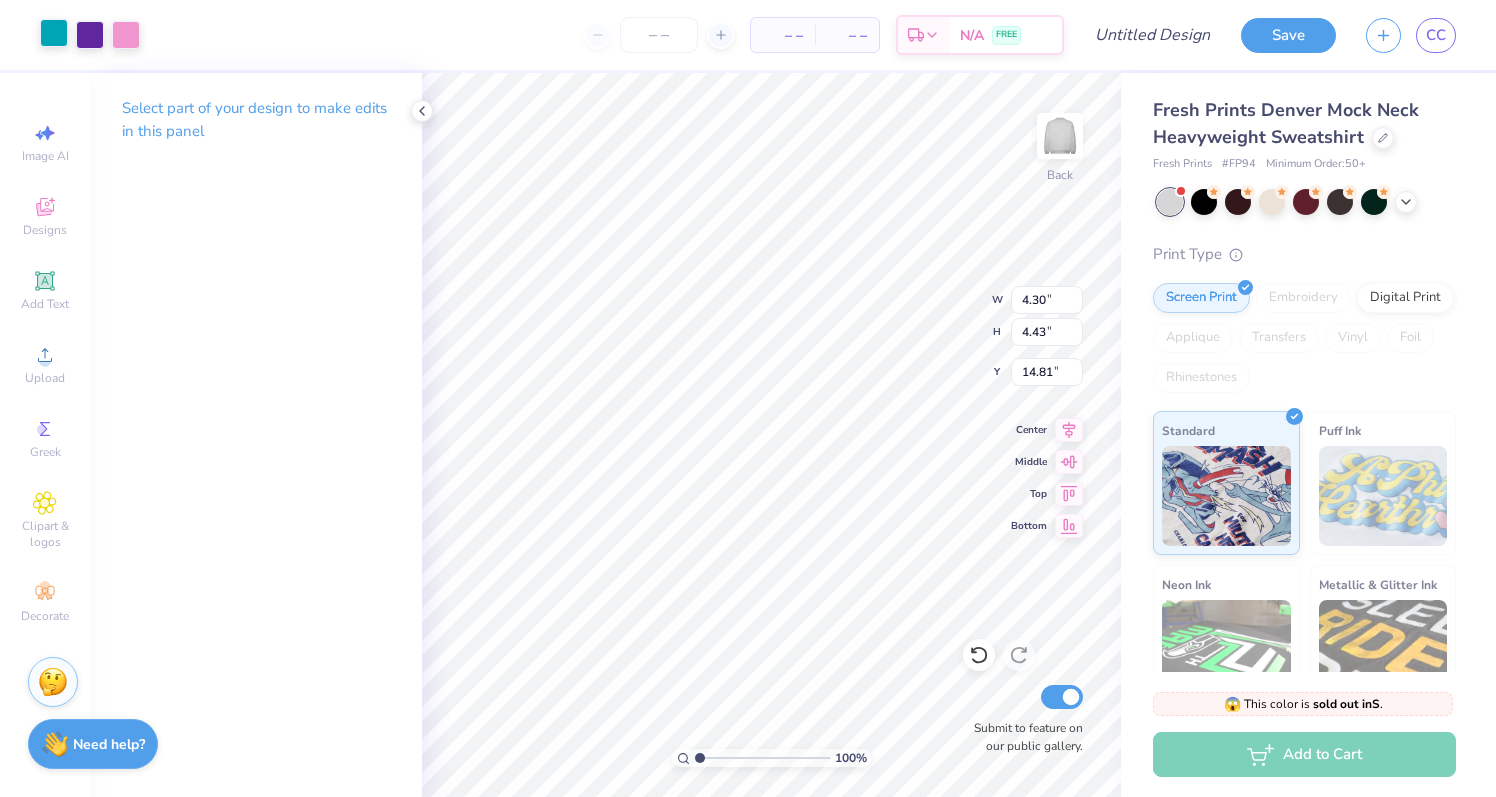 click at bounding box center (54, 33) 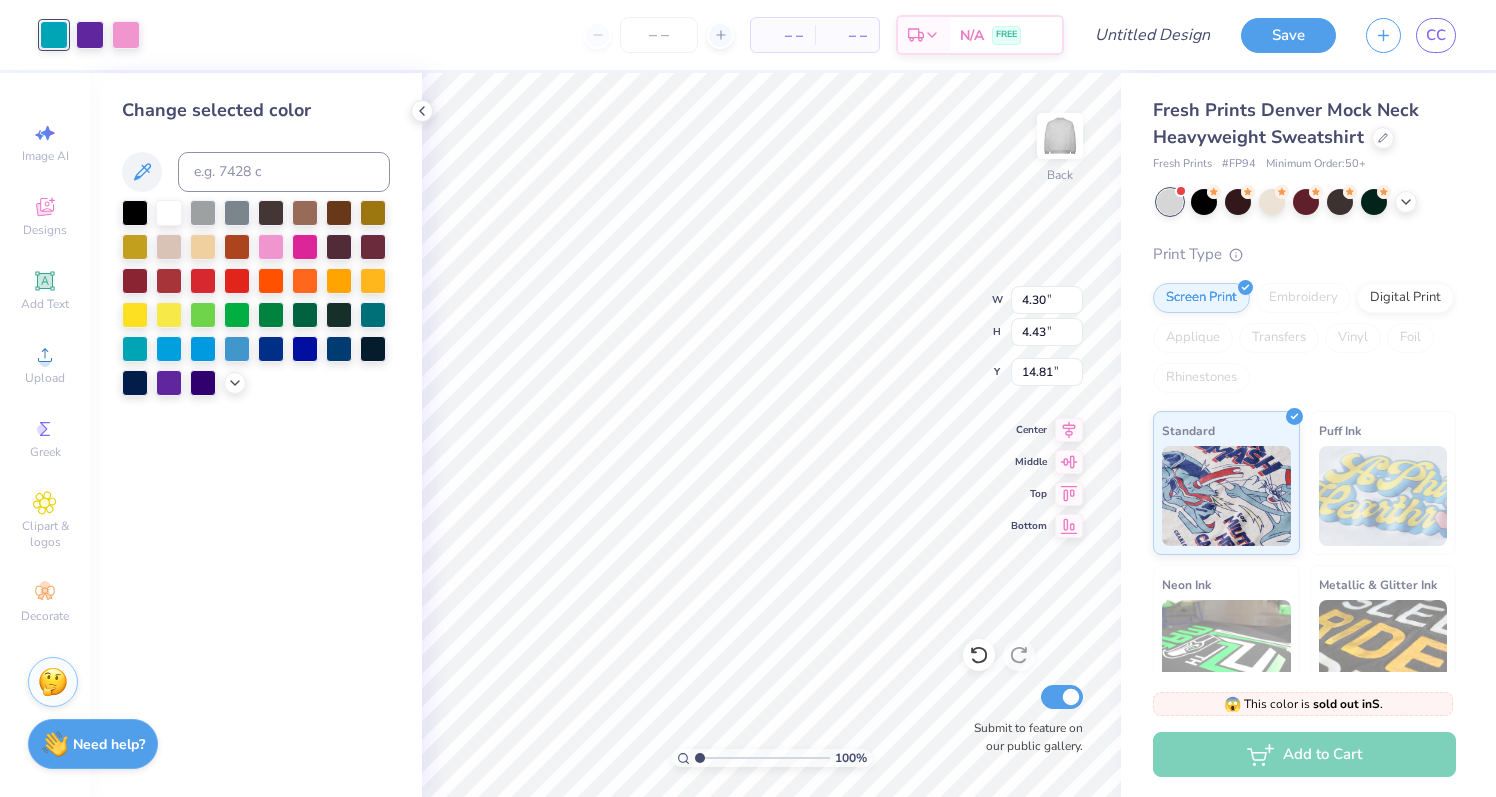 click on "Change selected color" at bounding box center [256, 435] 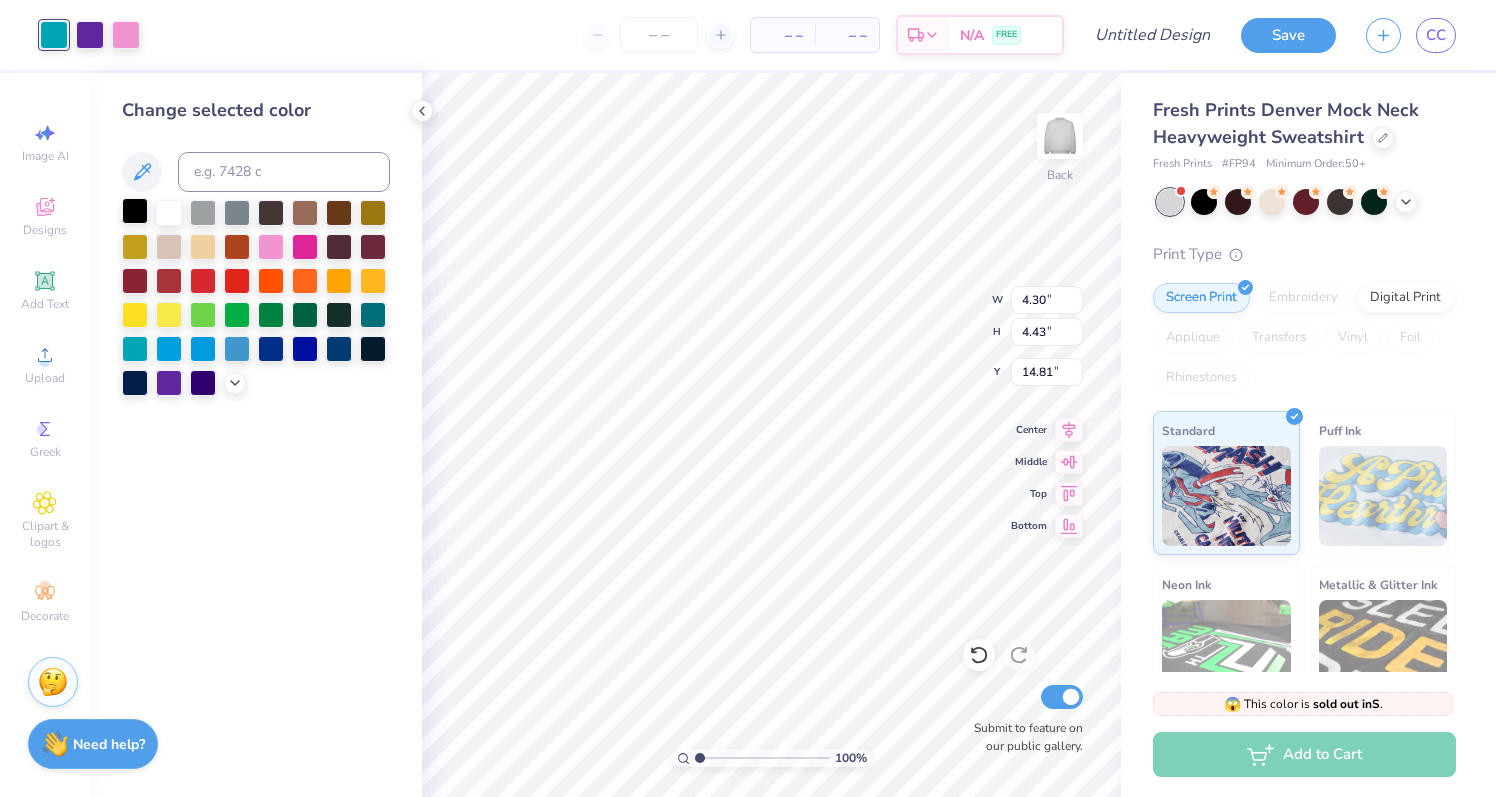 click at bounding box center [135, 211] 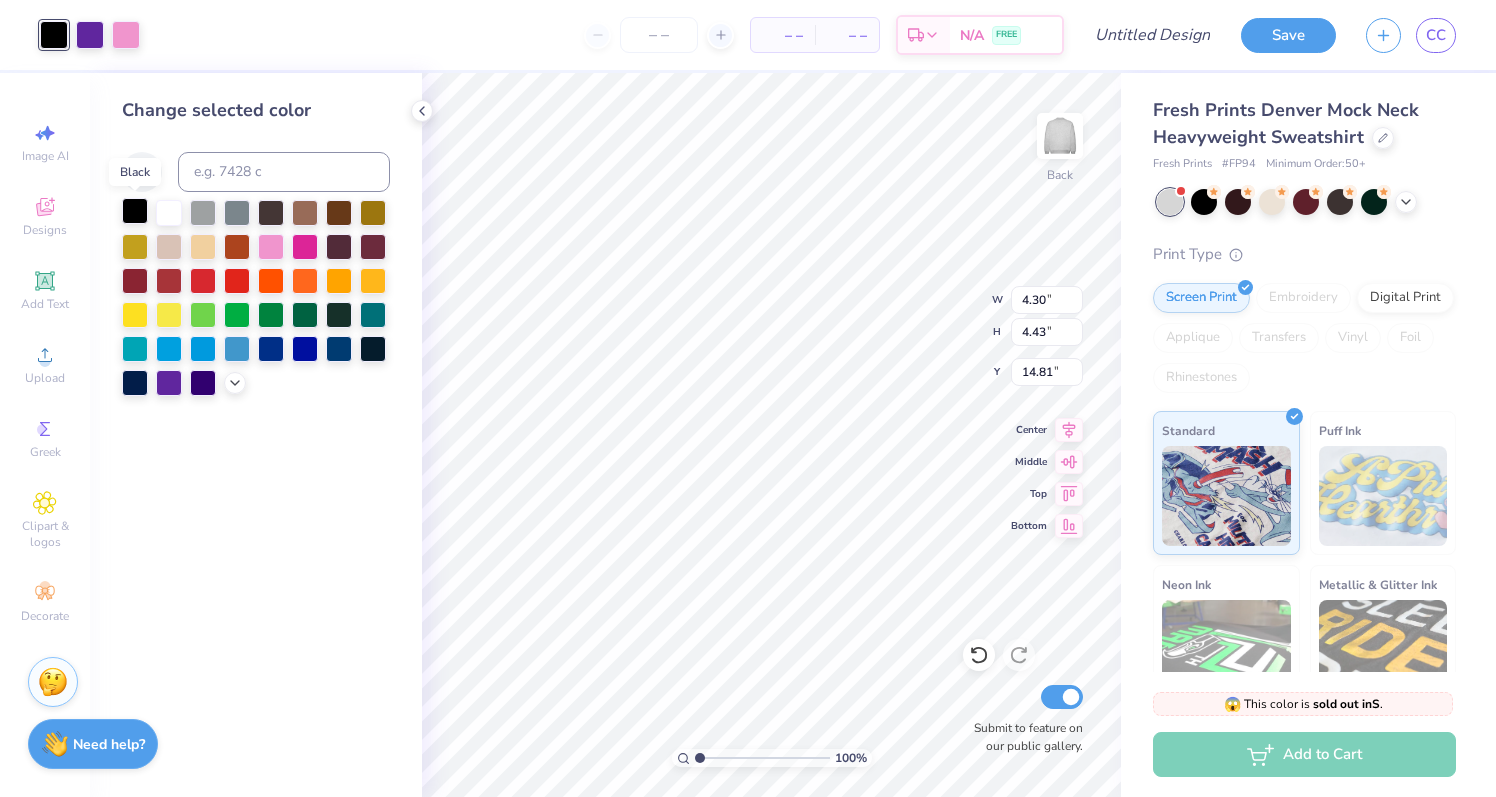 click at bounding box center (135, 211) 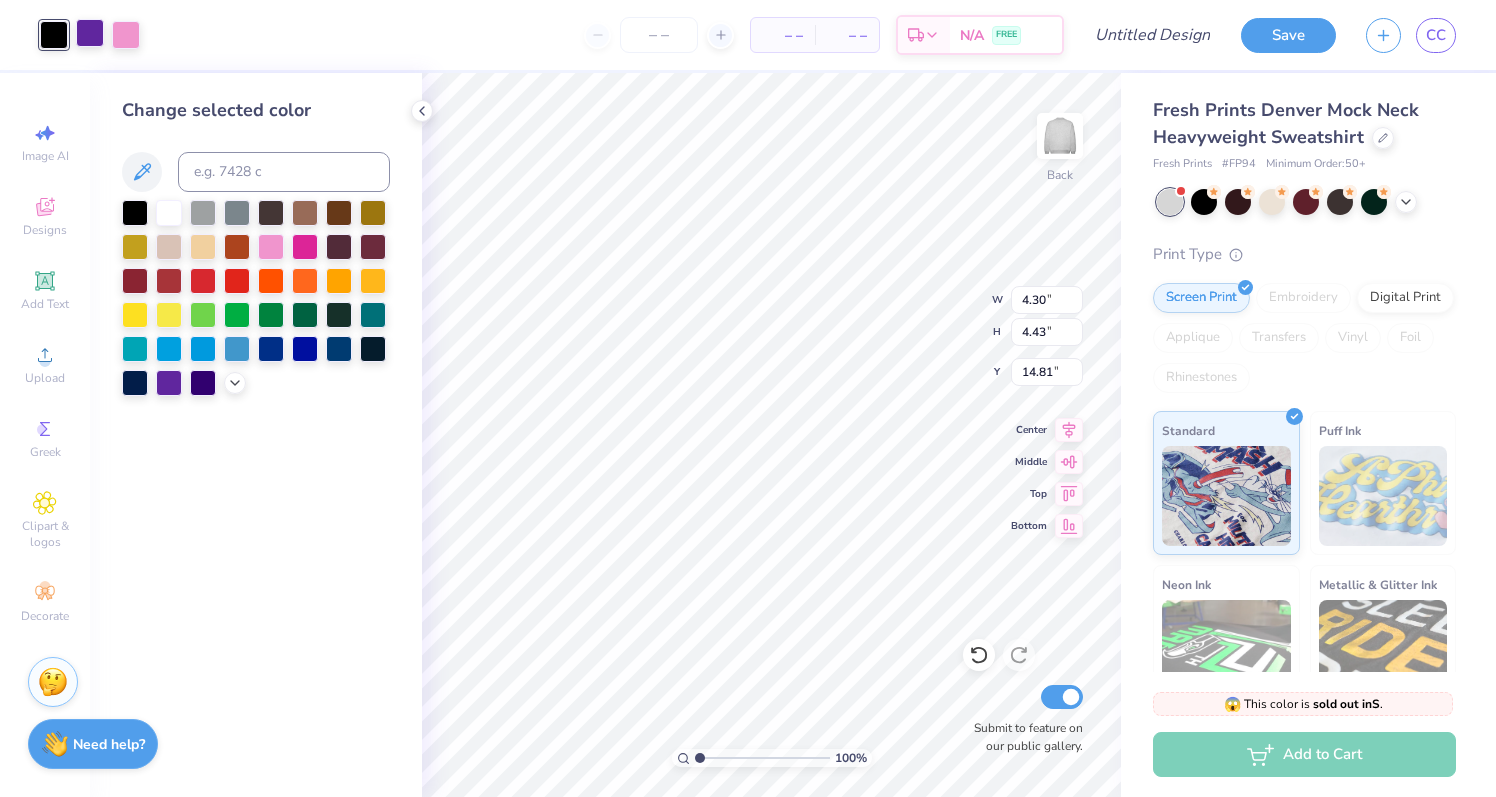 click at bounding box center (90, 33) 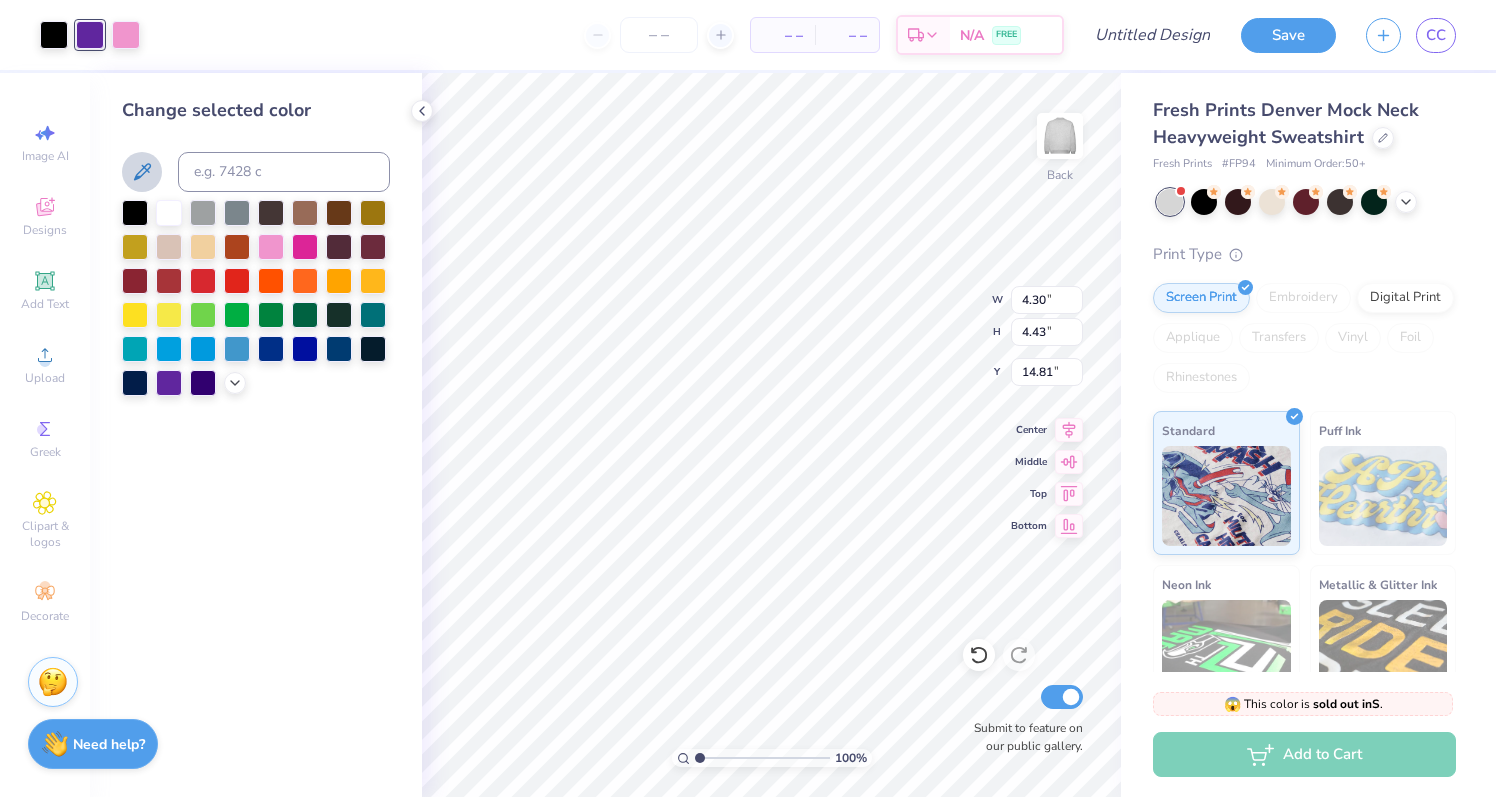 click 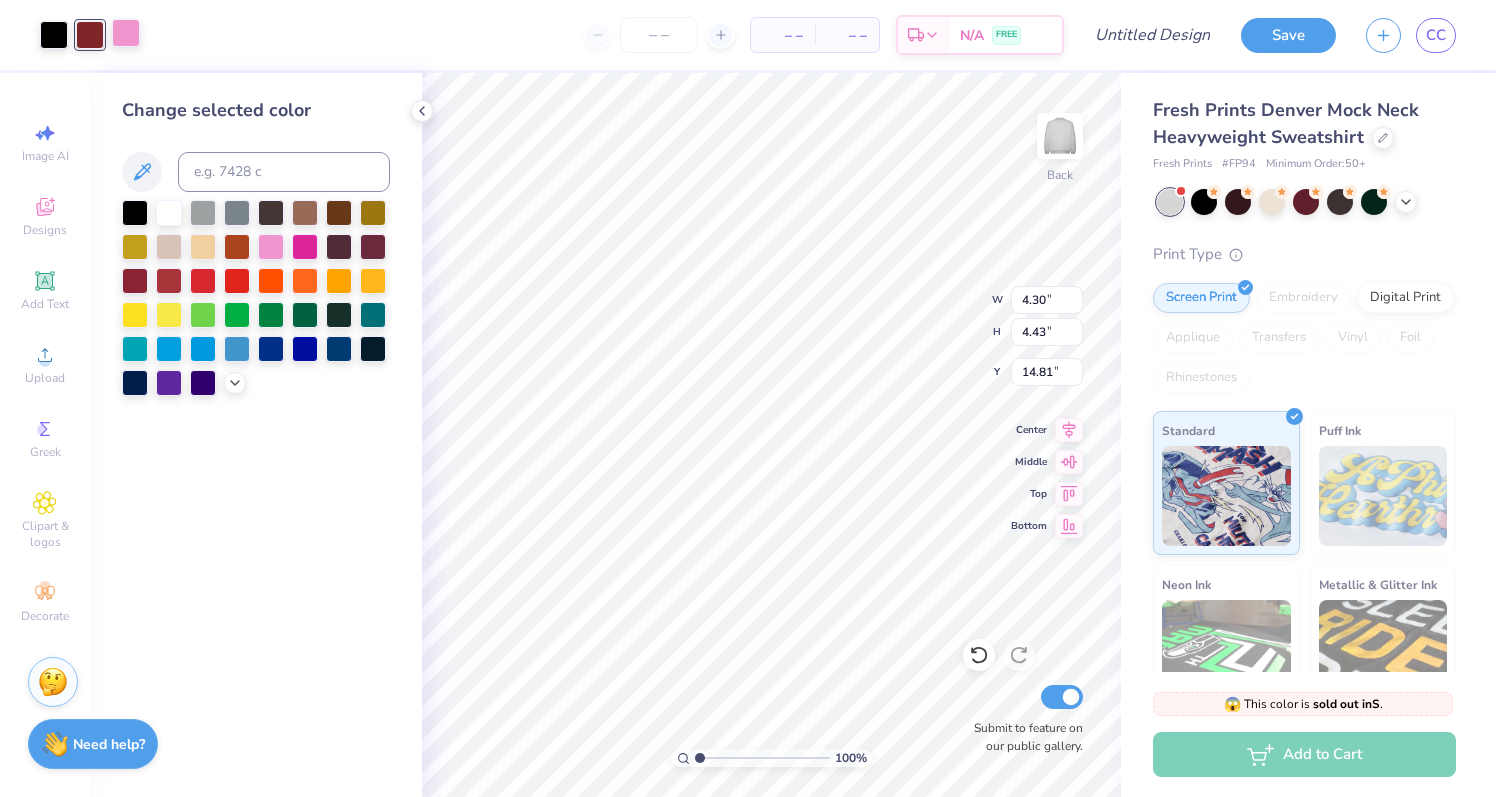 click at bounding box center [126, 33] 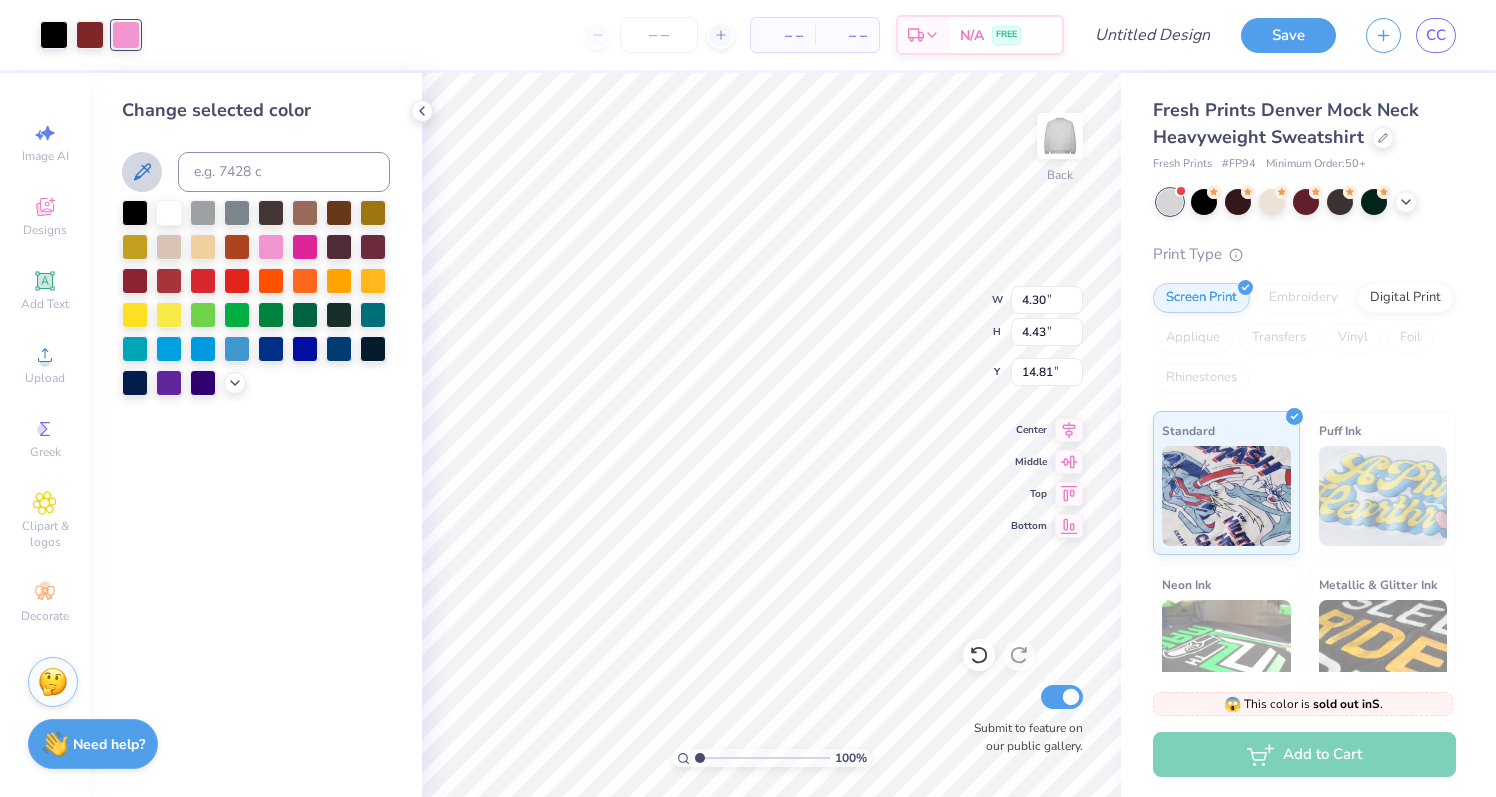 click 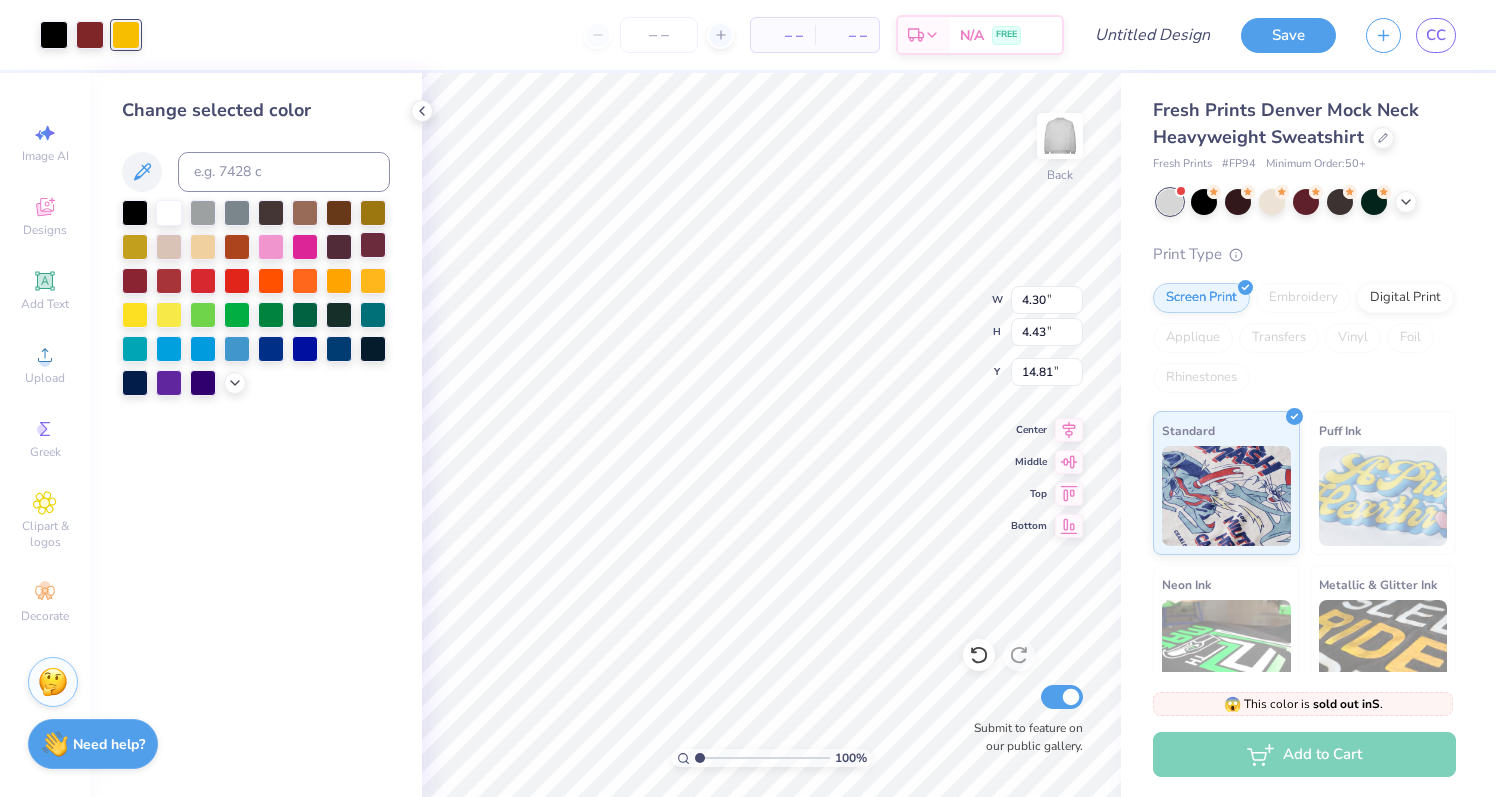 type on "2.81" 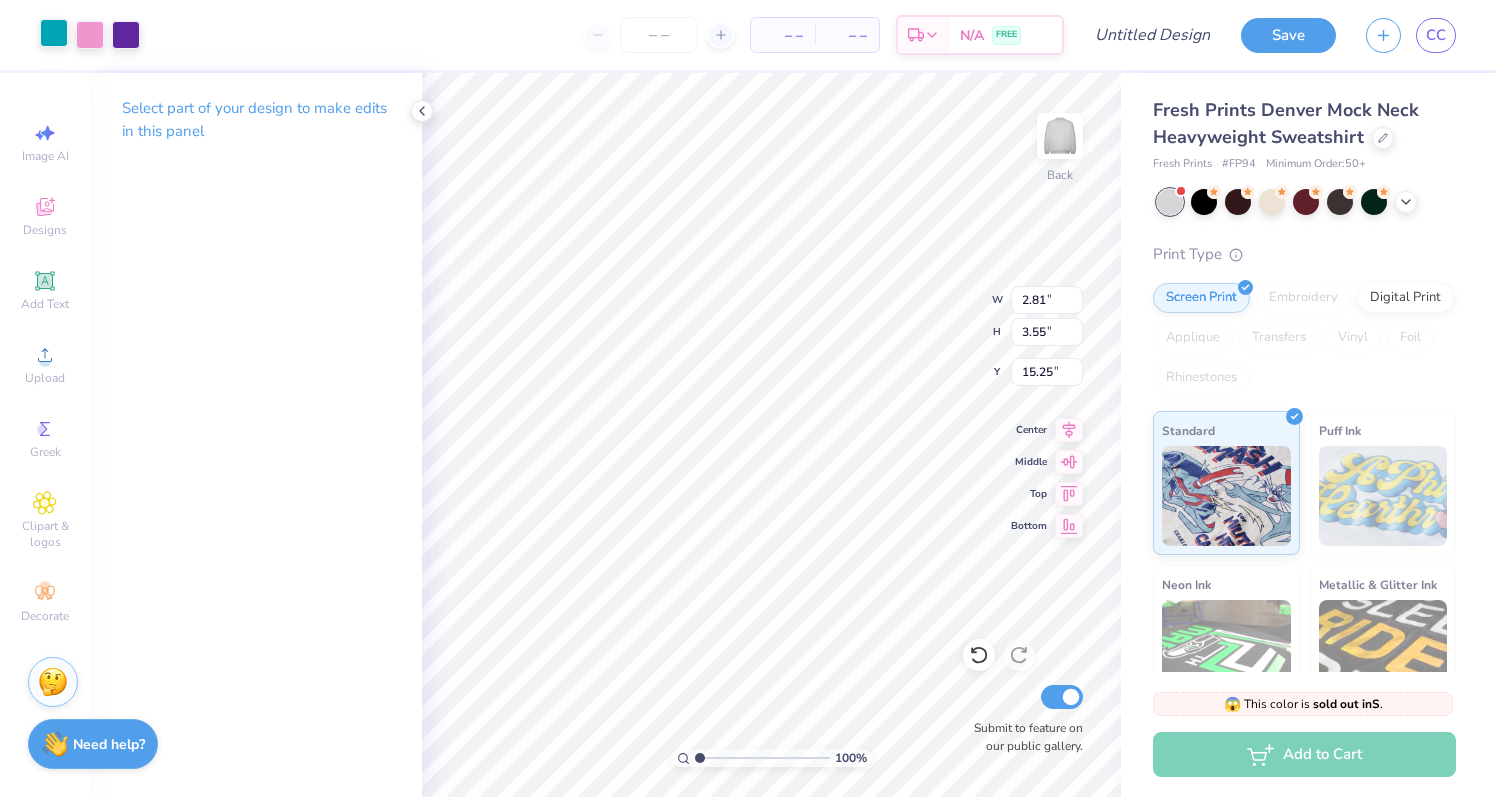 click at bounding box center [54, 33] 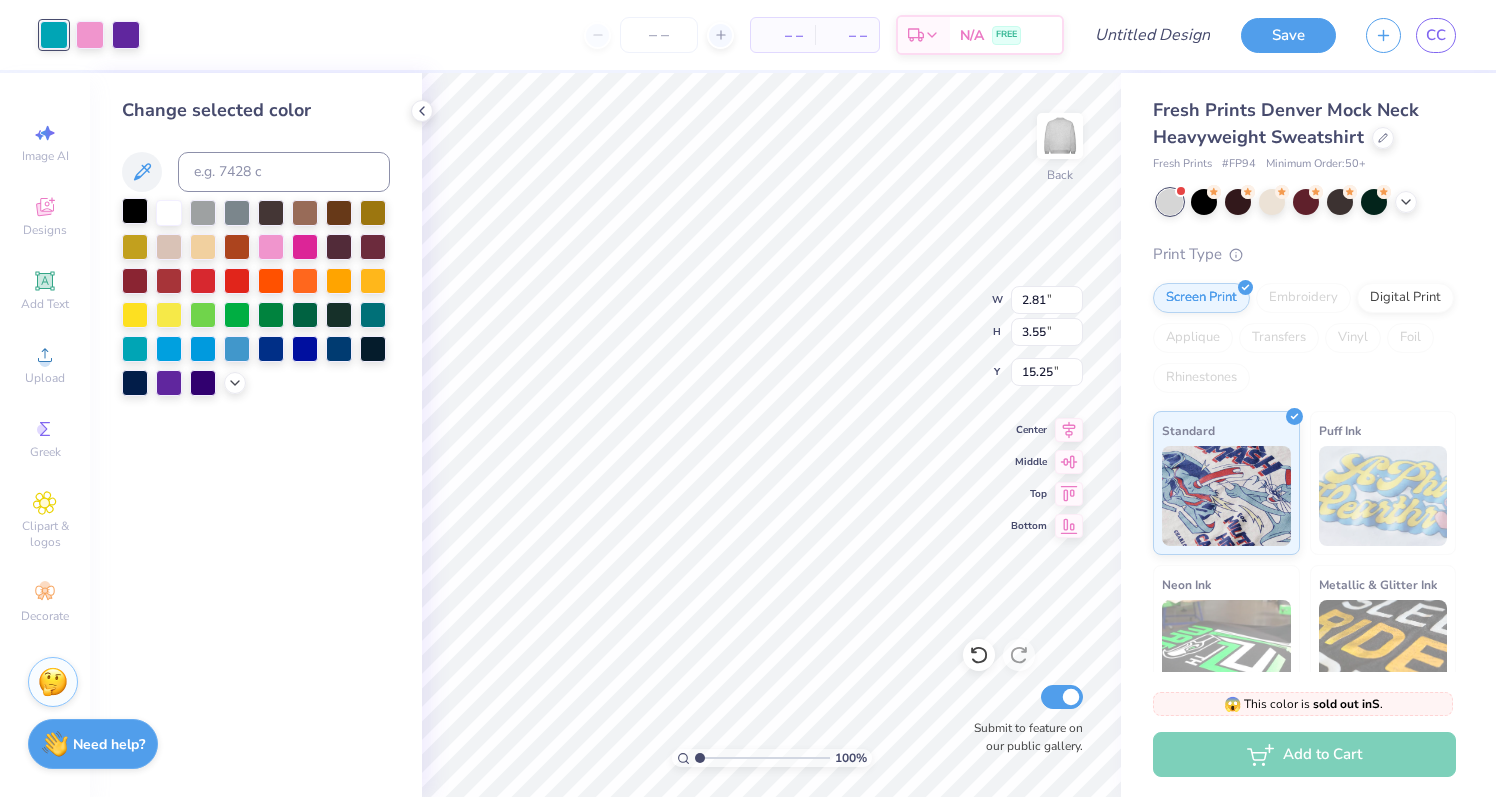click at bounding box center [135, 211] 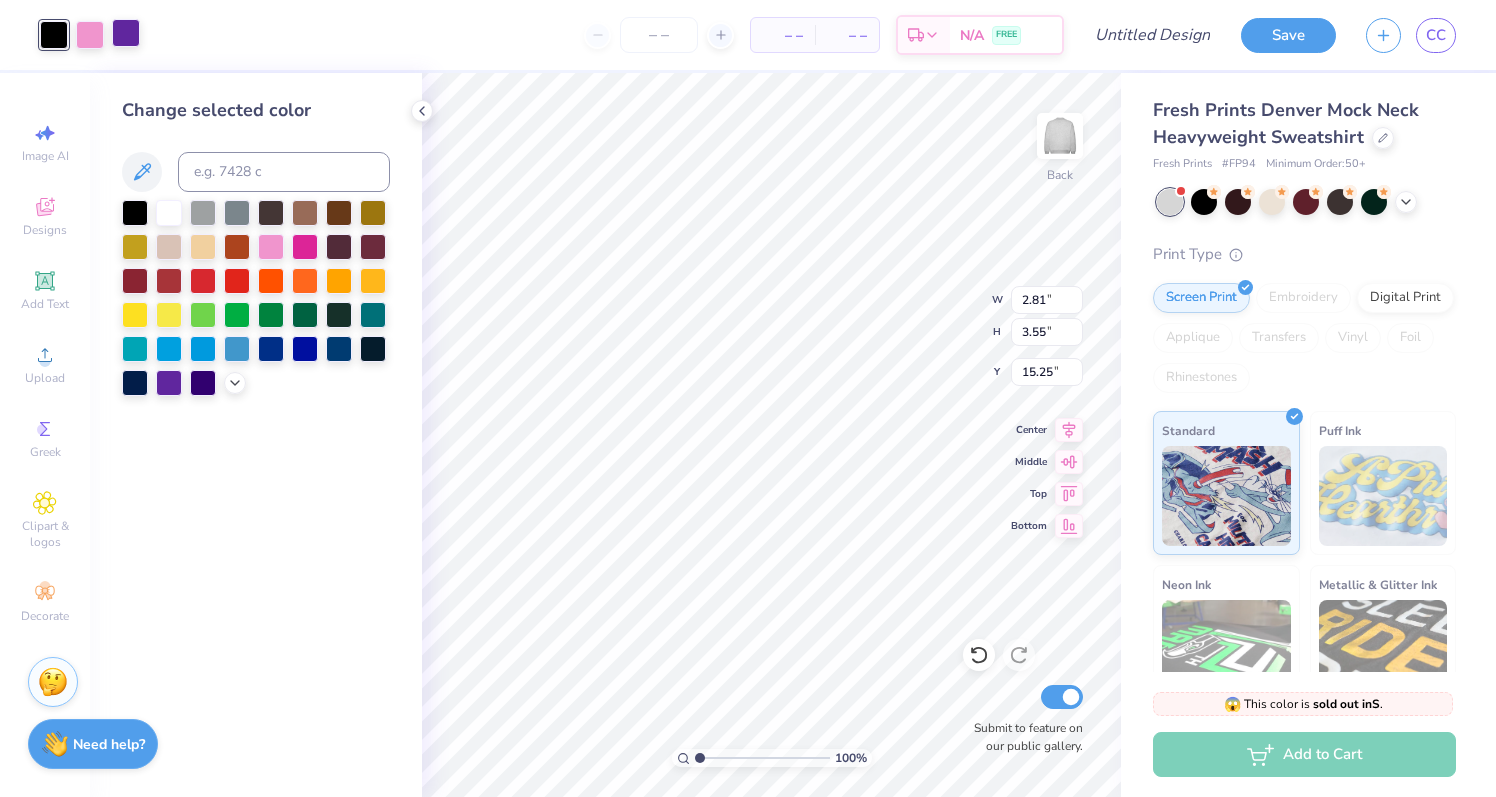 click at bounding box center (126, 33) 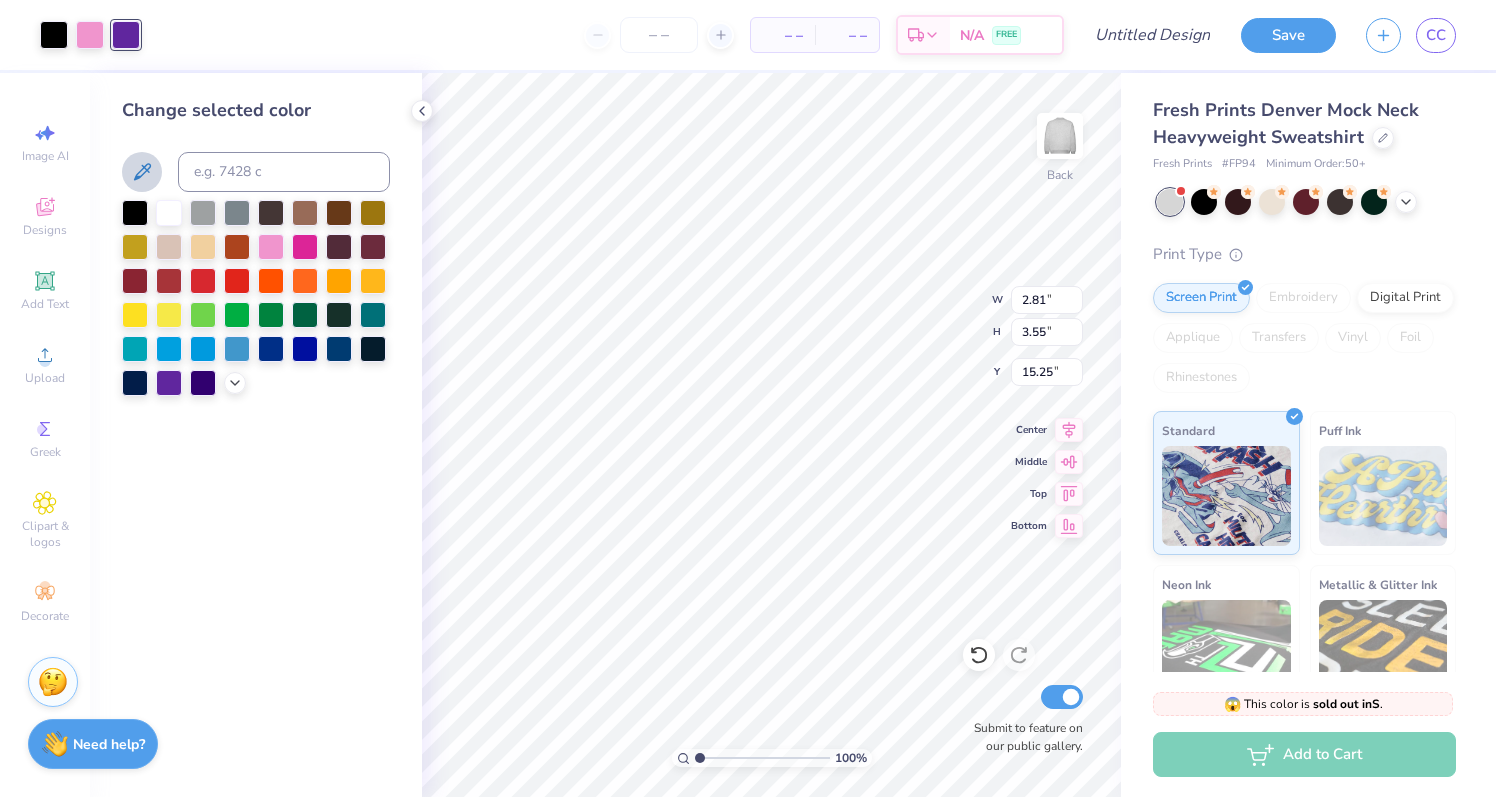 click 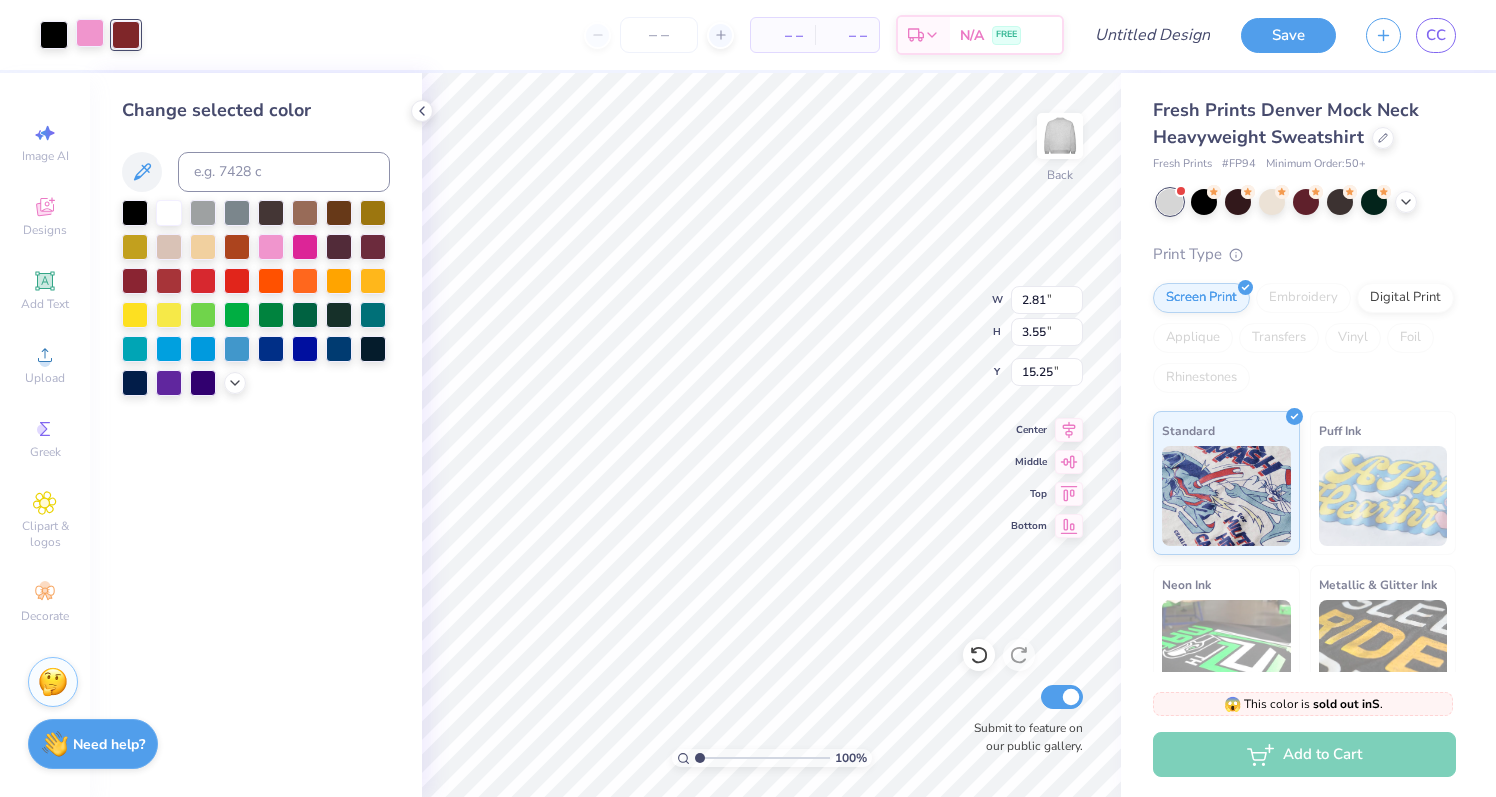 click at bounding box center [90, 33] 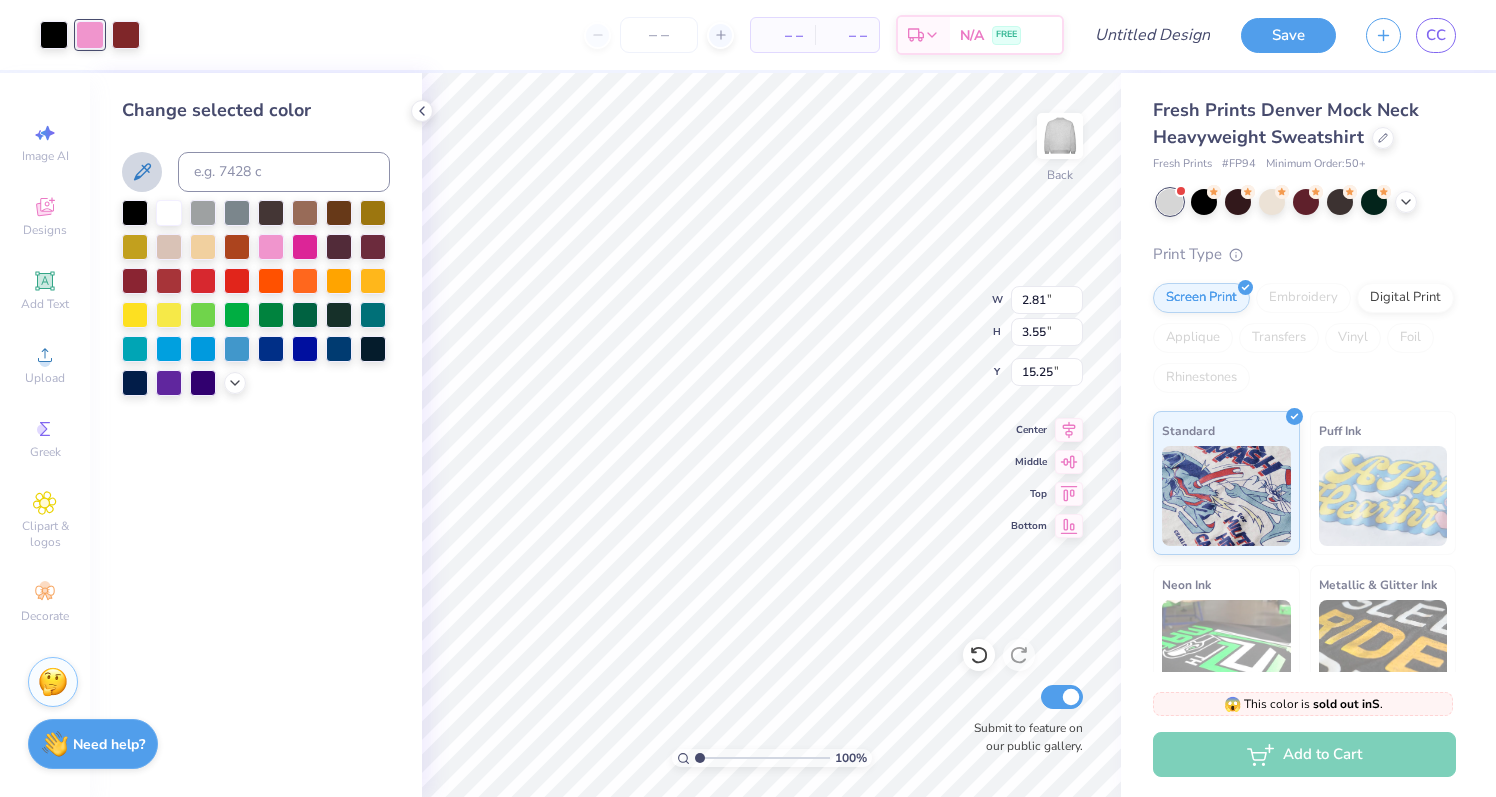 click 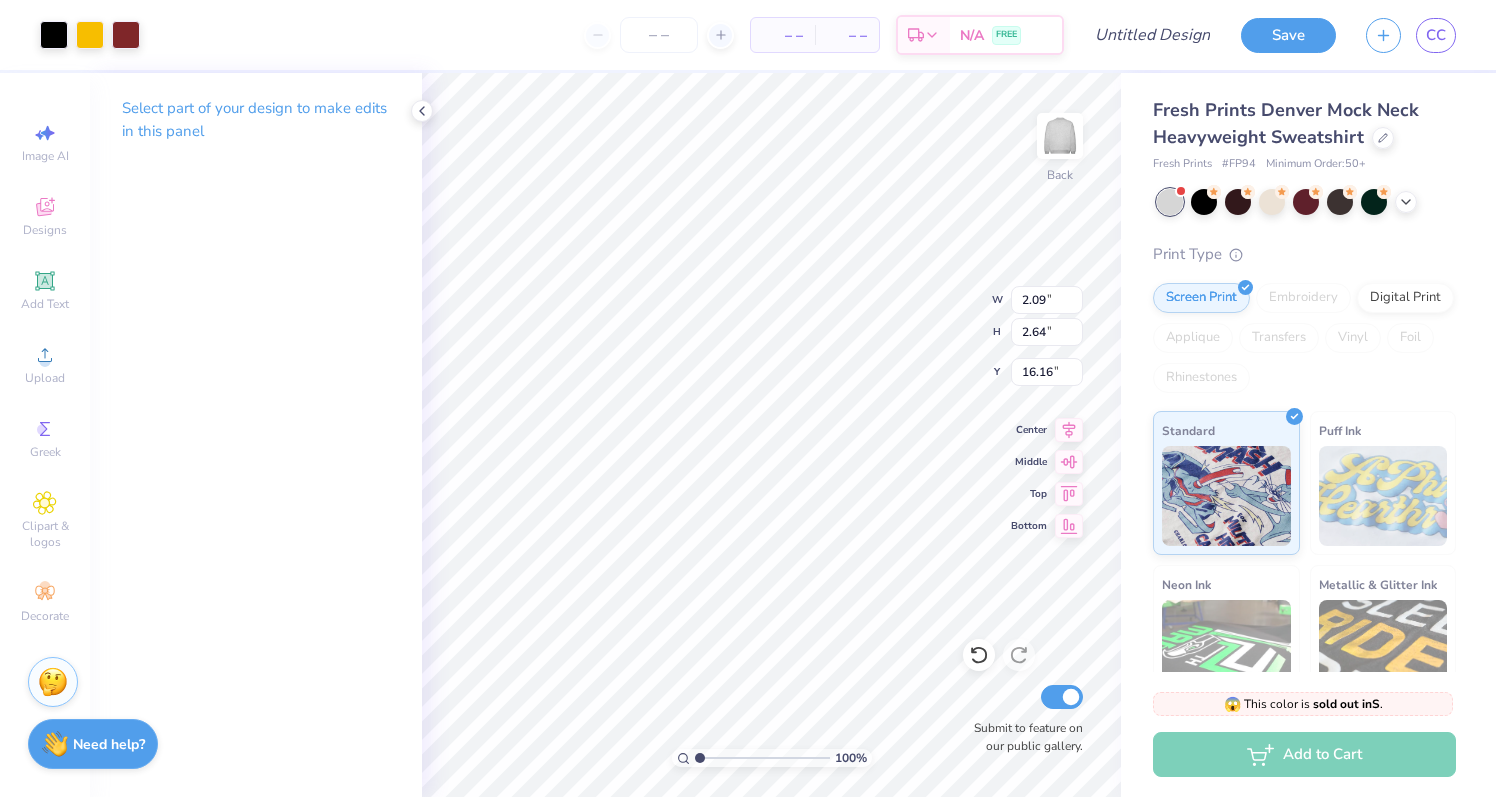 type on "2.09" 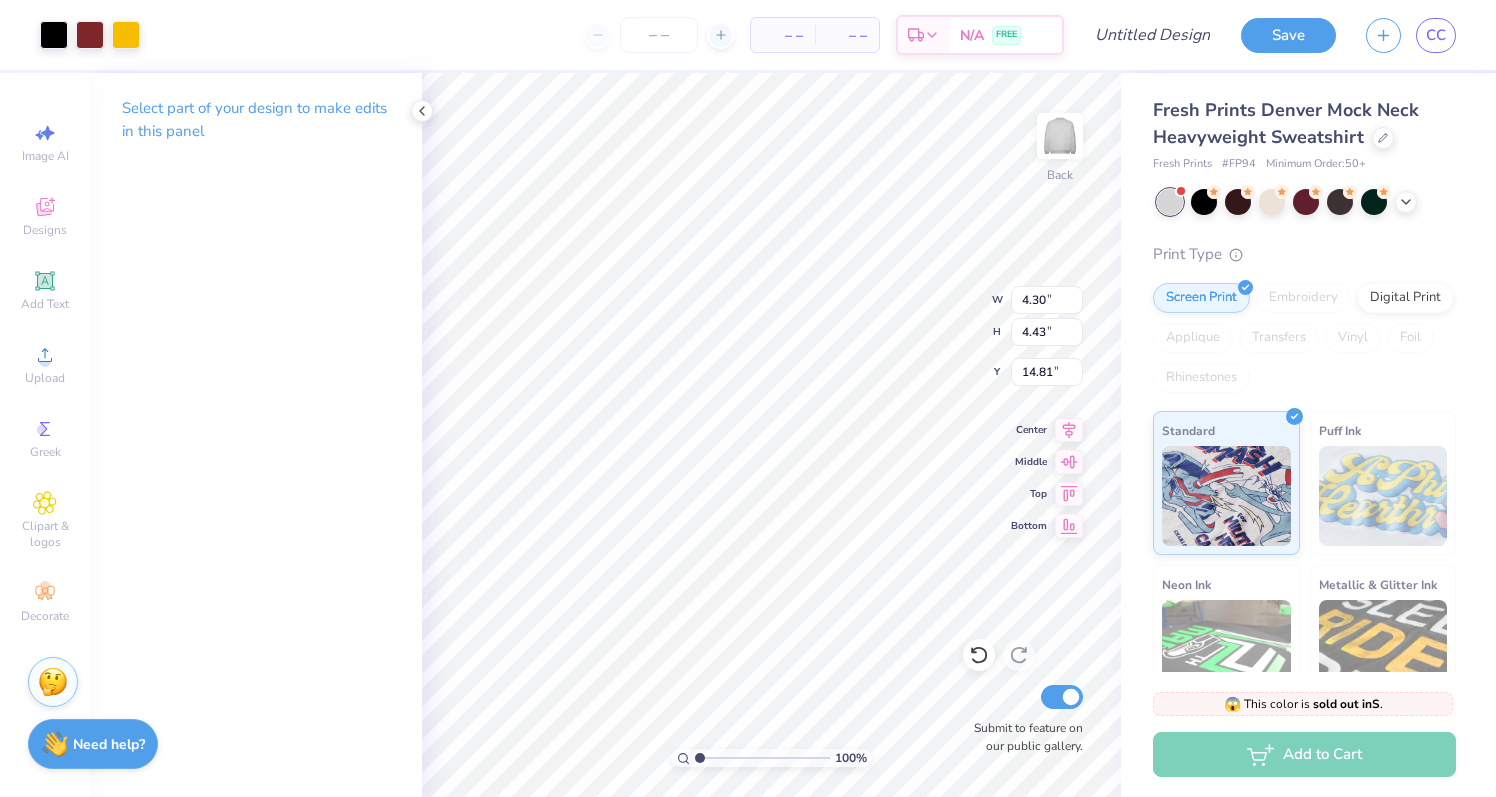type on "14.79" 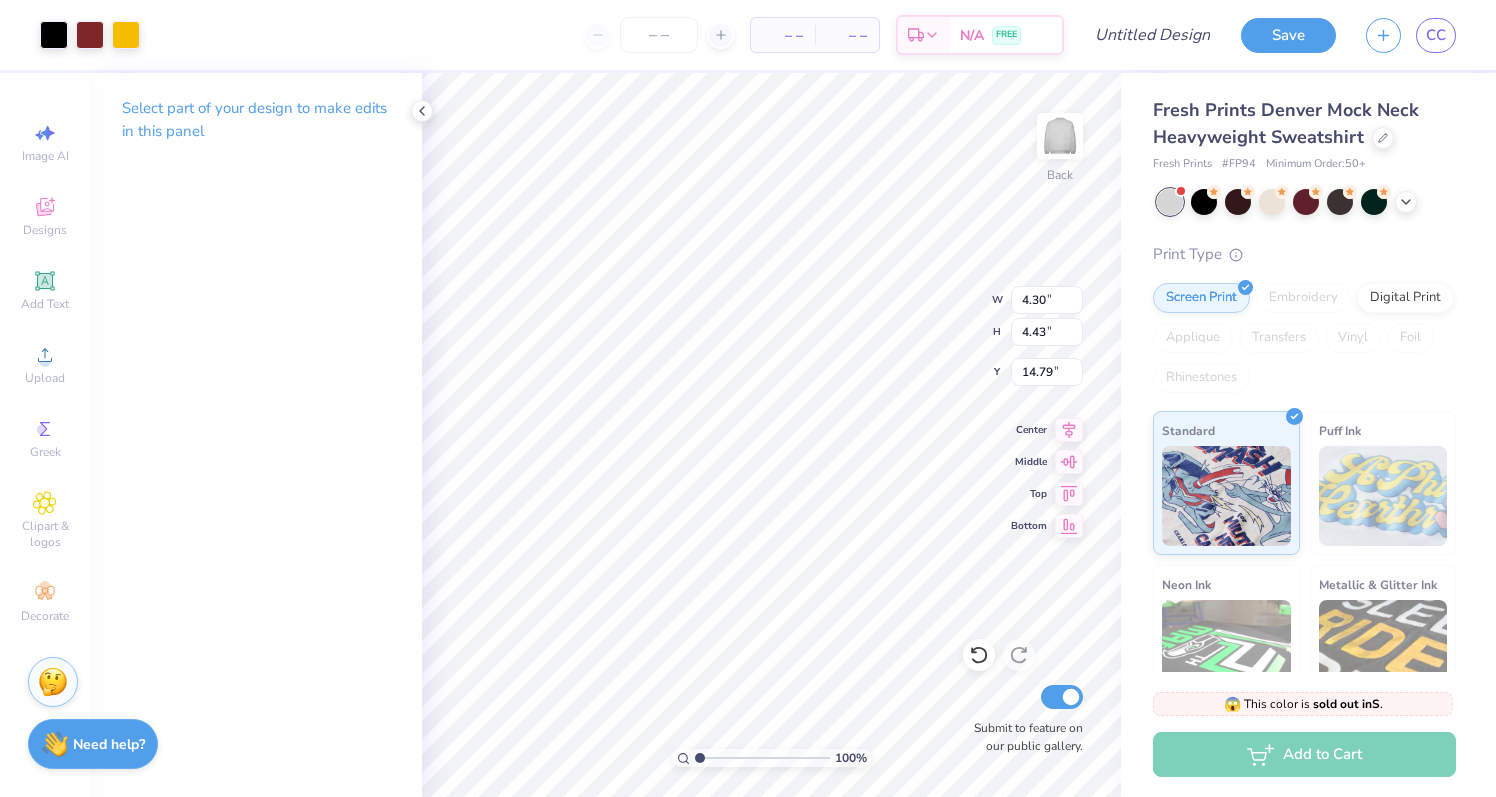 type on "2.56" 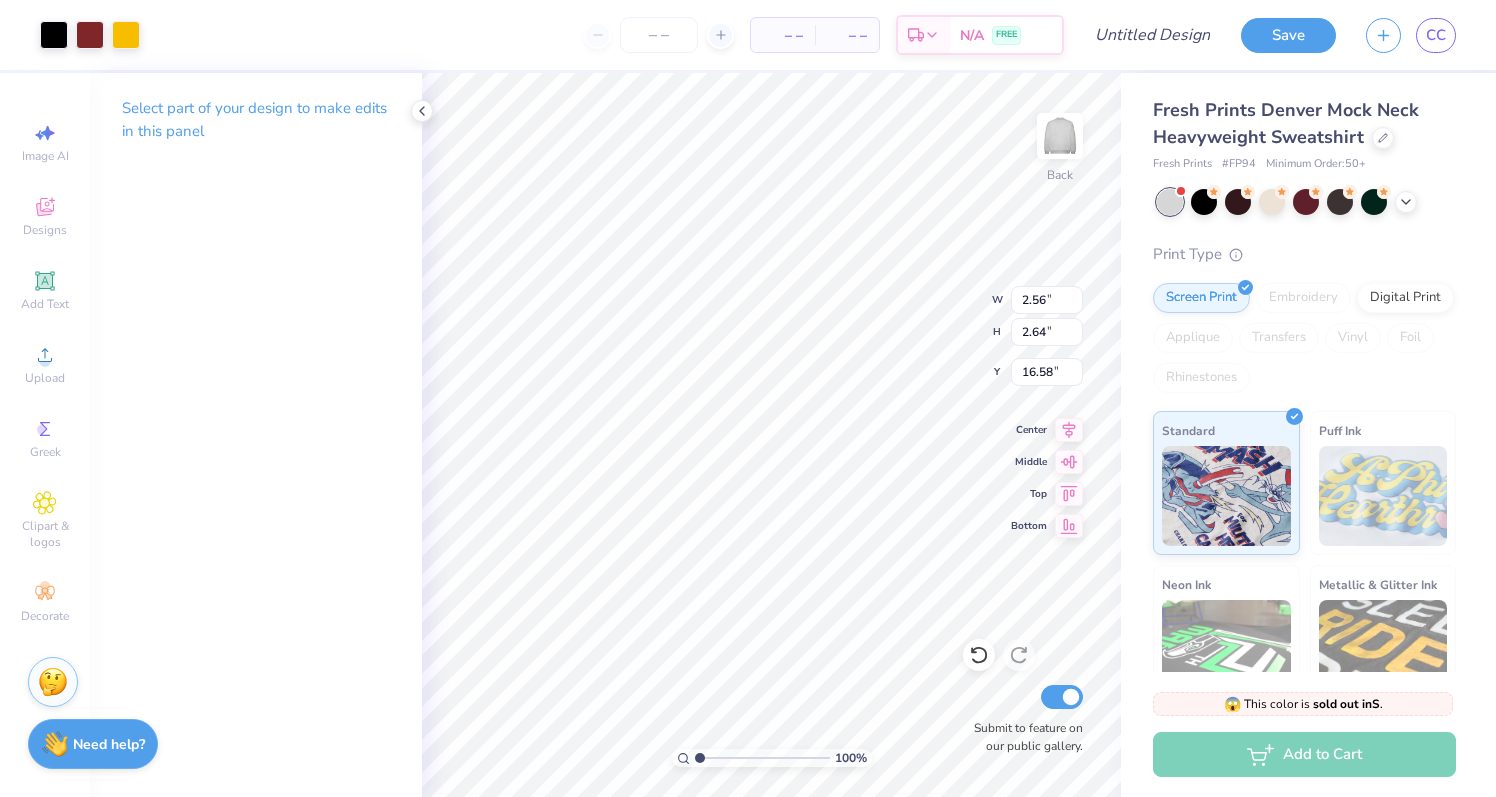 type on "16.16" 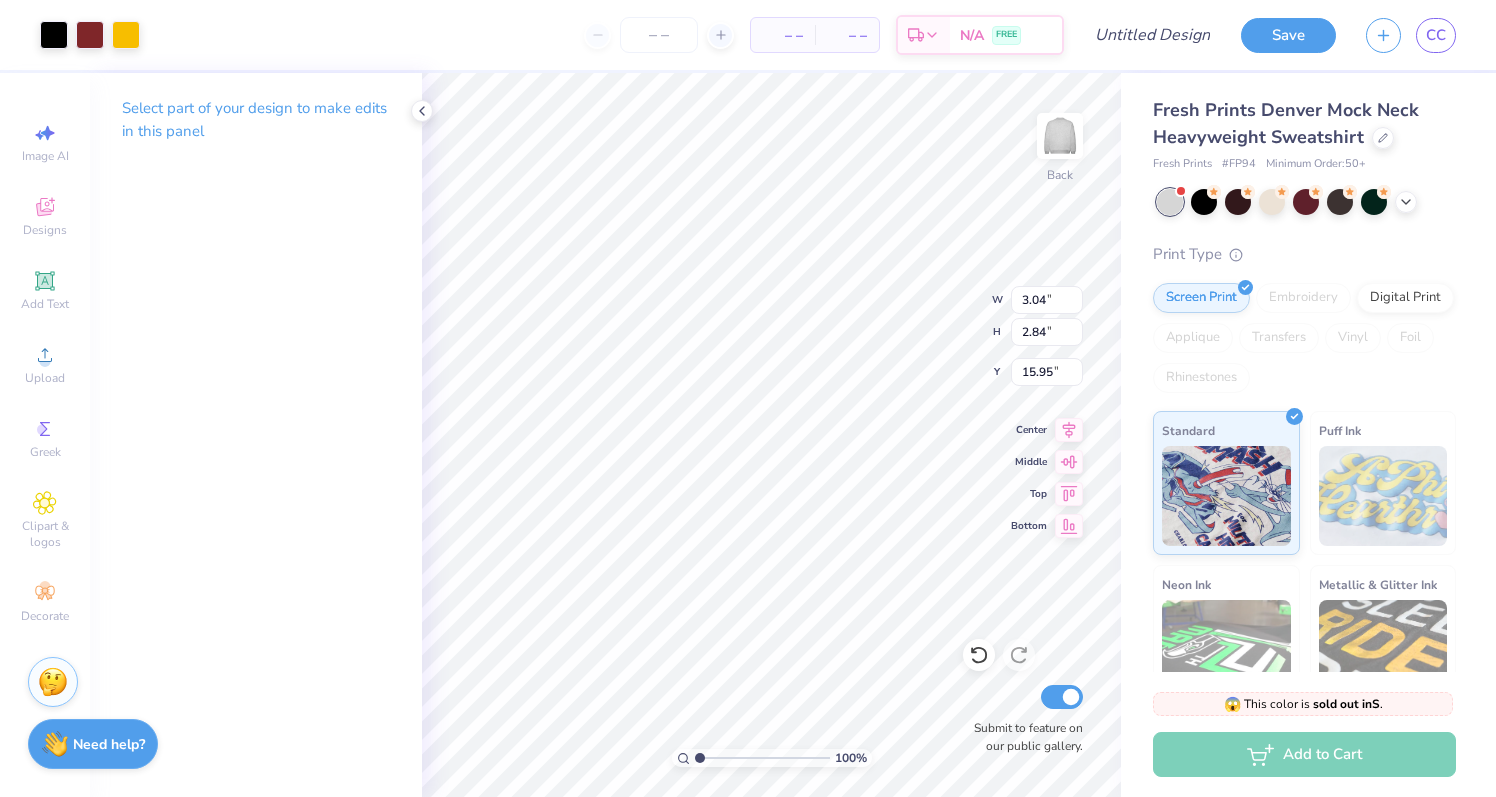 type on "16.16" 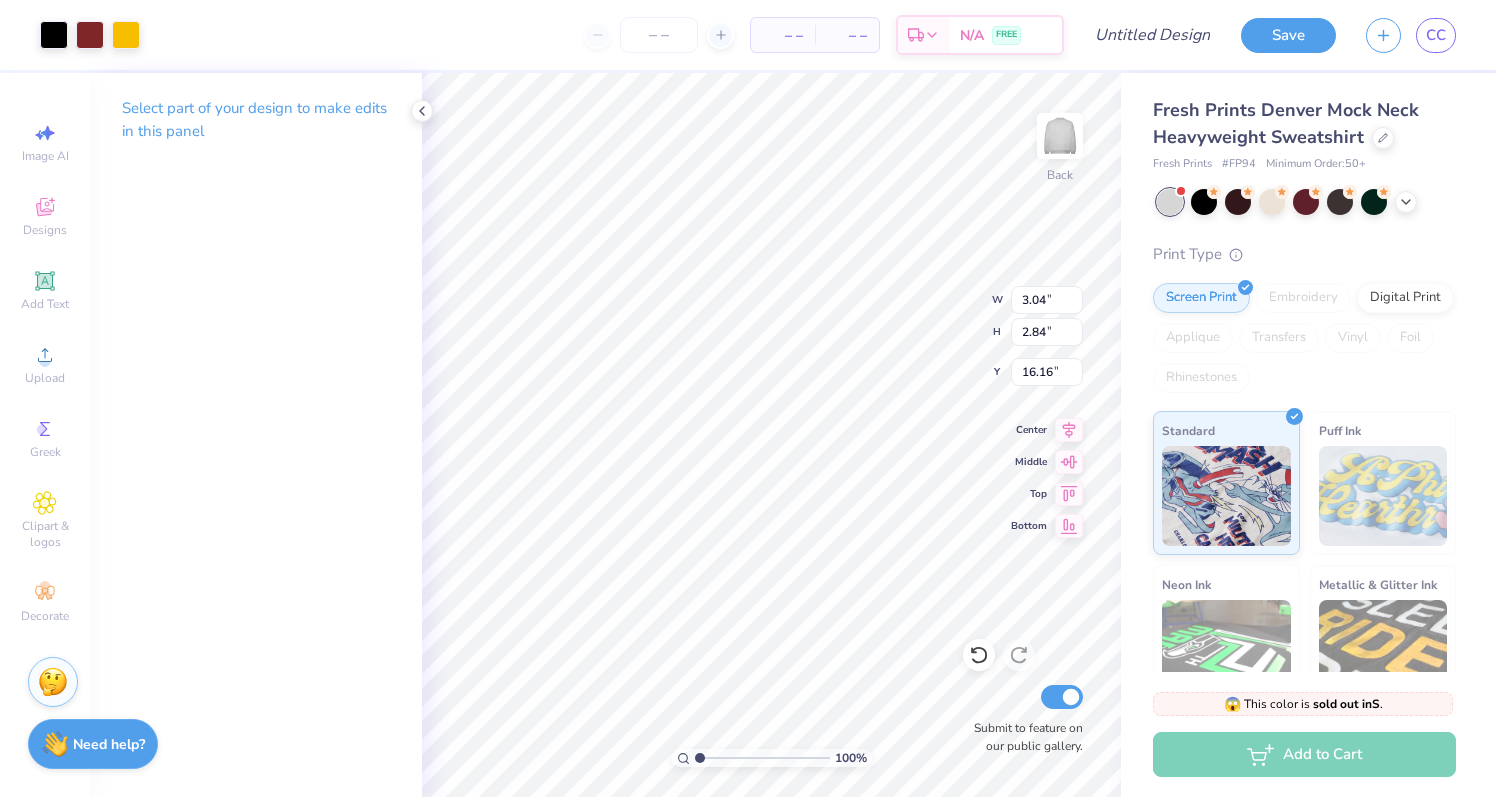 type on "2.75" 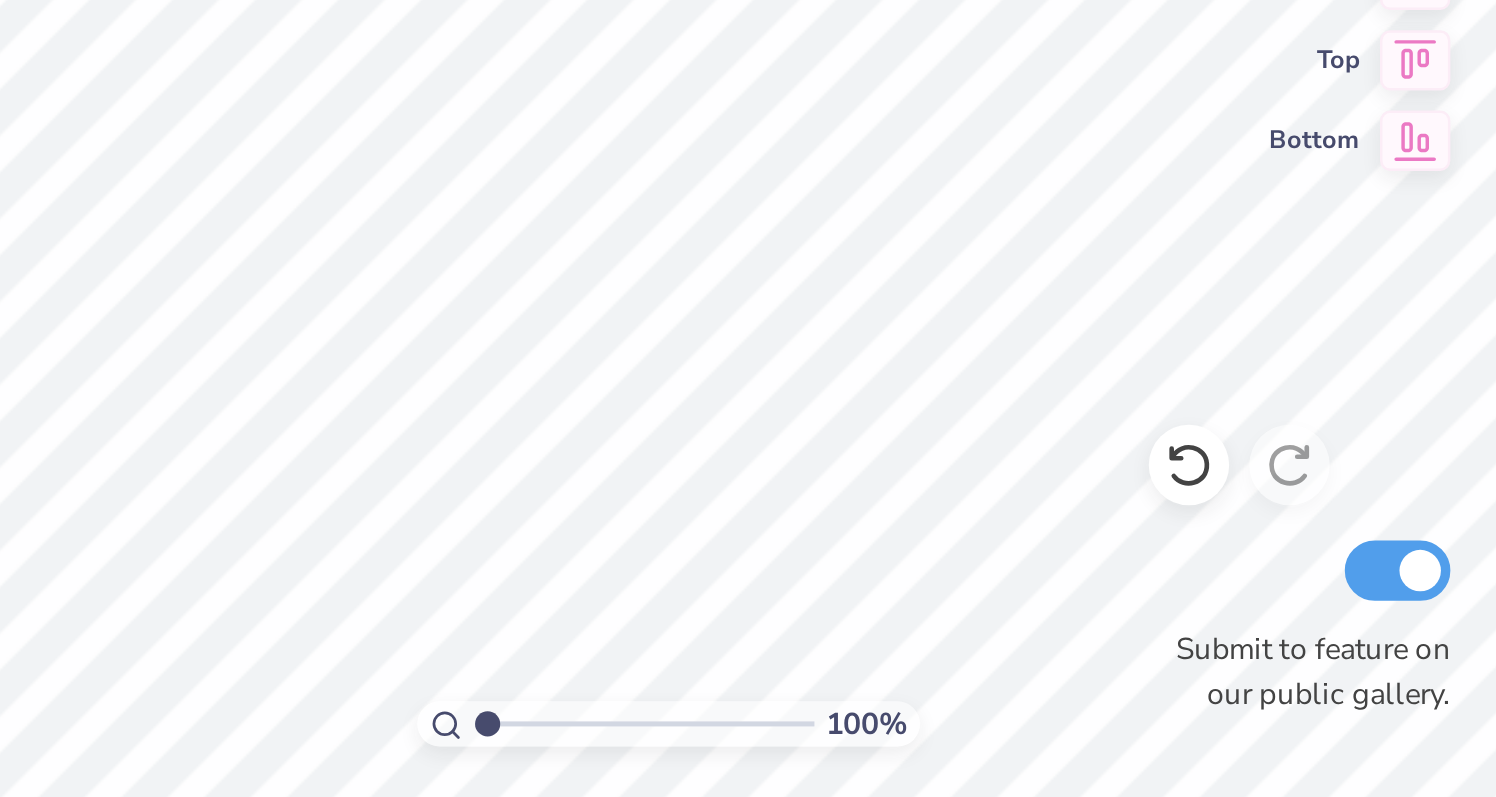 type on "16.22" 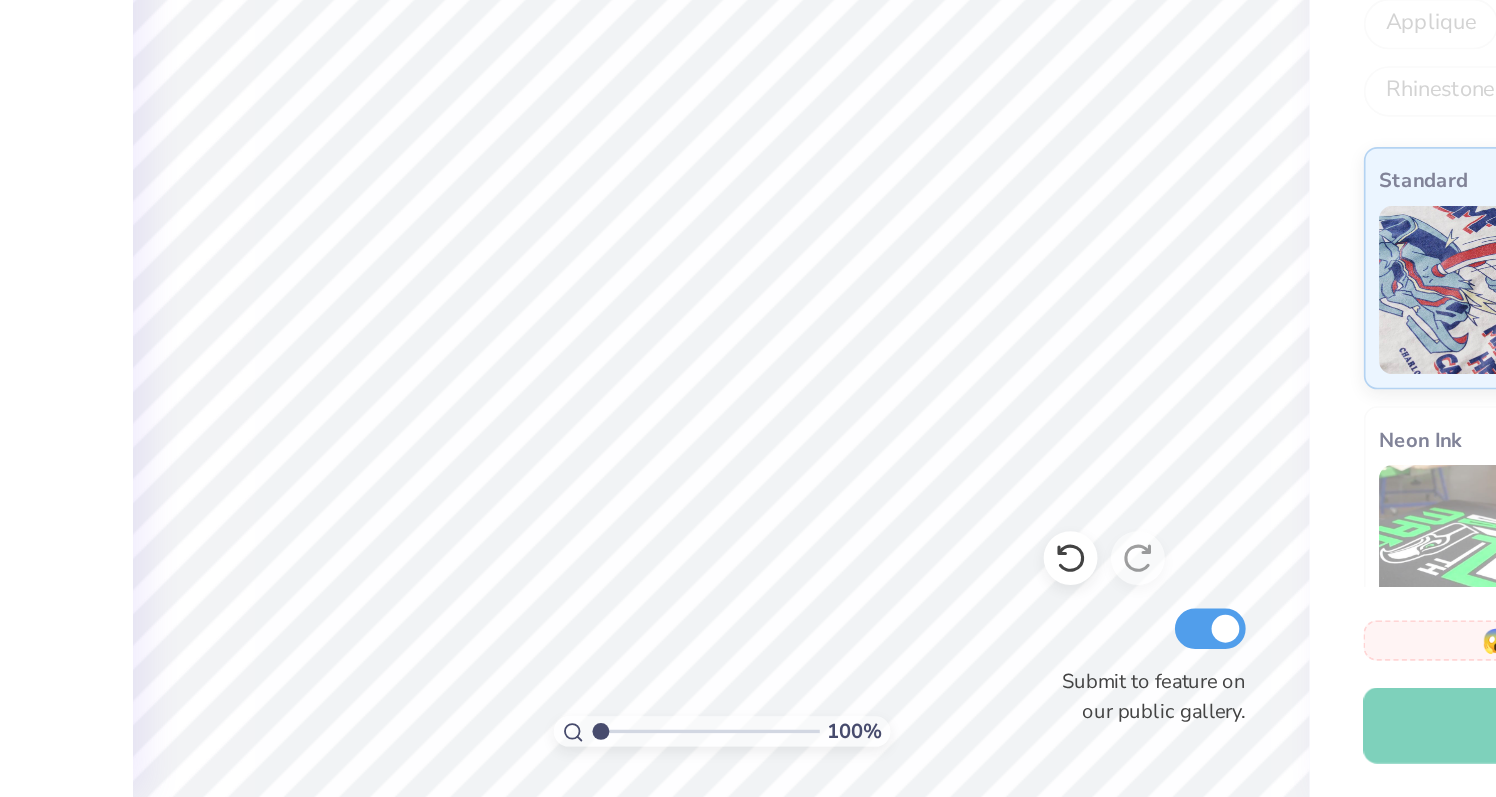 scroll, scrollTop: 0, scrollLeft: 0, axis: both 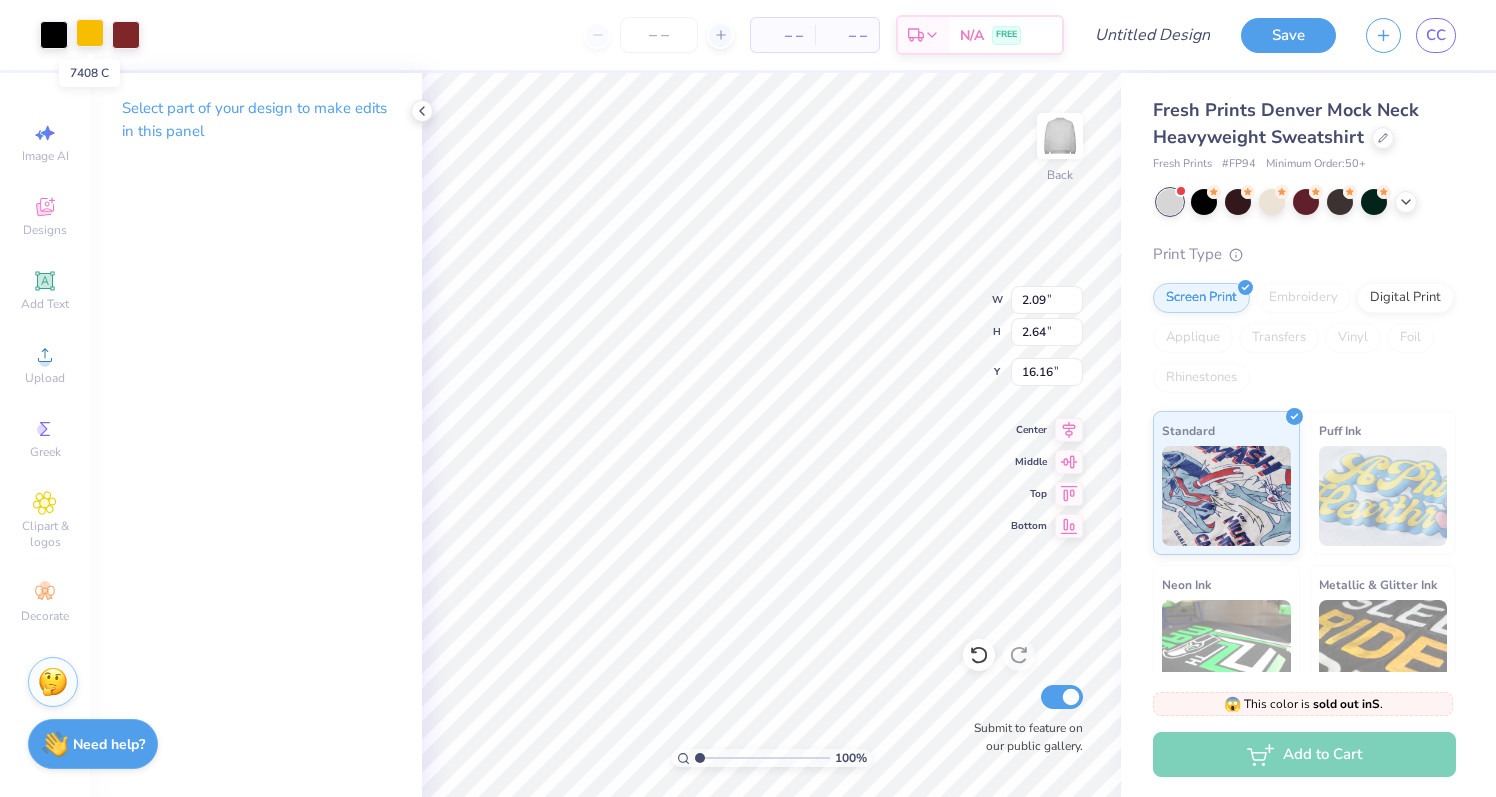 click at bounding box center [90, 33] 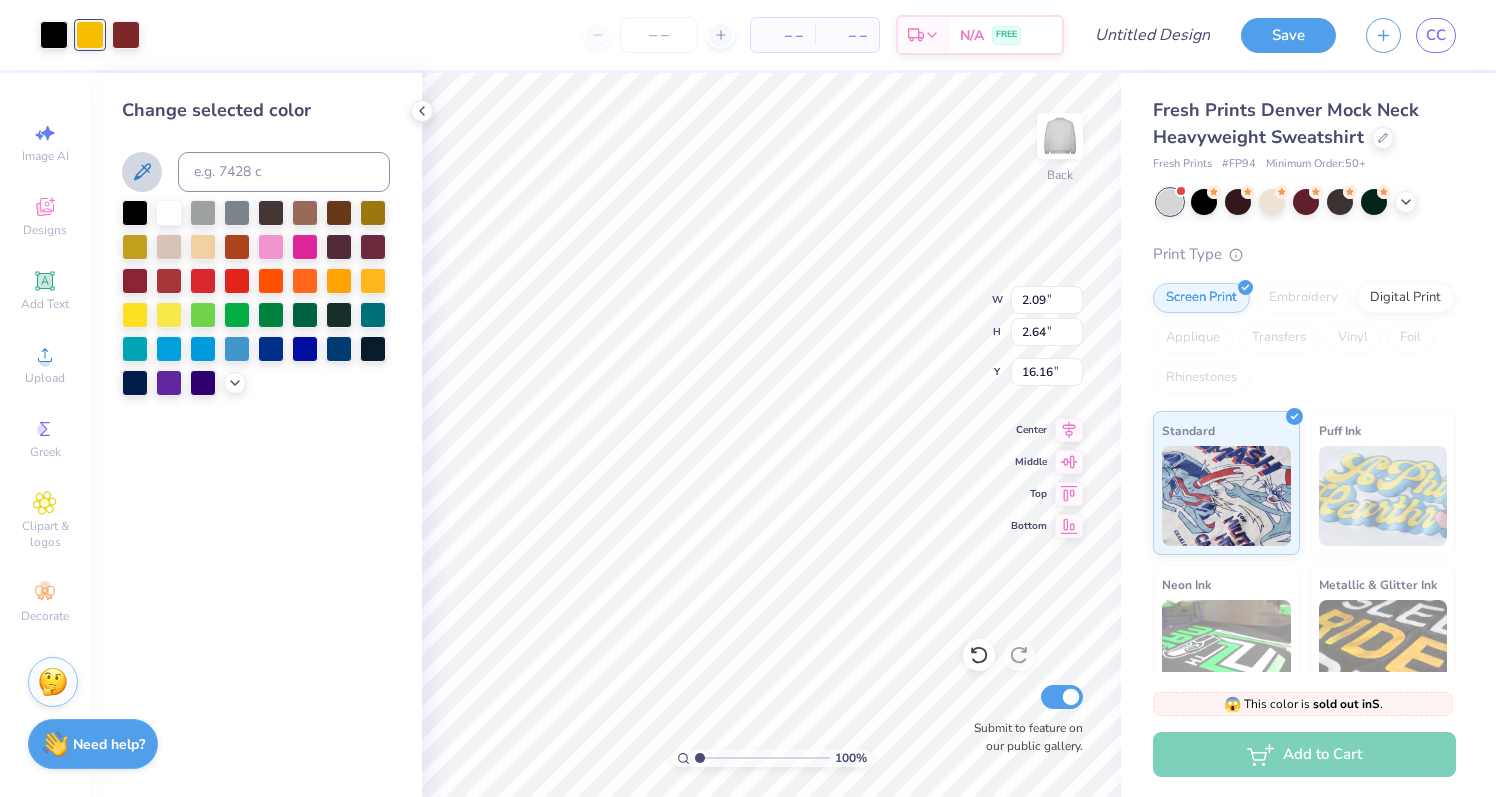click 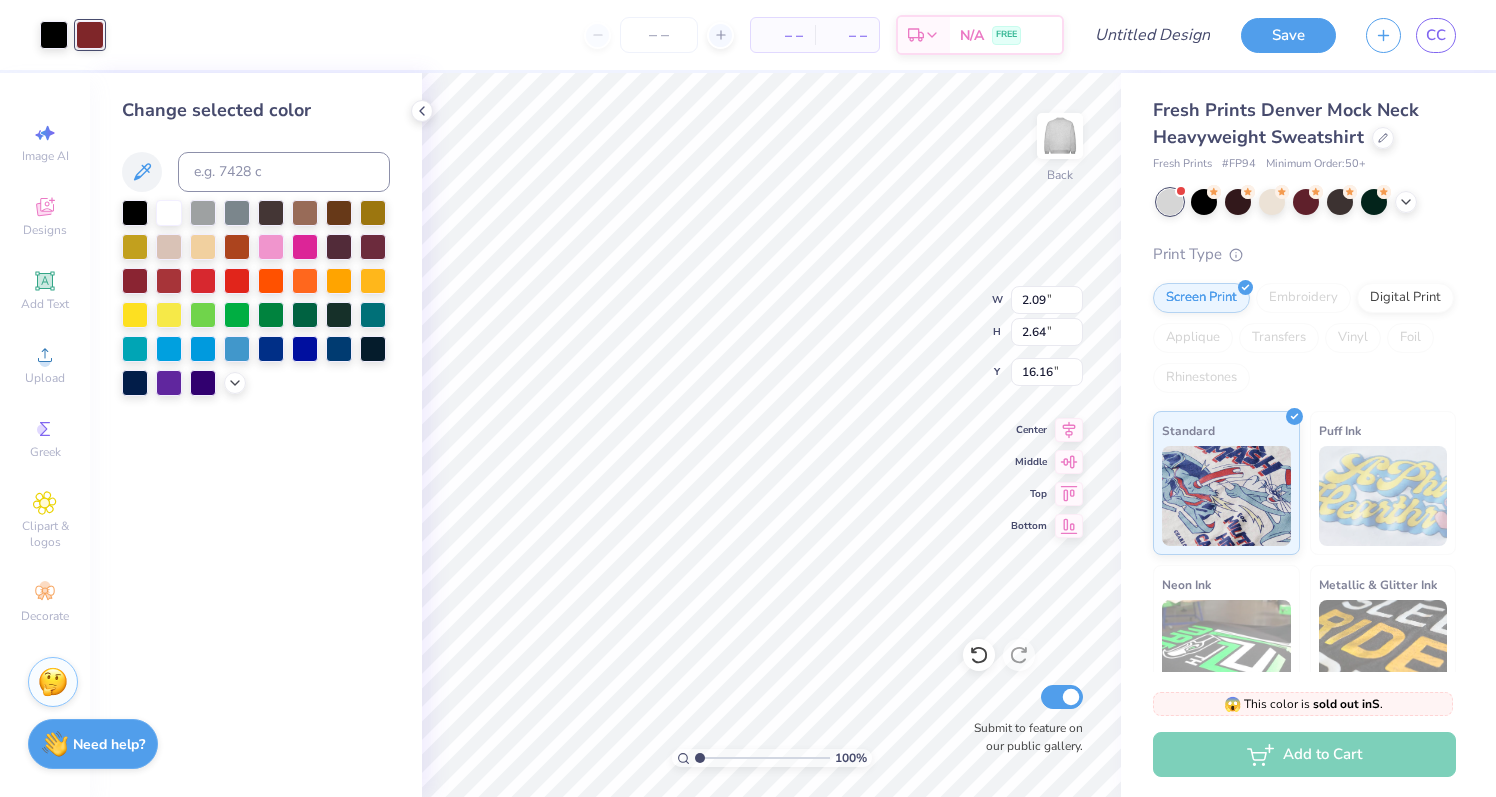 click on "Art colors – – Per Item – – Total Est.  Delivery N/A FREE Design Title Save CC" at bounding box center (748, 35) 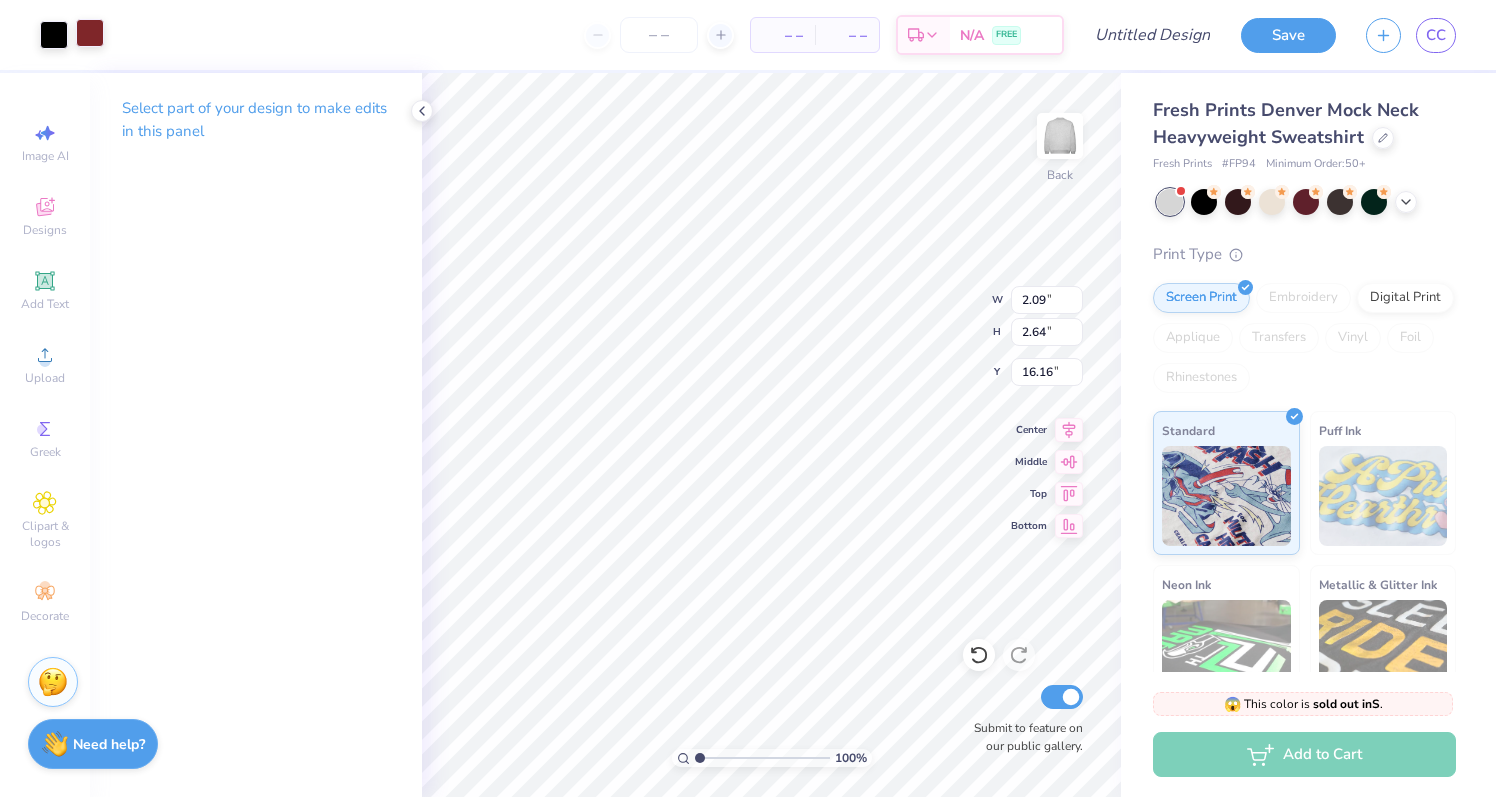 click at bounding box center [90, 33] 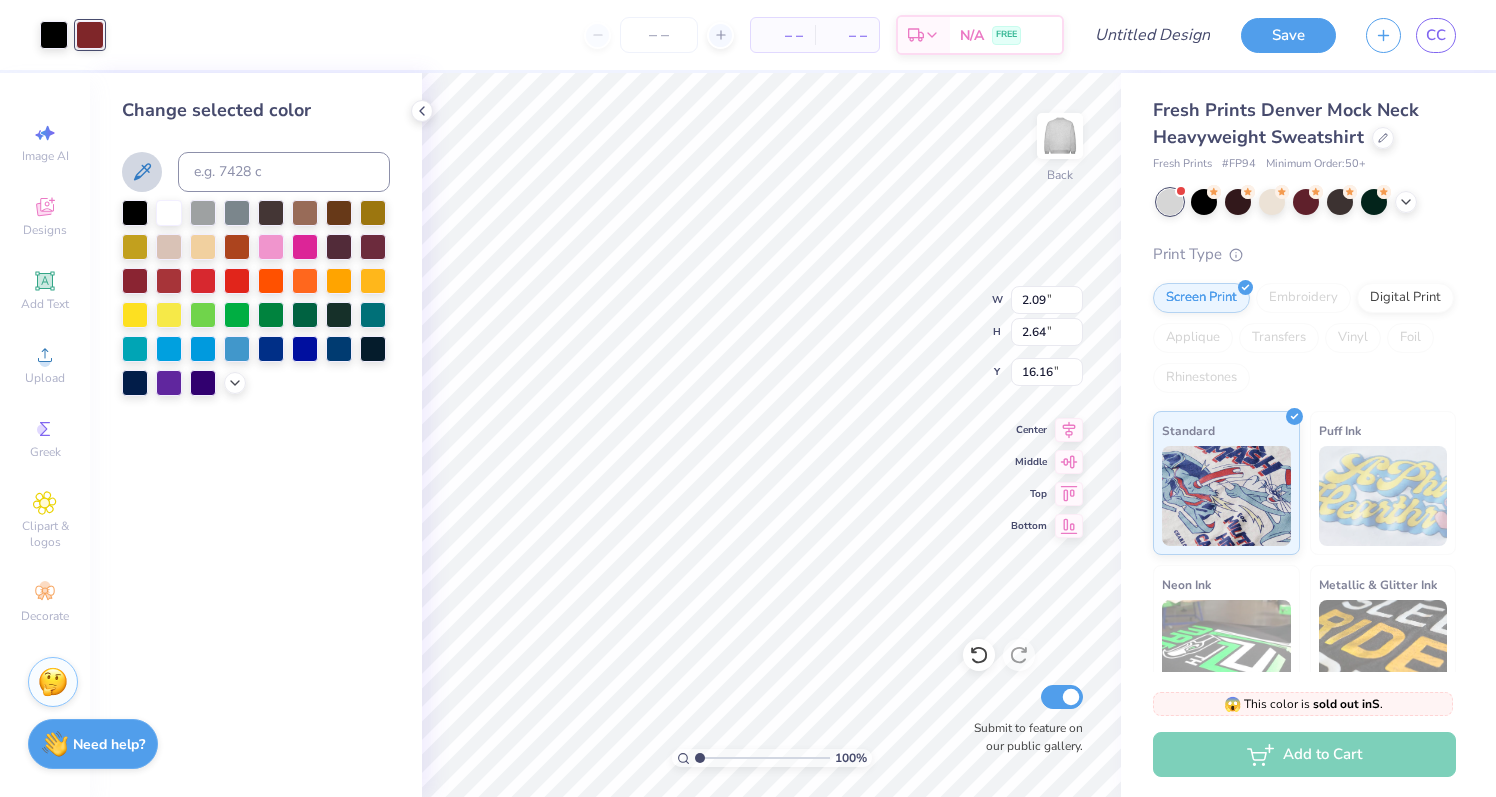 click 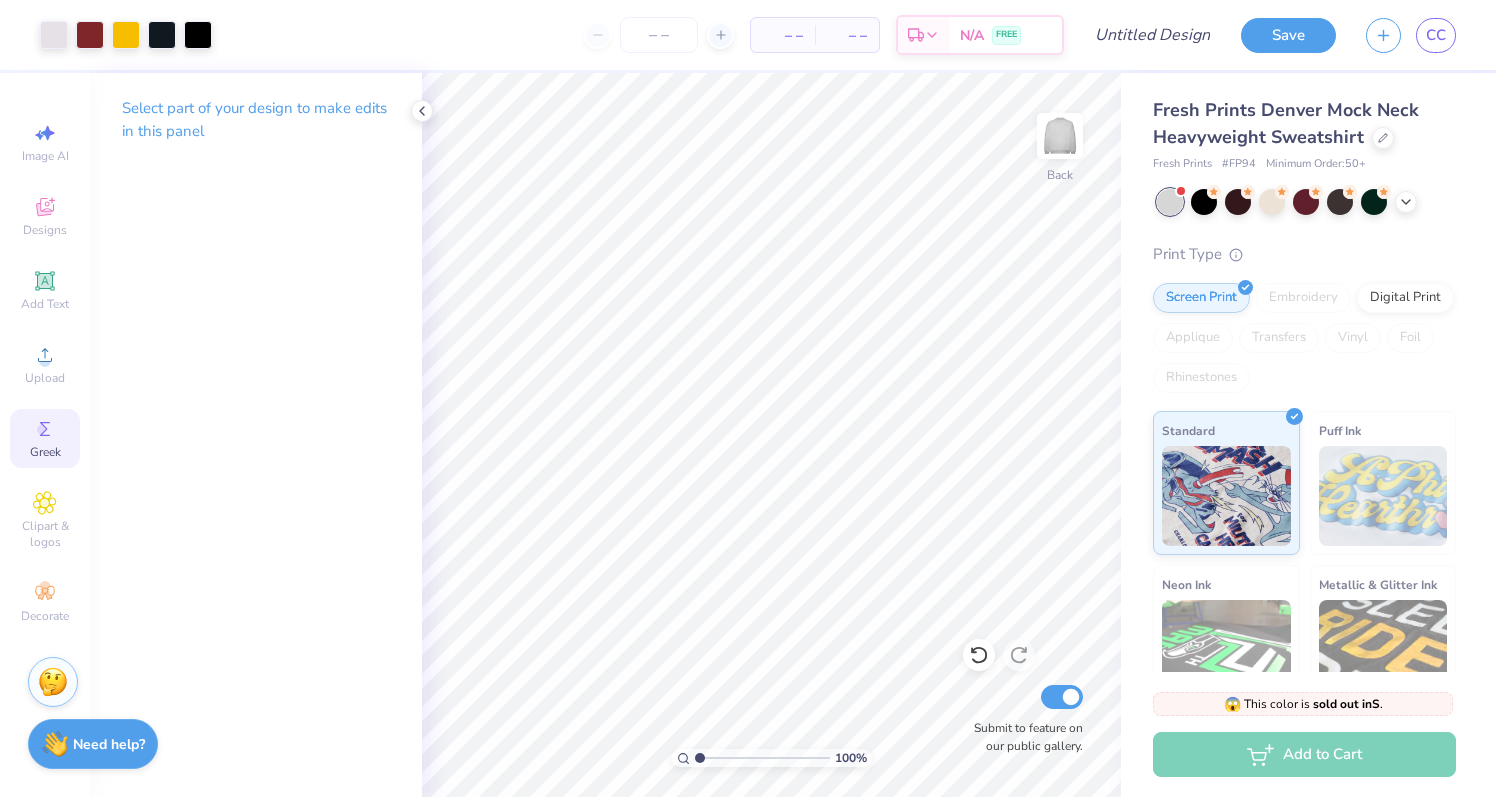 click 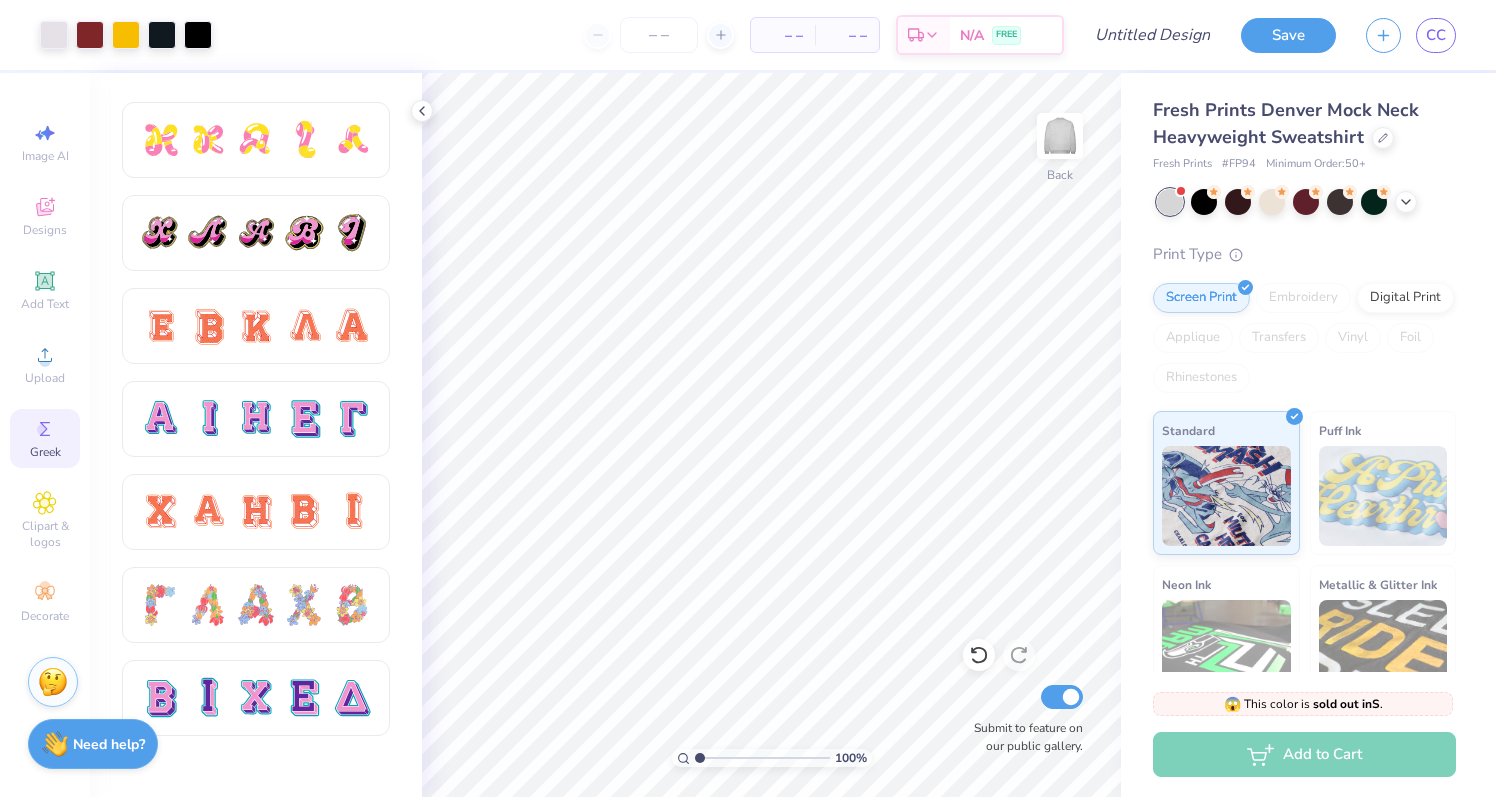 scroll, scrollTop: 1126, scrollLeft: 0, axis: vertical 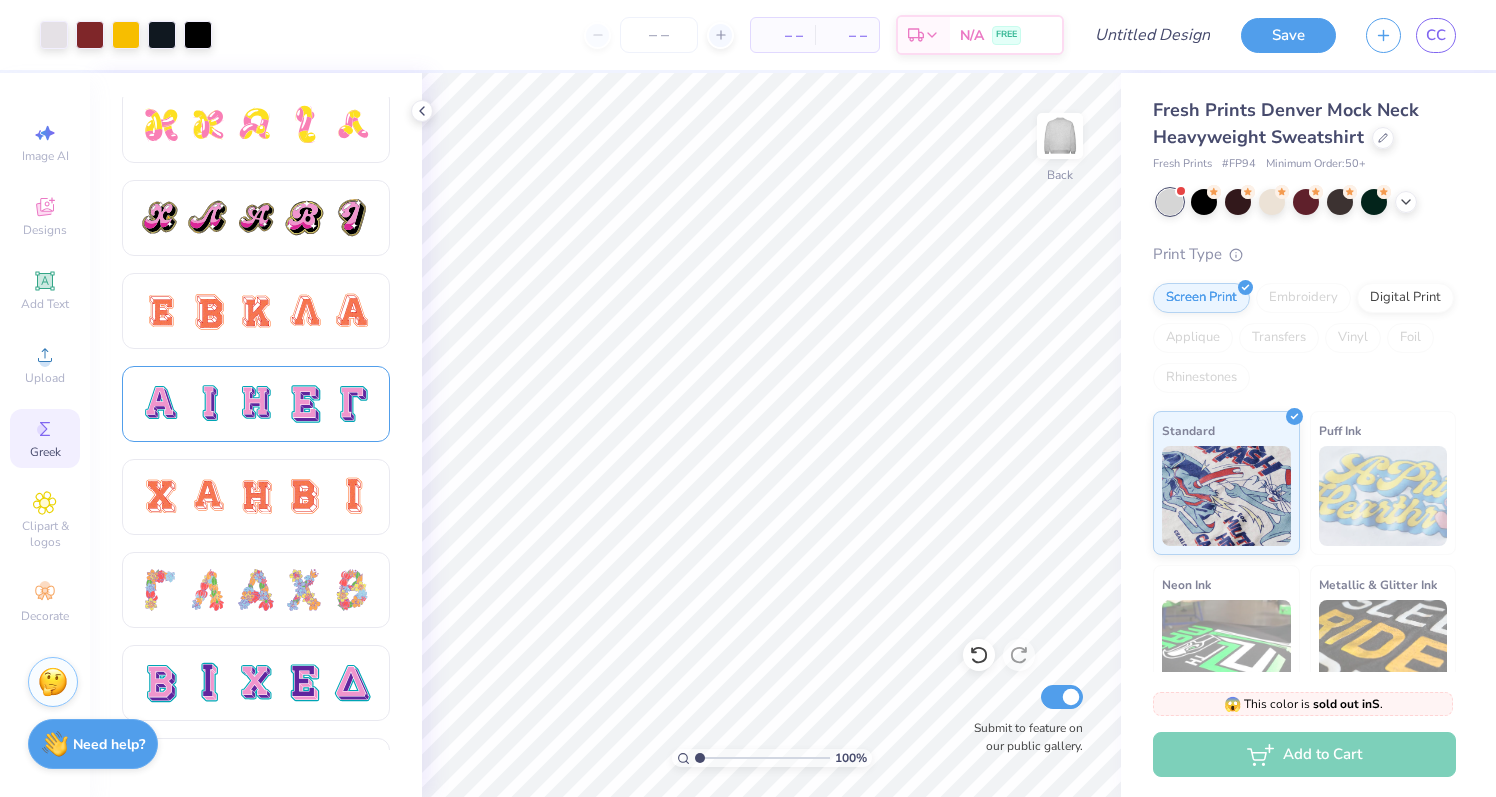 click at bounding box center [208, 404] 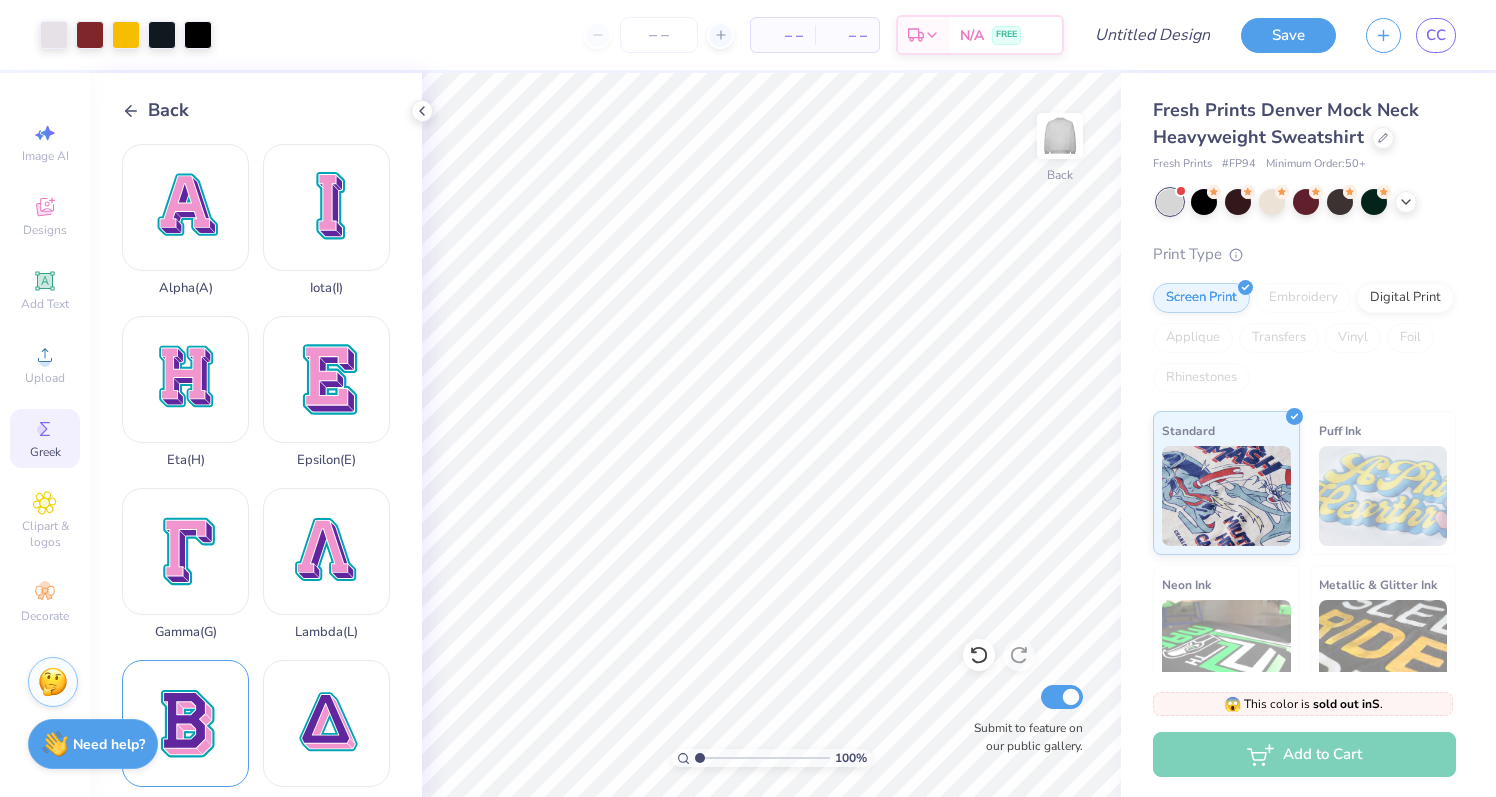 click on "Beta  ( B )" at bounding box center [185, 736] 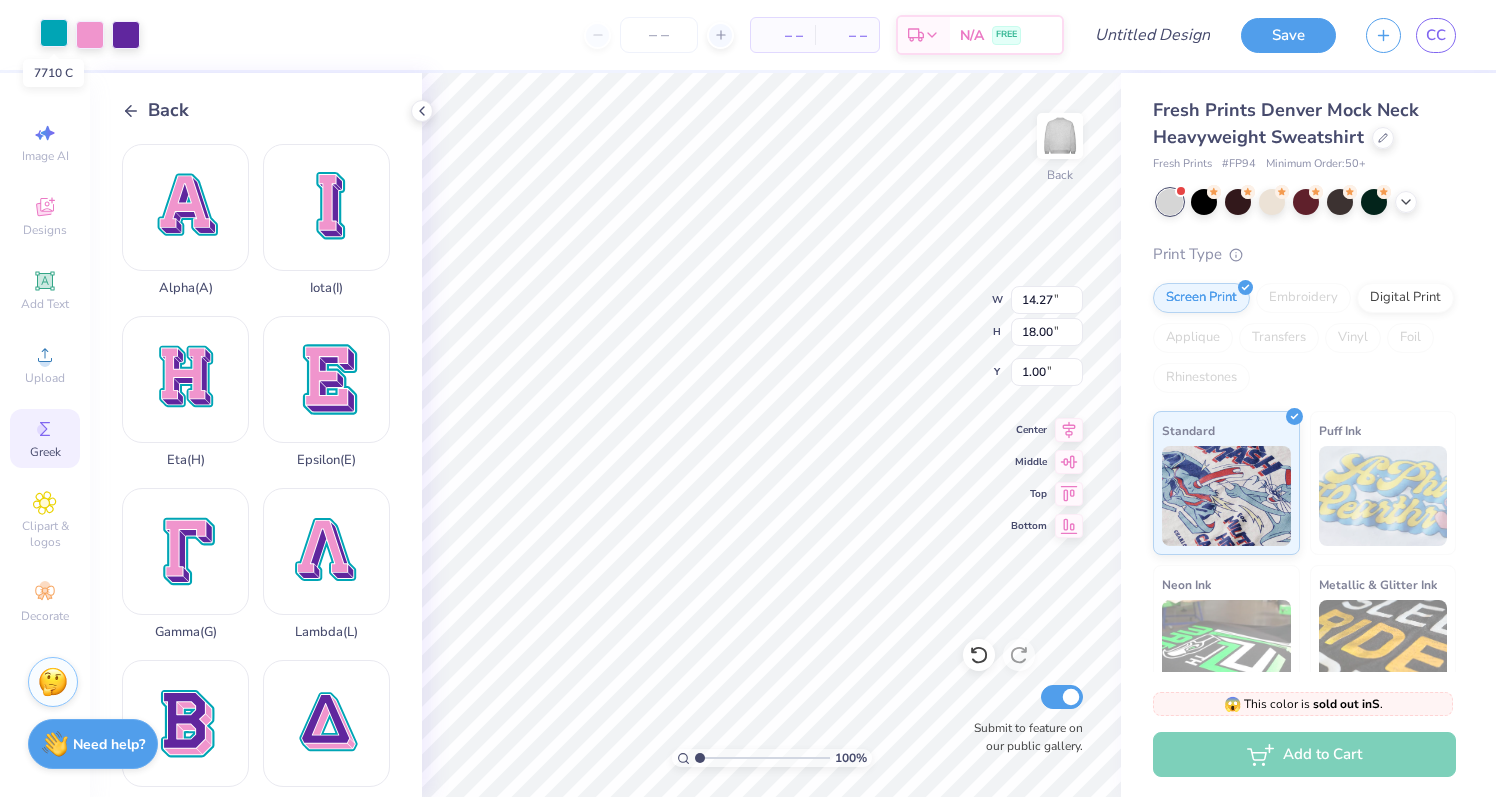 click at bounding box center [54, 33] 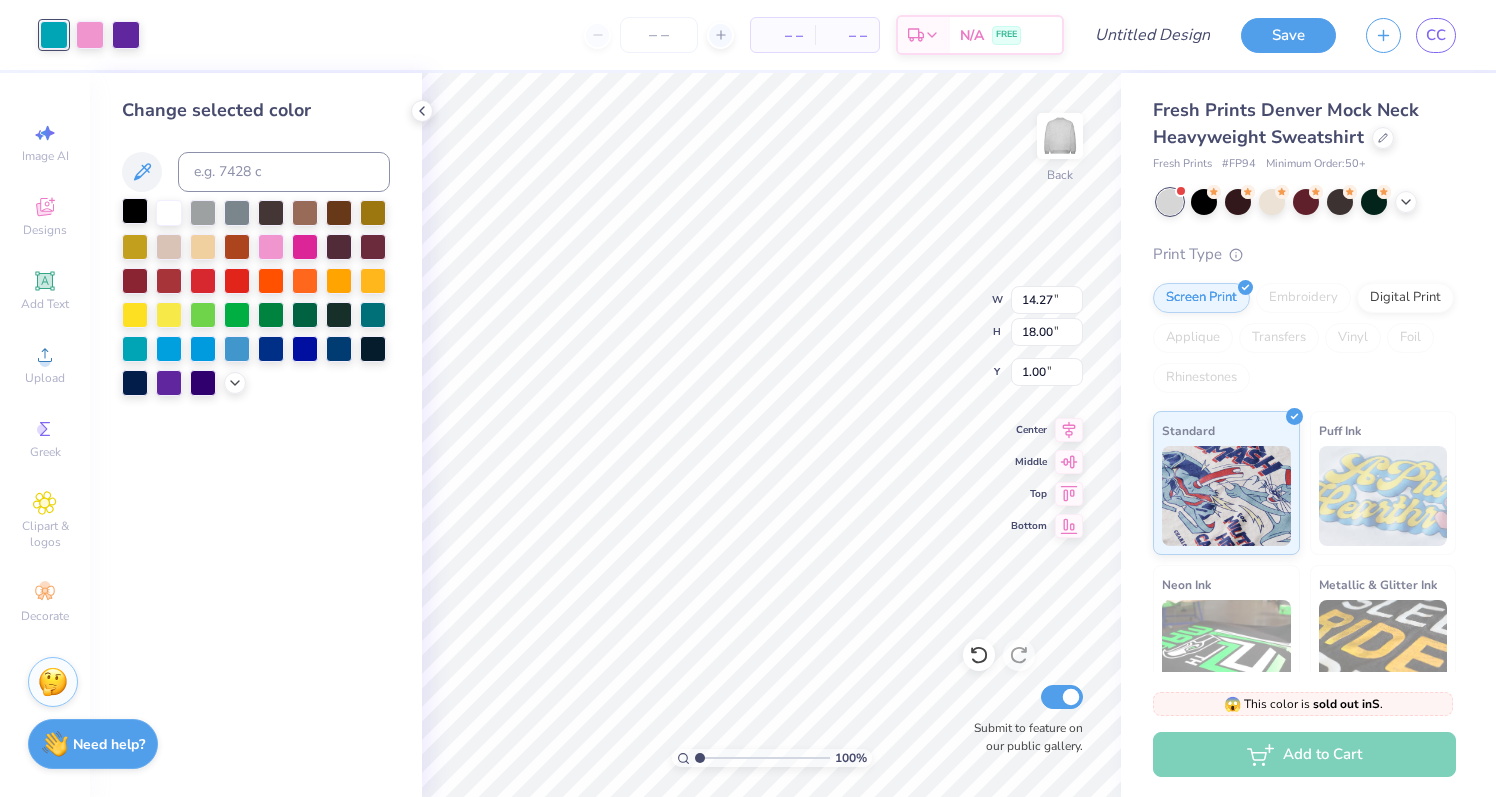 click at bounding box center (135, 211) 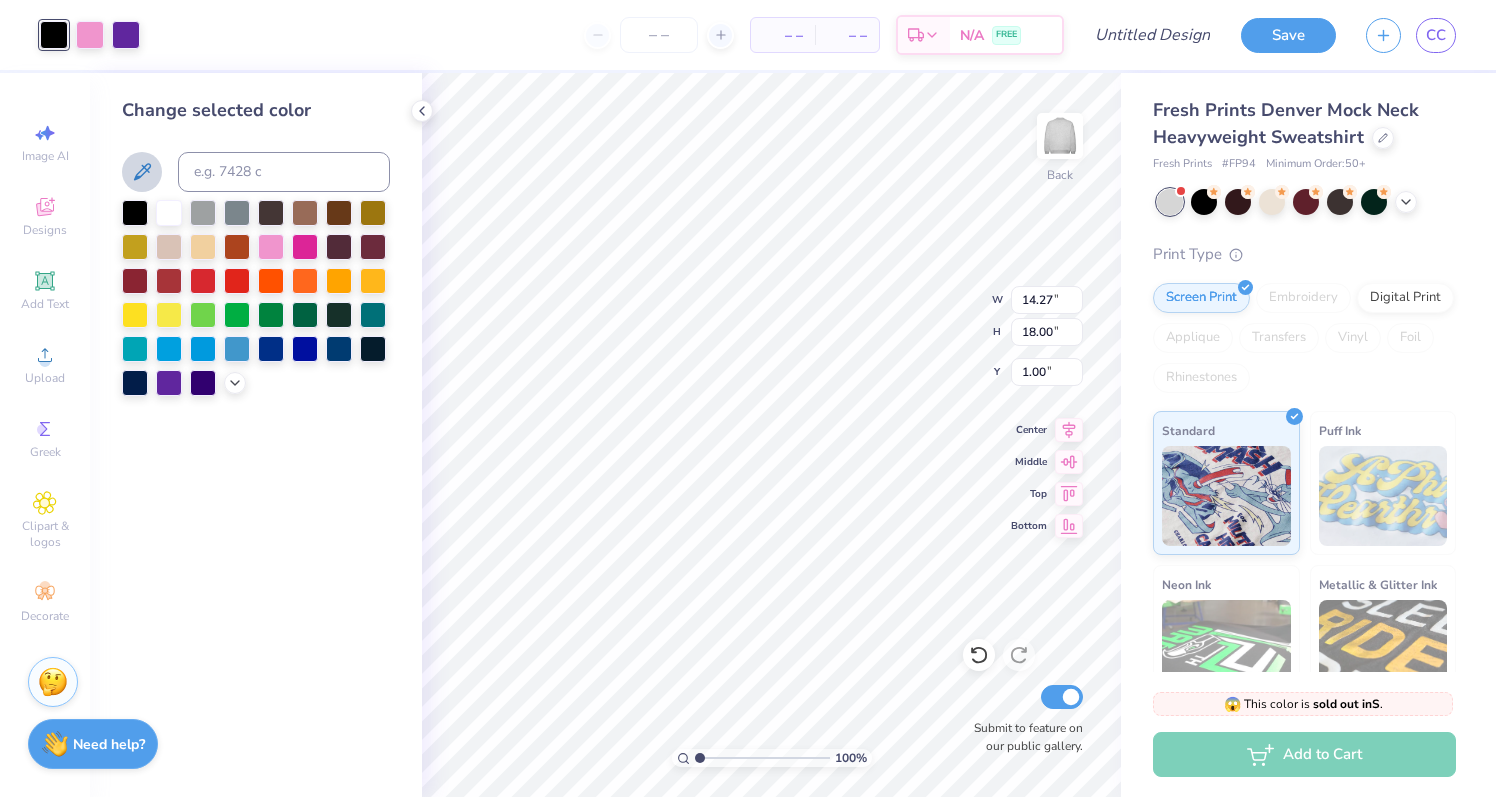 click 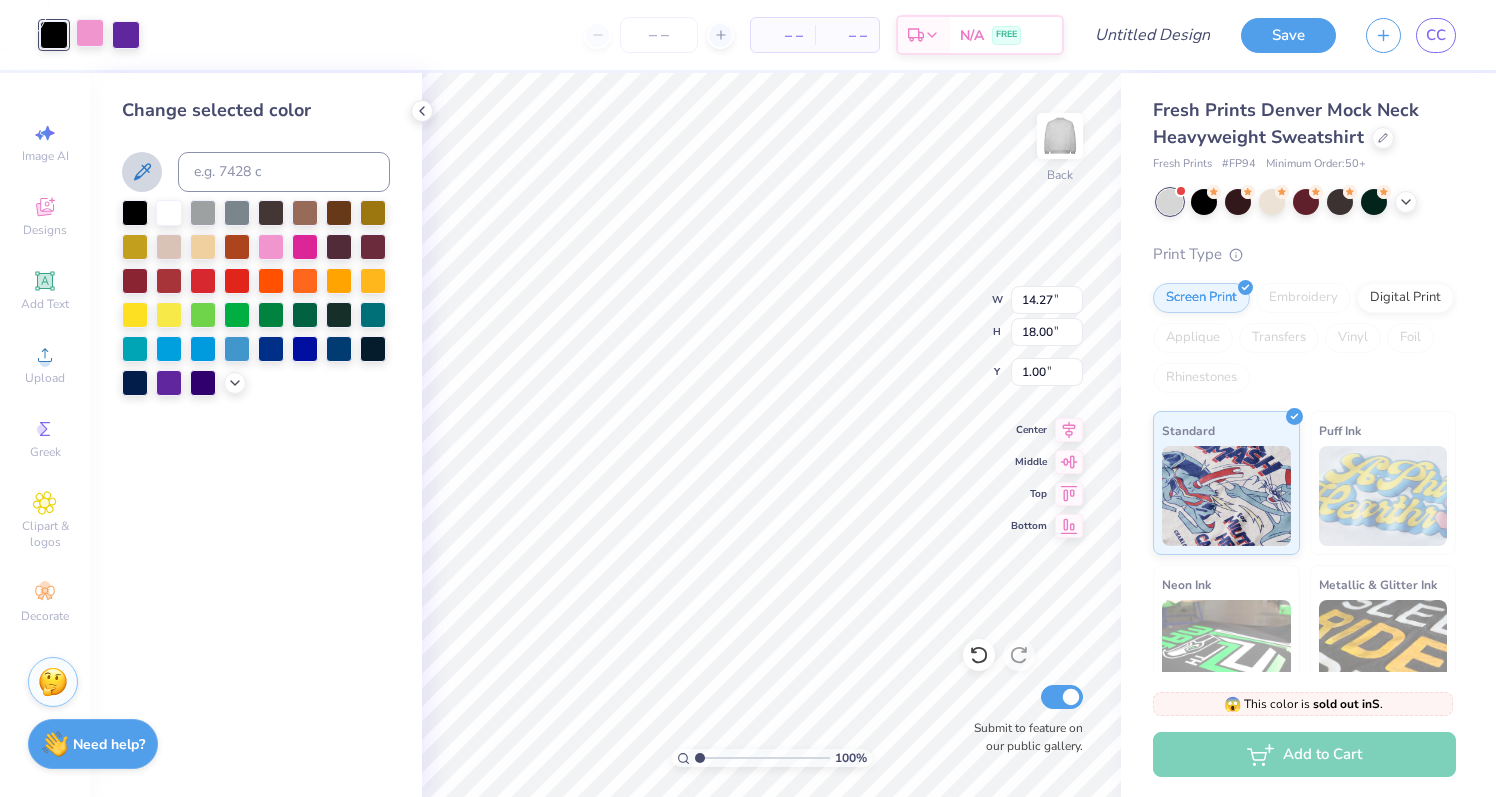 click at bounding box center [90, 33] 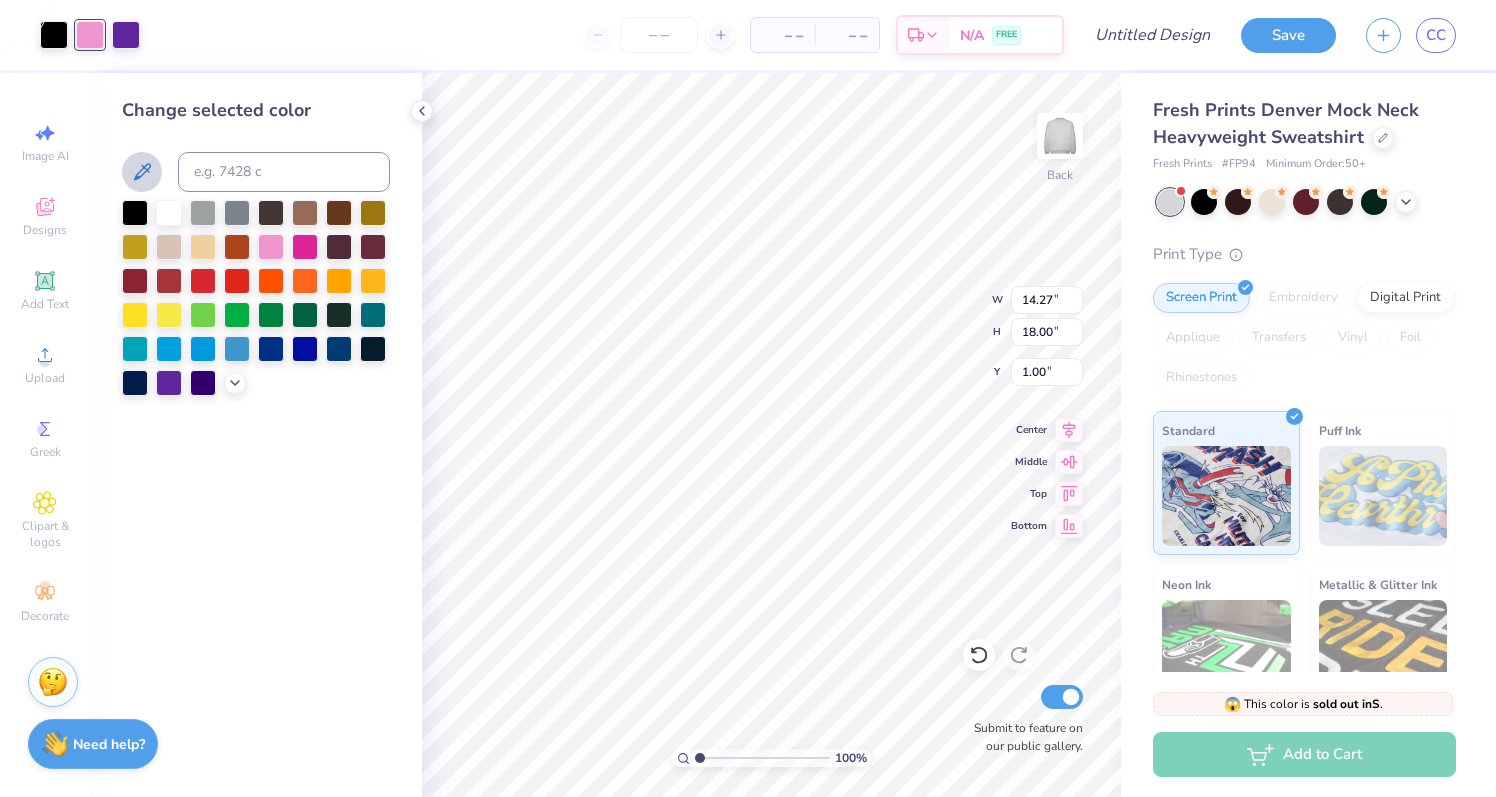 click at bounding box center [142, 172] 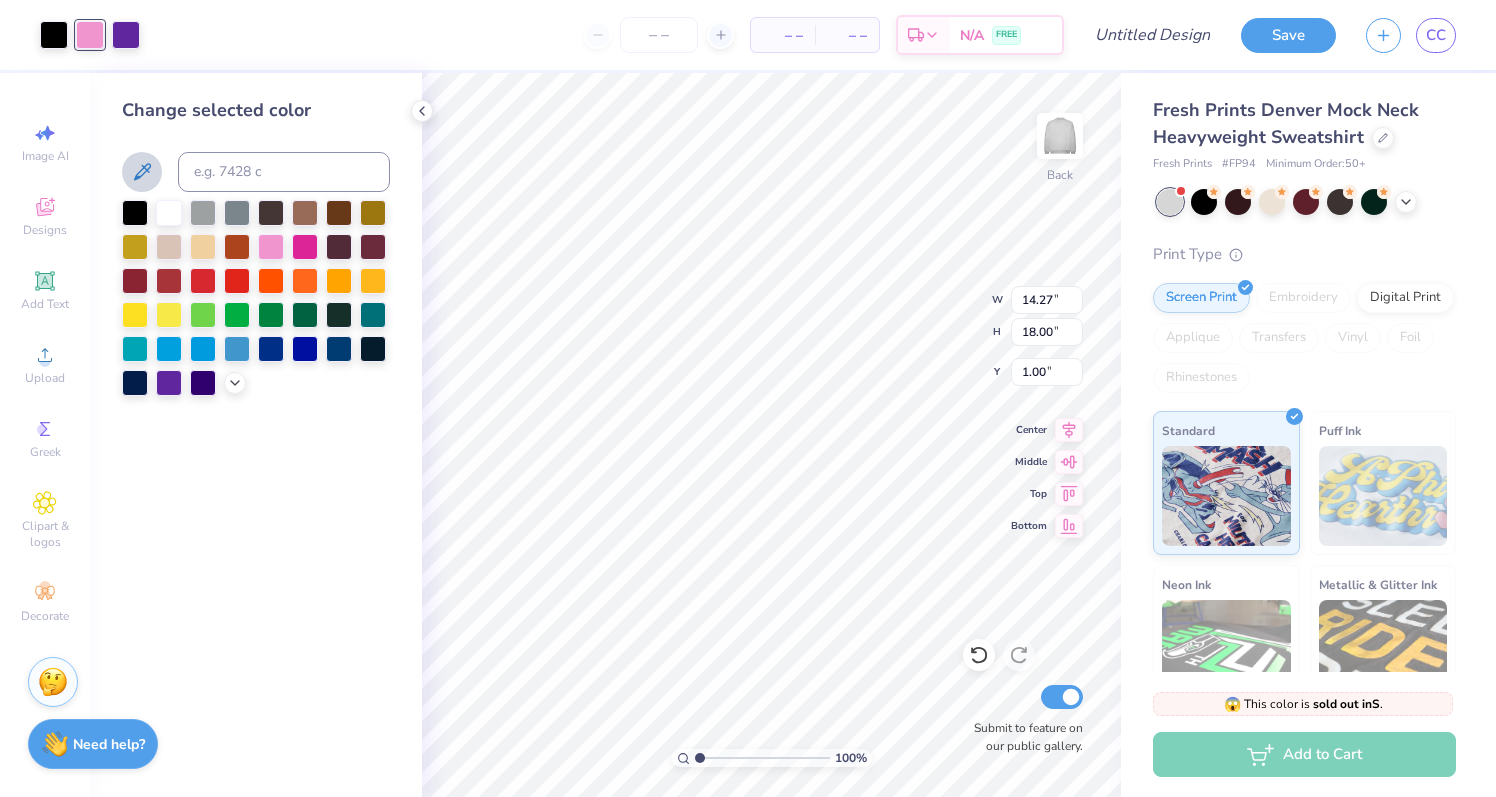 click at bounding box center (142, 172) 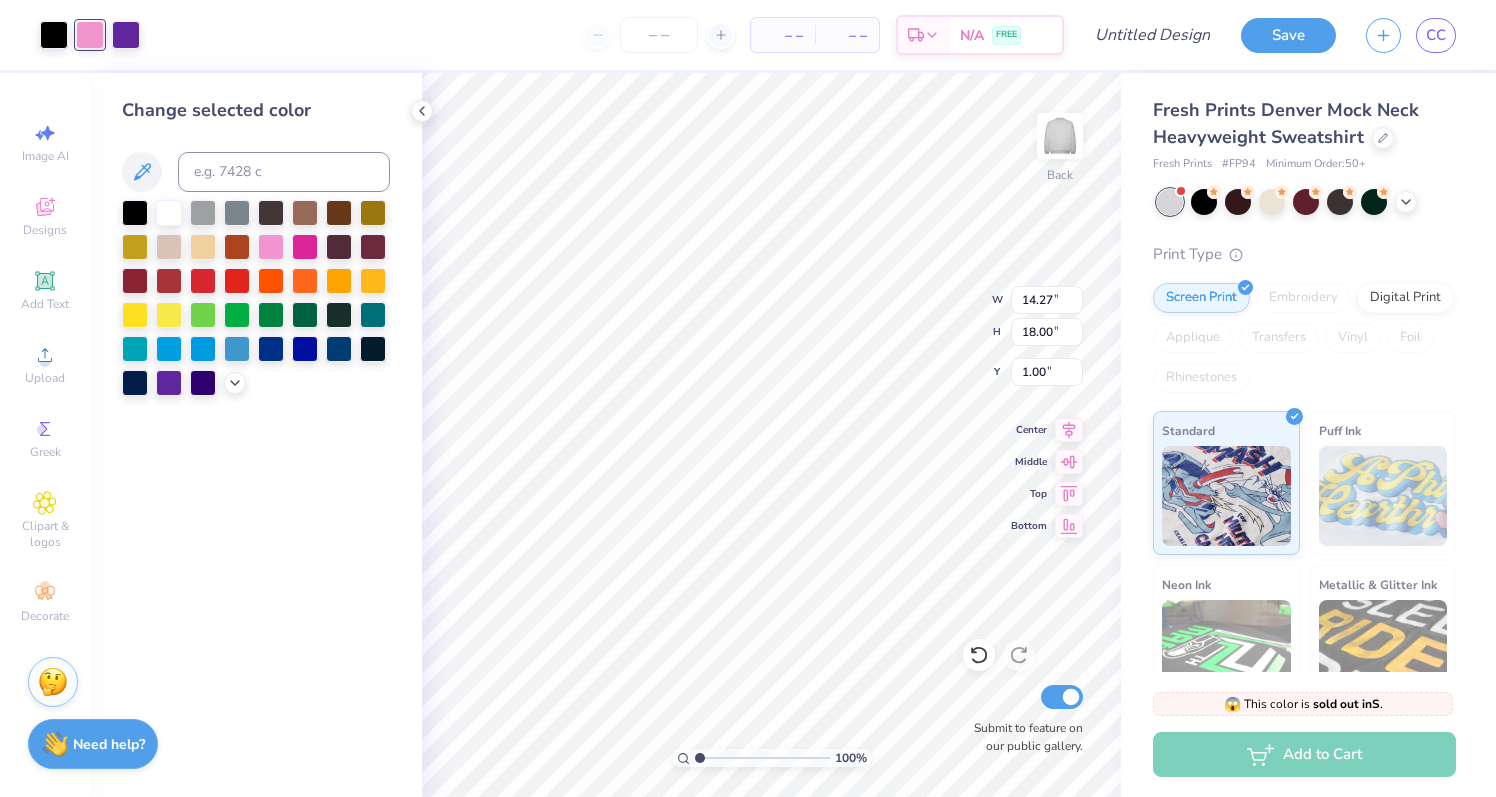 type on "14.23" 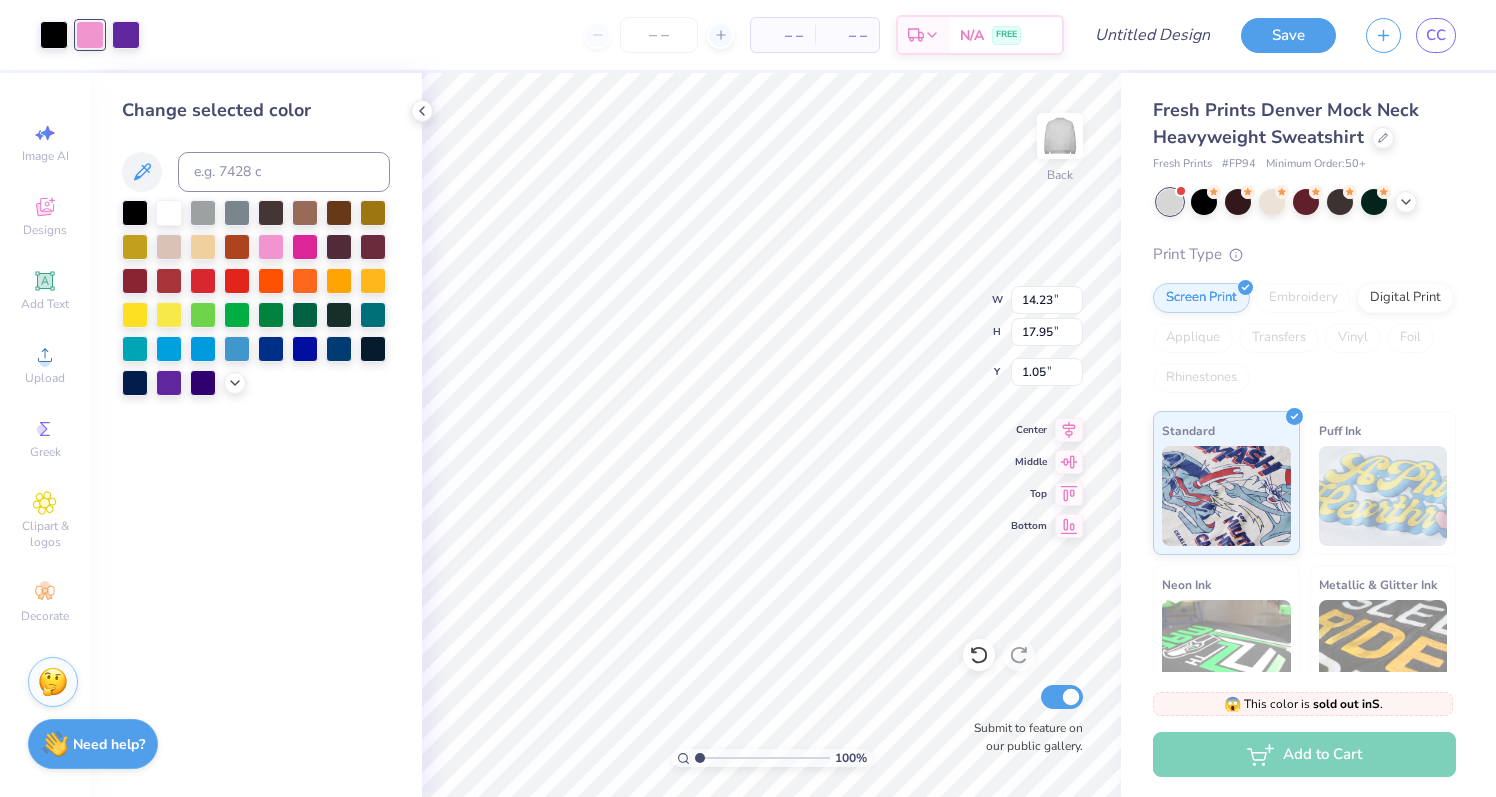 type on "2.19" 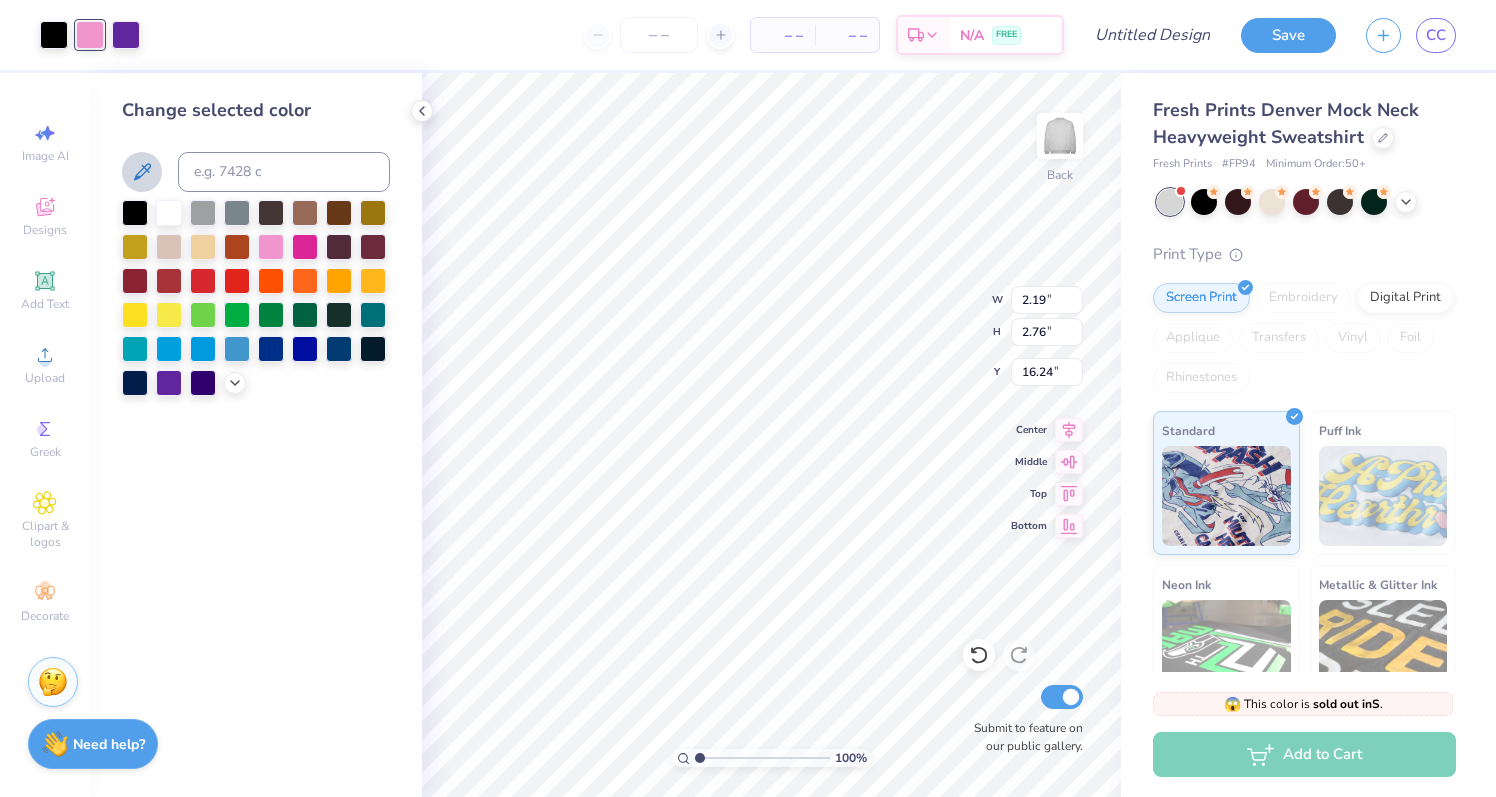 click 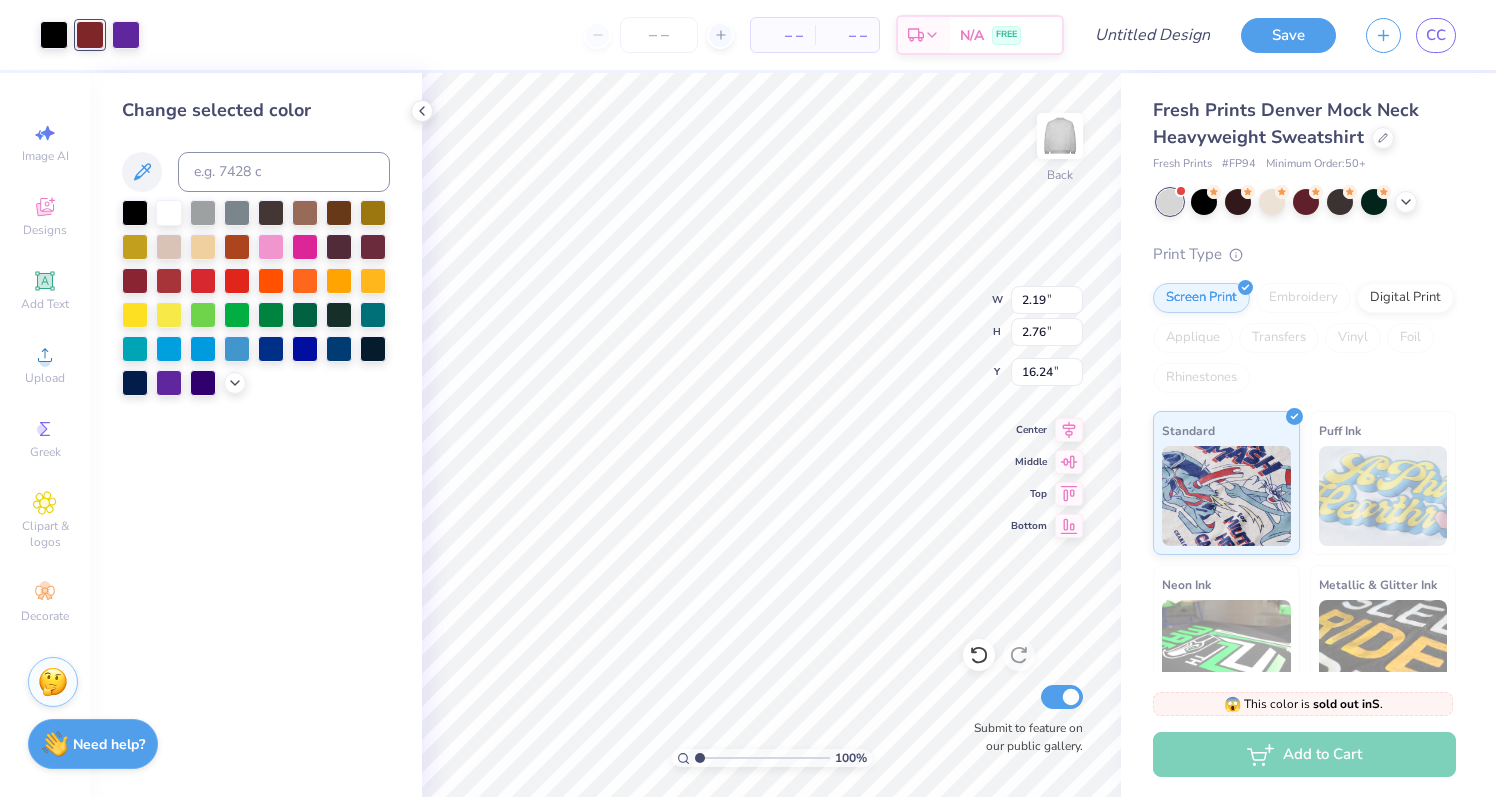 click on "Art colors" at bounding box center [70, 35] 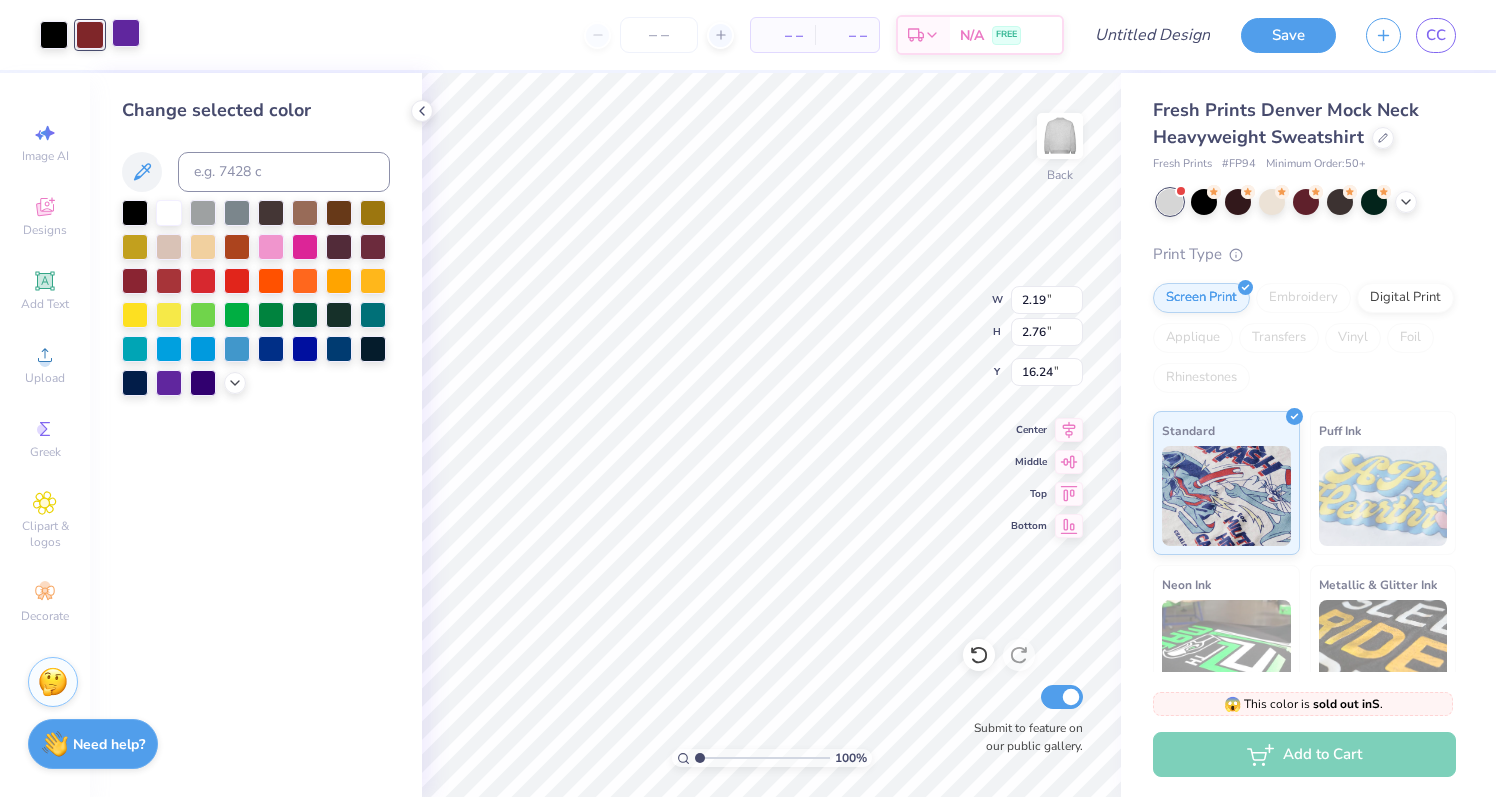 click at bounding box center [126, 33] 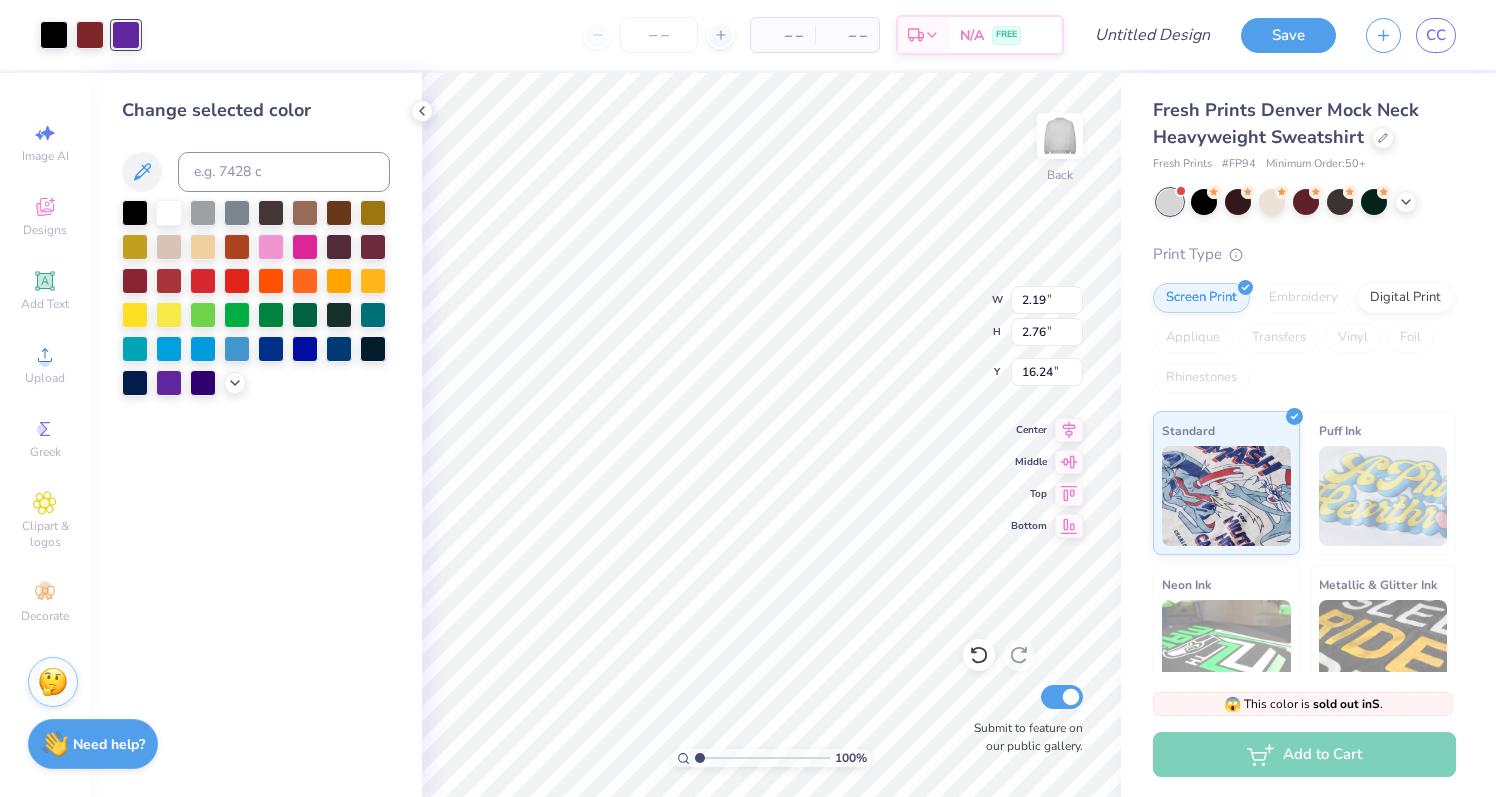 click at bounding box center (256, 172) 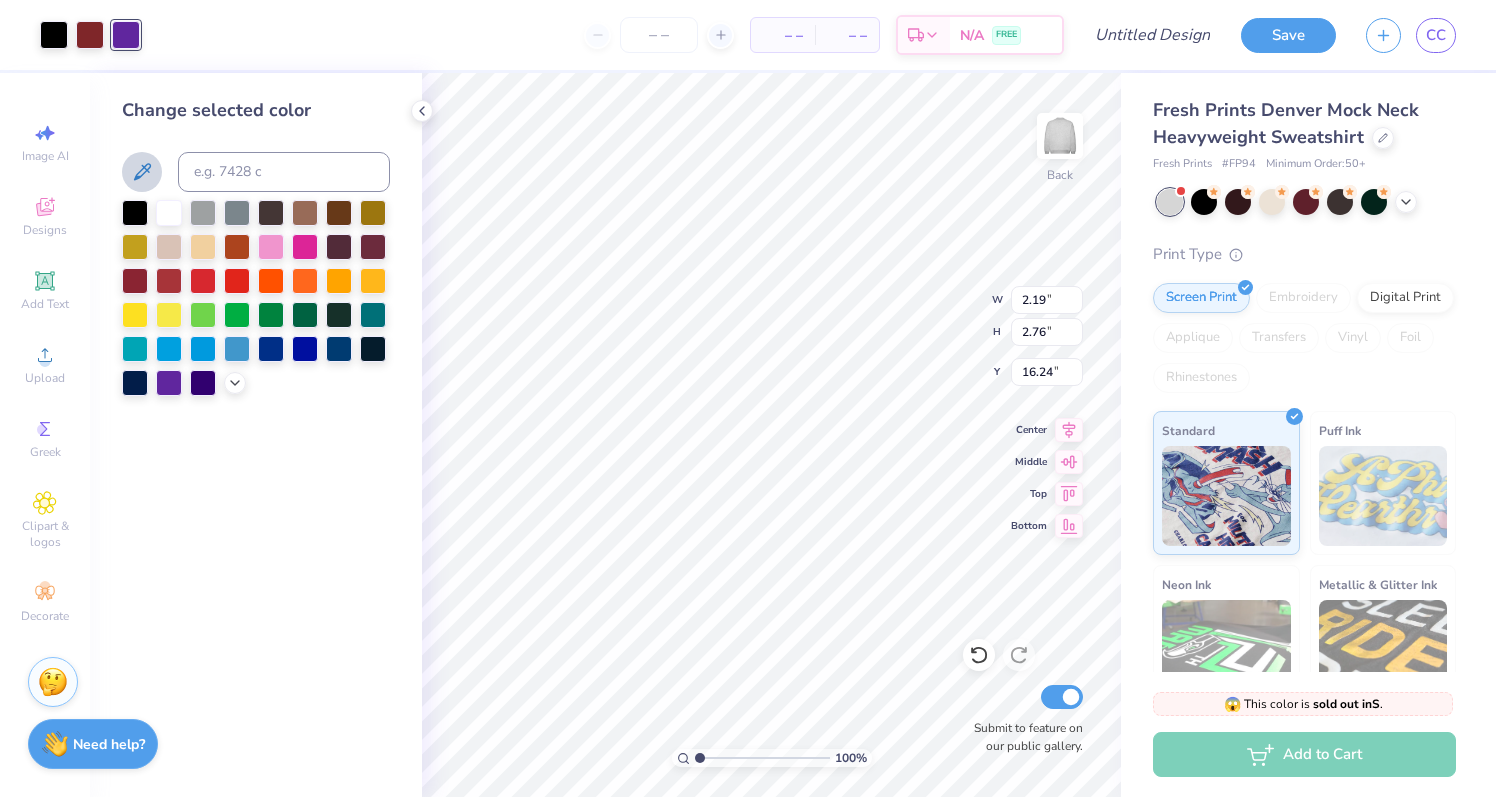 click 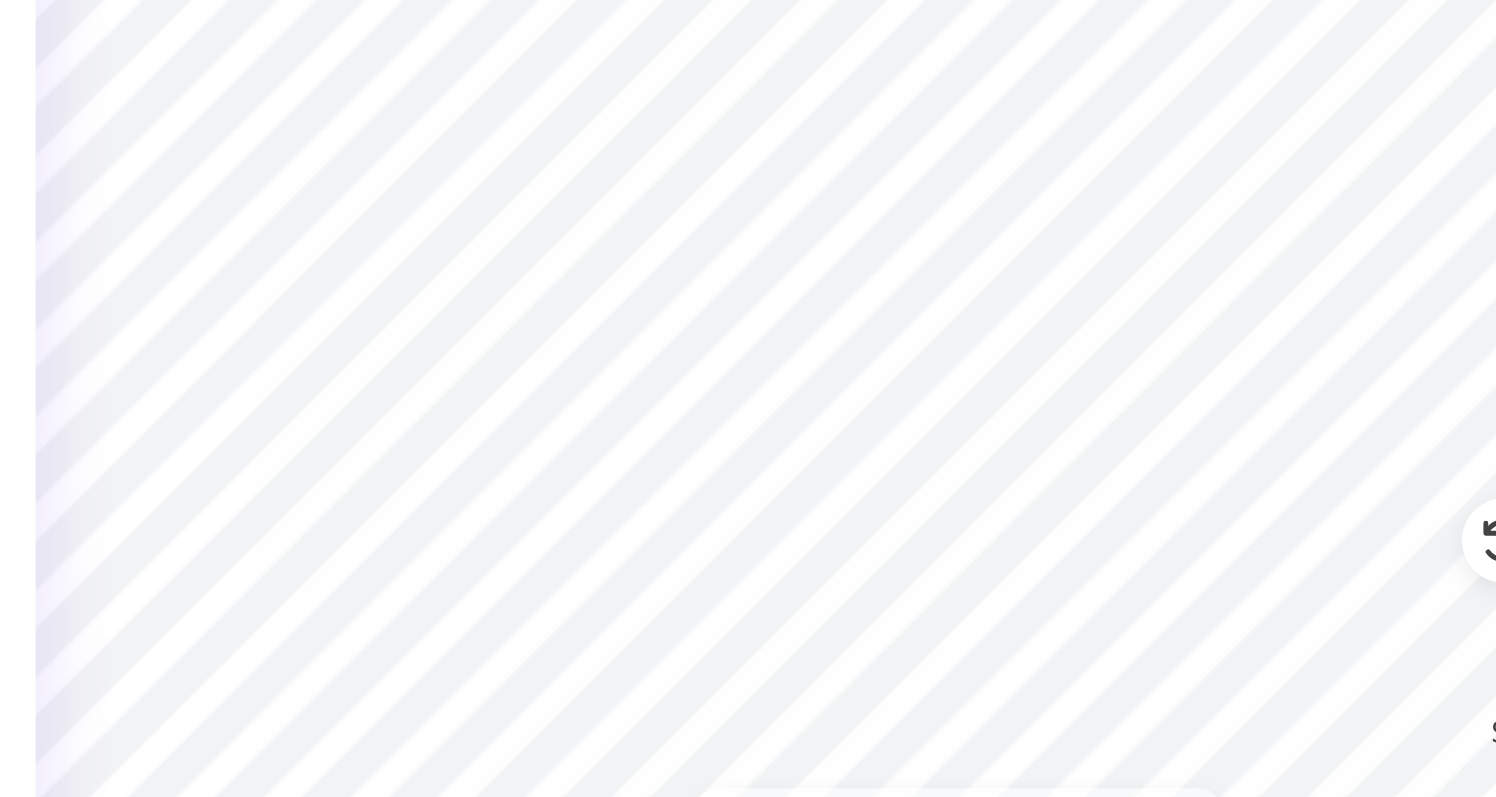 type on "16.24" 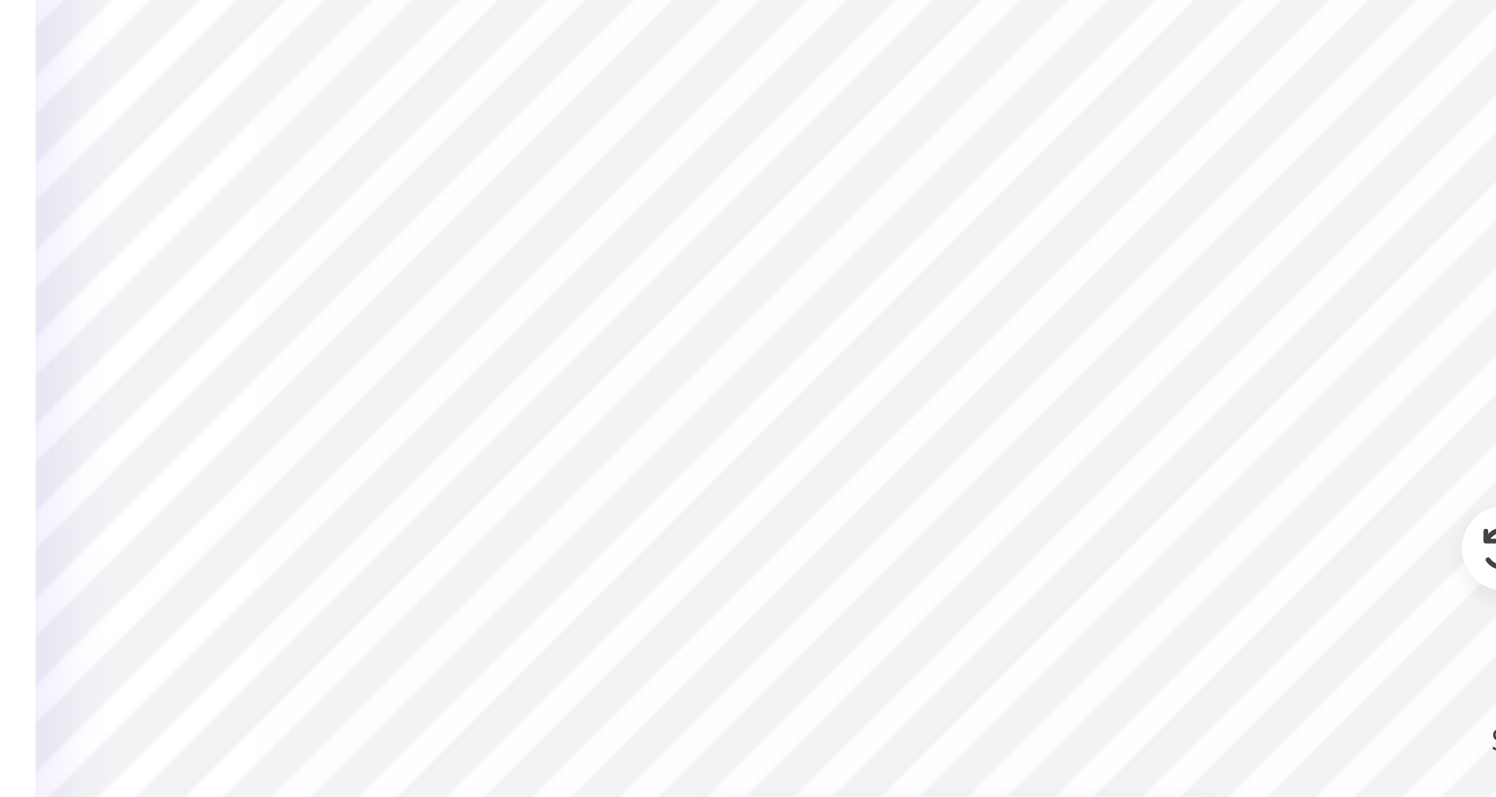 type on "2.75" 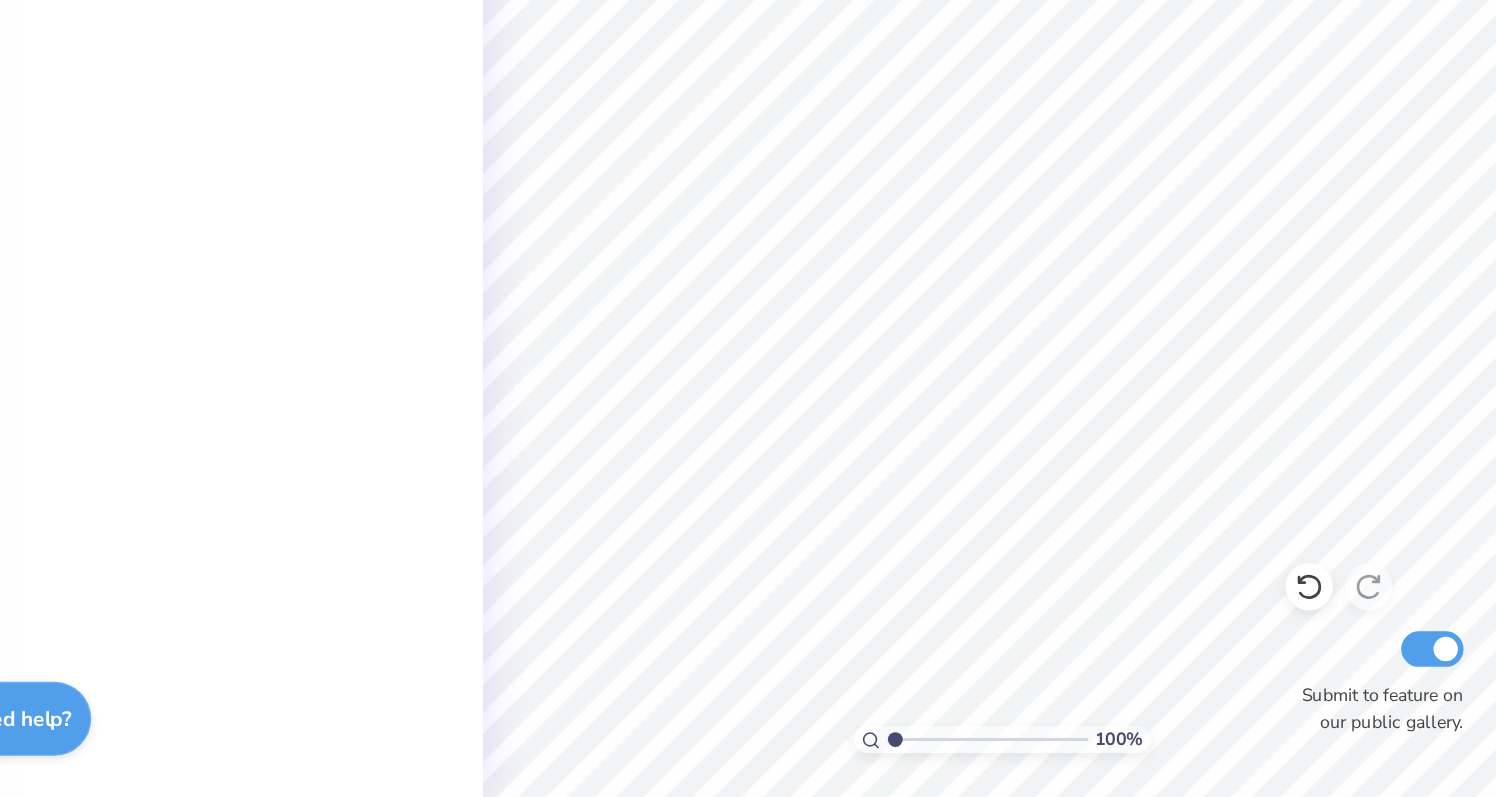 scroll, scrollTop: 0, scrollLeft: 0, axis: both 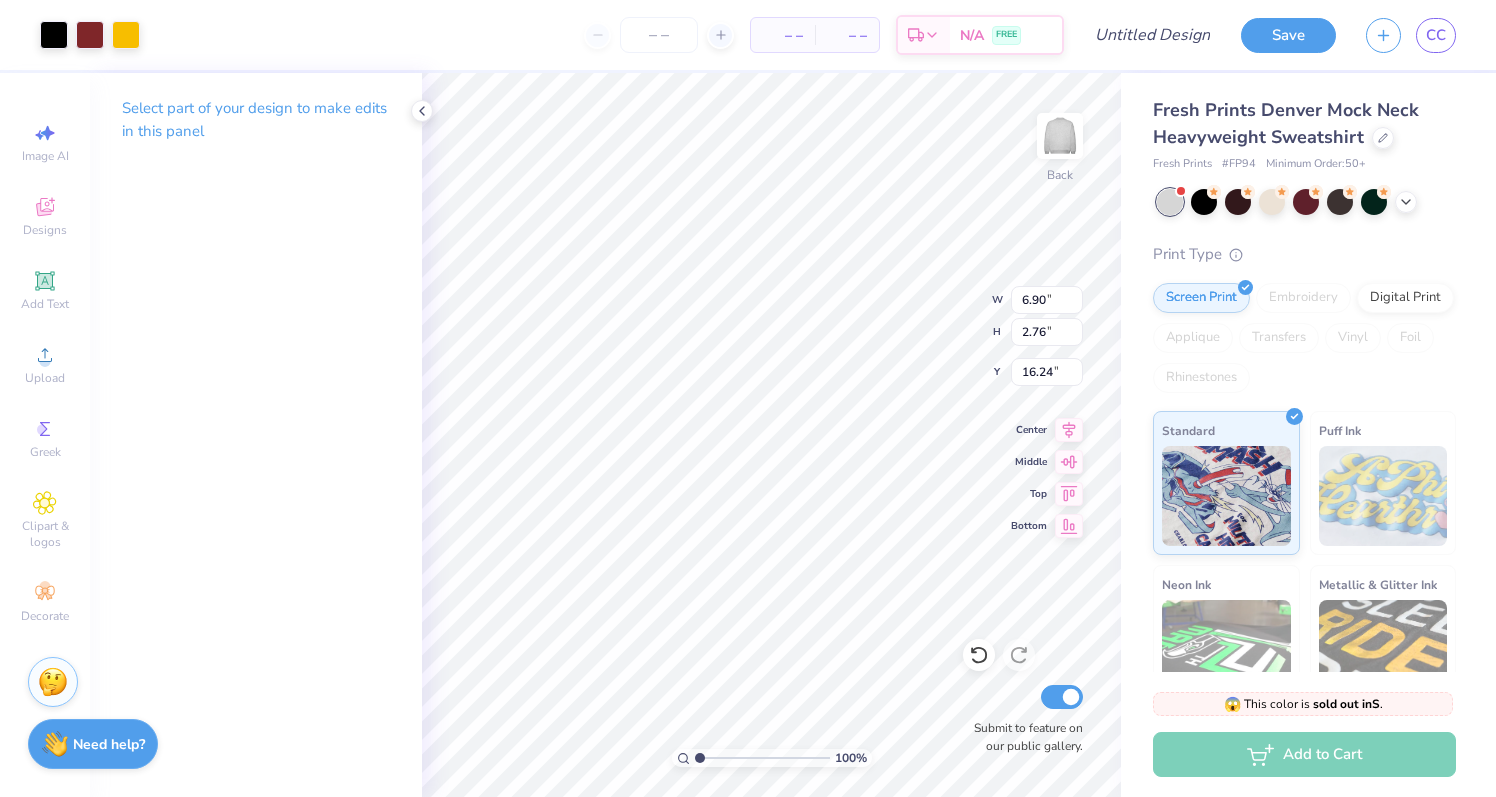 type on "5.13" 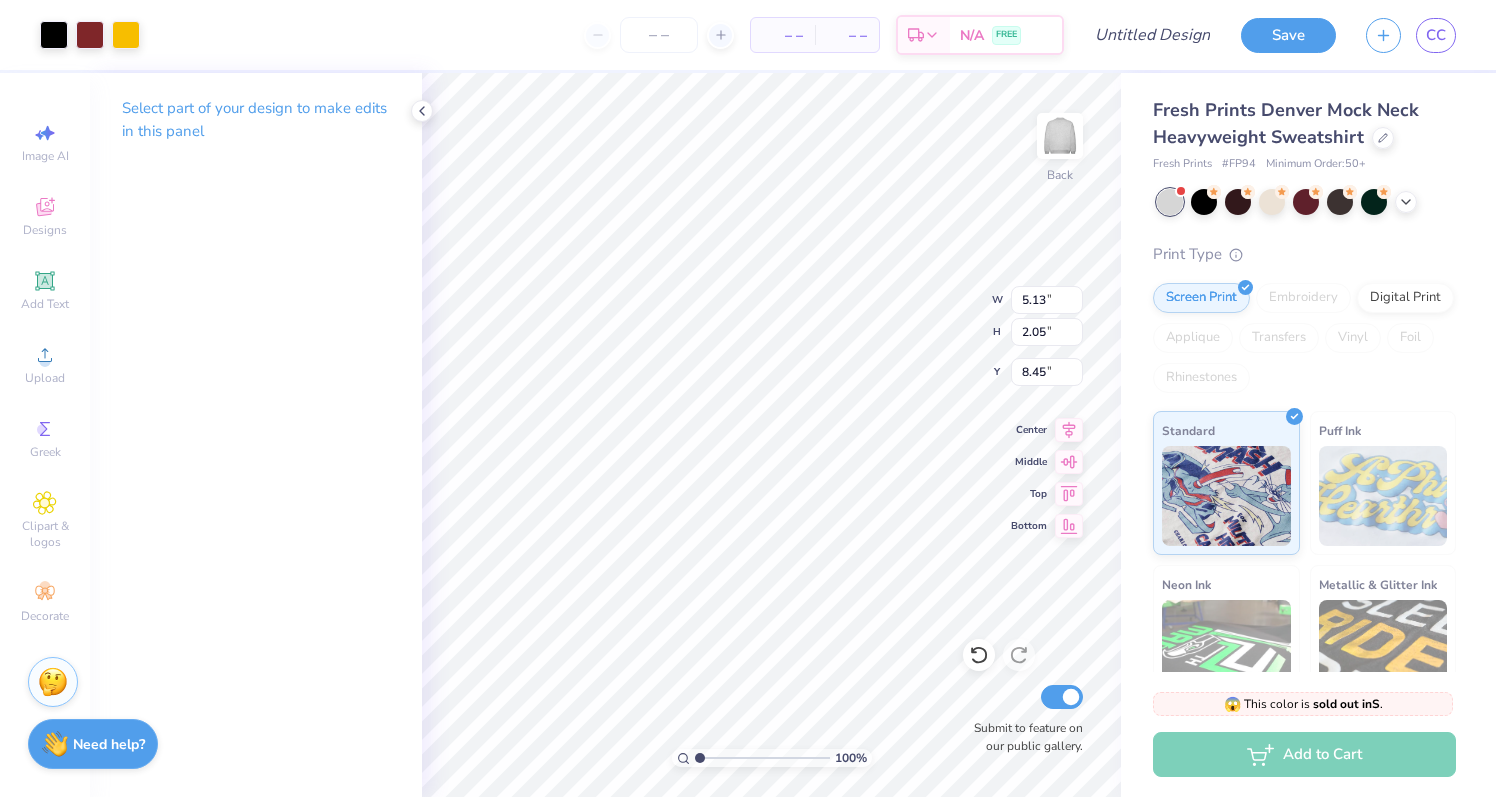 type on "8.45" 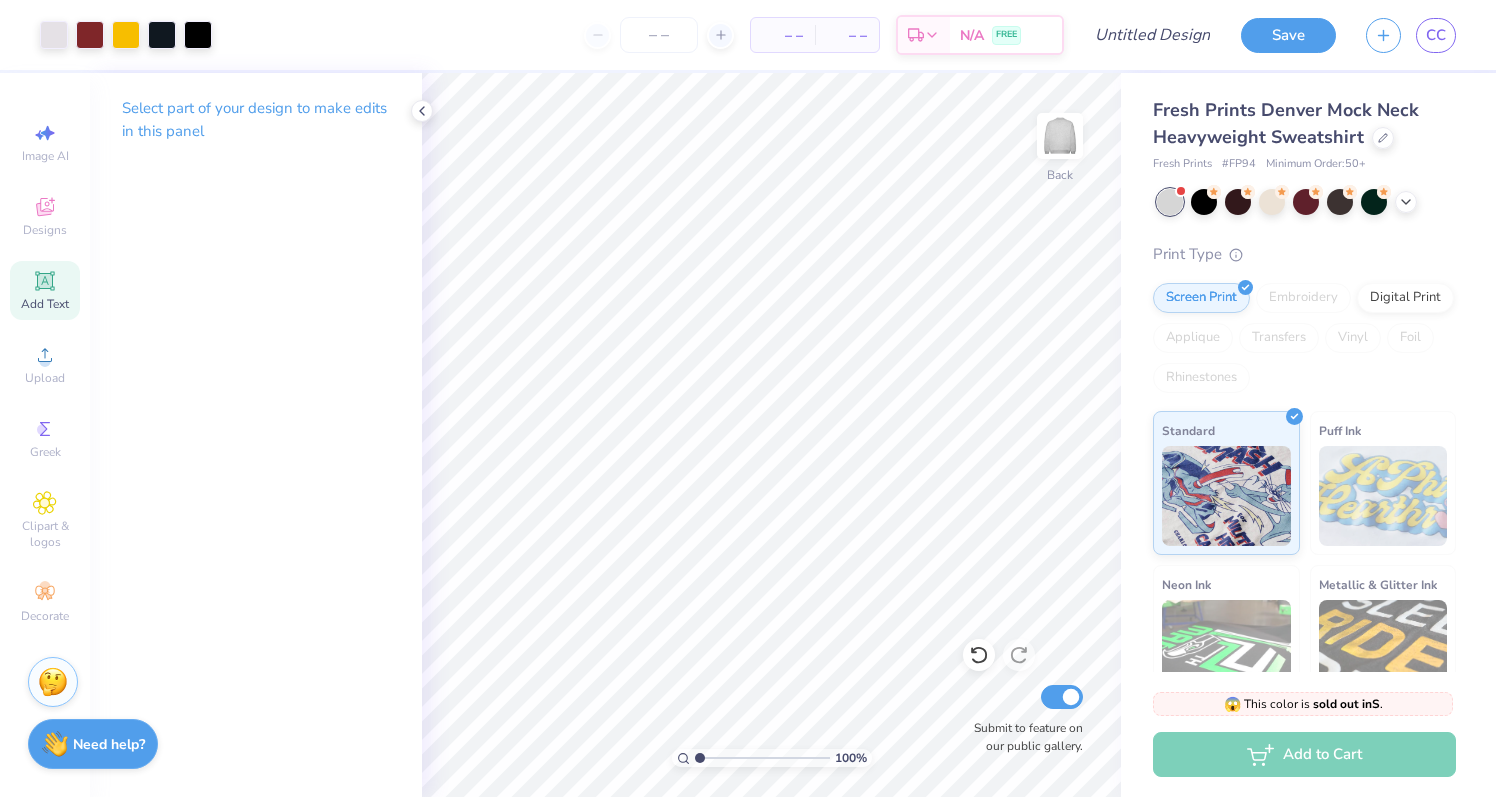 click on "Add Text" at bounding box center (45, 290) 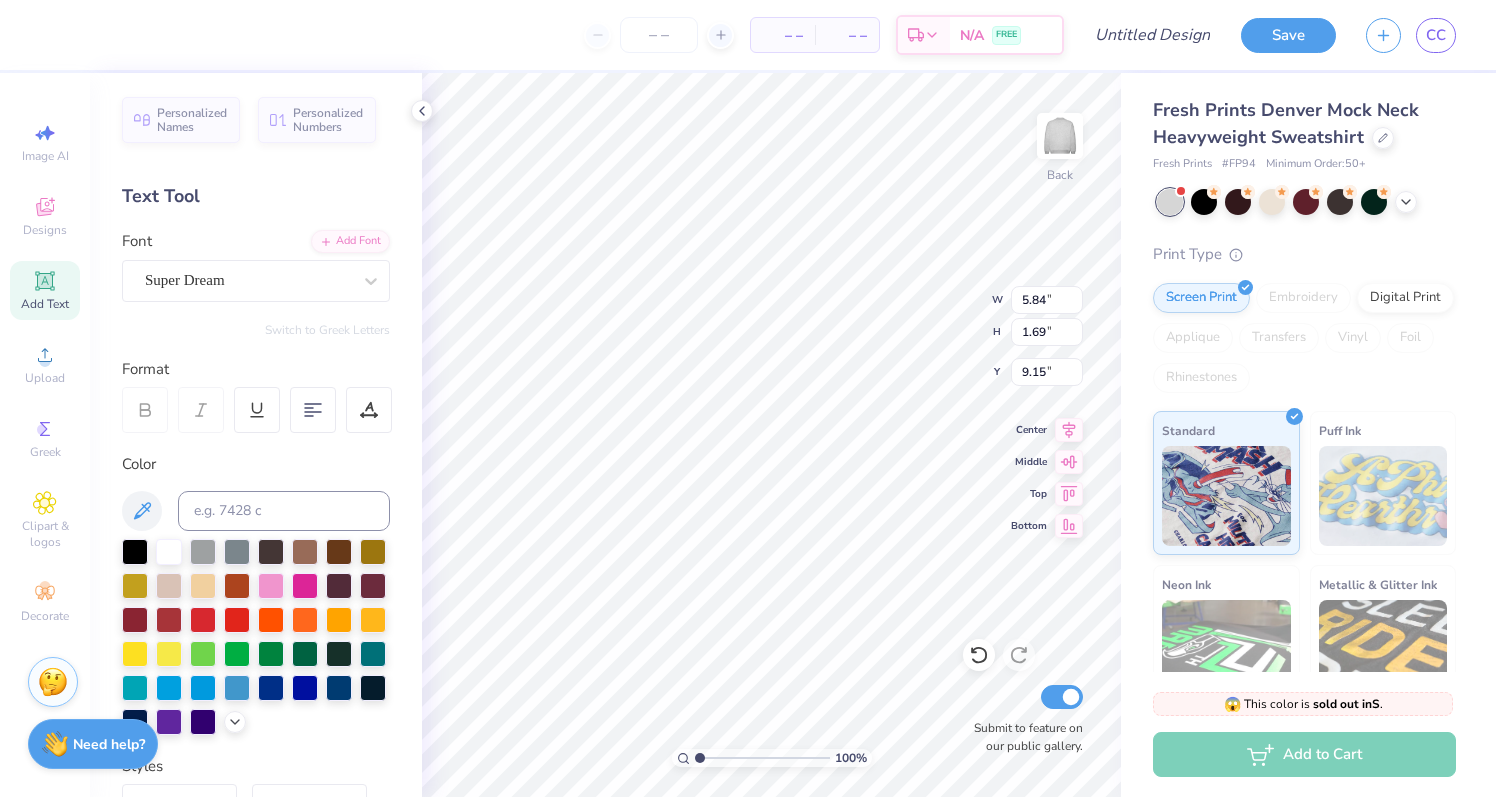 type on "iota chapter" 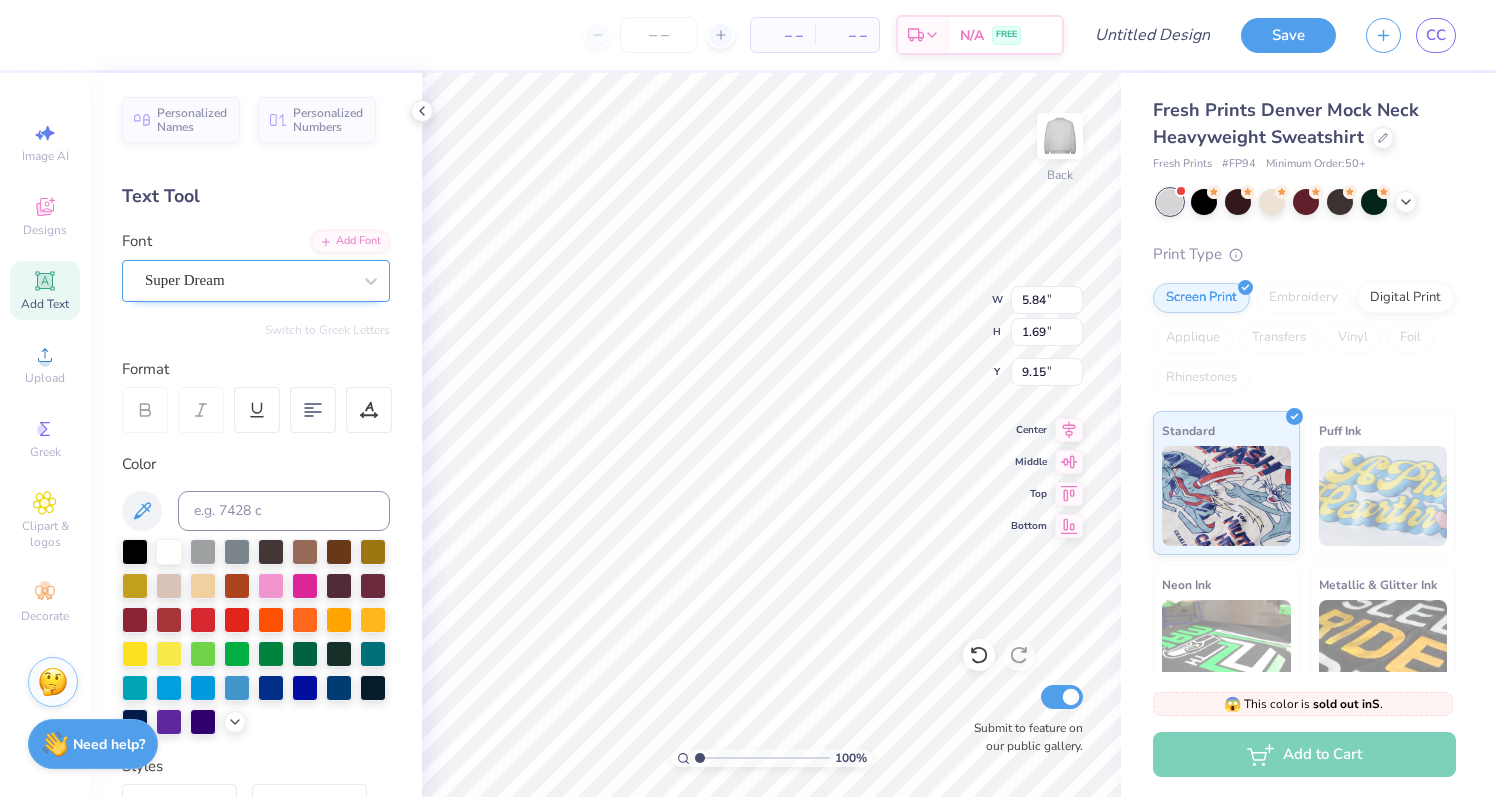 click on "Super Dream" at bounding box center (256, 281) 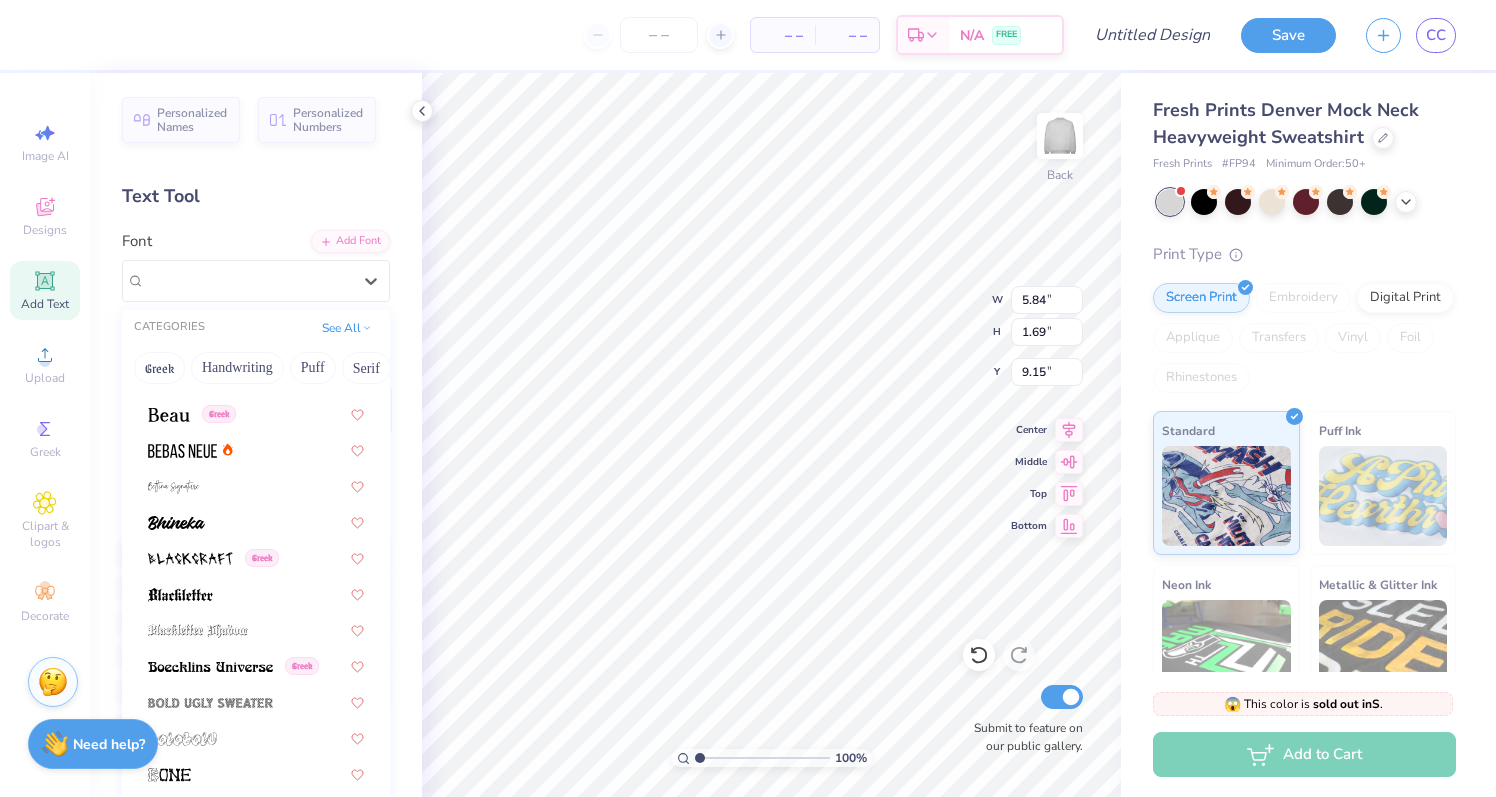 scroll, scrollTop: 932, scrollLeft: 0, axis: vertical 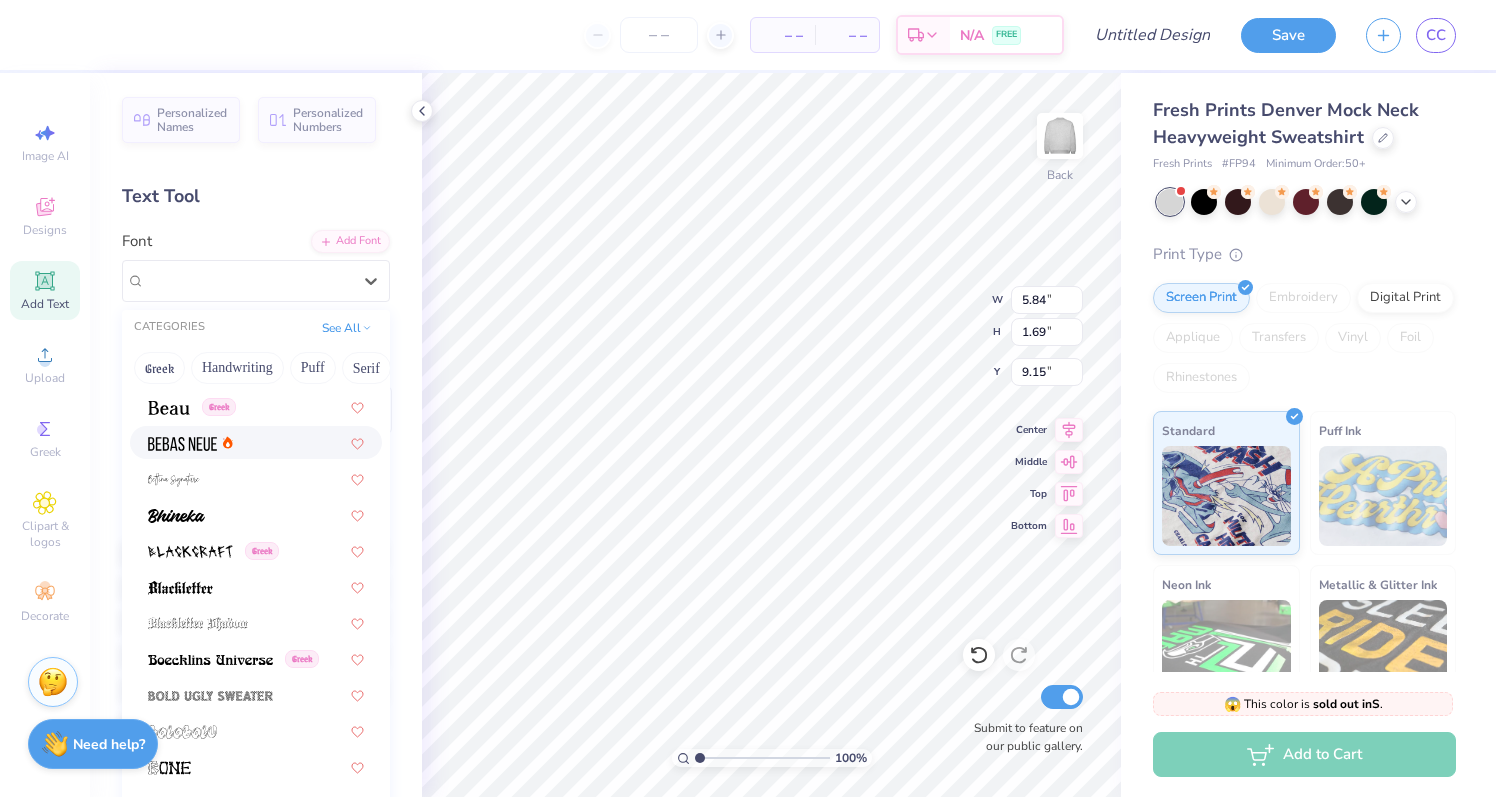 click at bounding box center (256, 442) 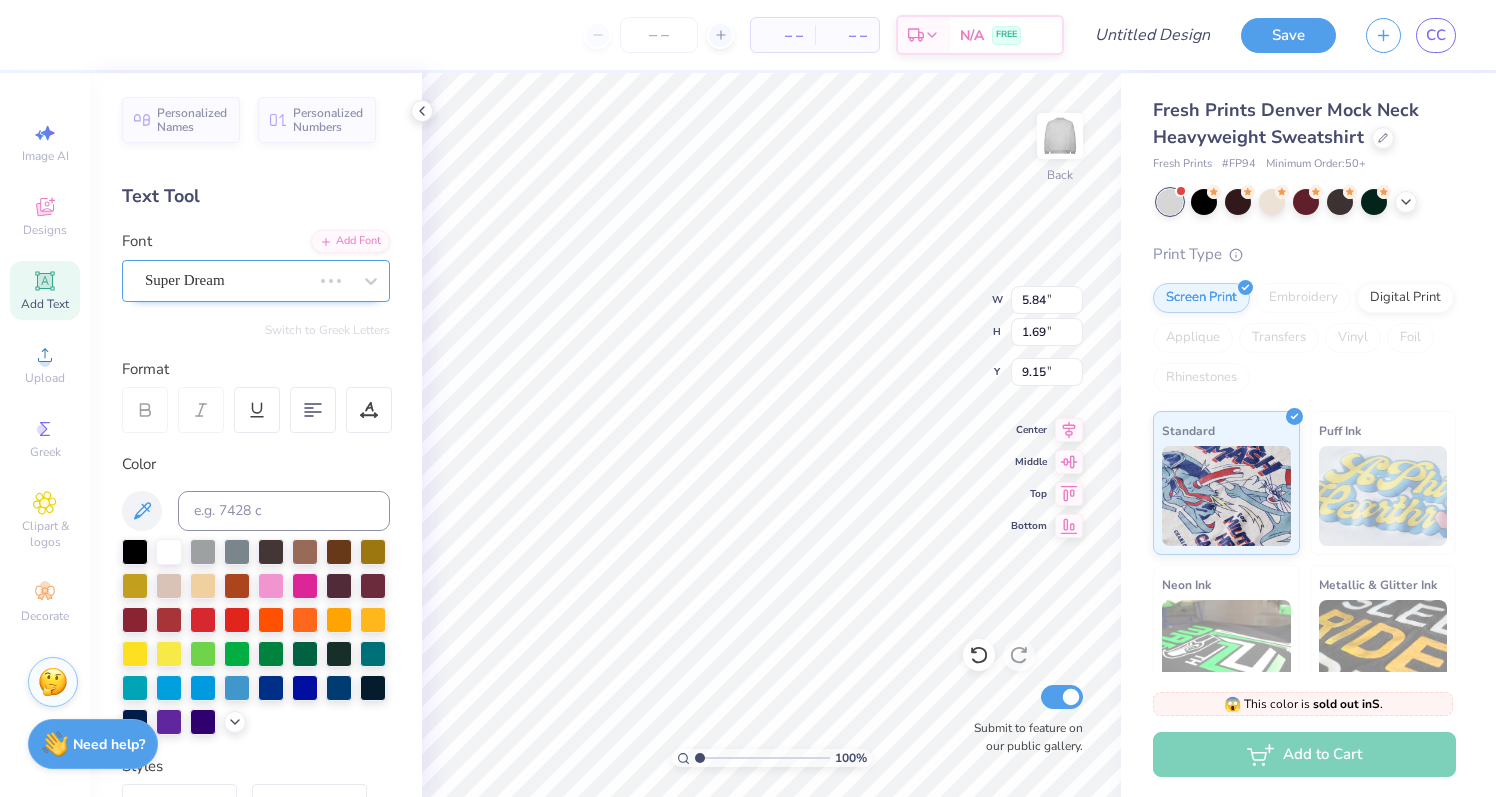 click at bounding box center [228, 280] 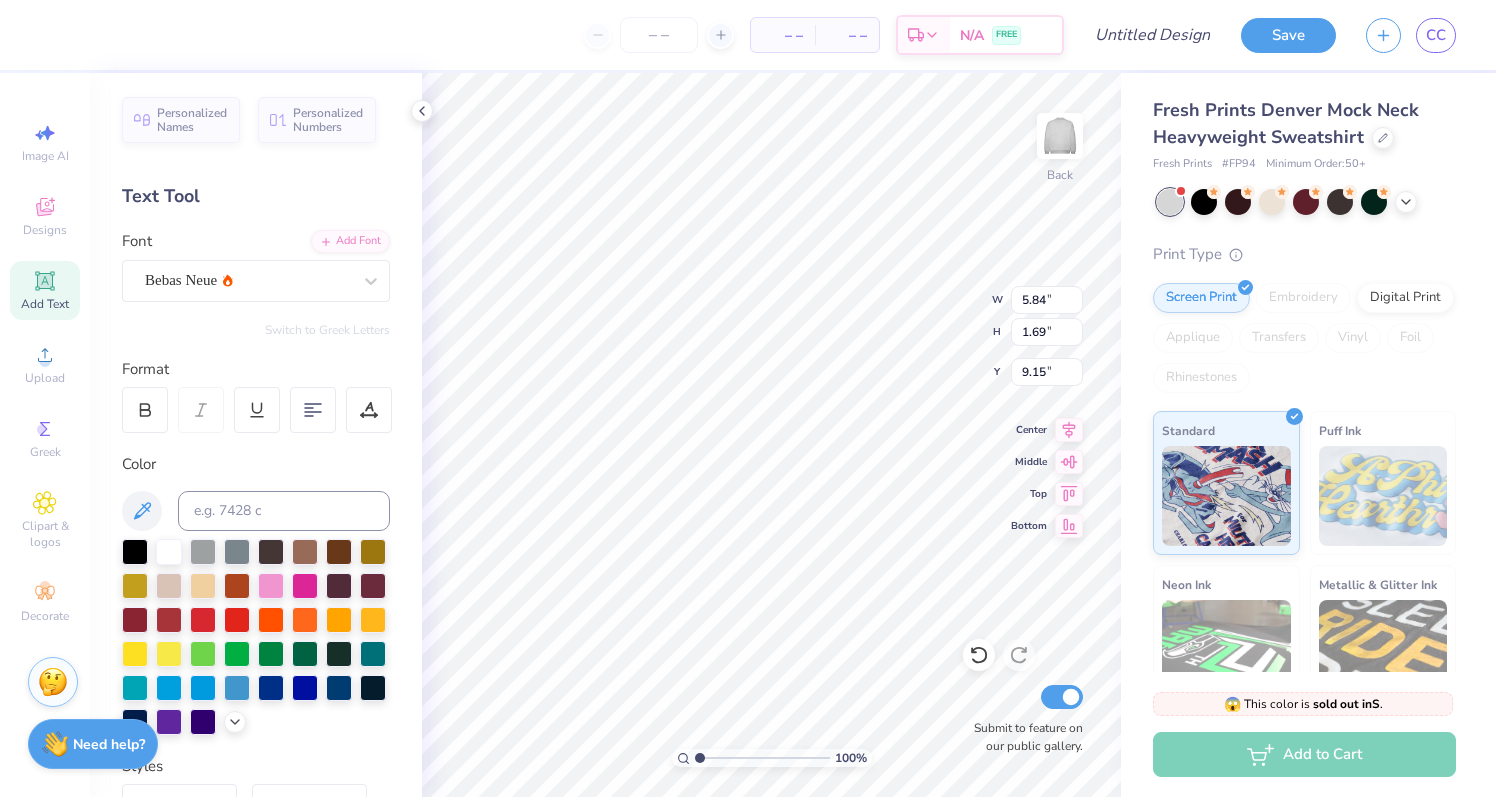 click on "Format" at bounding box center [257, 369] 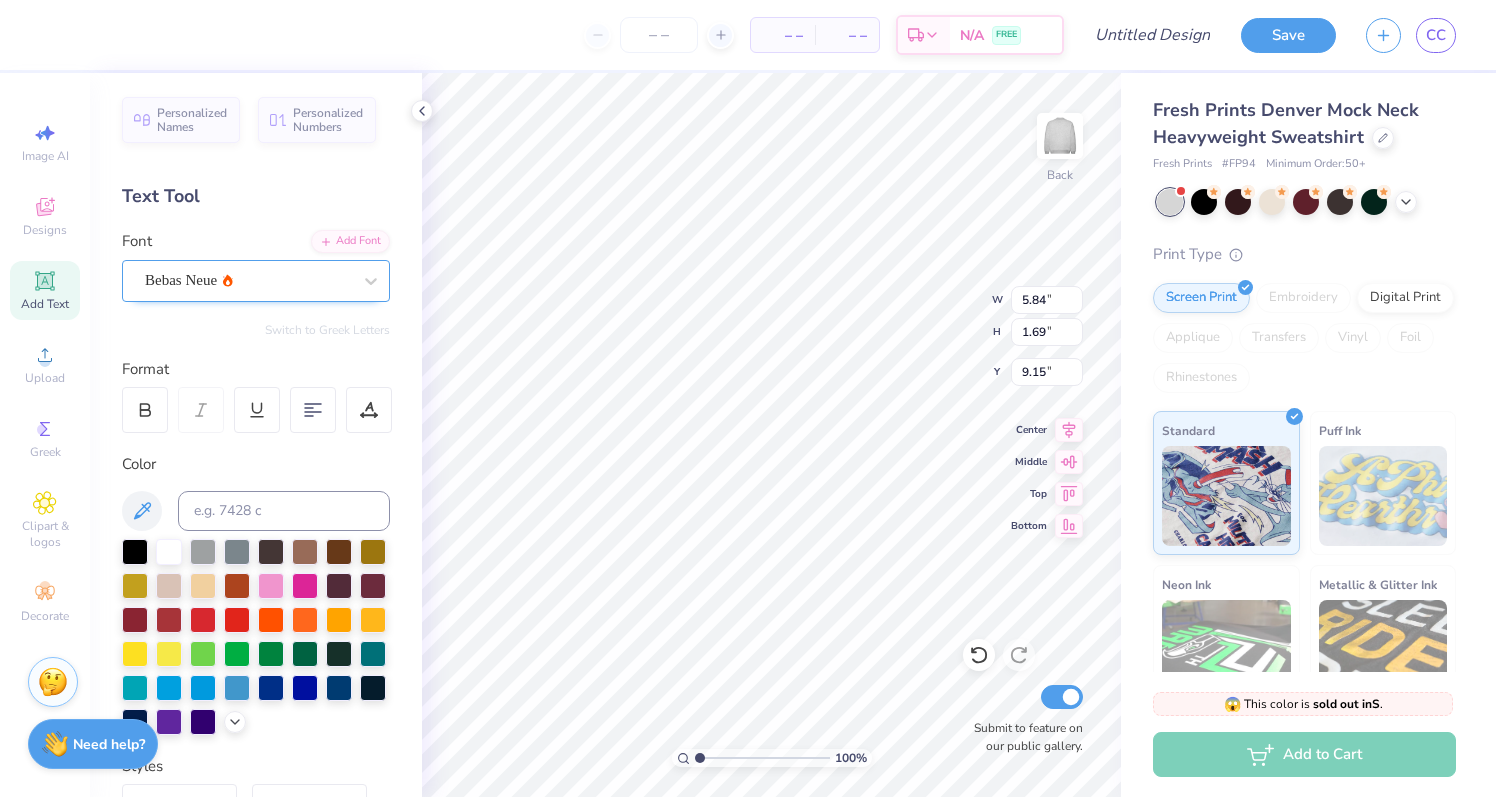 click on "Bebas Neue" at bounding box center (248, 280) 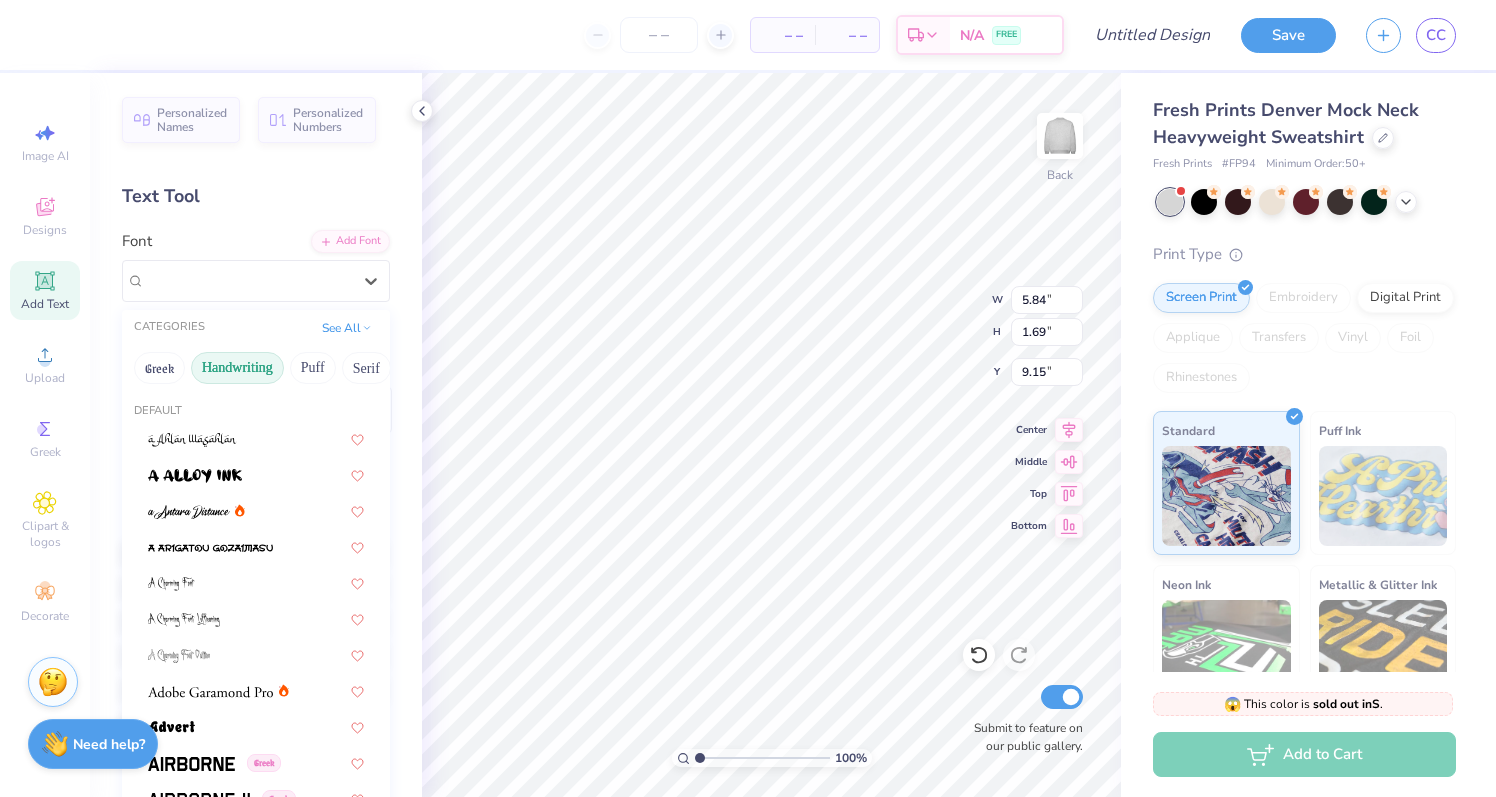 click on "Handwriting" at bounding box center (237, 368) 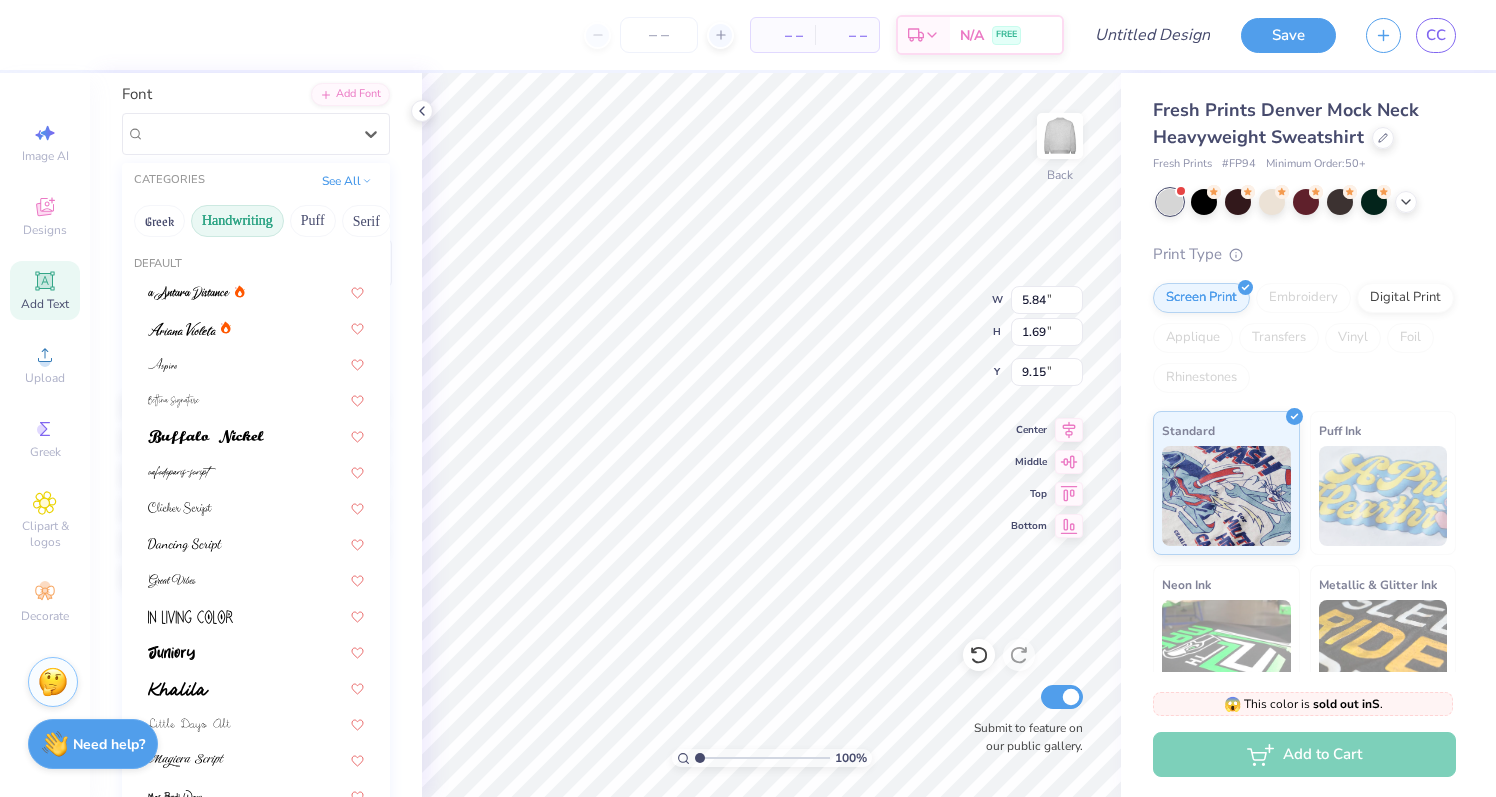 scroll, scrollTop: 169, scrollLeft: 0, axis: vertical 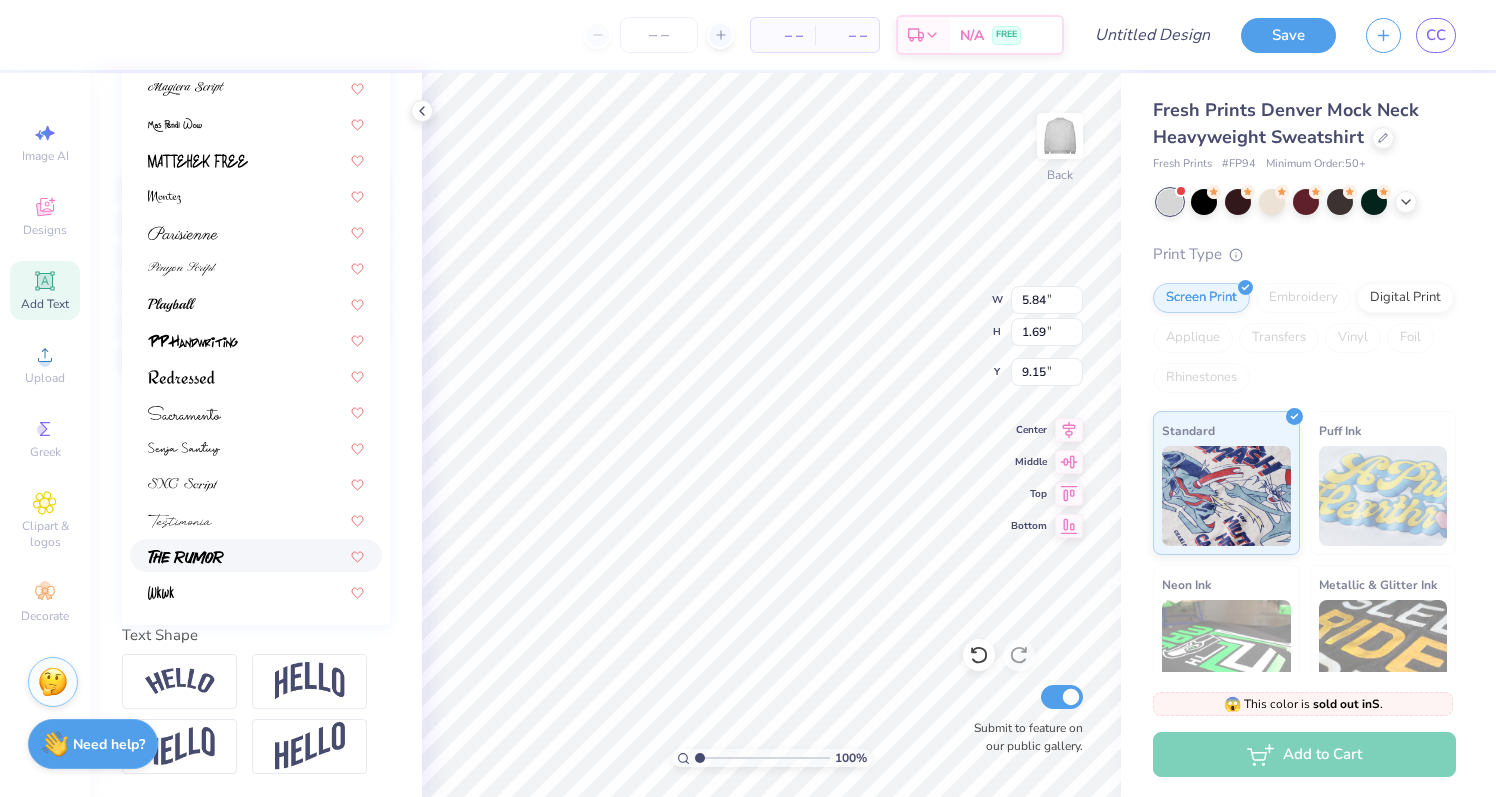 click at bounding box center (186, 557) 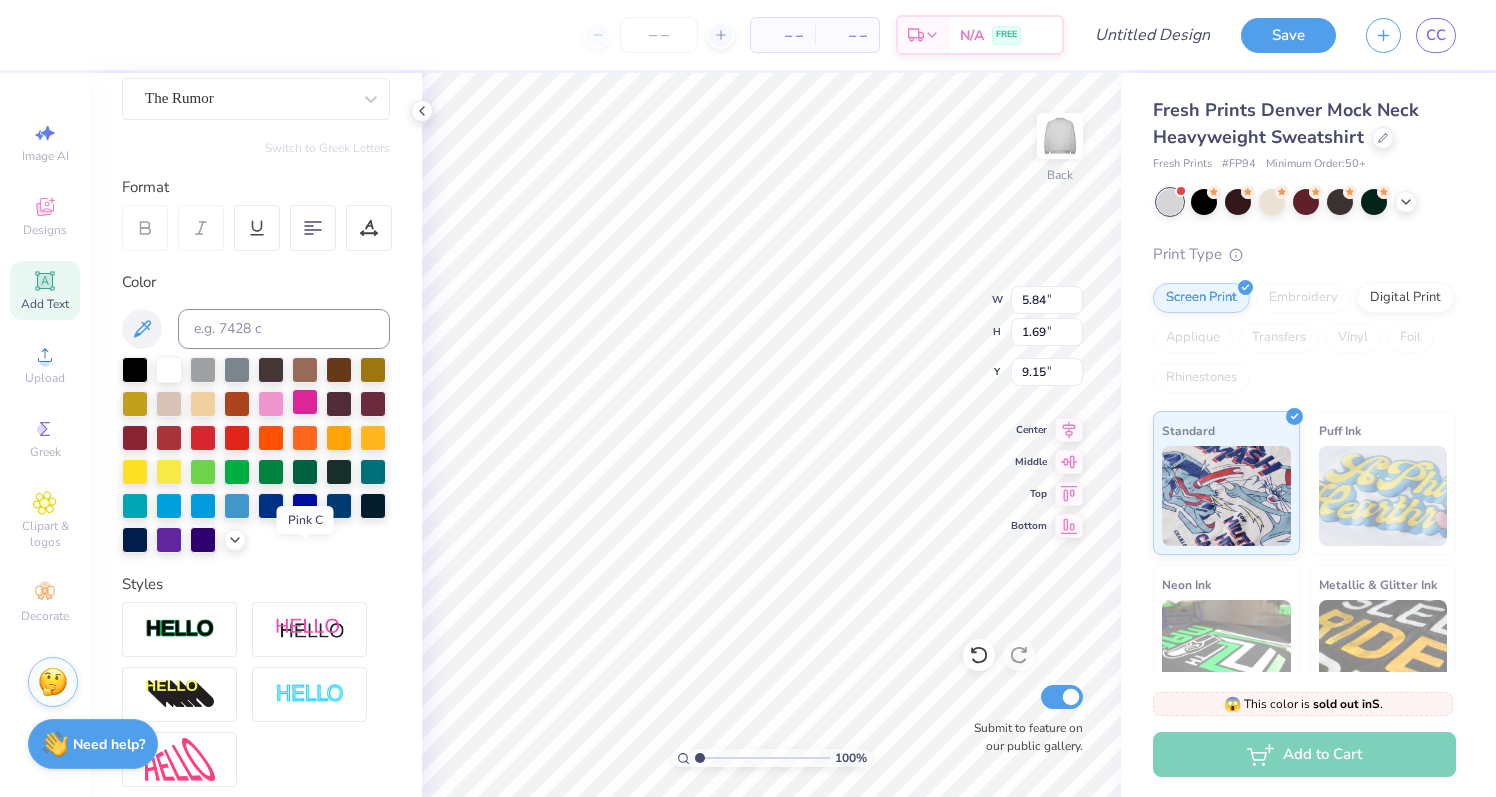 scroll, scrollTop: 0, scrollLeft: 0, axis: both 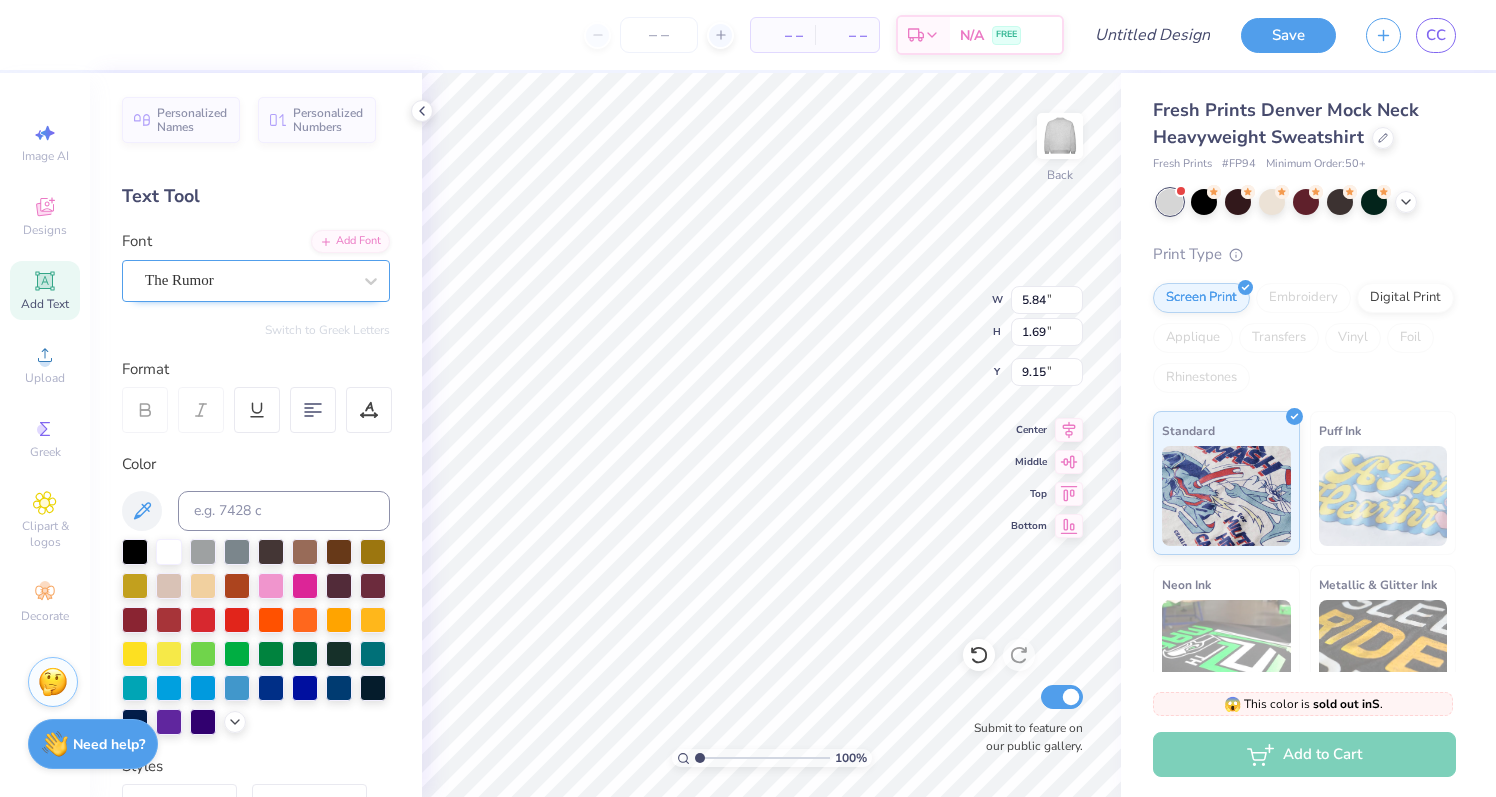 click on "The Rumor" at bounding box center [248, 280] 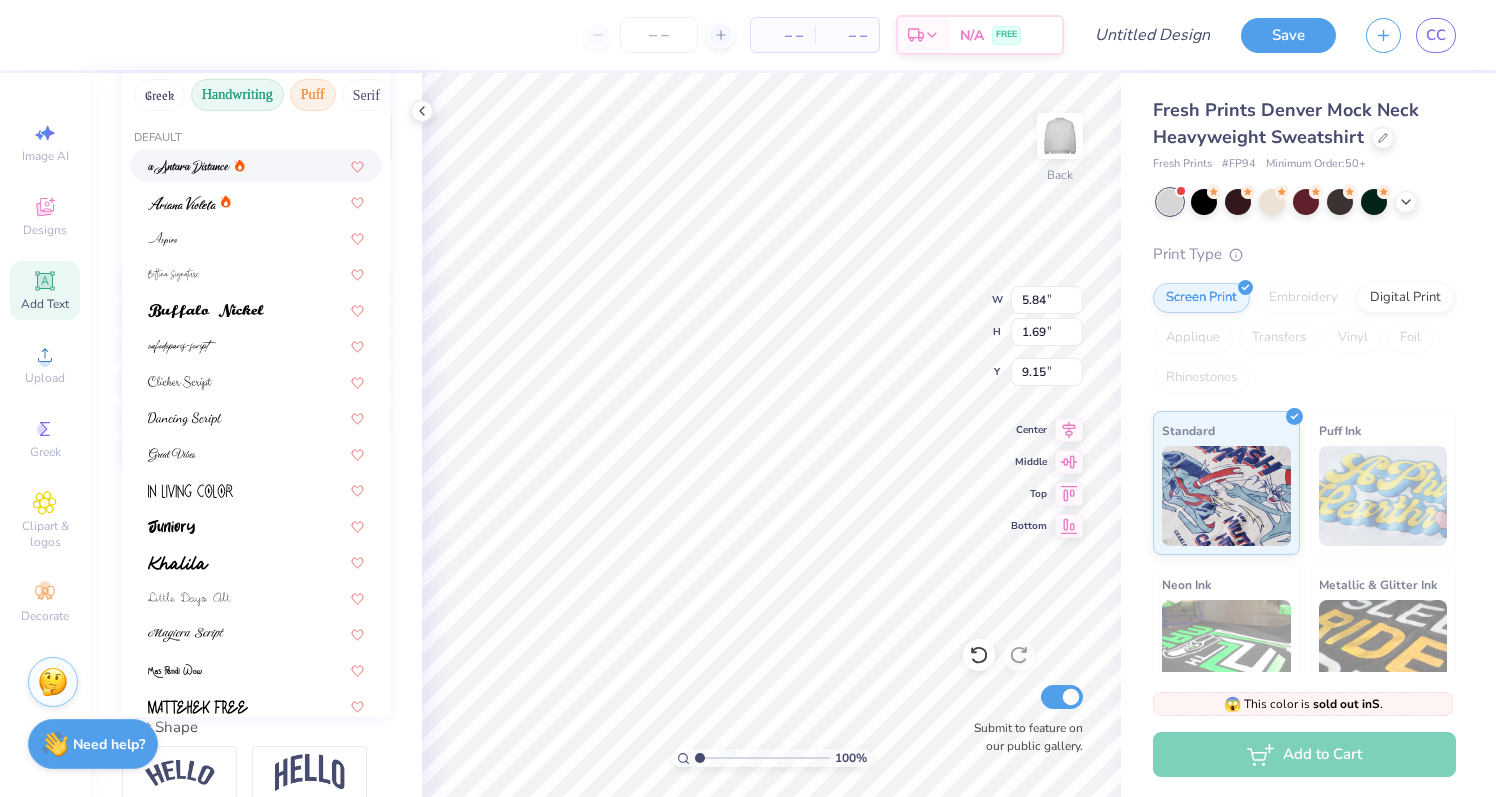 scroll, scrollTop: 320, scrollLeft: 0, axis: vertical 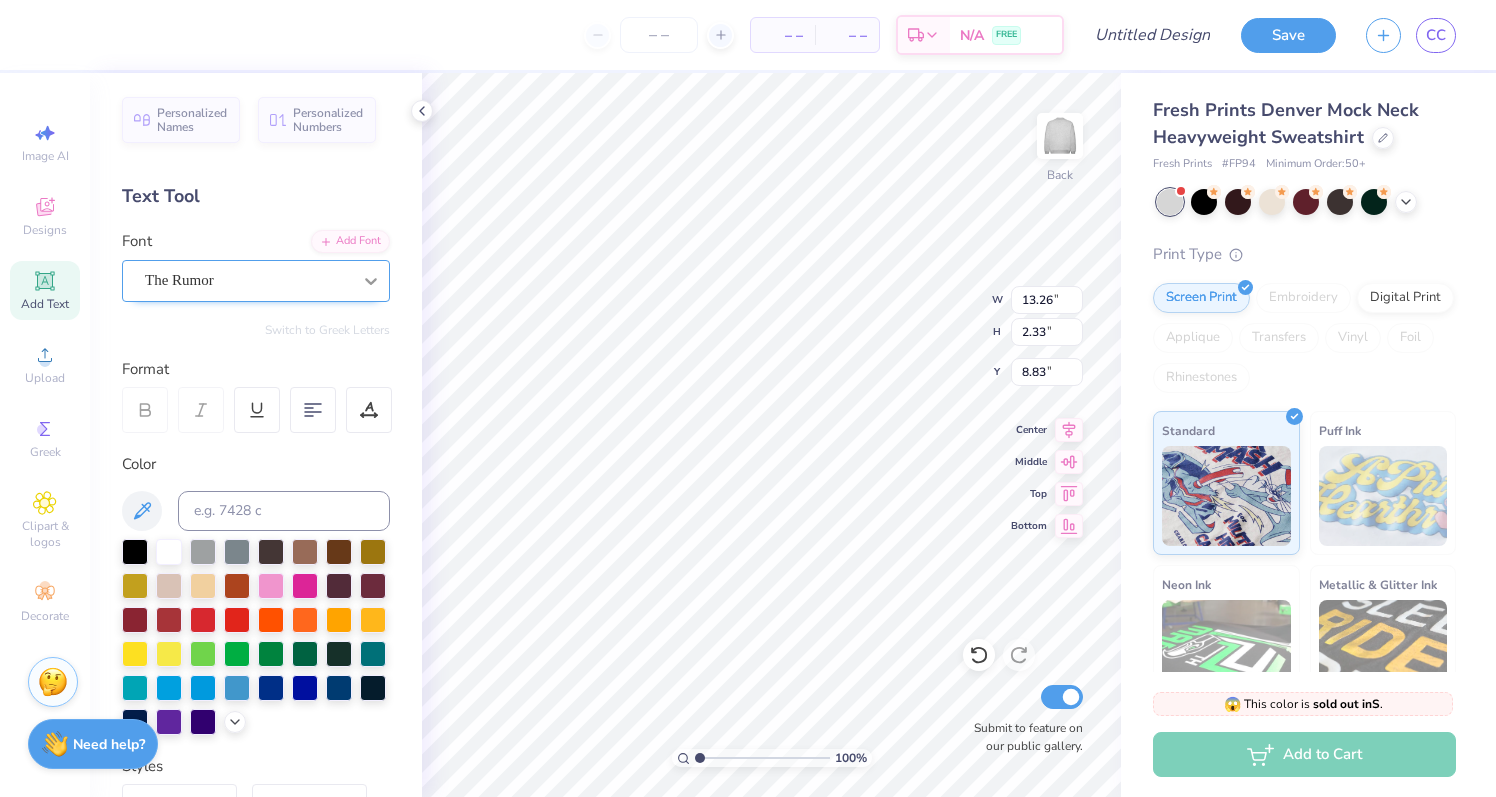 type on "17.17" 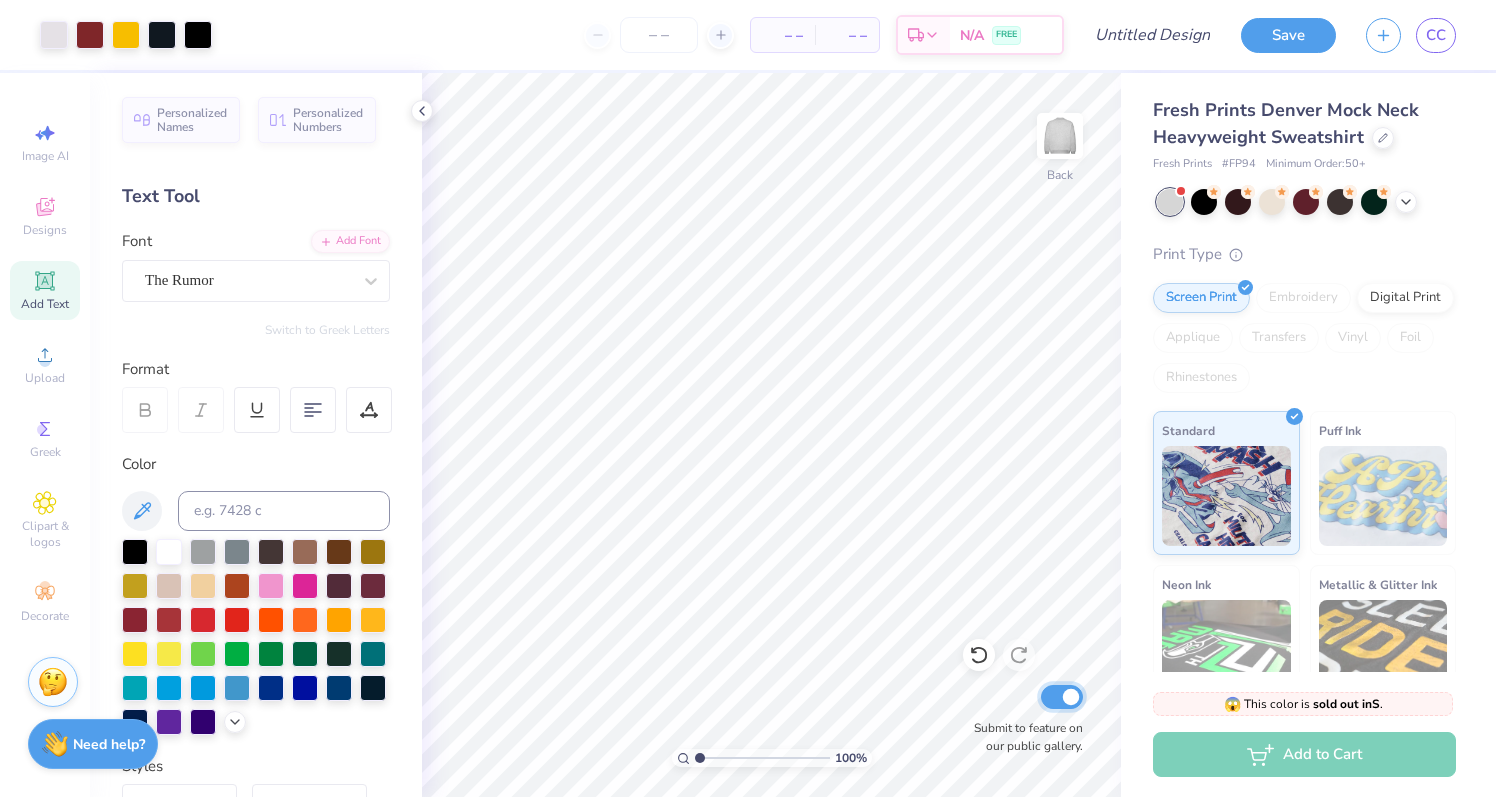 click on "Submit to feature on our public gallery." at bounding box center (1062, 697) 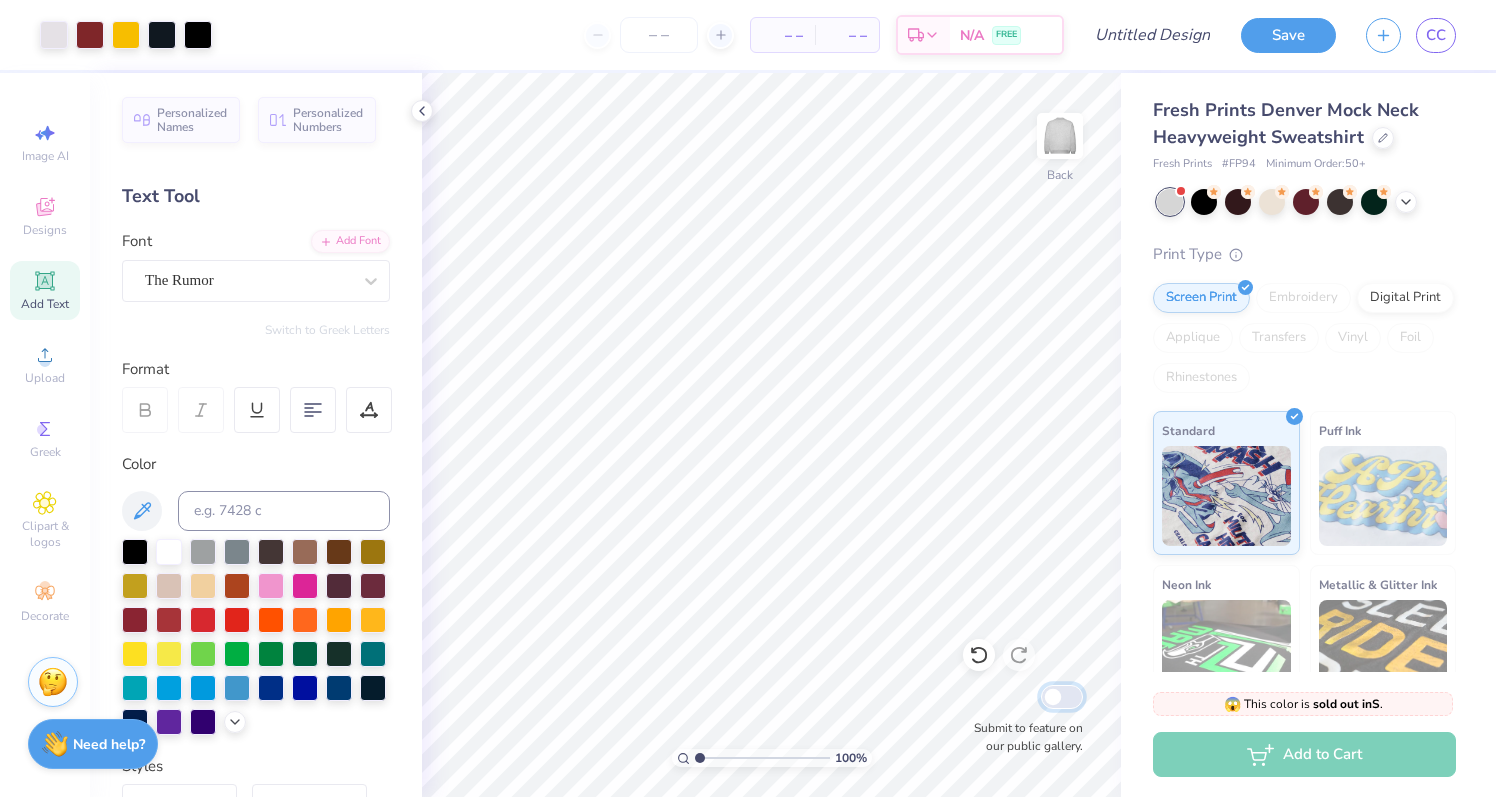 checkbox on "false" 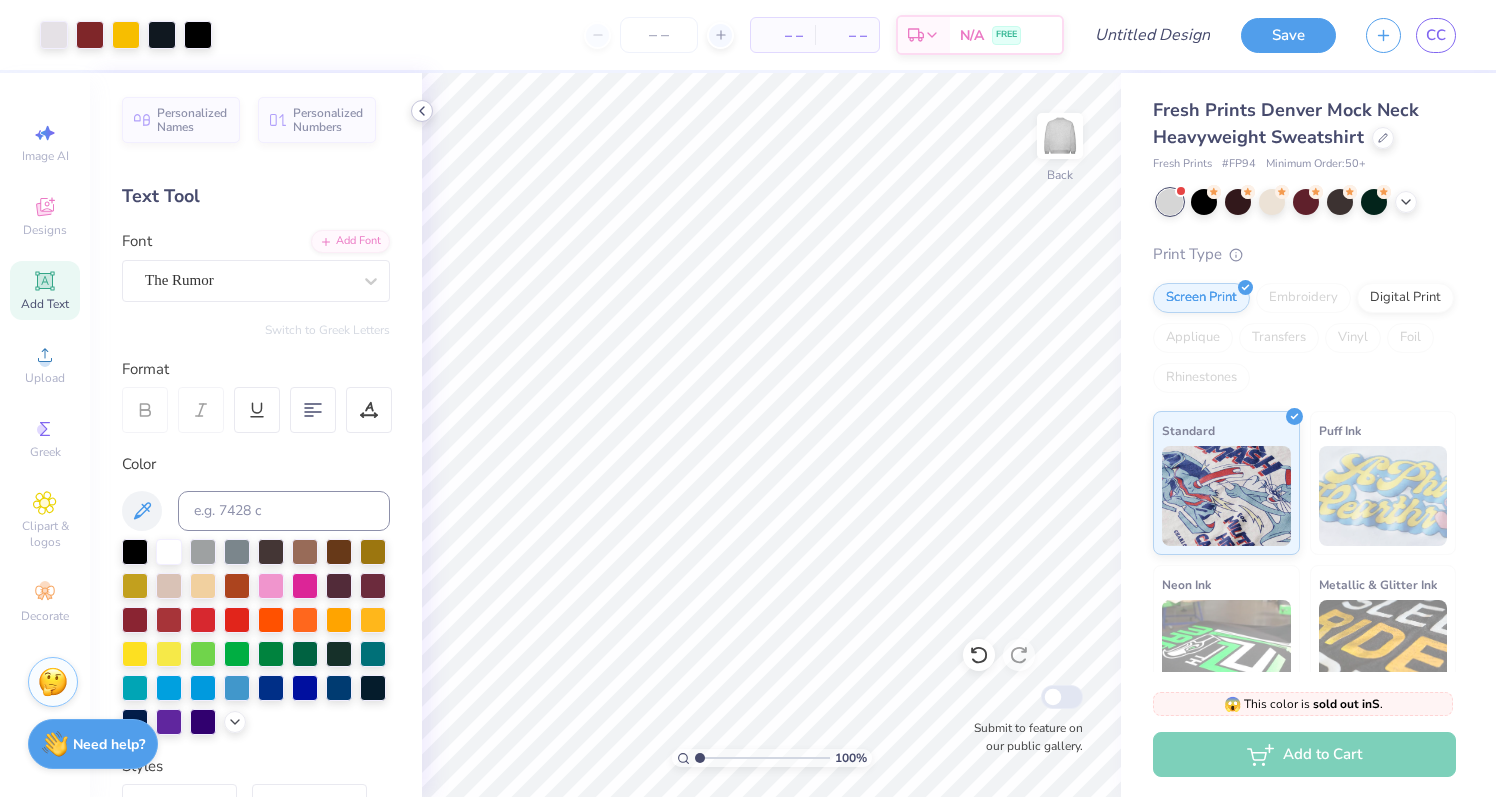 click 